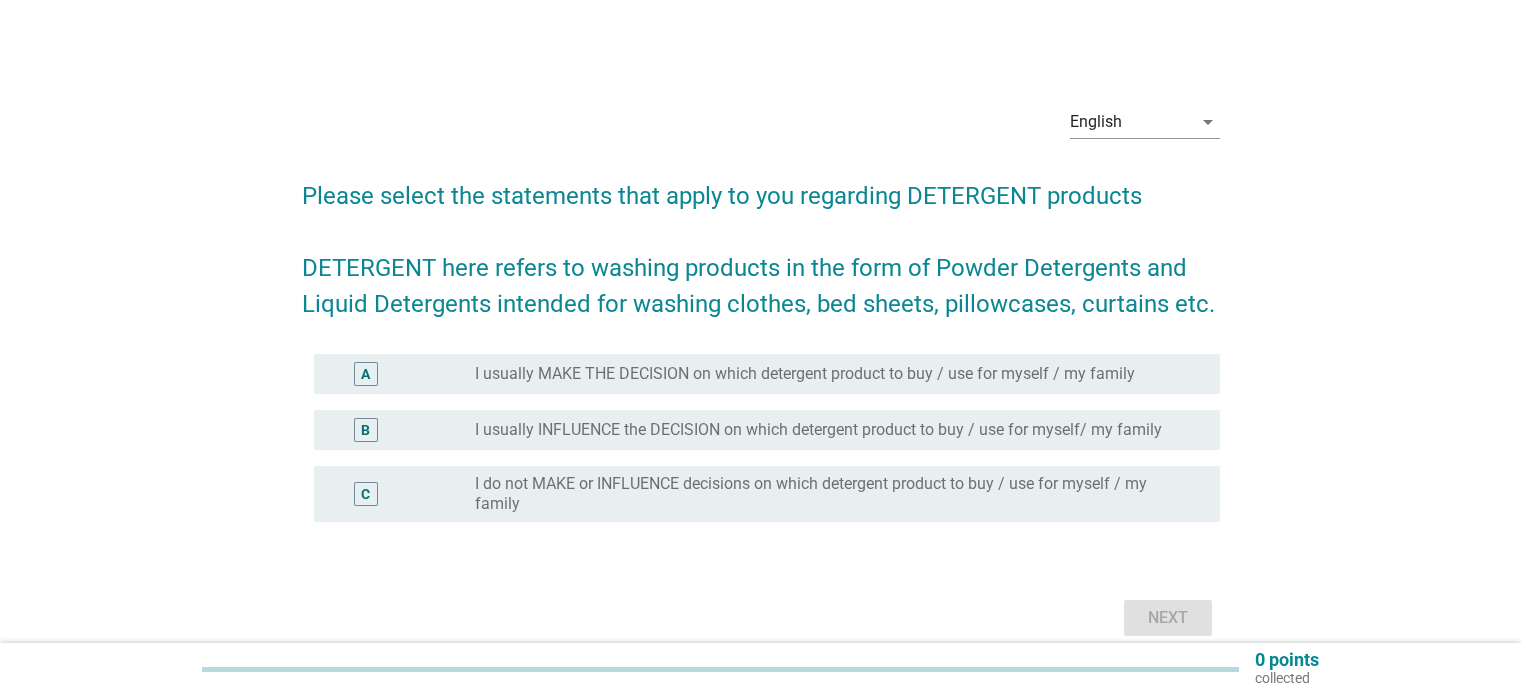 scroll, scrollTop: 0, scrollLeft: 0, axis: both 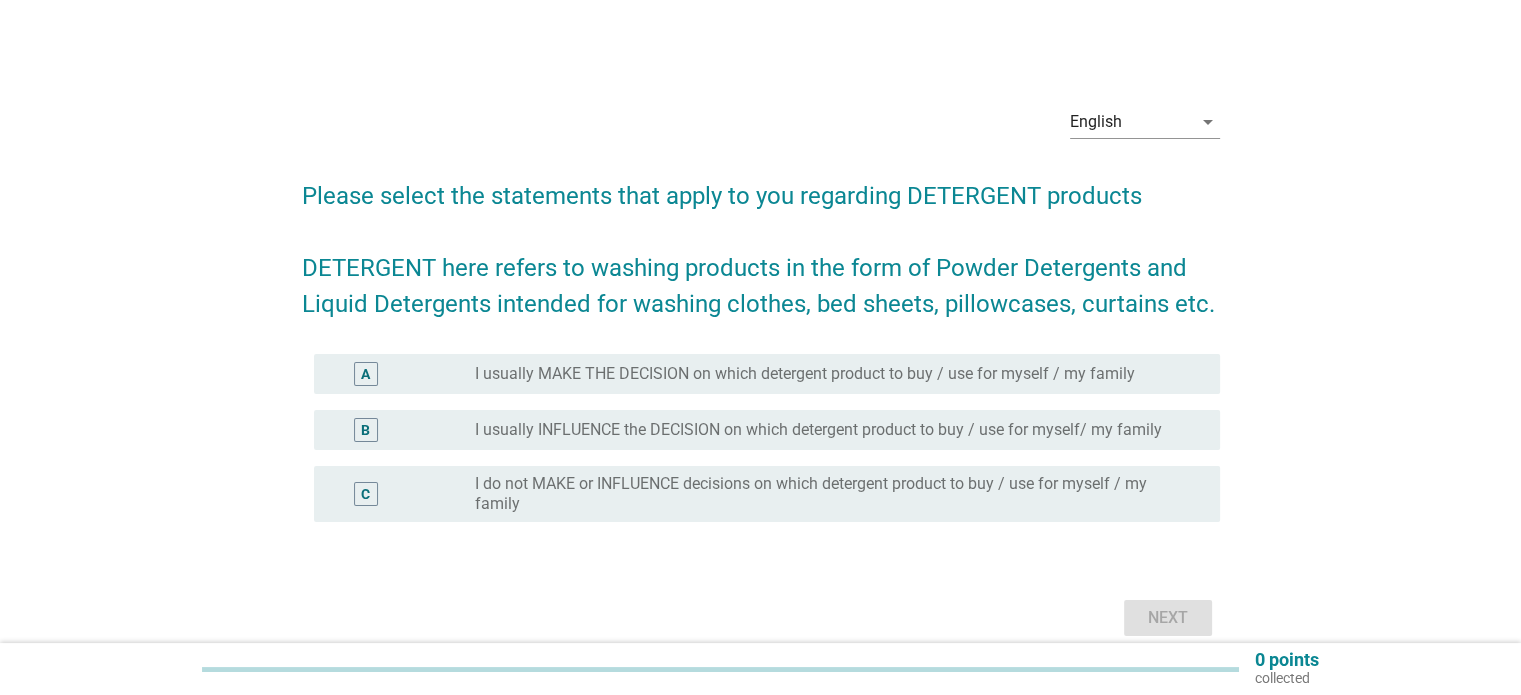 click on "A     radio_button_unchecked I usually MAKE THE DECISION on which detergent product to buy / use for myself / my family" at bounding box center (767, 374) 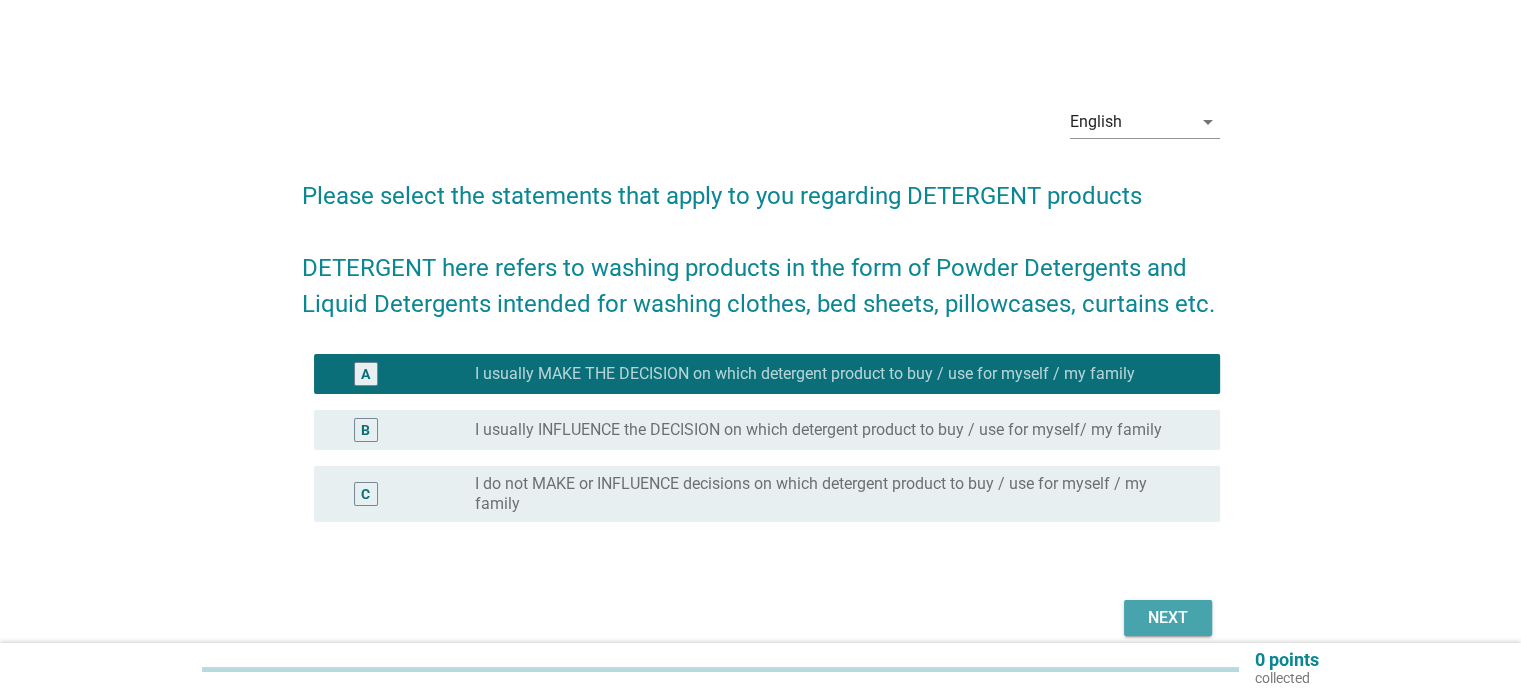 click on "Next" at bounding box center [1168, 618] 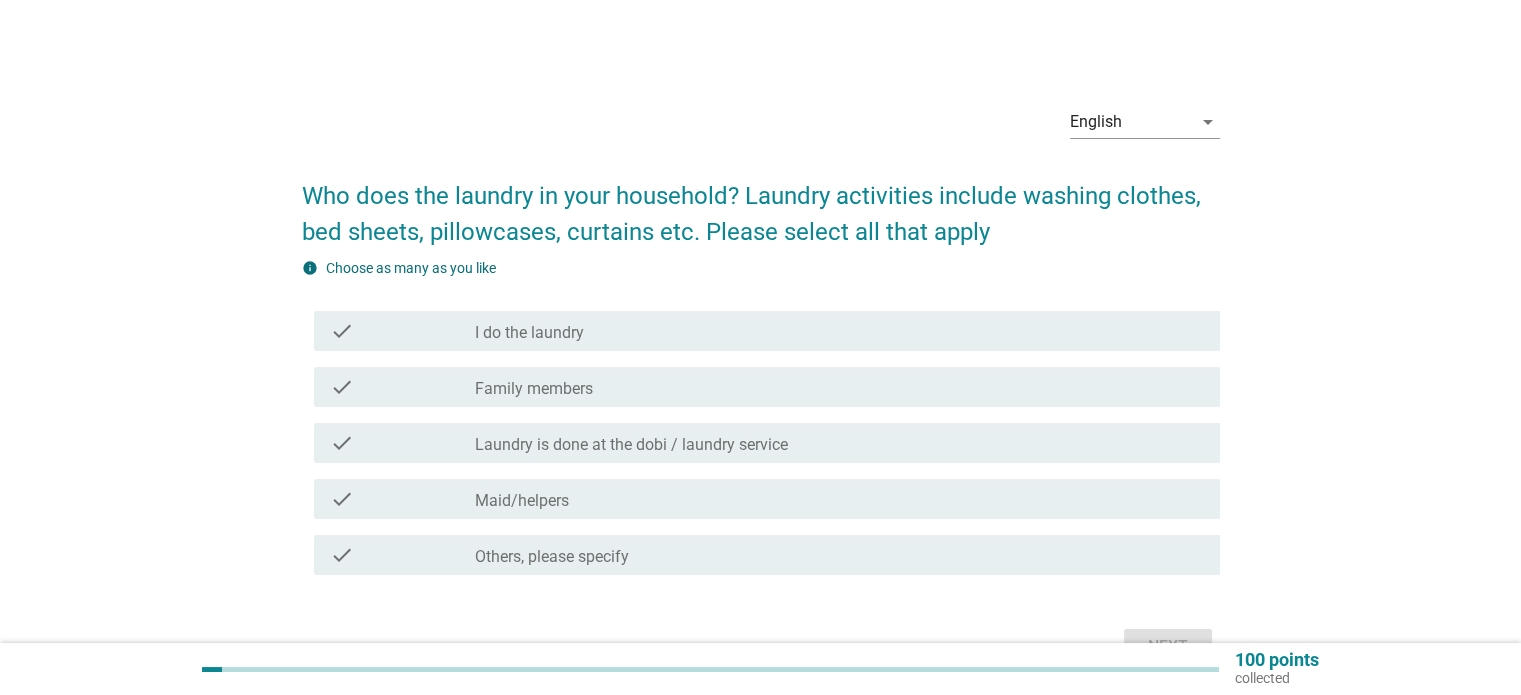 click on "check_box_outline_blank I do the laundry" at bounding box center (839, 331) 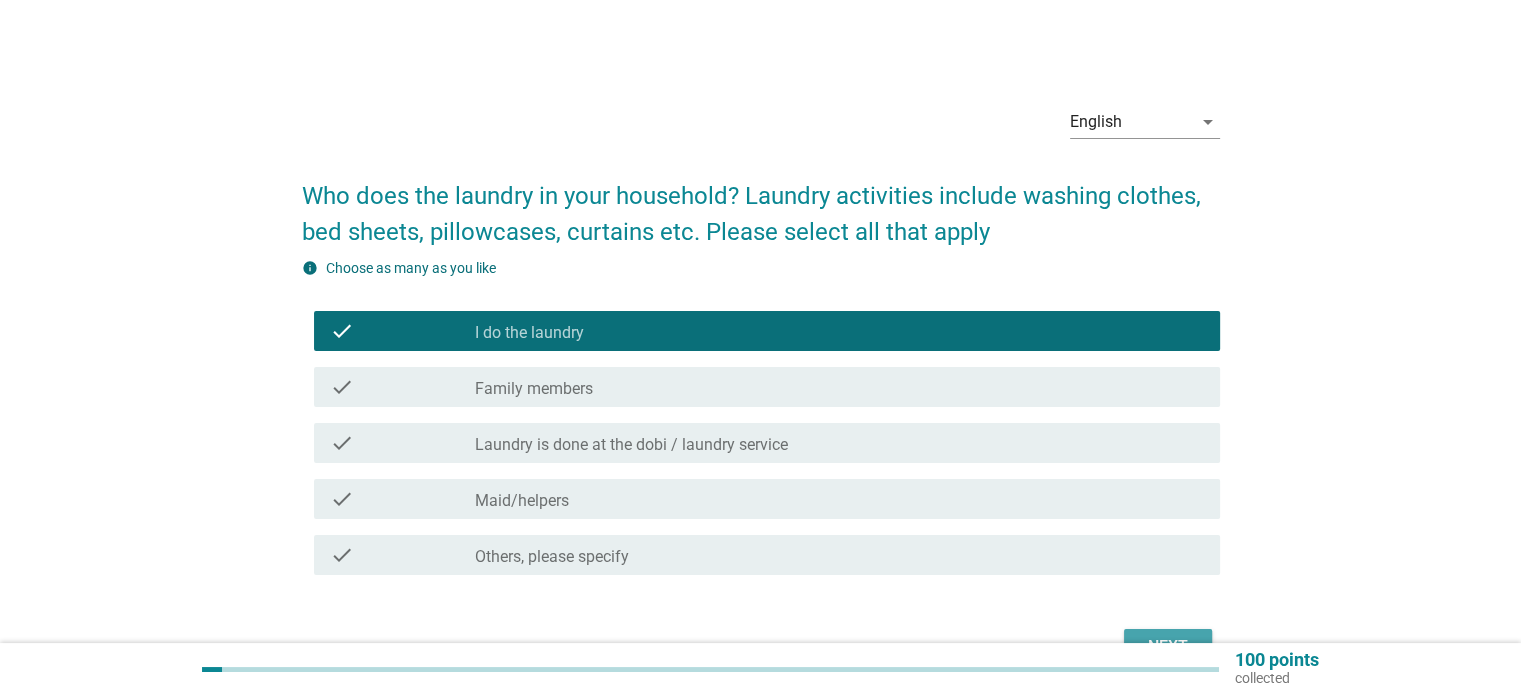 click on "Next" at bounding box center [1168, 647] 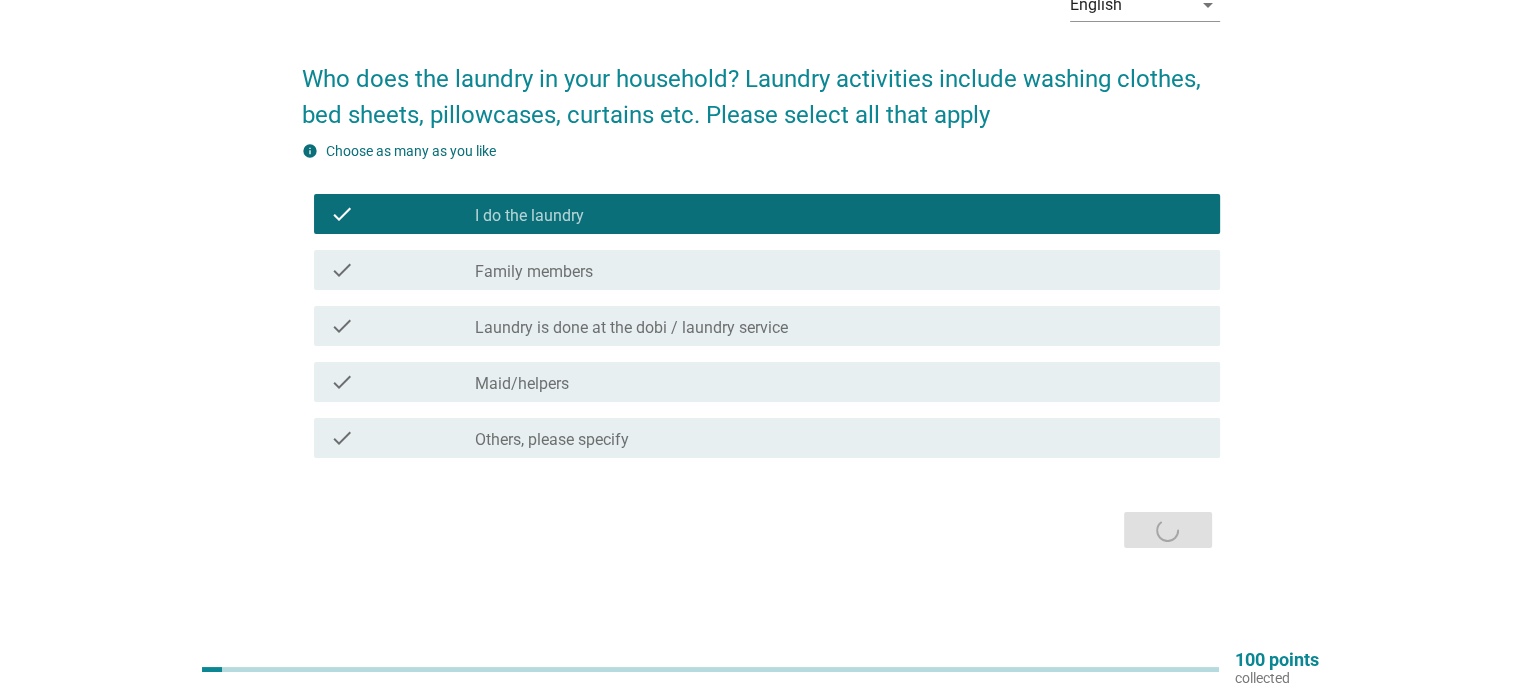 scroll, scrollTop: 0, scrollLeft: 0, axis: both 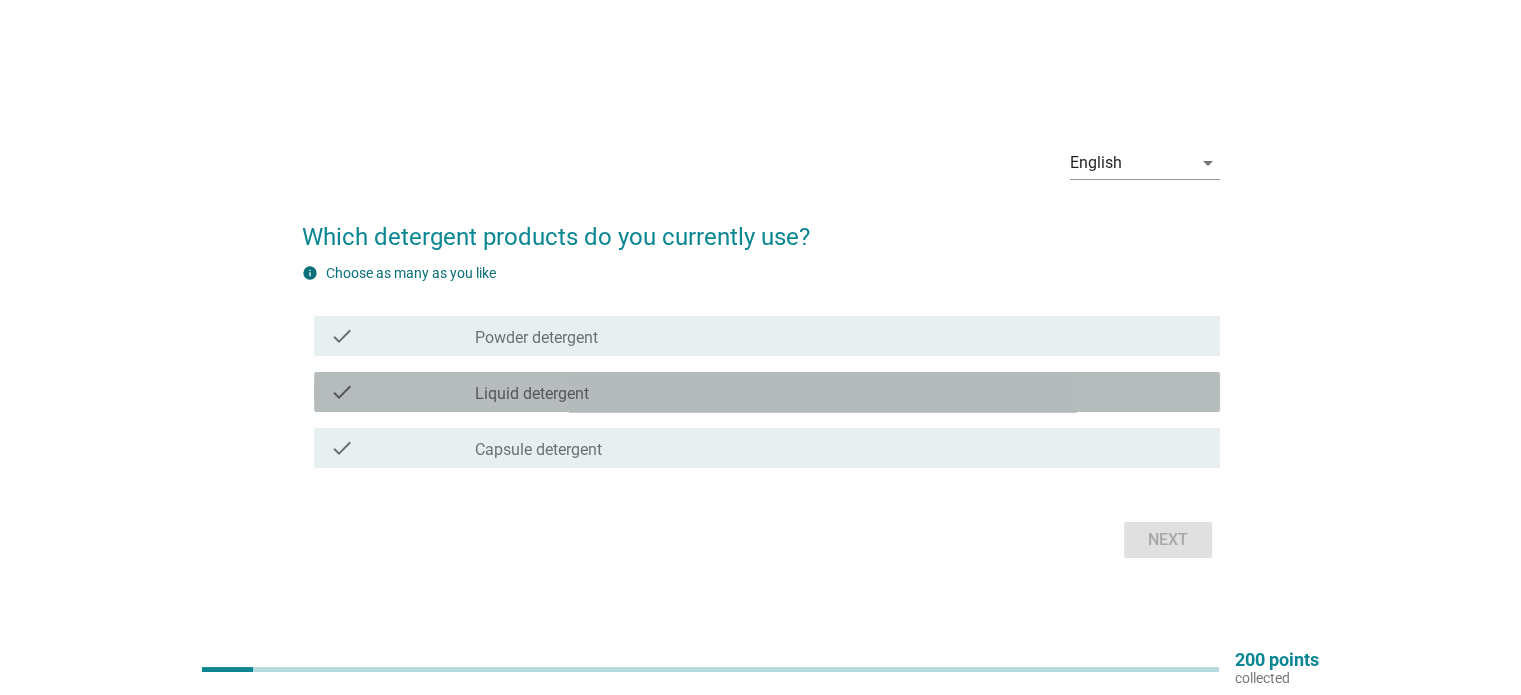 click on "check_box_outline_blank Liquid detergent" at bounding box center [839, 392] 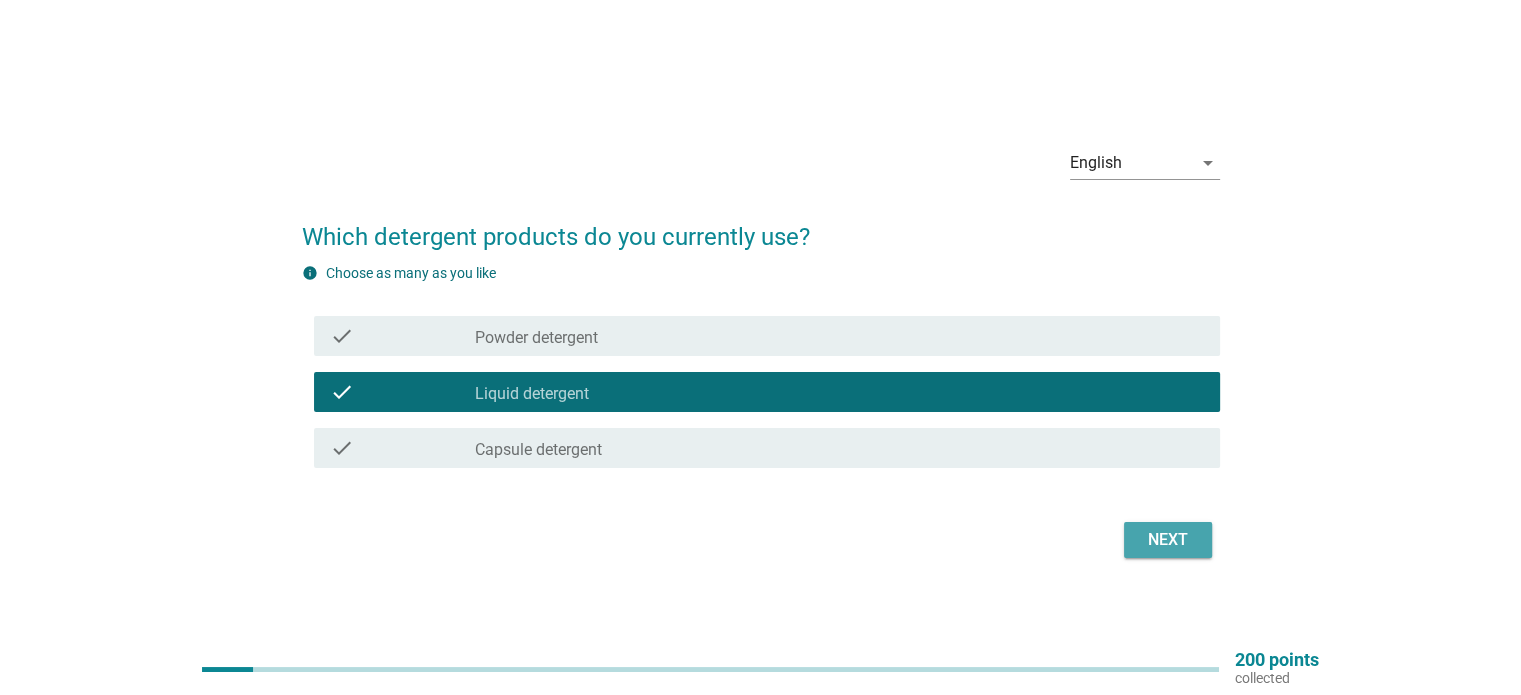 click on "Next" at bounding box center [1168, 540] 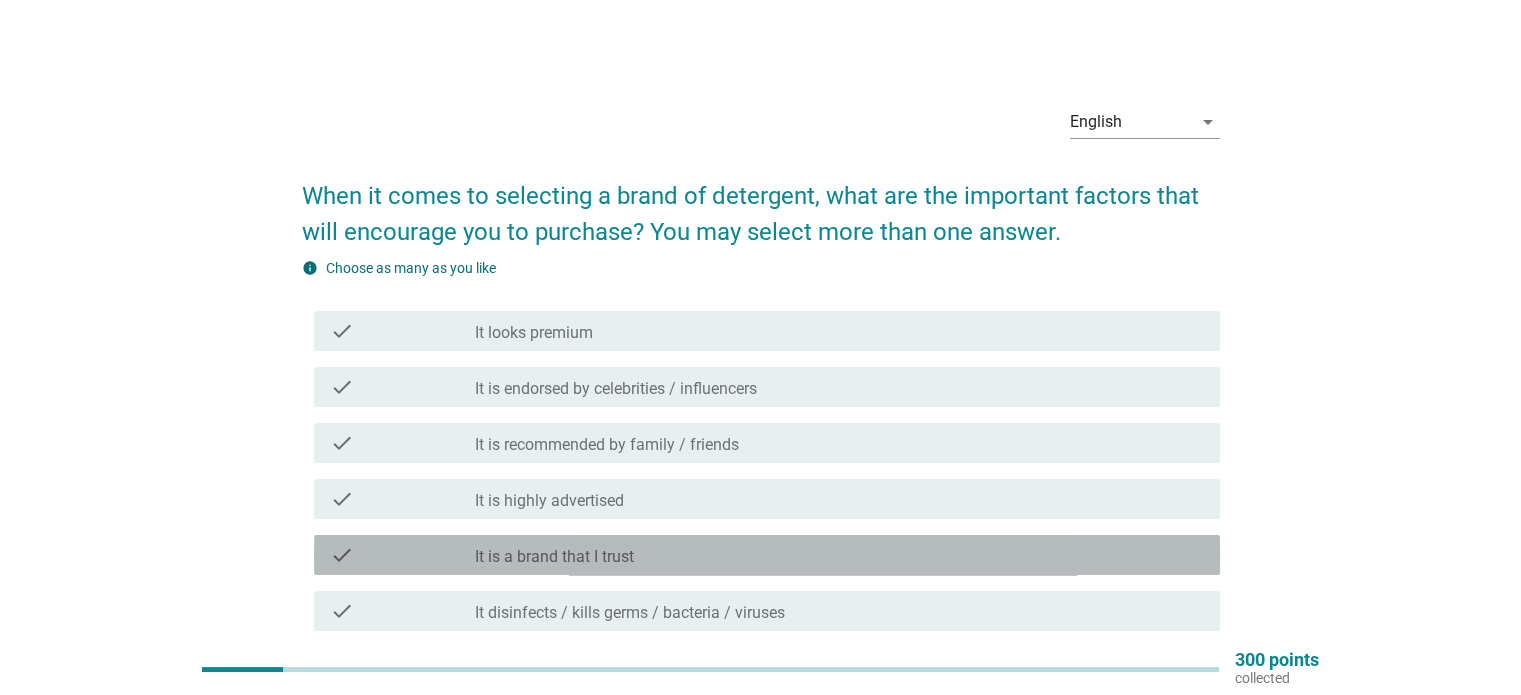 click on "check     check_box_outline_blank It is a brand that I trust" at bounding box center [767, 555] 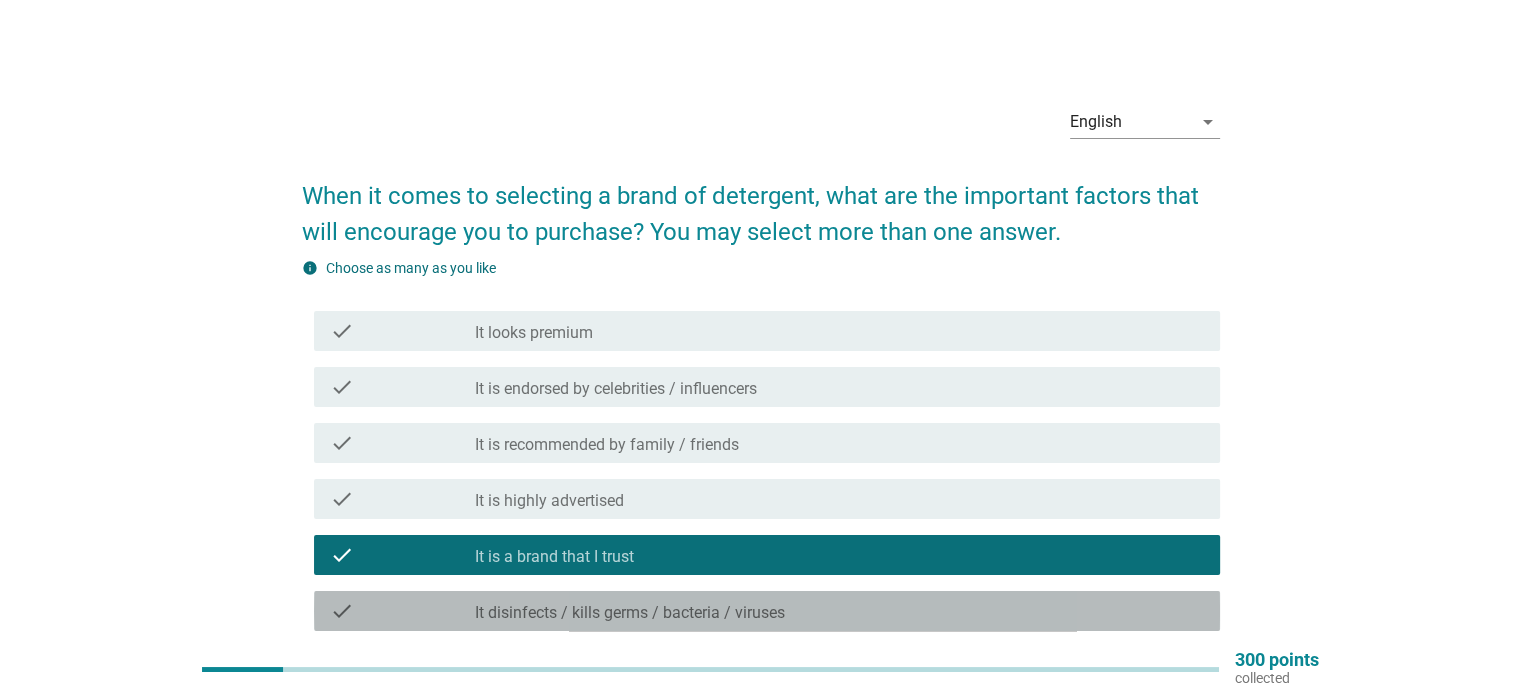 click on "It disinfects / kills germs / bacteria / viruses" at bounding box center (630, 613) 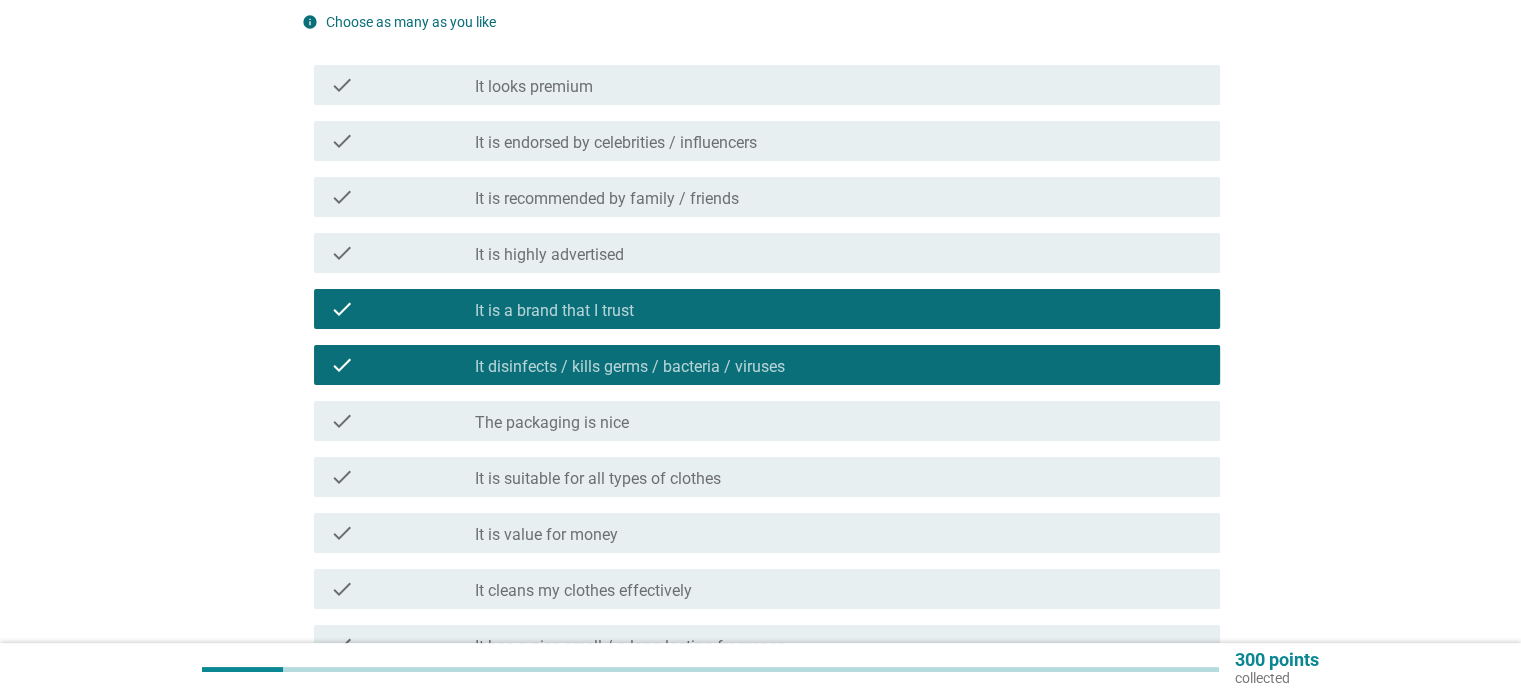 scroll, scrollTop: 334, scrollLeft: 0, axis: vertical 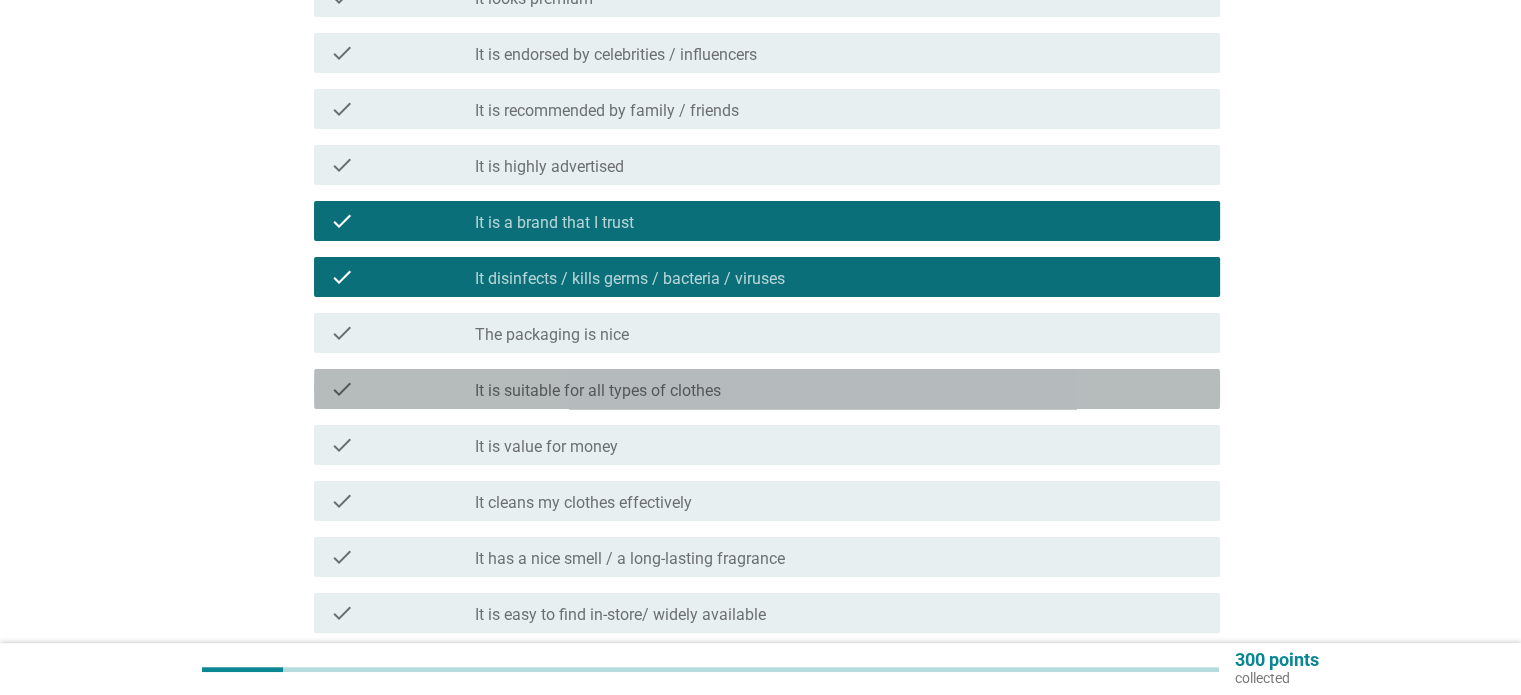 click on "check_box_outline_blank It is suitable for all types of clothes" at bounding box center (839, 389) 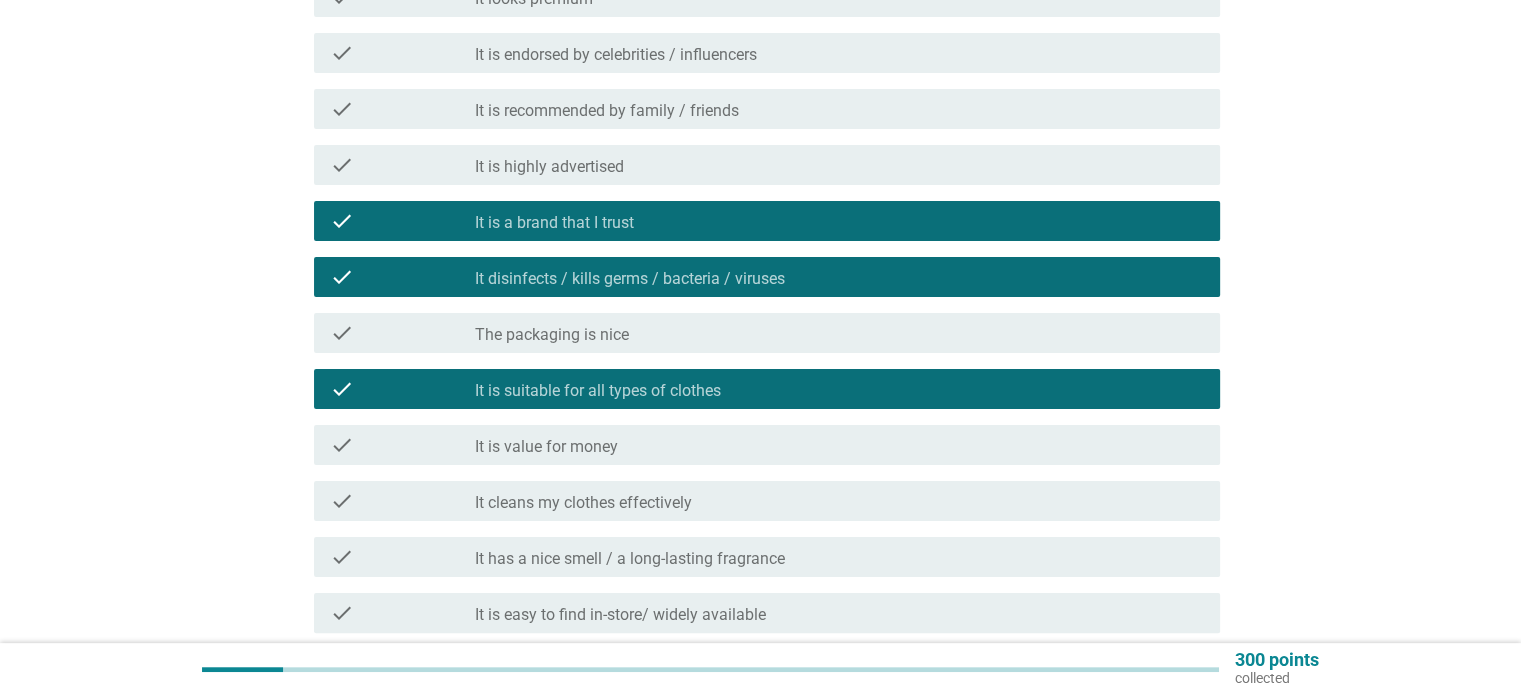 click on "check_box_outline_blank It is value for money" at bounding box center [839, 445] 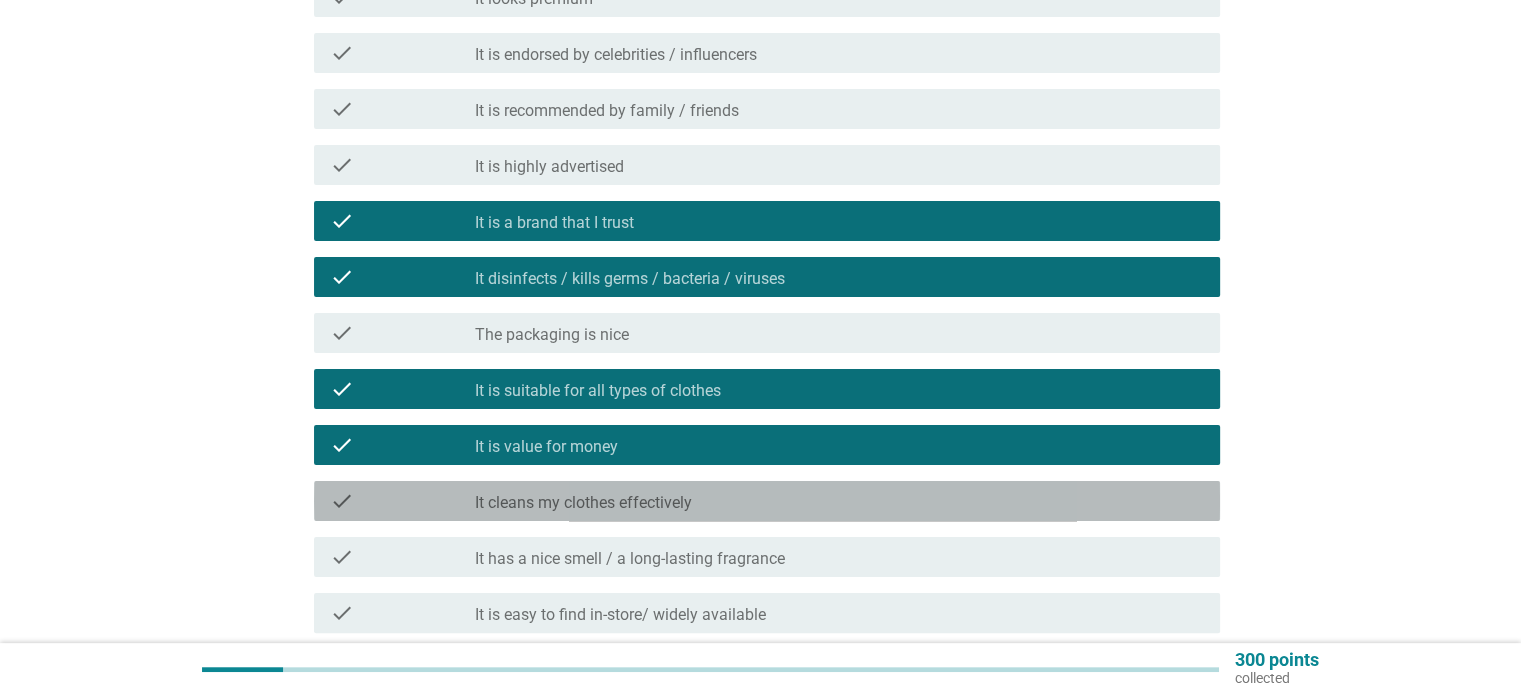 click on "check_box_outline_blank It cleans my clothes effectively" at bounding box center (839, 501) 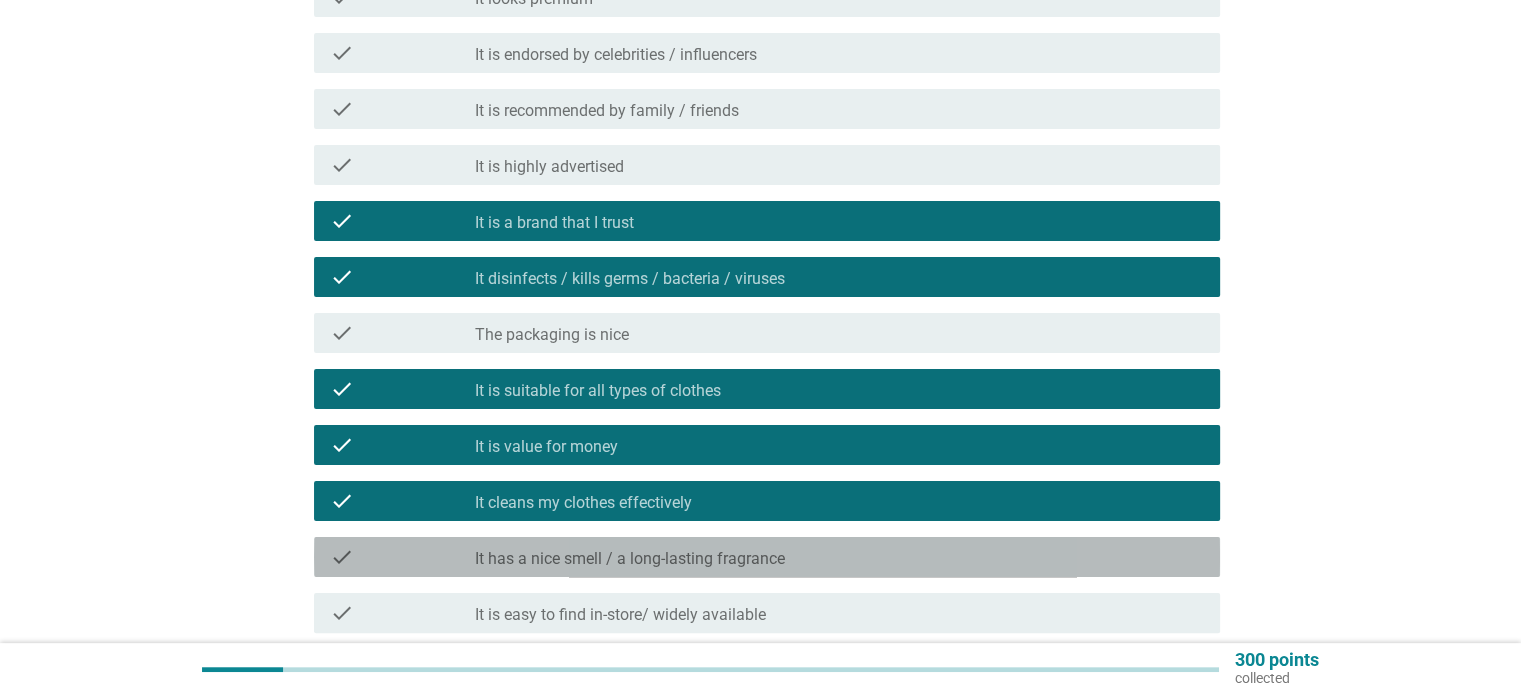 click on "check_box_outline_blank It has a nice smell / a long-lasting fragrance" at bounding box center (839, 557) 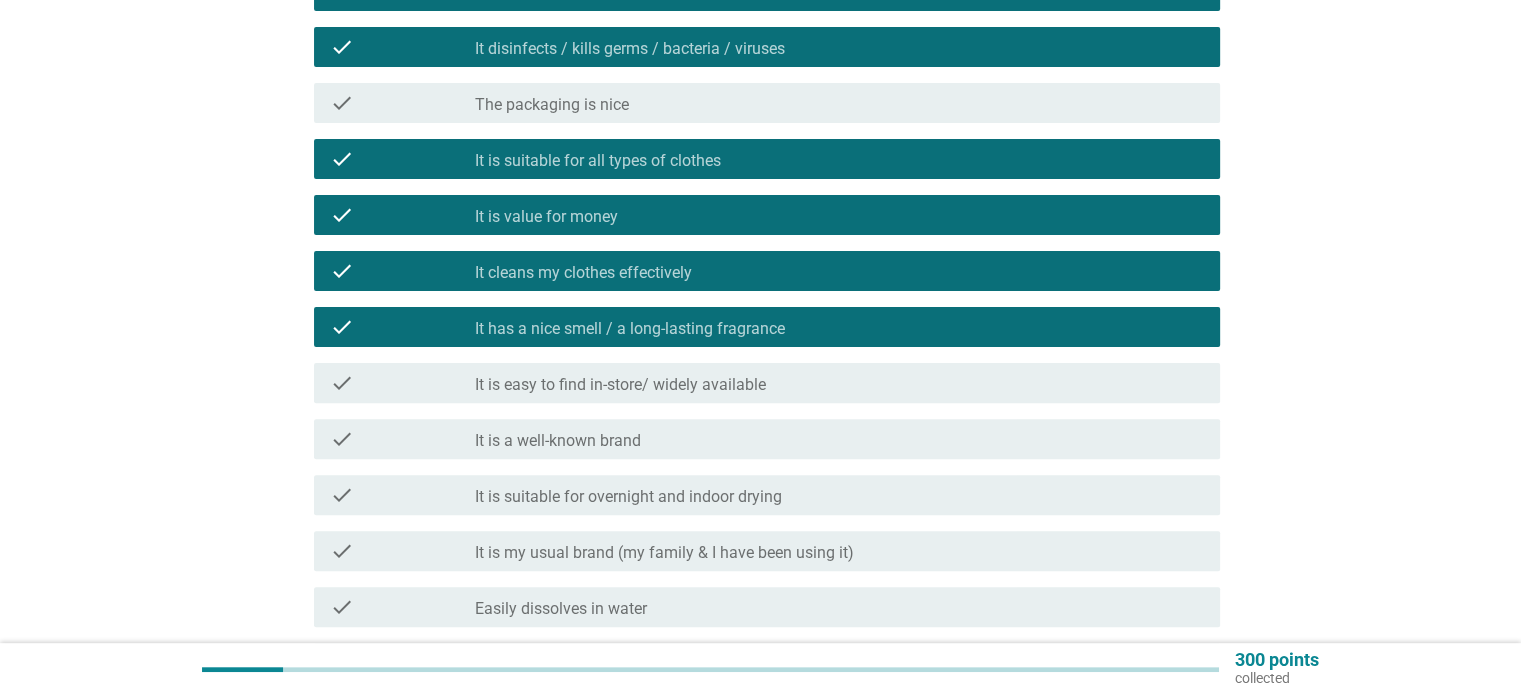 scroll, scrollTop: 566, scrollLeft: 0, axis: vertical 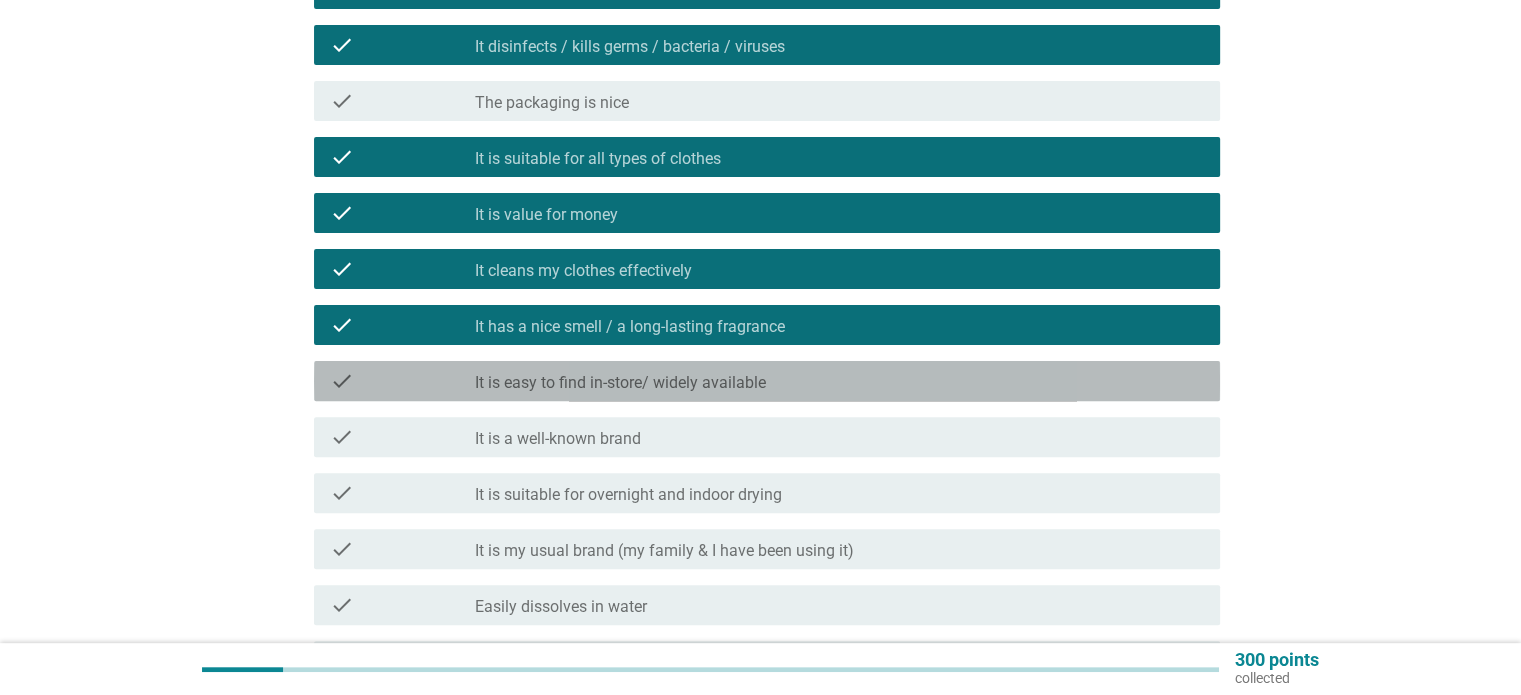click on "check_box_outline_blank It is easy to find in-store/ widely available" at bounding box center (839, 381) 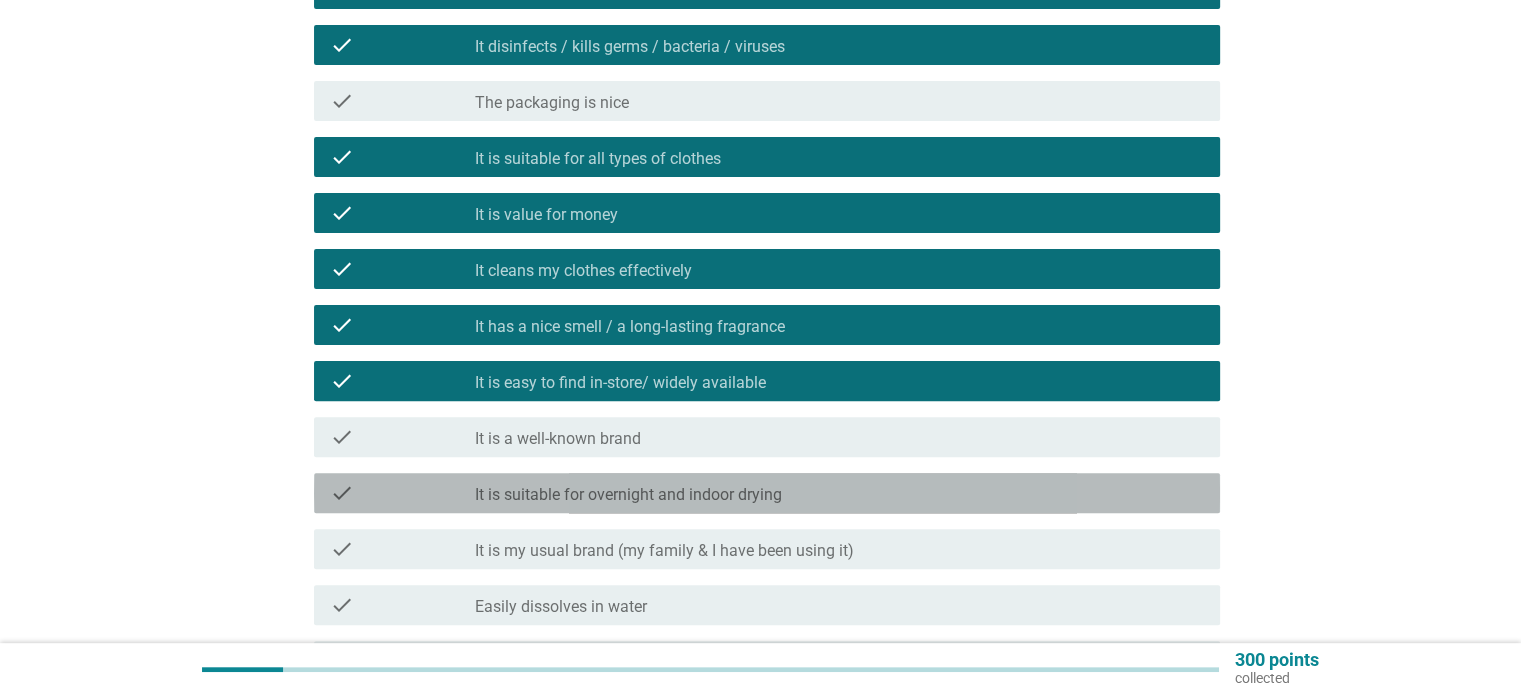click on "check_box_outline_blank It is suitable for overnight and indoor drying" at bounding box center (839, 493) 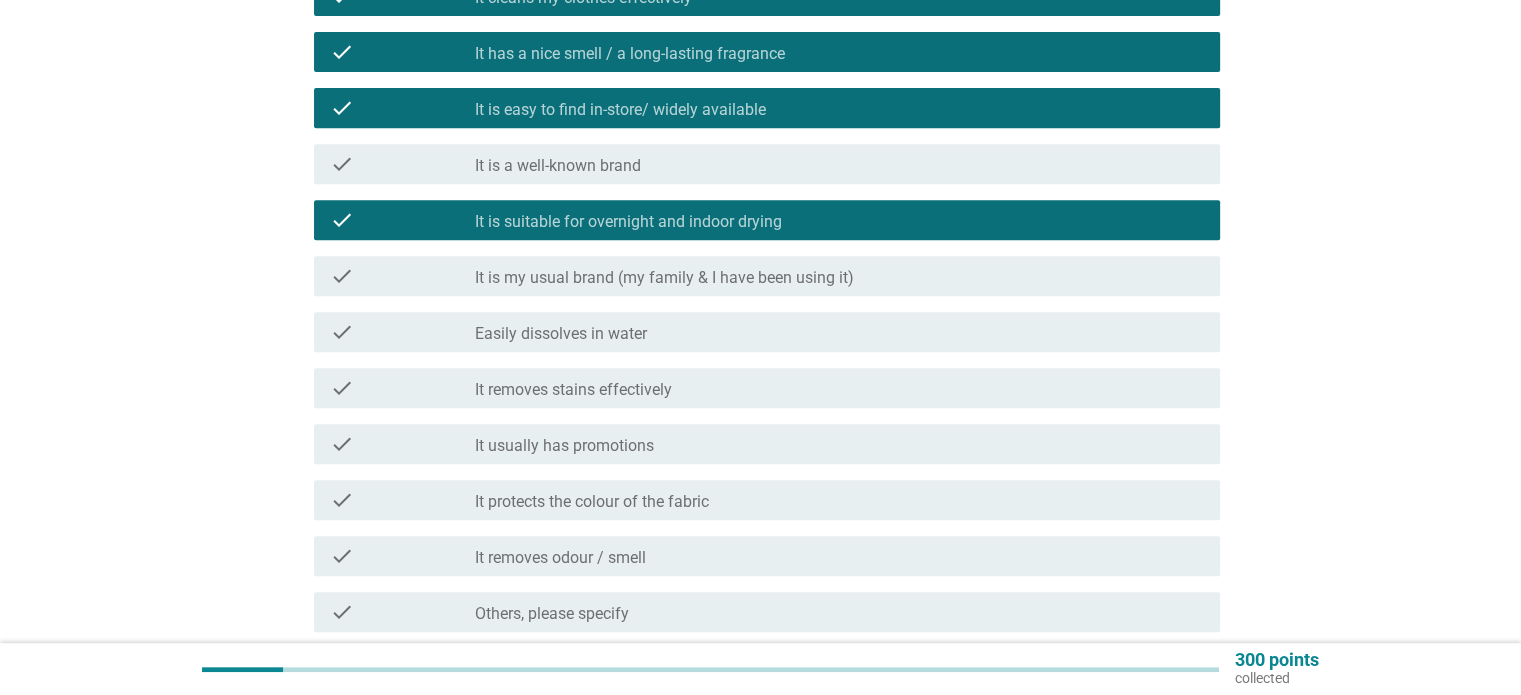 scroll, scrollTop: 840, scrollLeft: 0, axis: vertical 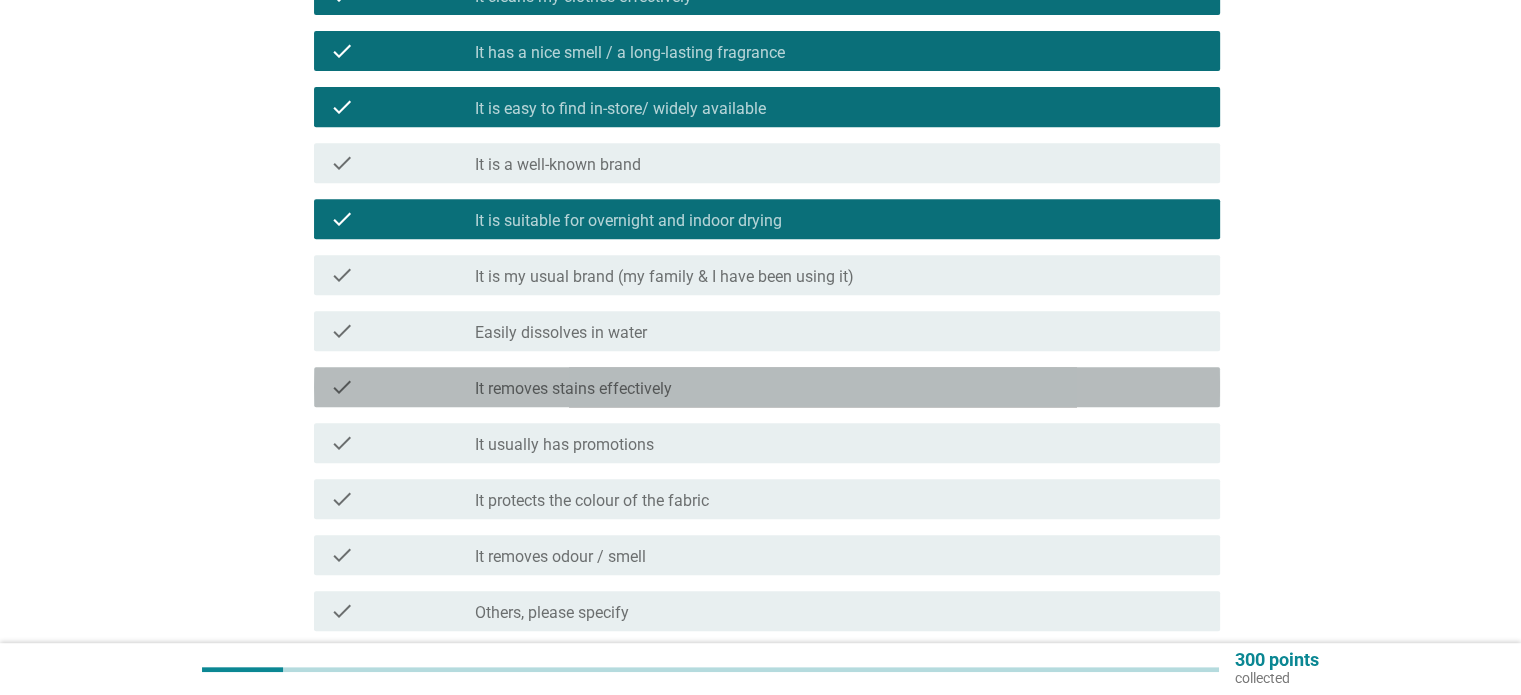 click on "check_box_outline_blank It removes stains effectively" at bounding box center [839, 387] 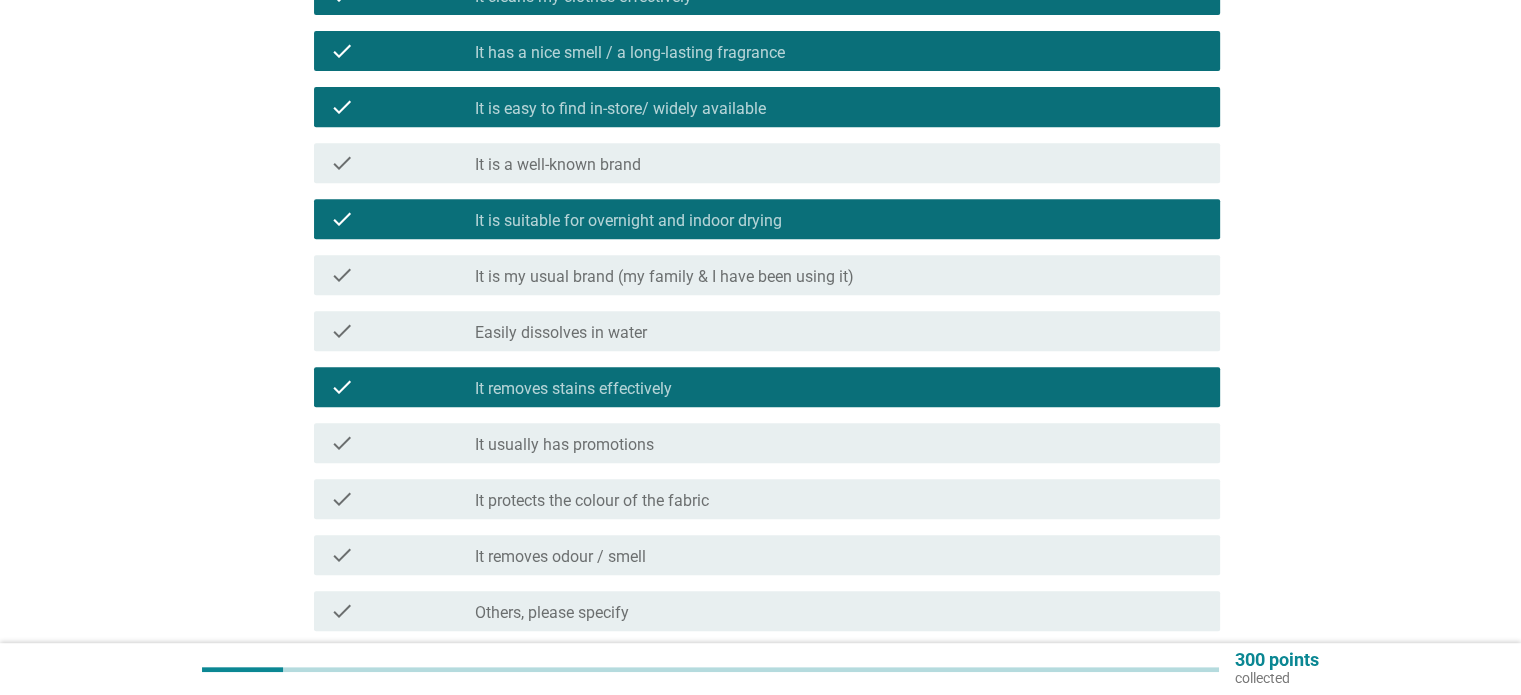 click on "check     check_box_outline_blank It usually has promotions" at bounding box center [761, 443] 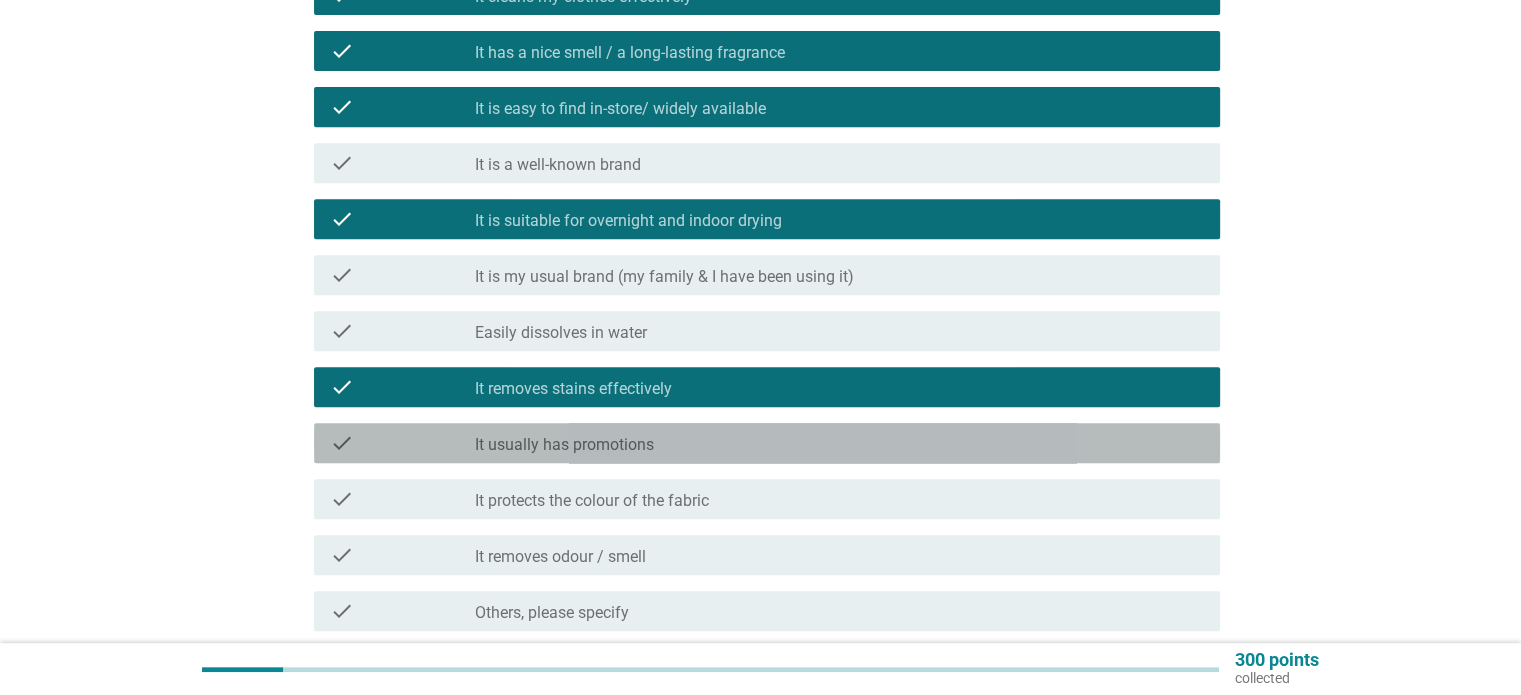 click on "check_box_outline_blank It usually has promotions" at bounding box center (839, 443) 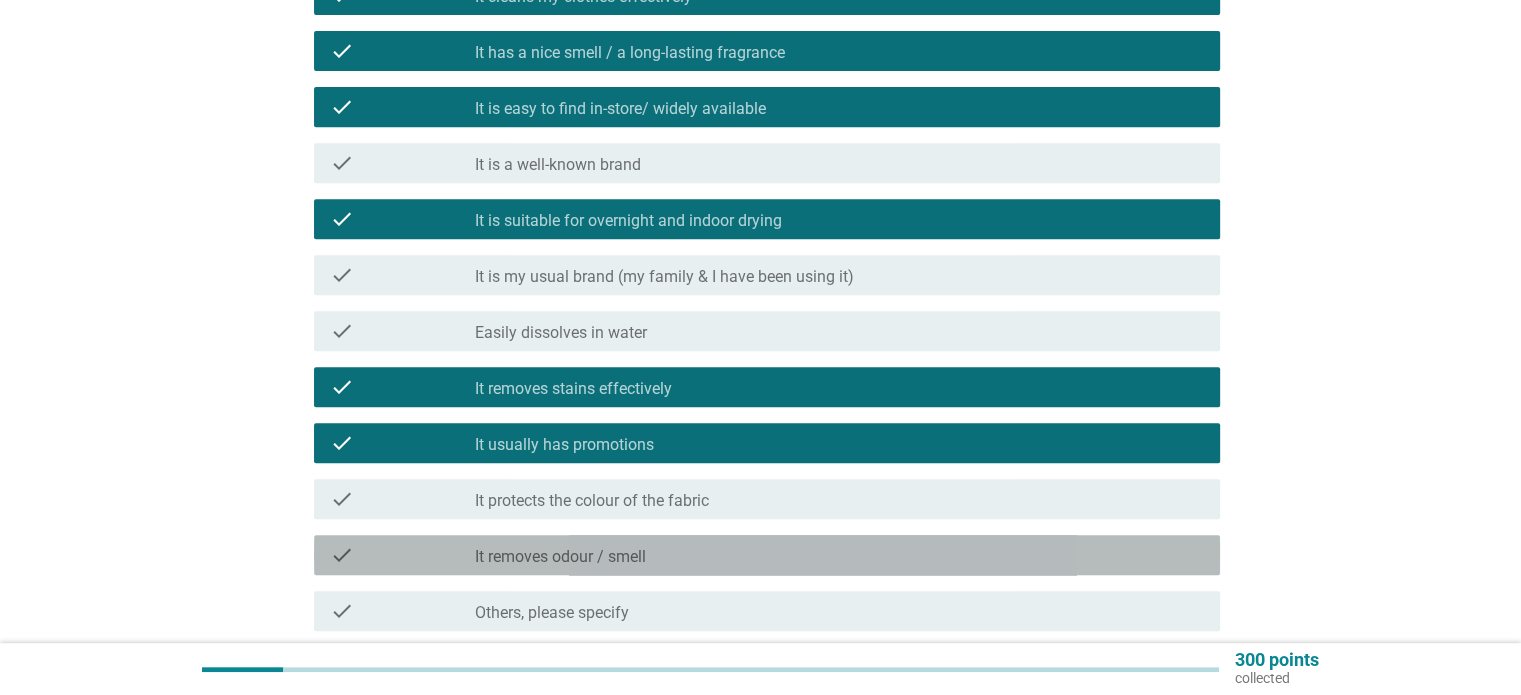 click on "check     check_box_outline_blank It removes odour / smell" at bounding box center [767, 555] 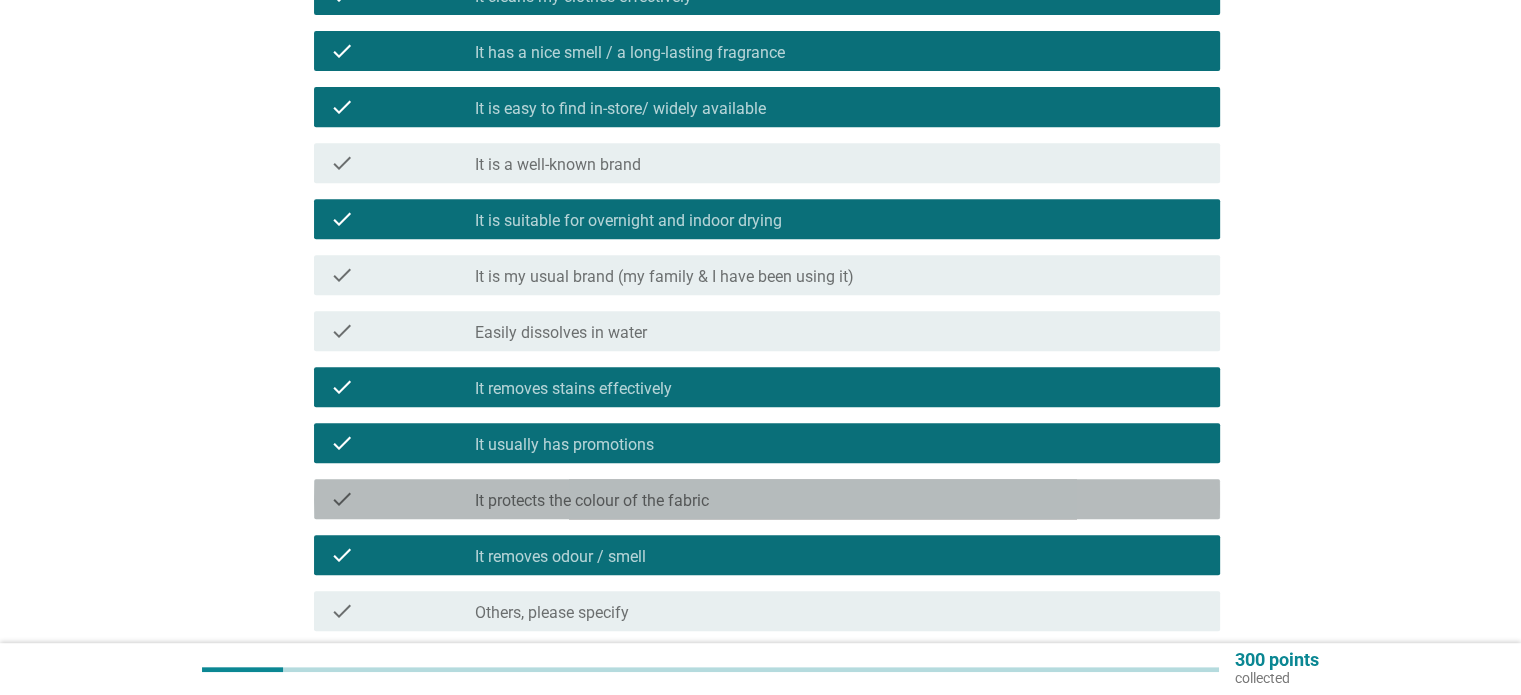 click on "check     check_box_outline_blank It protects the colour of the fabric" at bounding box center [767, 499] 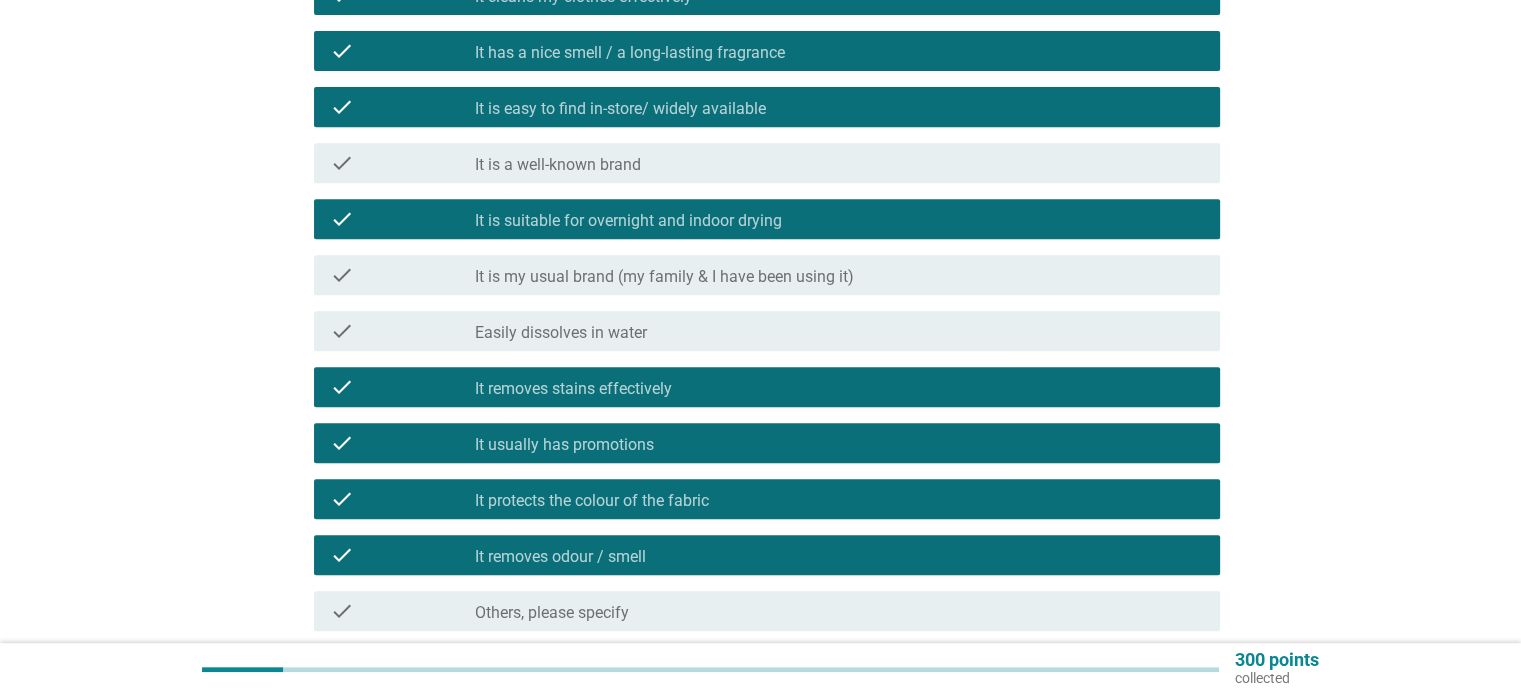 scroll, scrollTop: 1013, scrollLeft: 0, axis: vertical 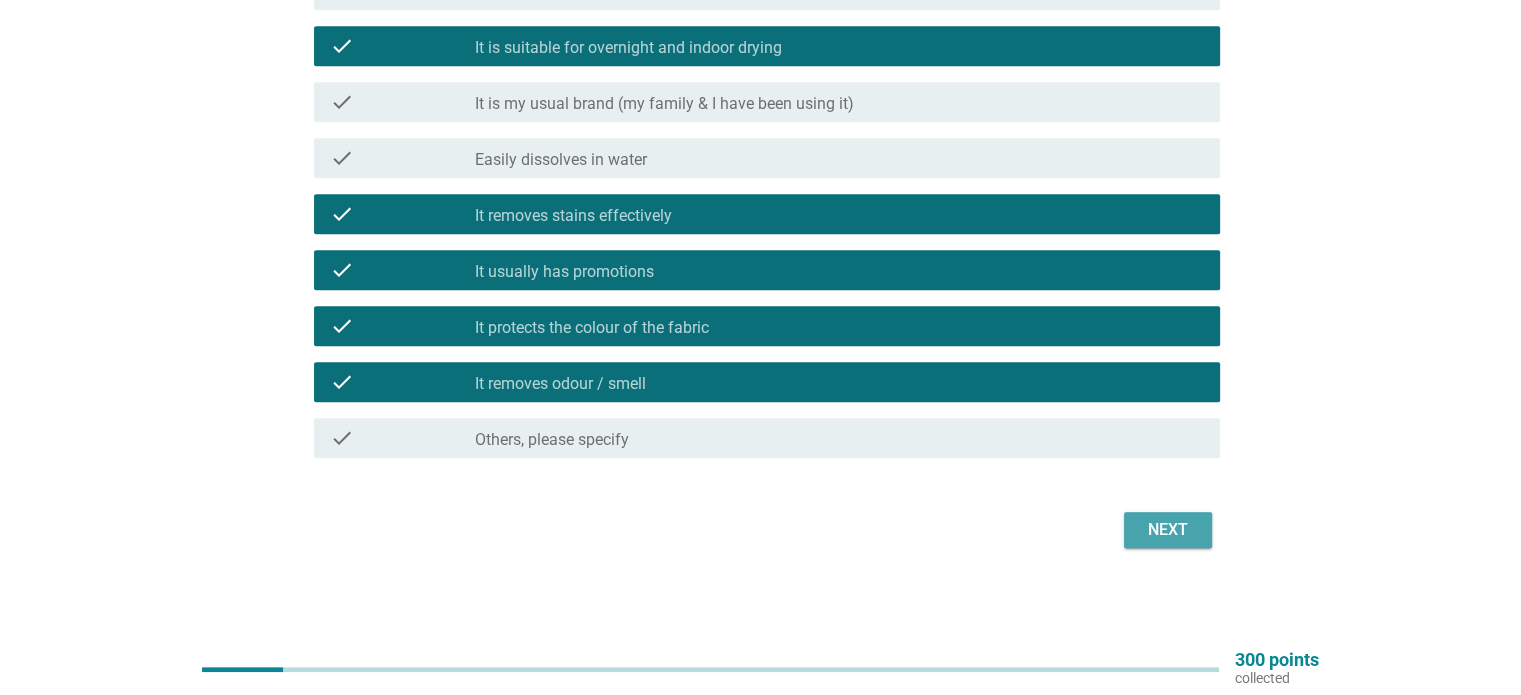 click on "Next" at bounding box center [1168, 530] 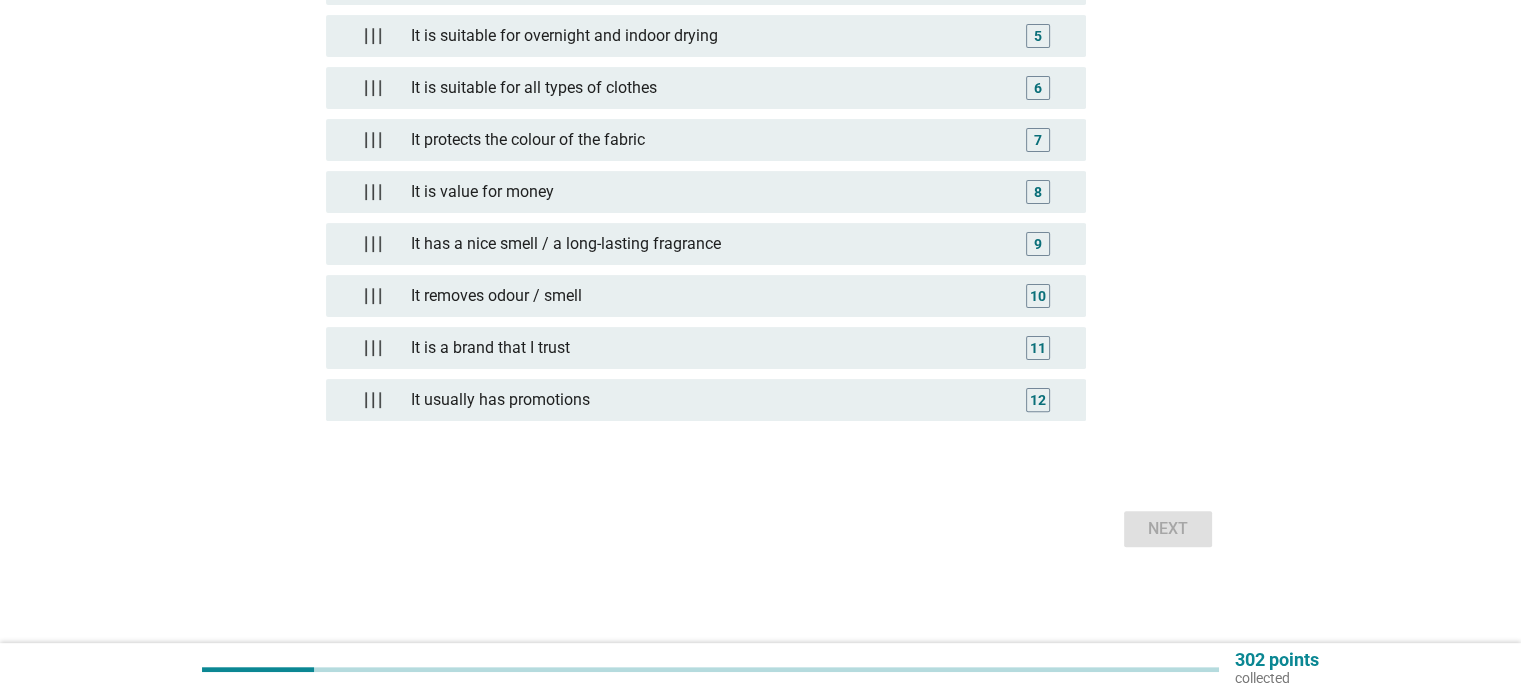scroll, scrollTop: 0, scrollLeft: 0, axis: both 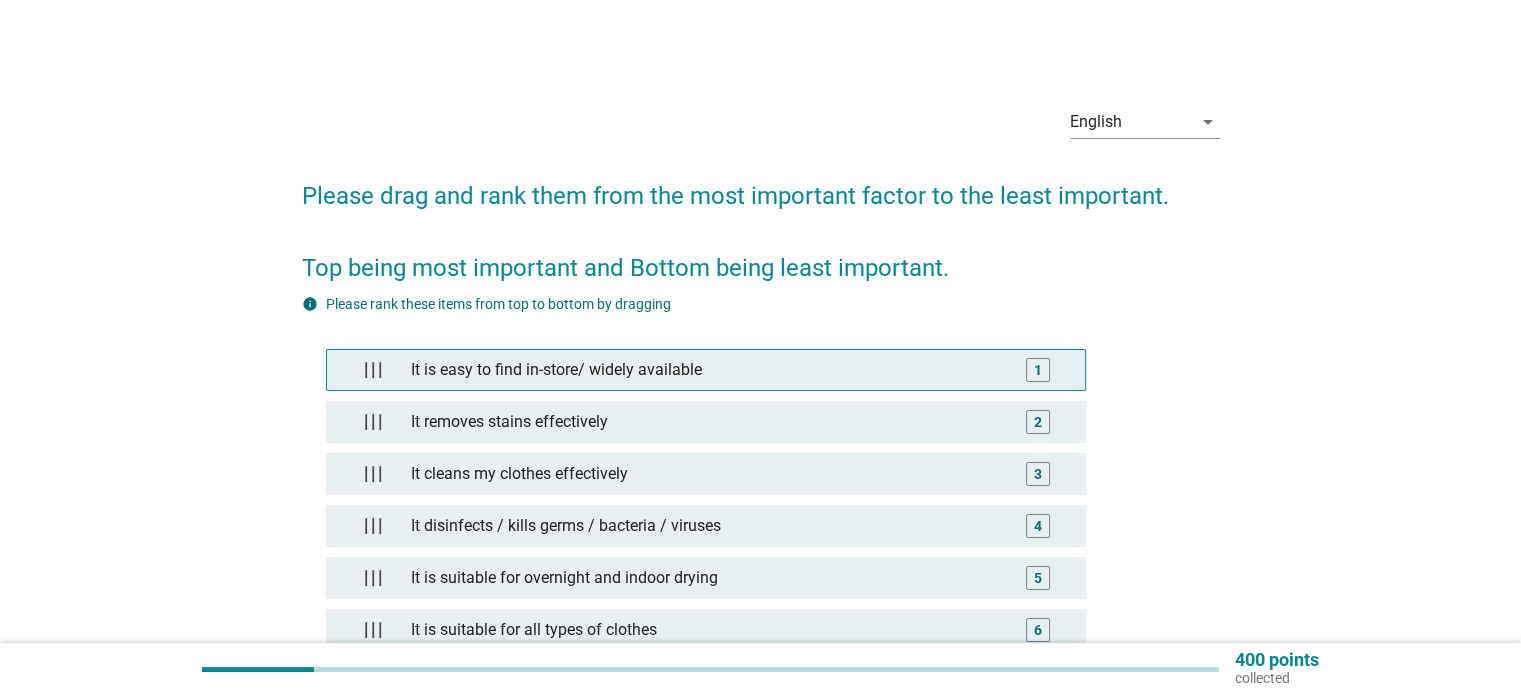 drag, startPoint x: 662, startPoint y: 468, endPoint x: 685, endPoint y: 373, distance: 97.74457 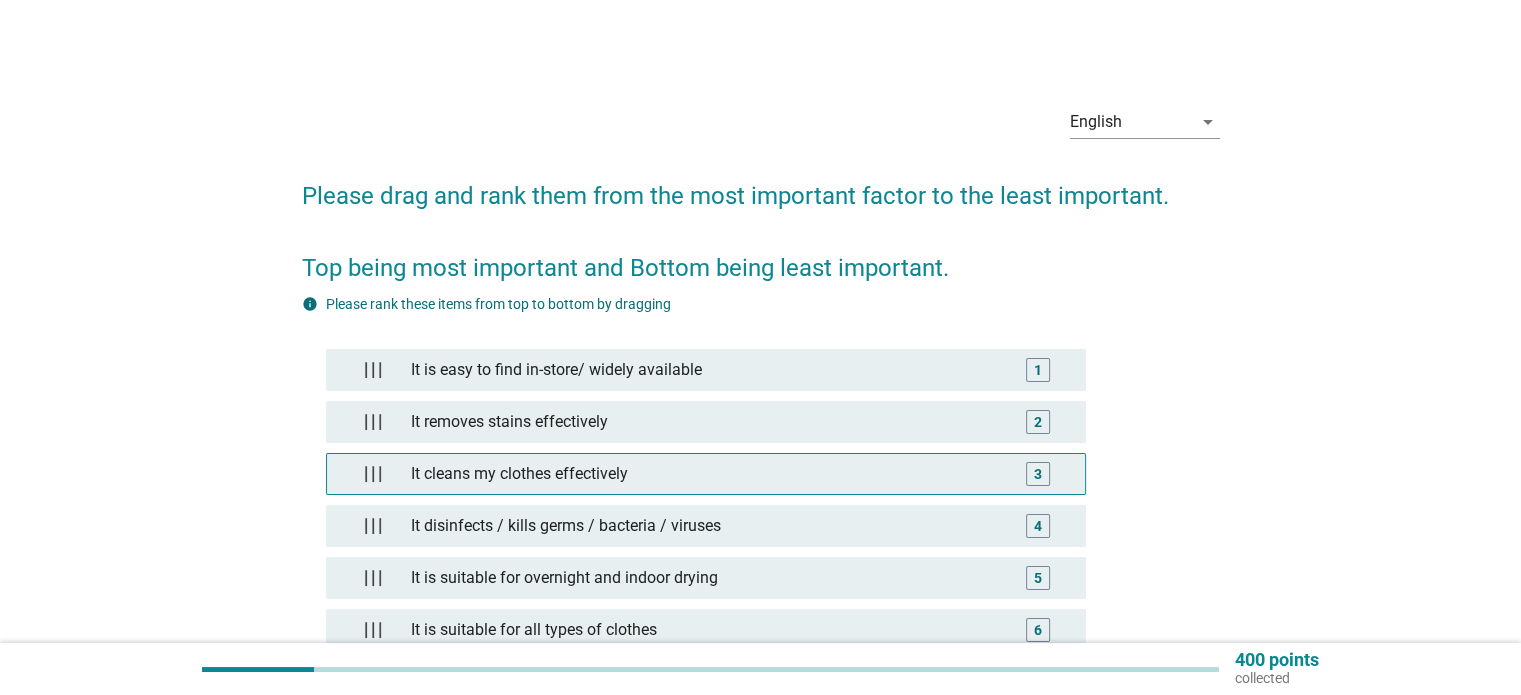 drag, startPoint x: 685, startPoint y: 373, endPoint x: 632, endPoint y: 481, distance: 120.30378 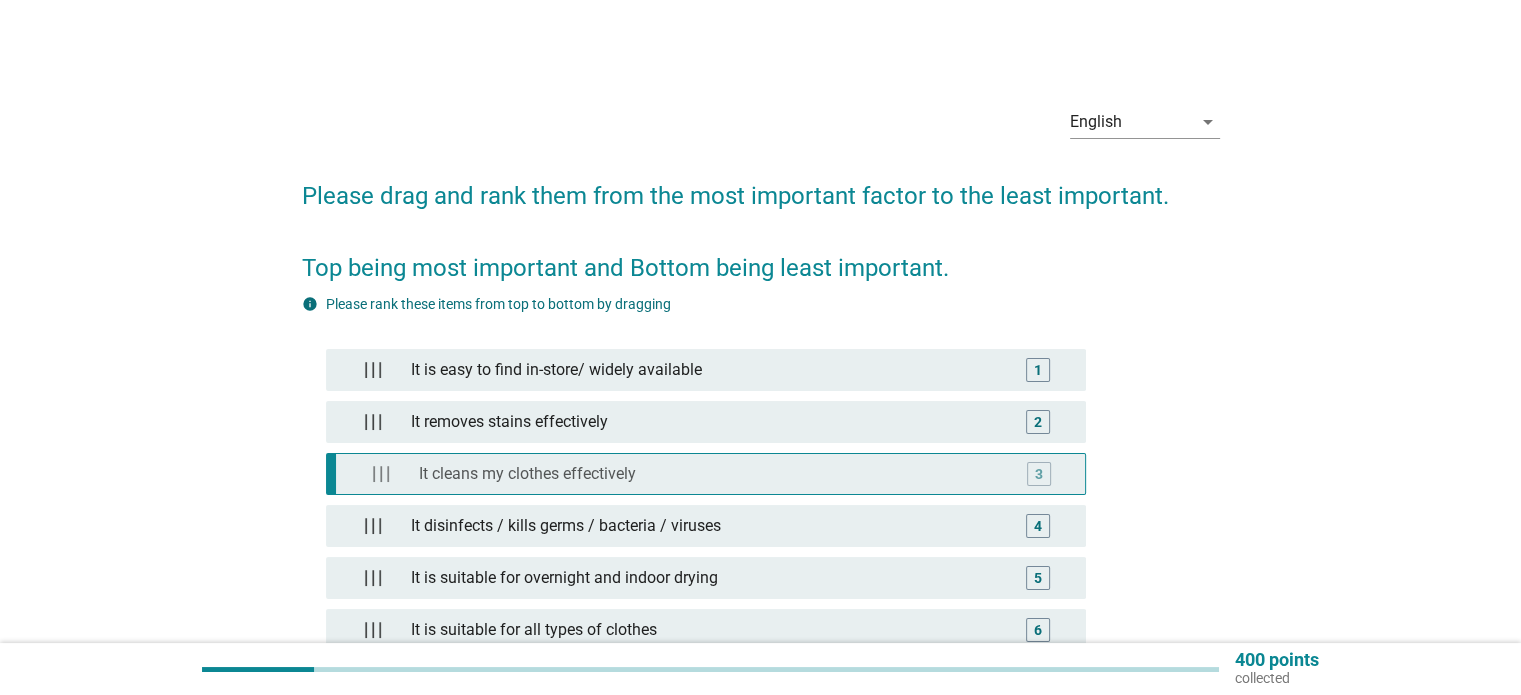 type 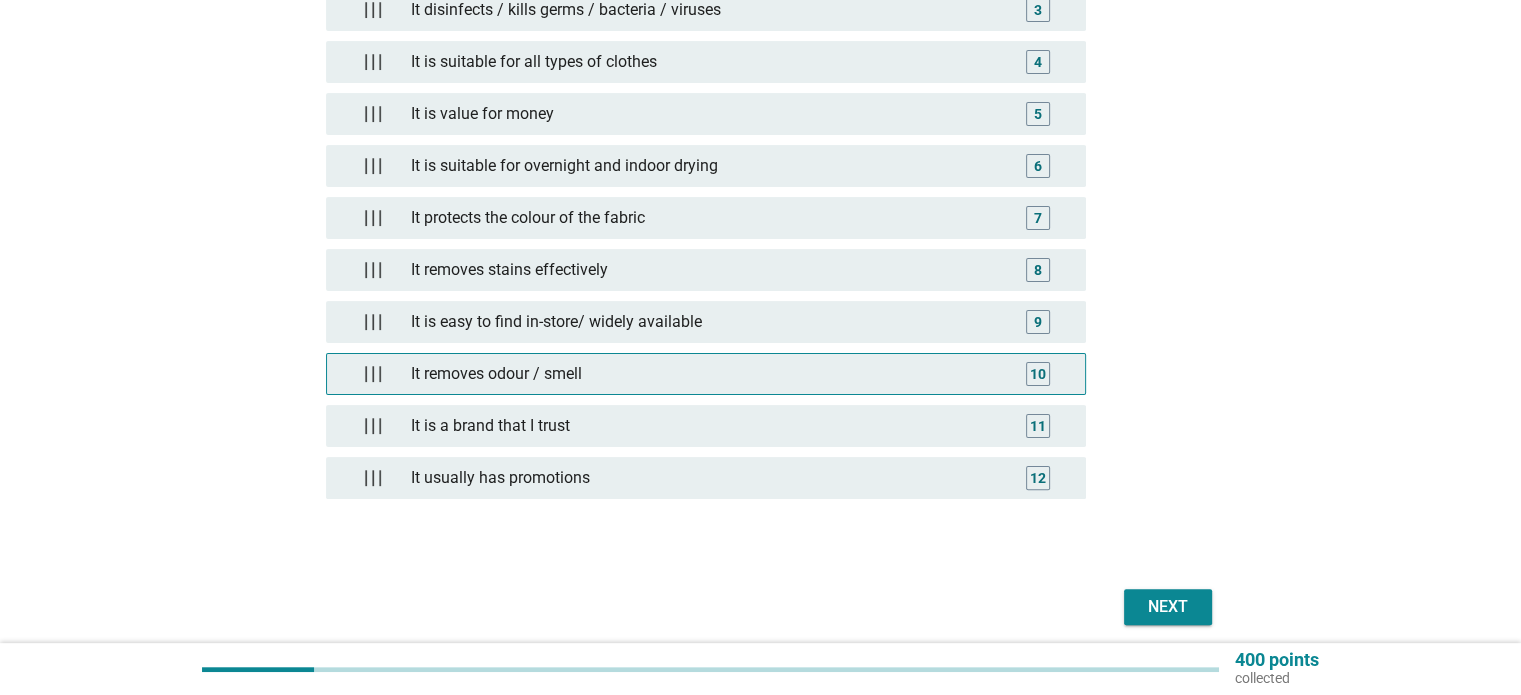 scroll, scrollTop: 466, scrollLeft: 0, axis: vertical 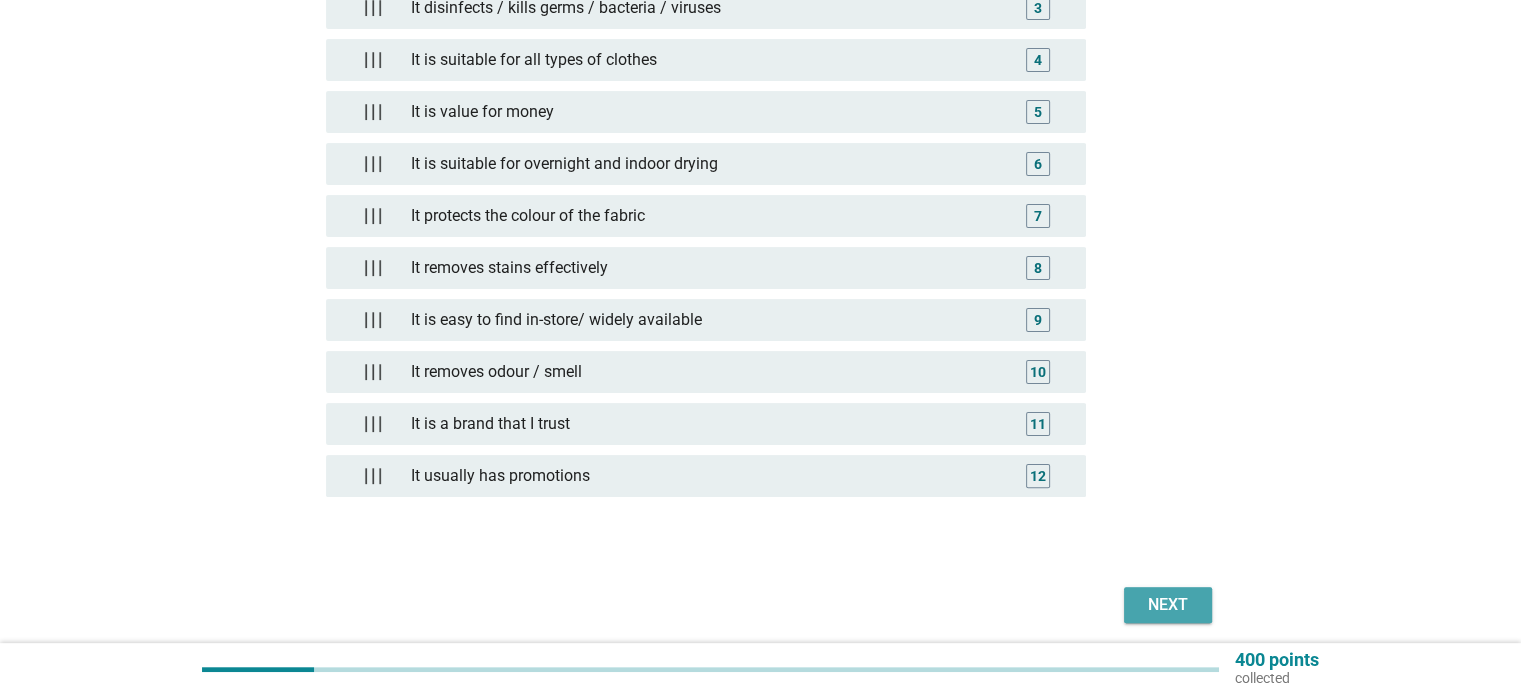 click on "Next" at bounding box center (1168, 605) 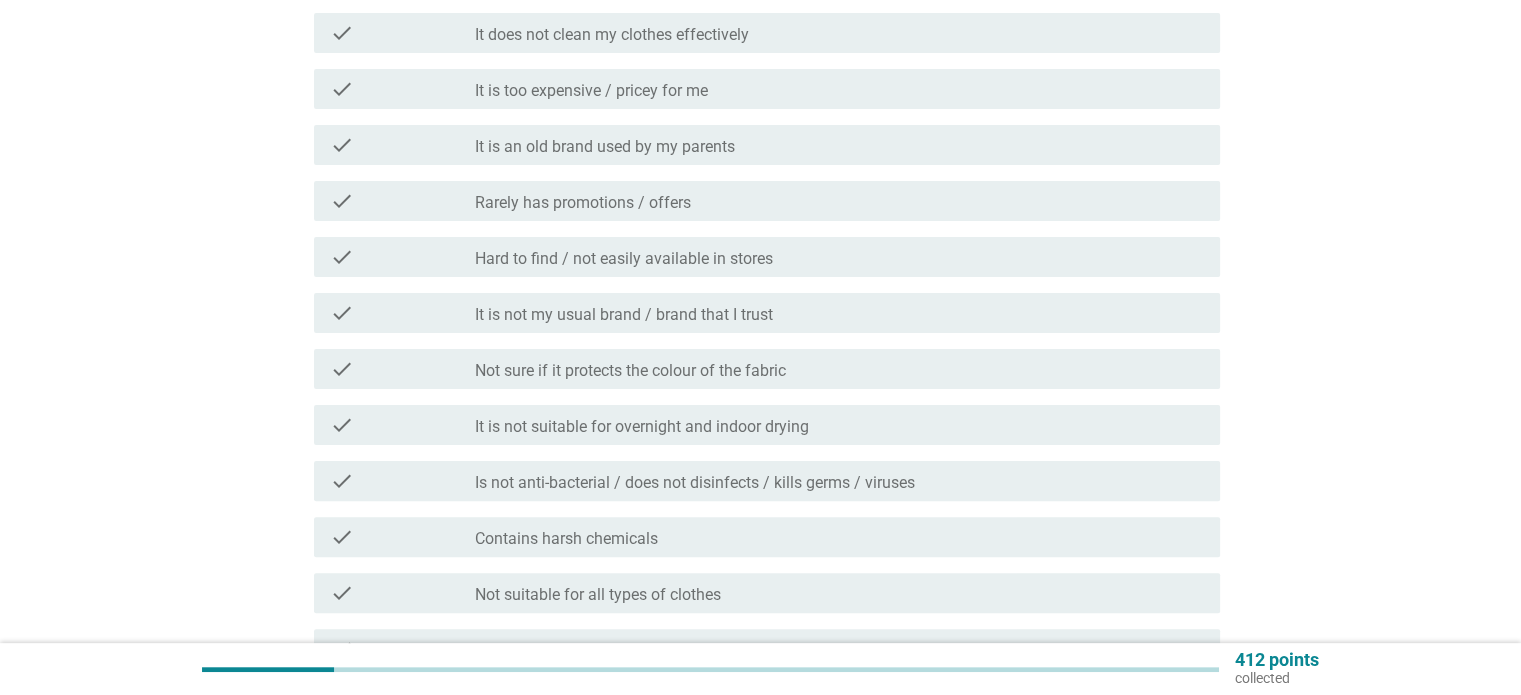 scroll, scrollTop: 0, scrollLeft: 0, axis: both 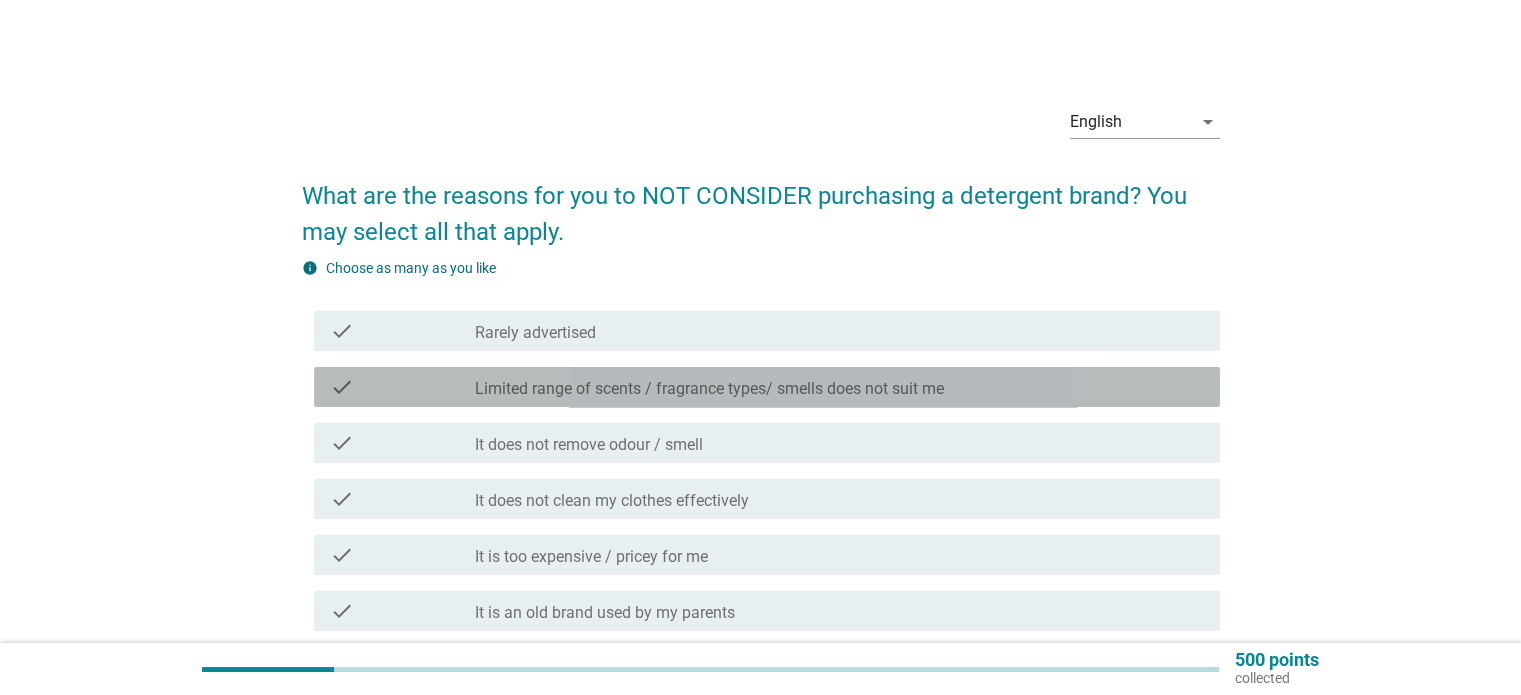 click on "Limited range of scents / fragrance types/ smells does not suit me" at bounding box center [709, 389] 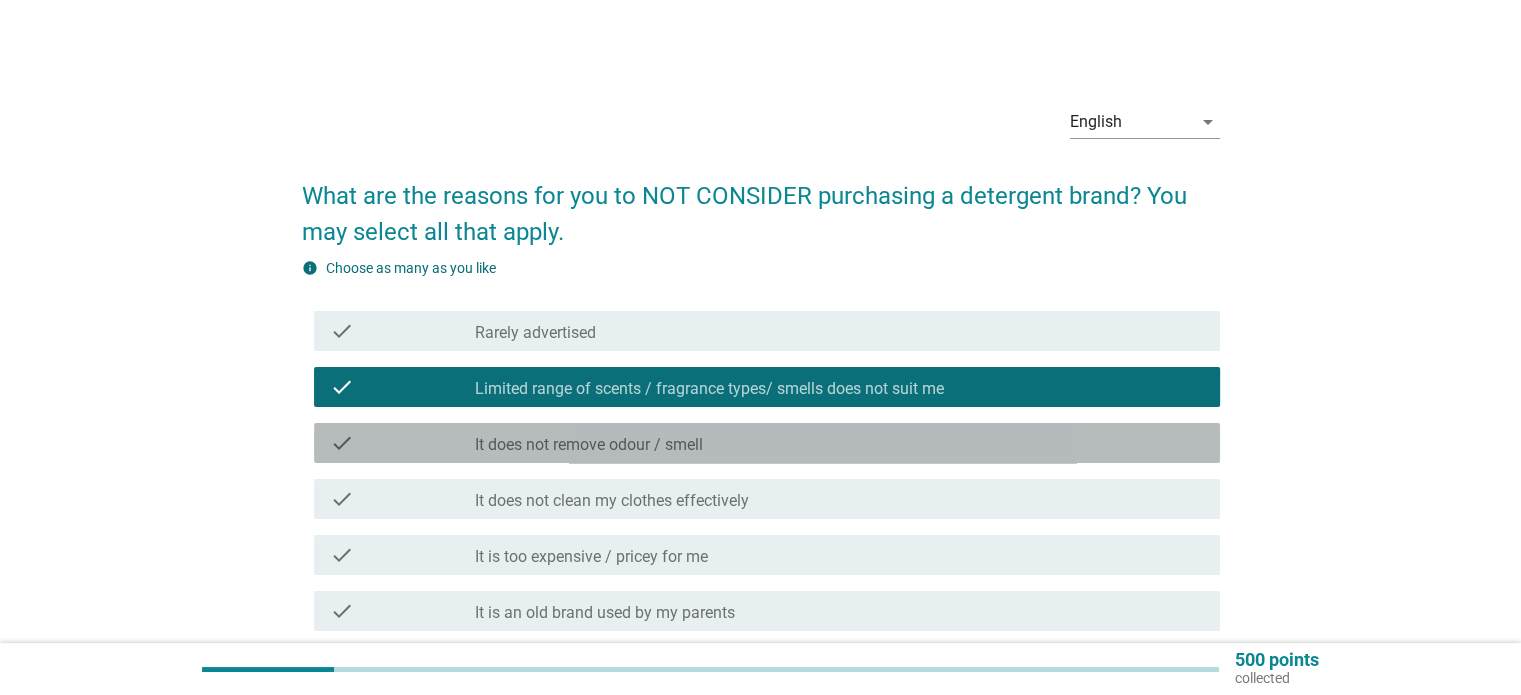 click on "check     check_box_outline_blank It does not remove odour / smell" at bounding box center (767, 443) 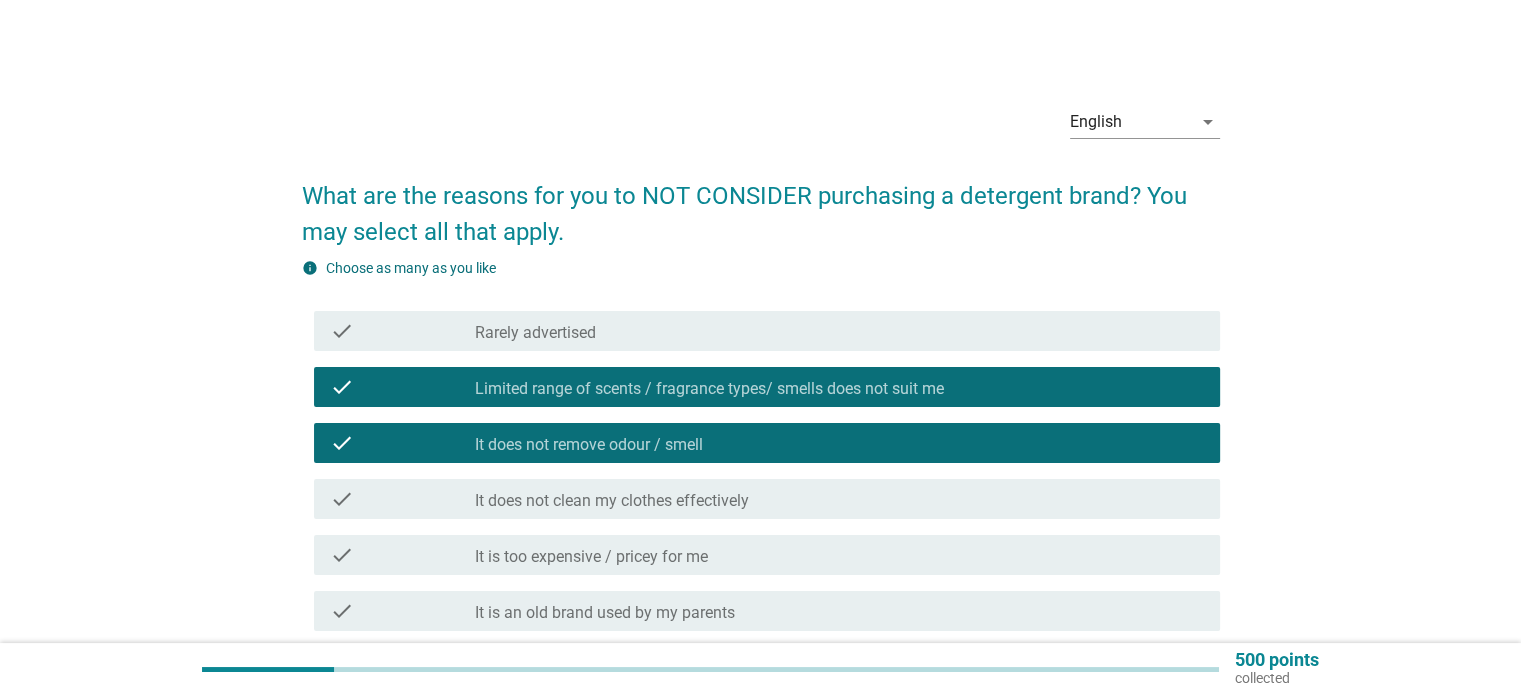 click on "check     check_box_outline_blank It does not clean my clothes effectively" at bounding box center (767, 499) 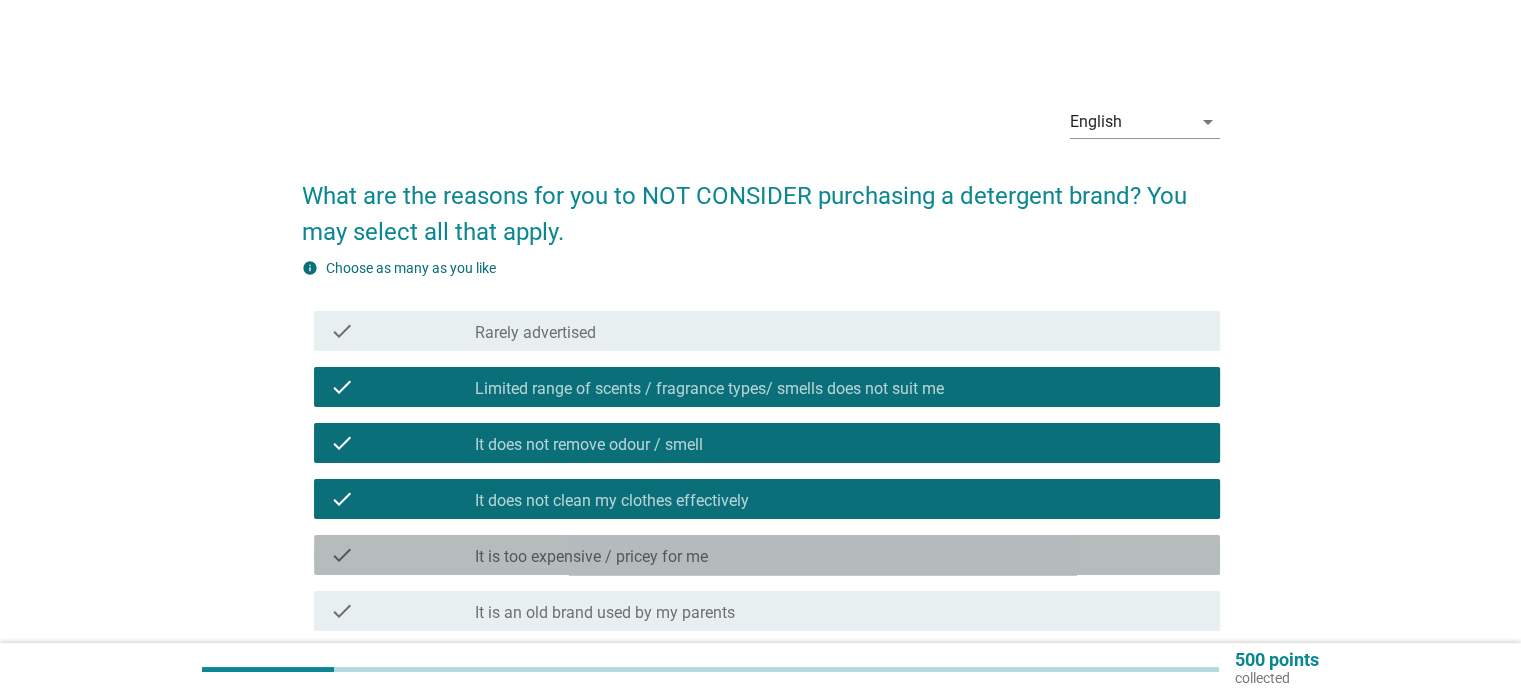 click on "check     check_box_outline_blank It is too expensive / pricey for me" at bounding box center [767, 555] 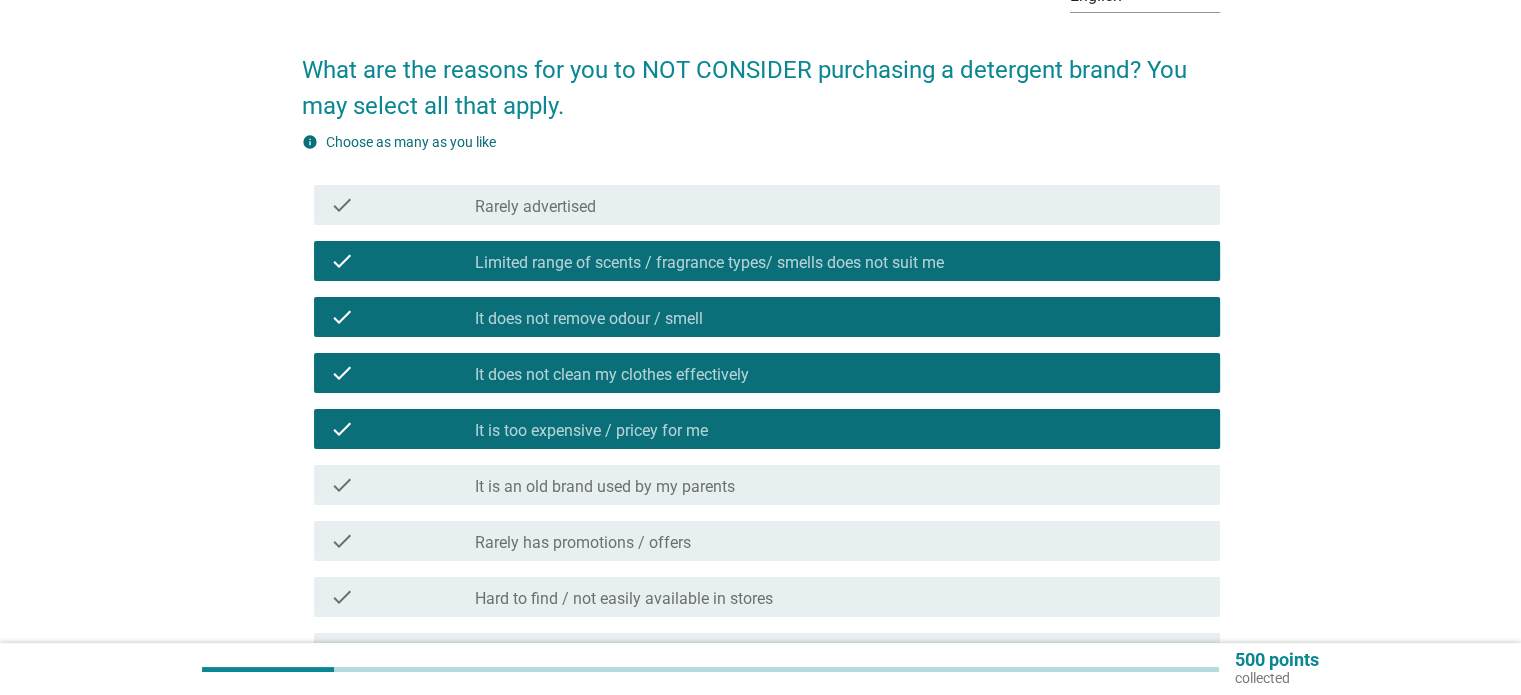 scroll, scrollTop: 132, scrollLeft: 0, axis: vertical 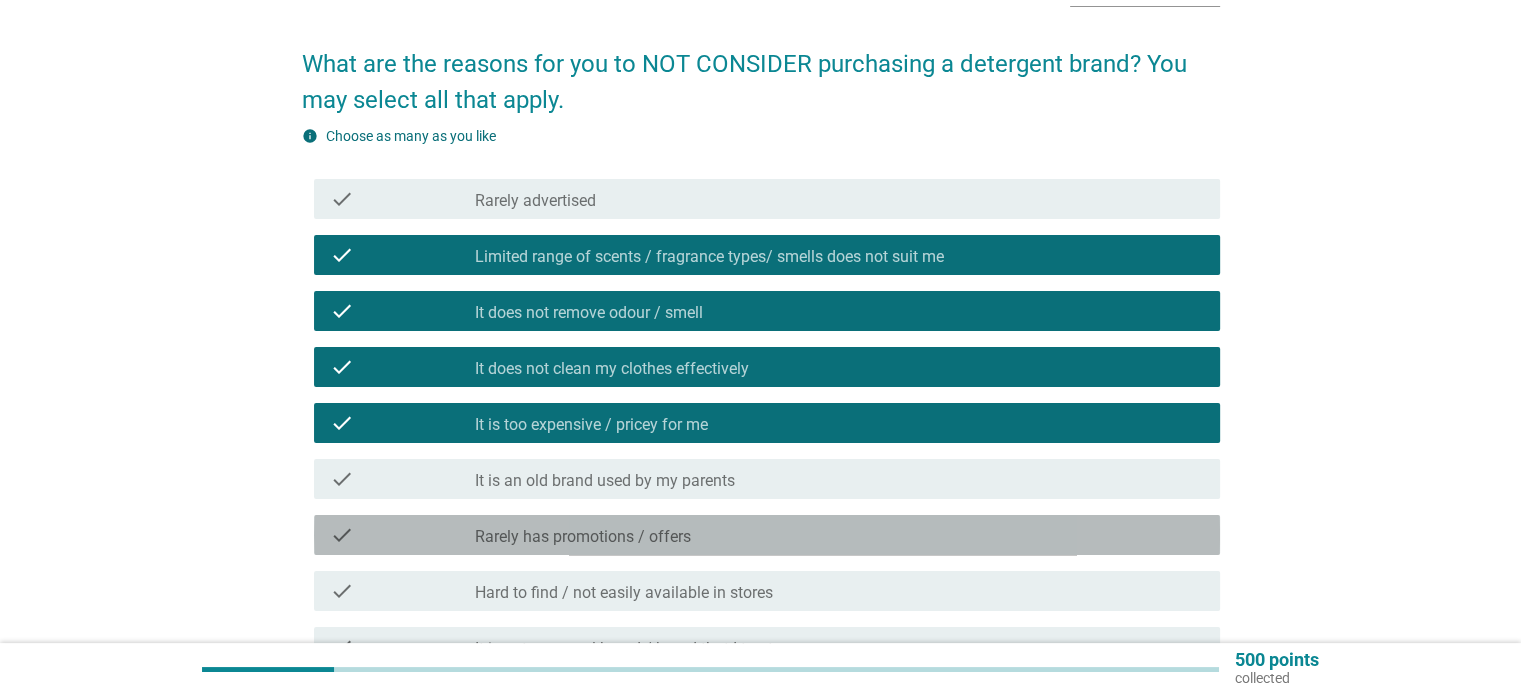 click on "check_box_outline_blank Rarely has promotions / offers" at bounding box center (839, 535) 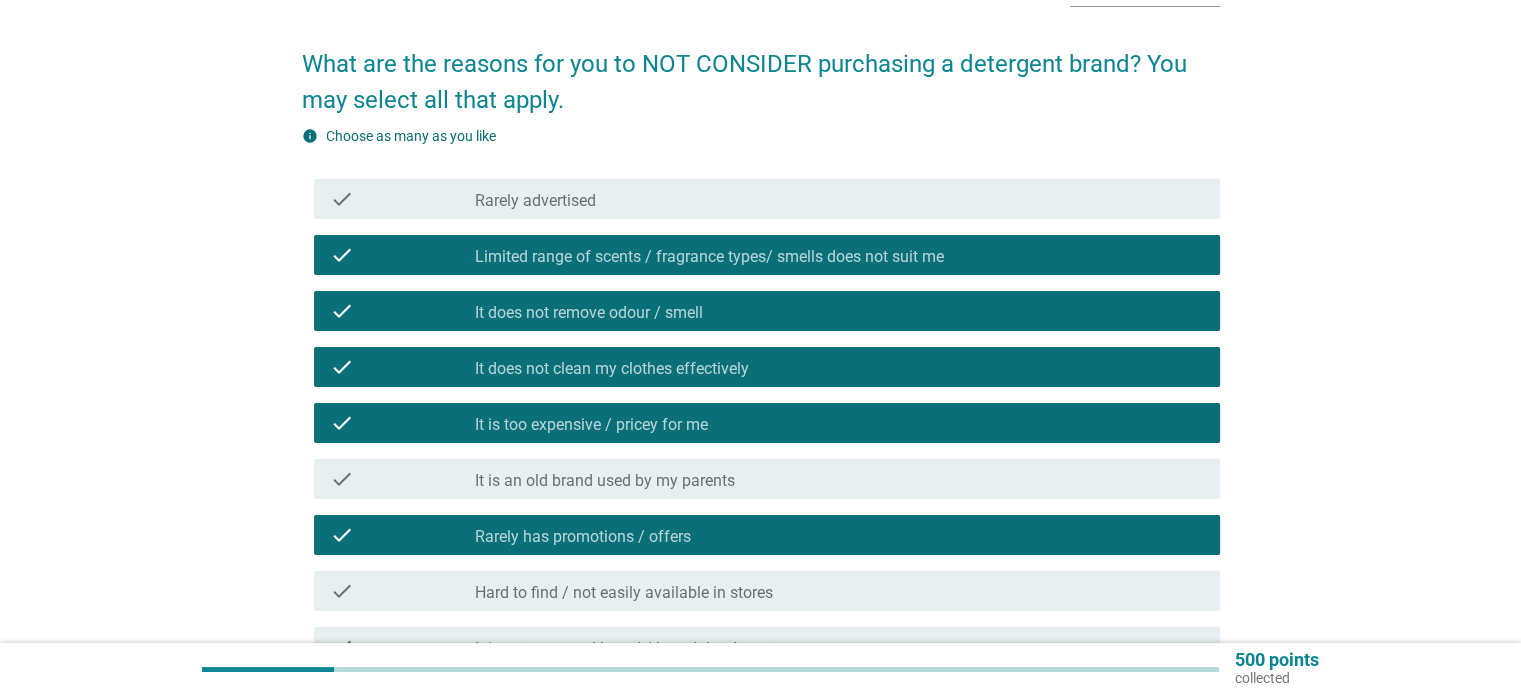 click on "Hard to find / not easily available in stores" at bounding box center [624, 593] 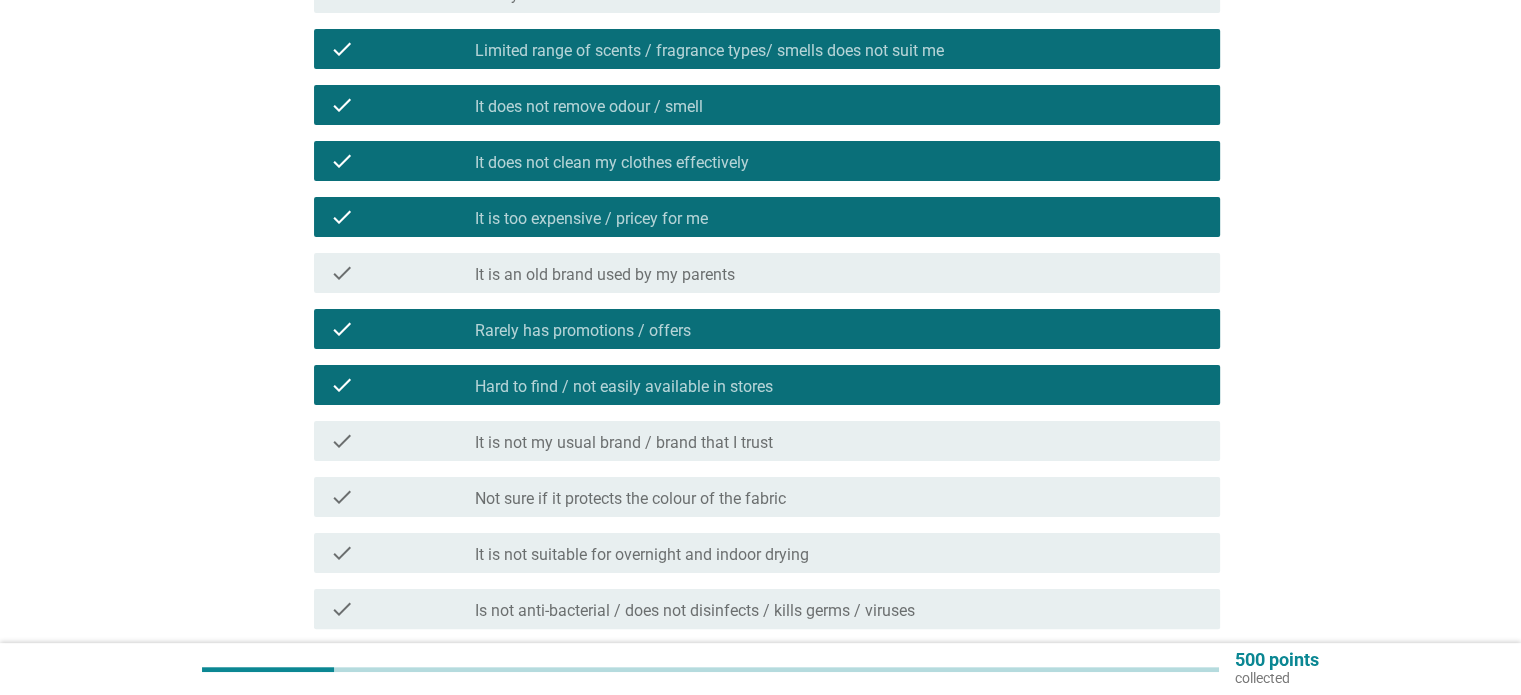 scroll, scrollTop: 340, scrollLeft: 0, axis: vertical 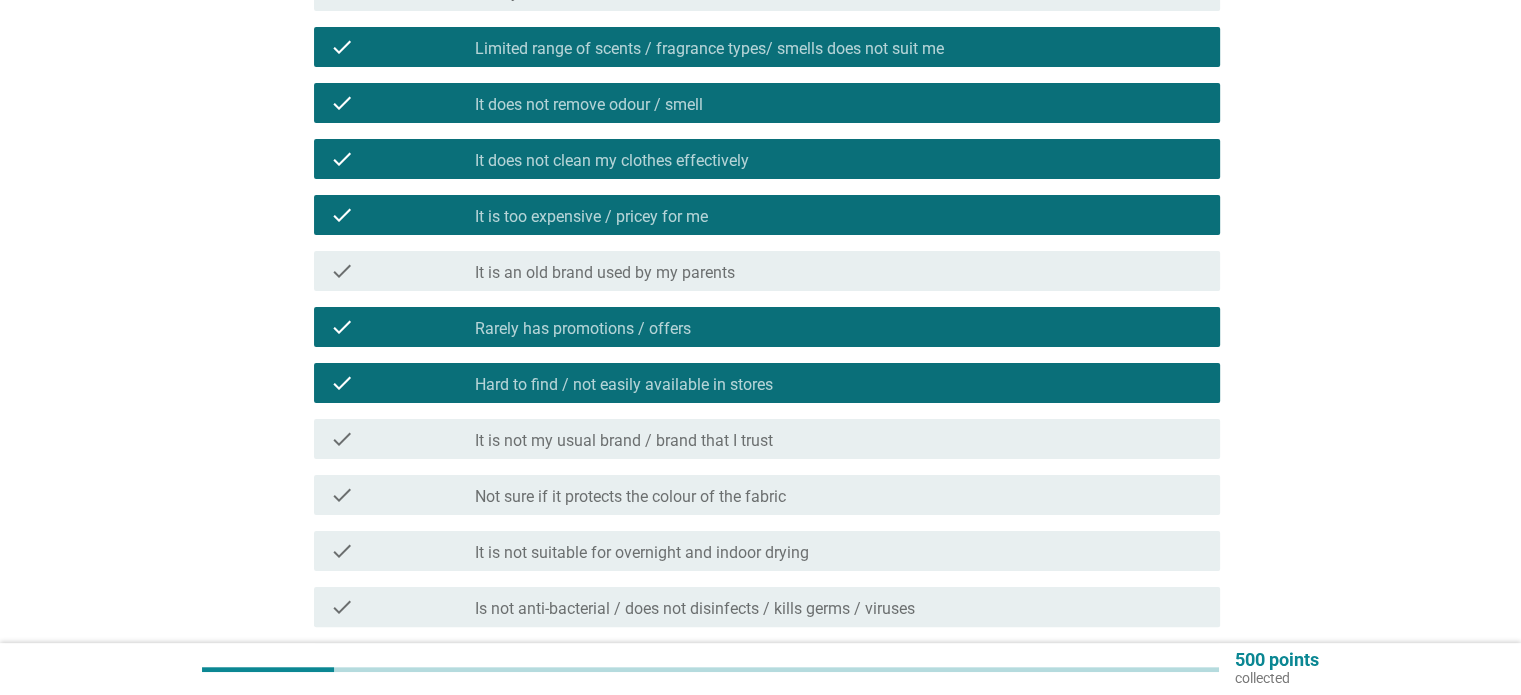 click on "Not sure if it protects the colour of the fabric" at bounding box center [630, 497] 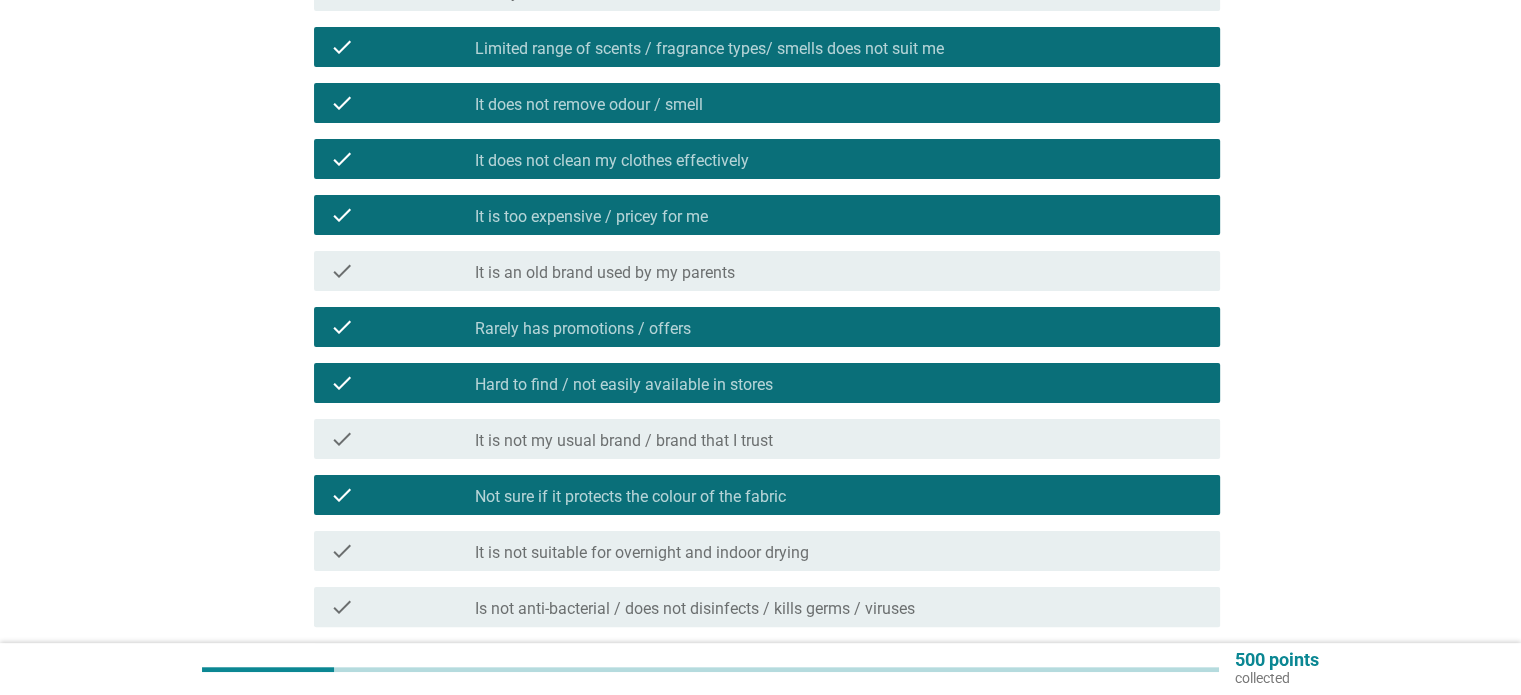 click on "It is not suitable for overnight and indoor drying" at bounding box center (642, 553) 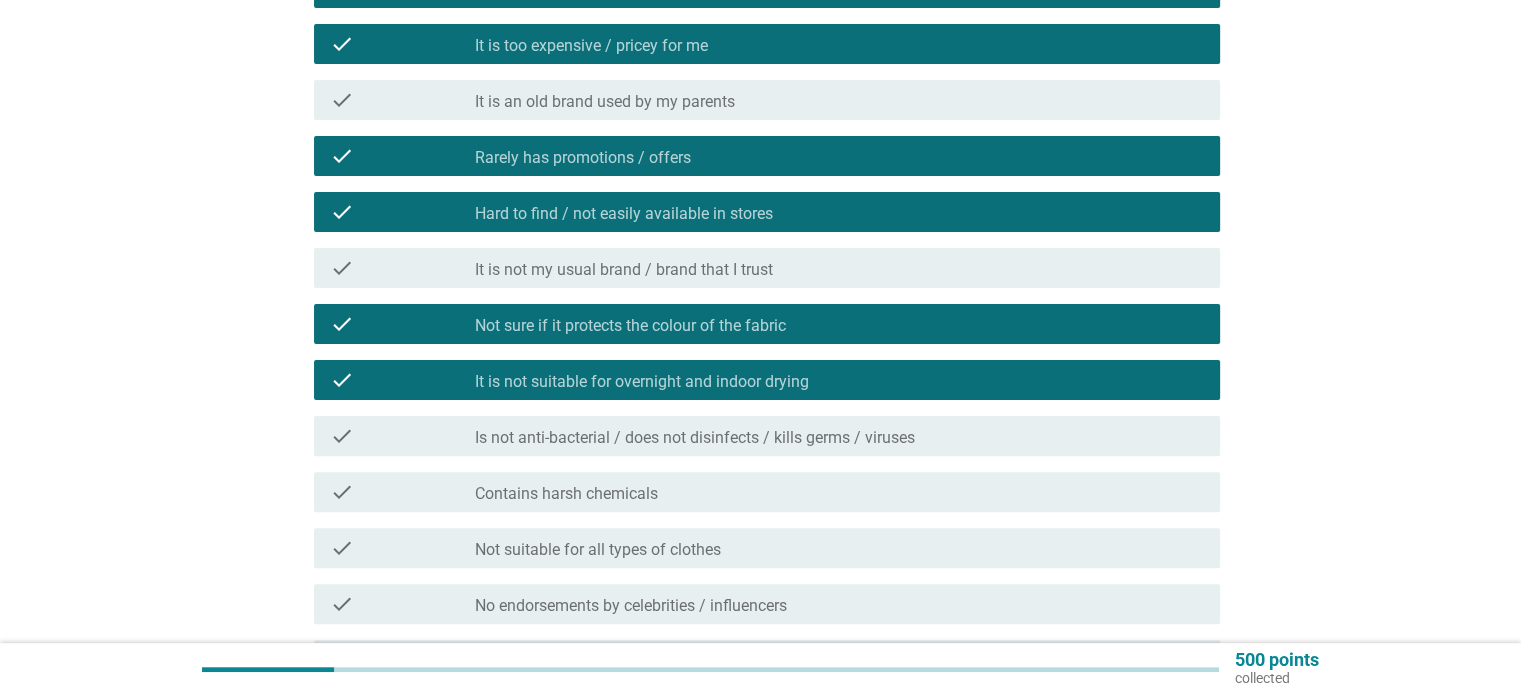 scroll, scrollTop: 528, scrollLeft: 0, axis: vertical 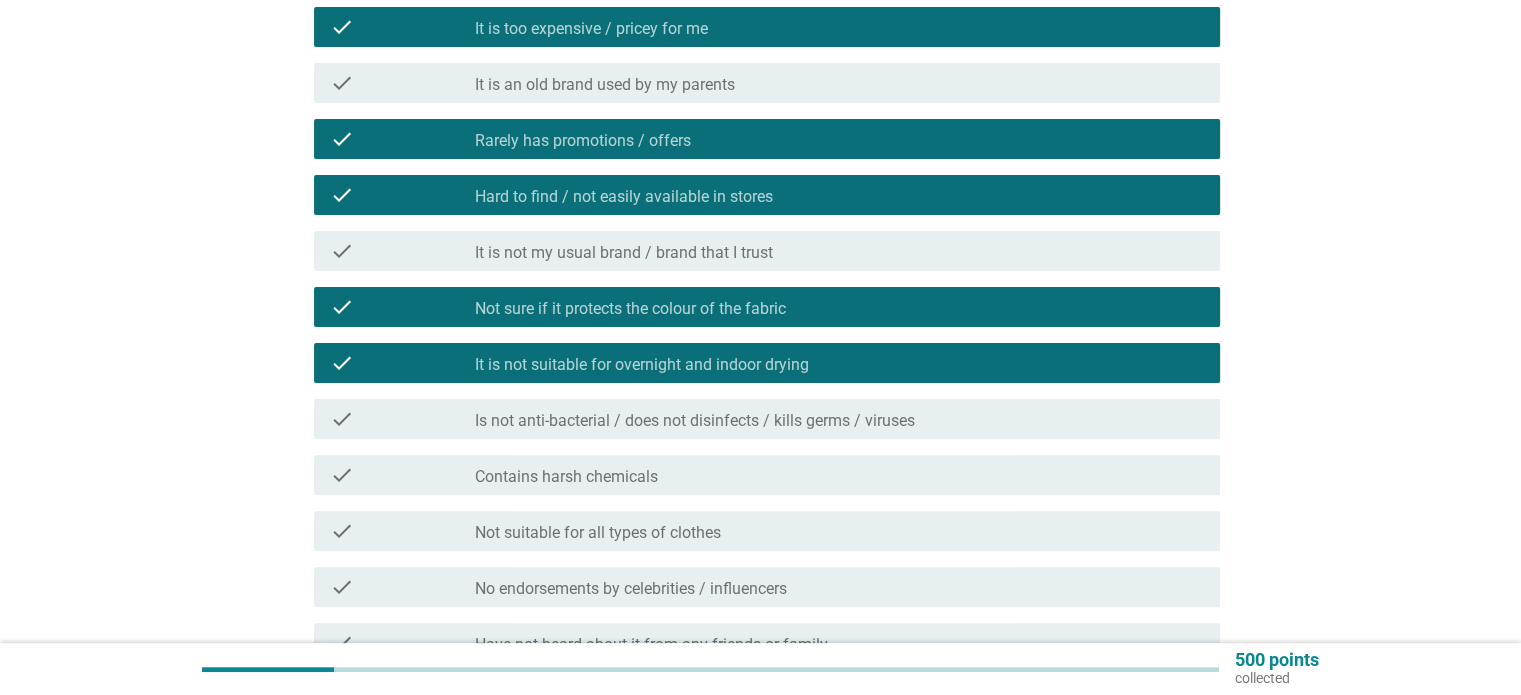 click on "check_box_outline_blank Contains harsh chemicals" at bounding box center [839, 475] 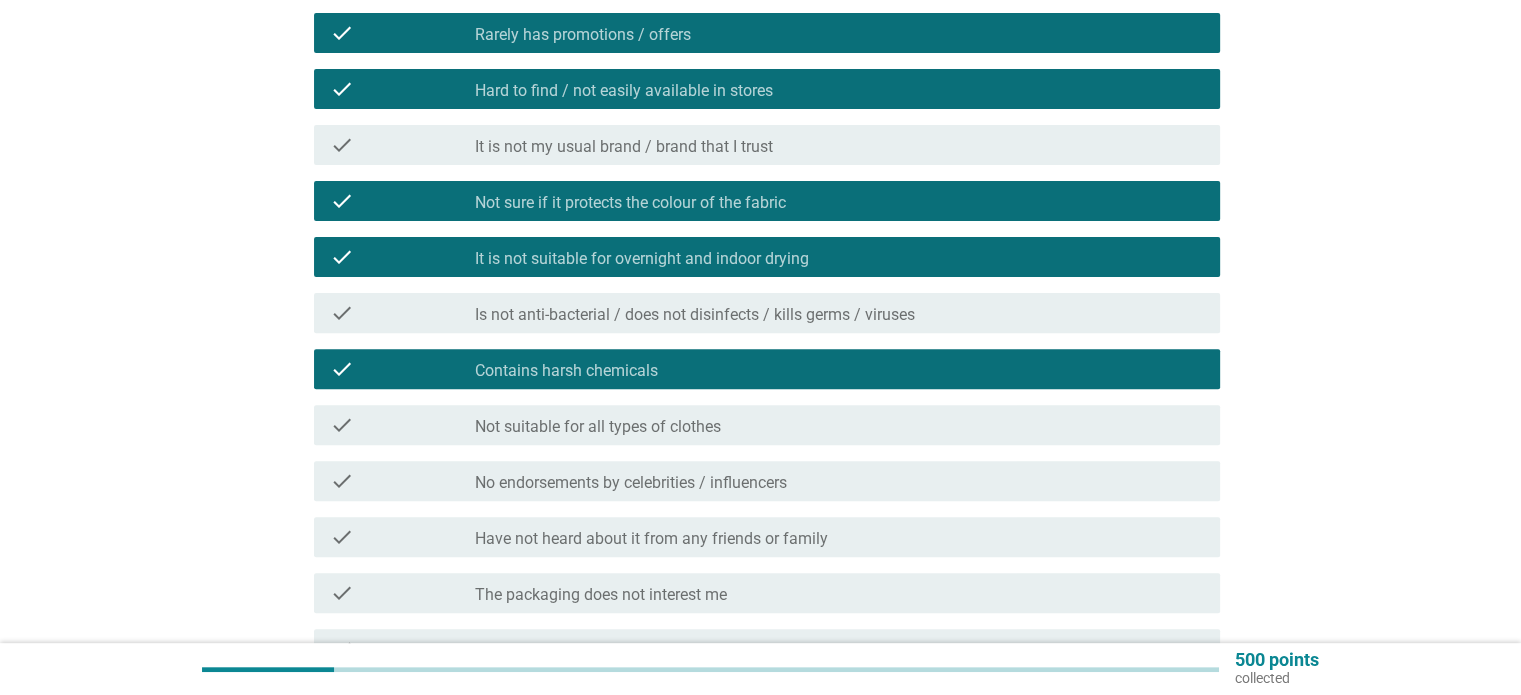 scroll, scrollTop: 639, scrollLeft: 0, axis: vertical 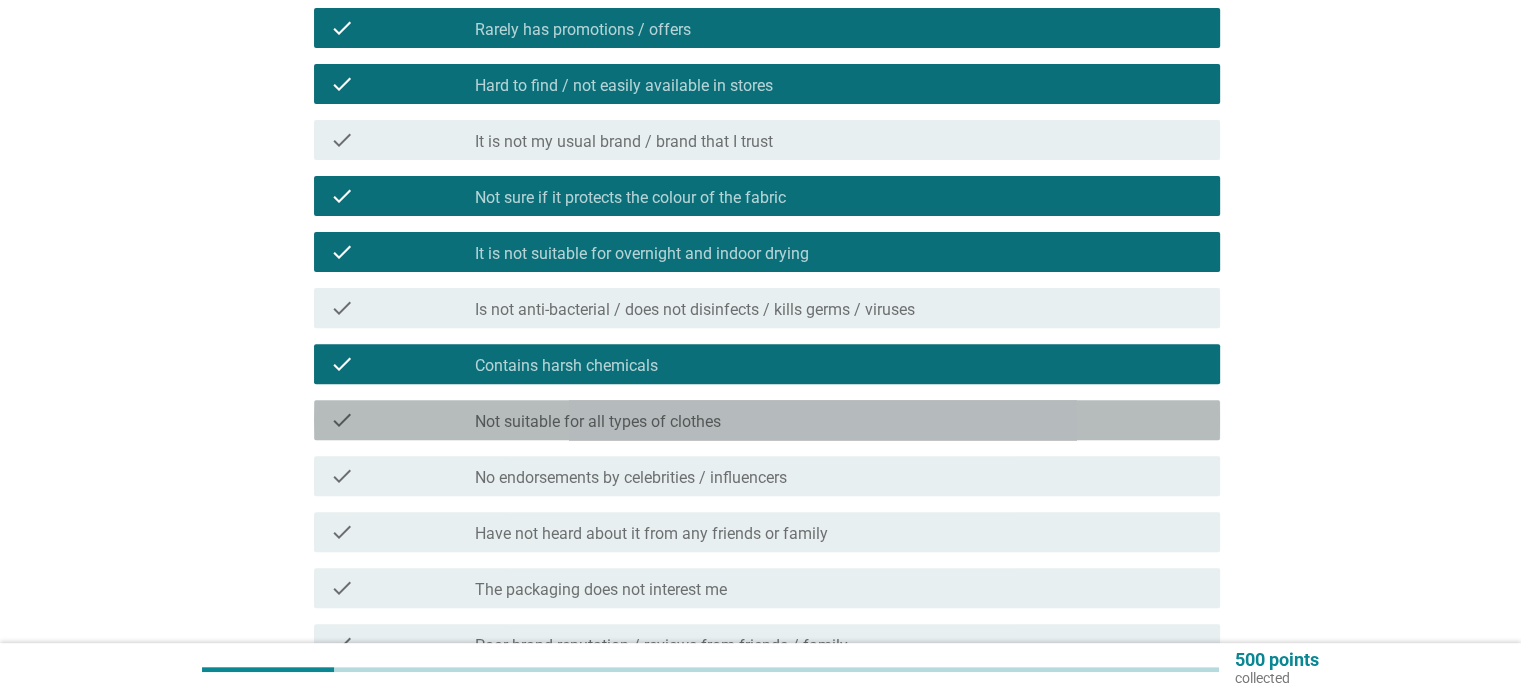 click on "check_box_outline_blank Not suitable for all types of clothes" at bounding box center [839, 420] 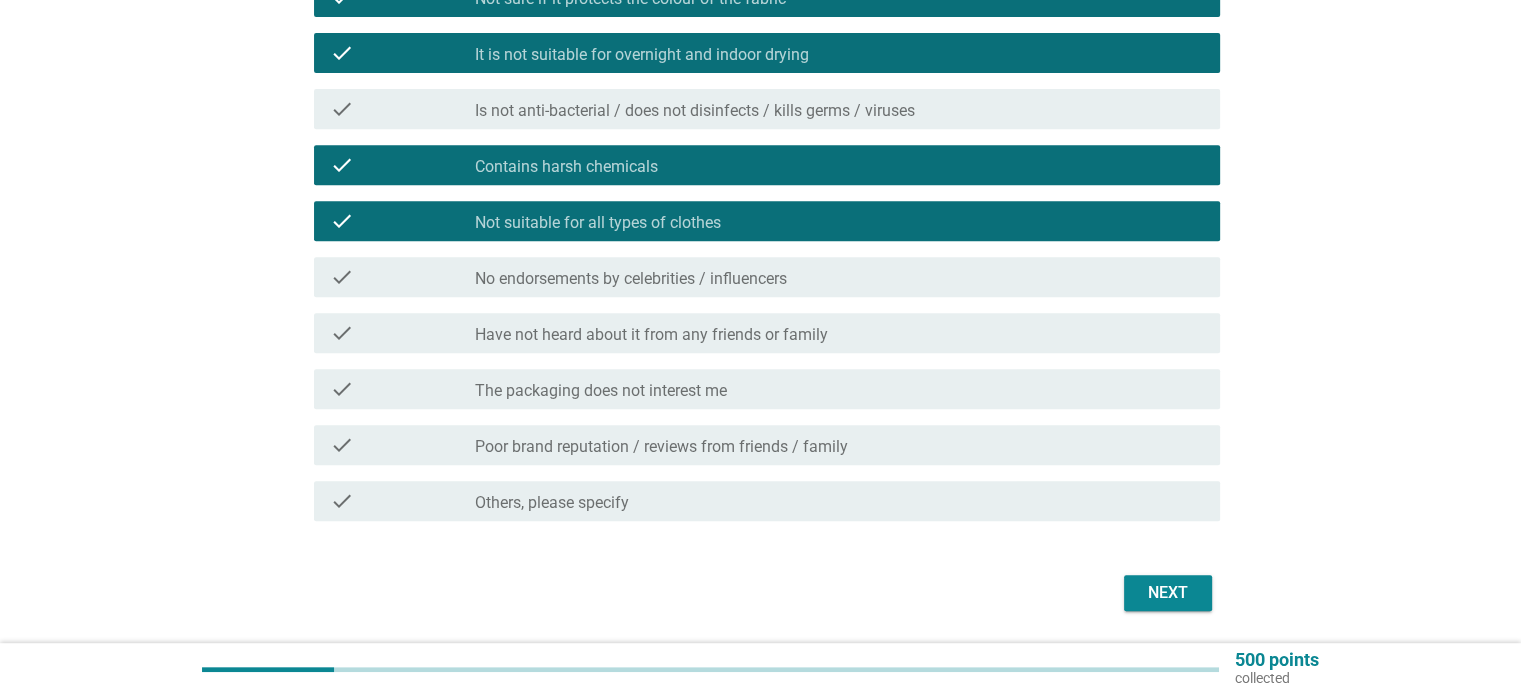 scroll, scrollTop: 839, scrollLeft: 0, axis: vertical 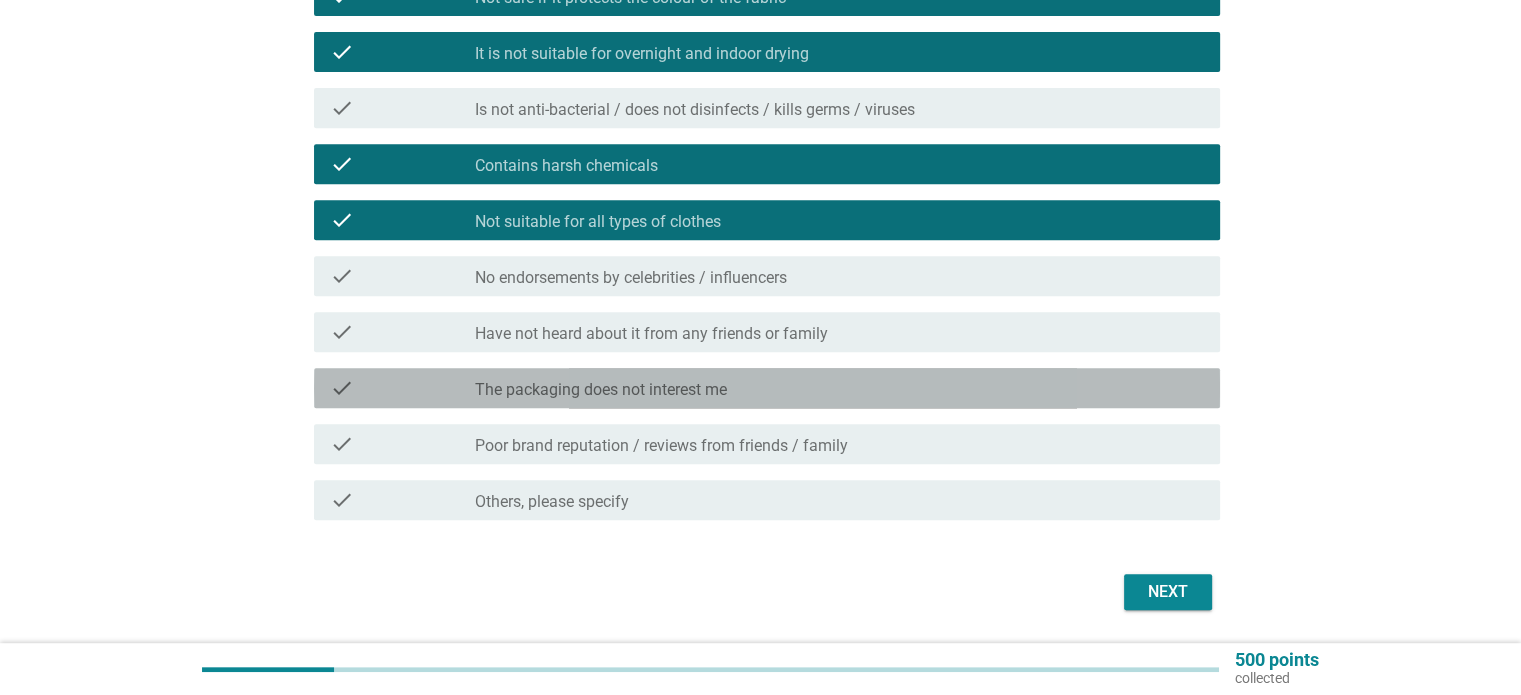 click on "check     check_box_outline_blank The packaging does not interest me" at bounding box center [767, 388] 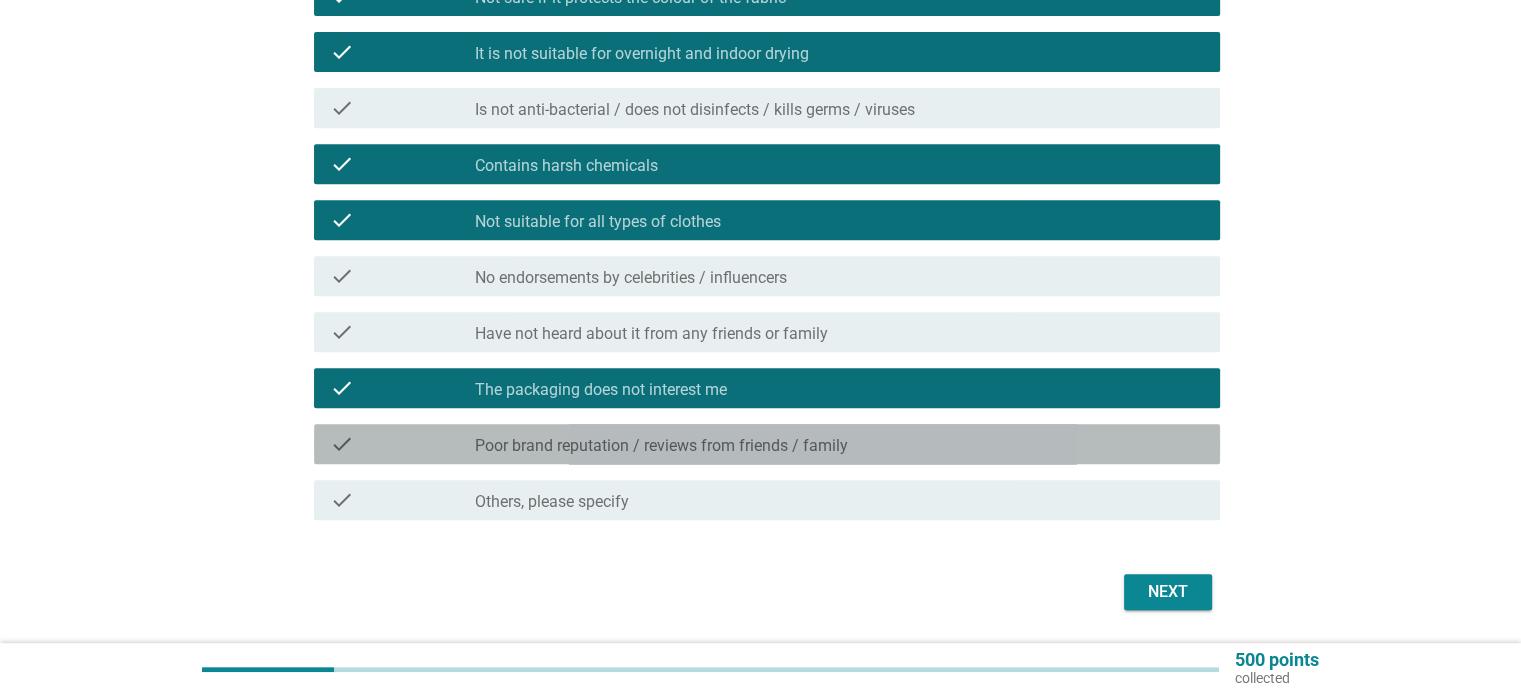 click on "Poor brand reputation / reviews from friends / family" at bounding box center [661, 446] 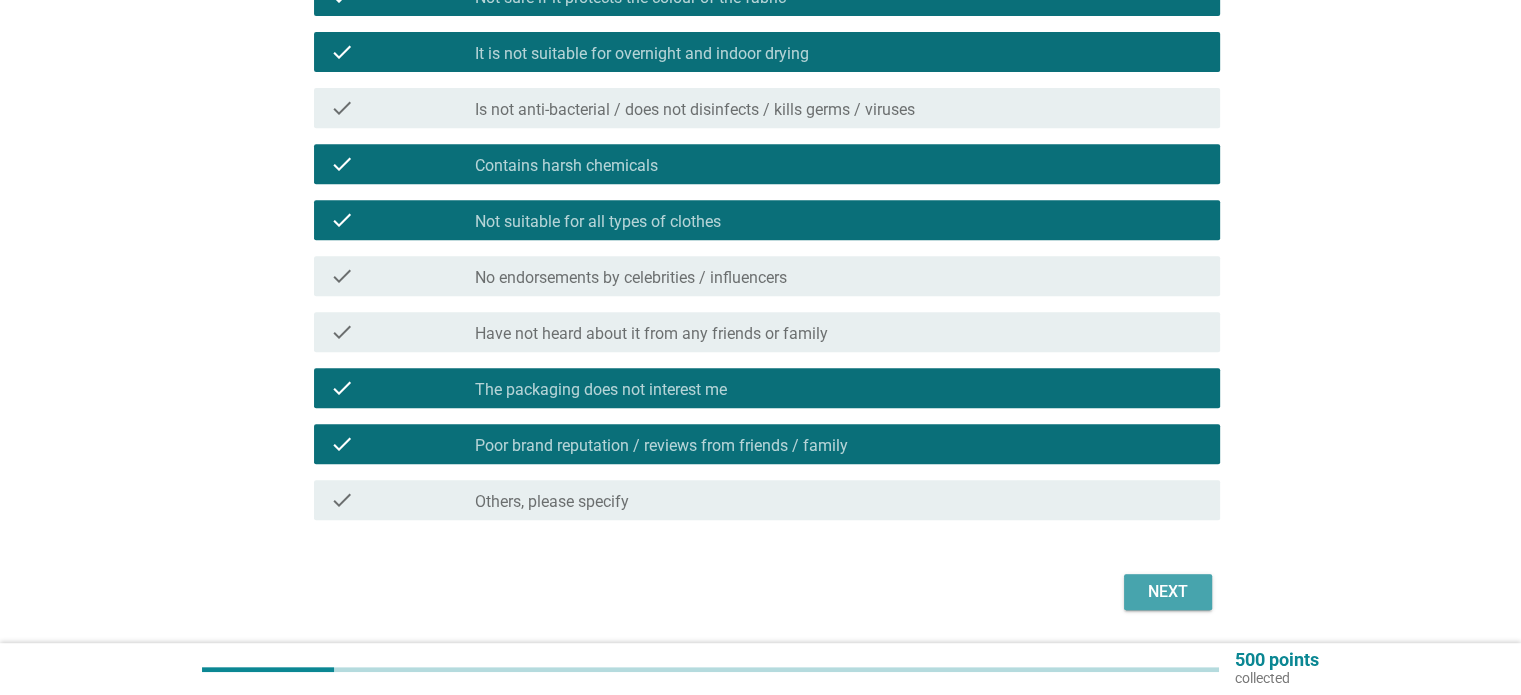 click on "Next" at bounding box center (1168, 592) 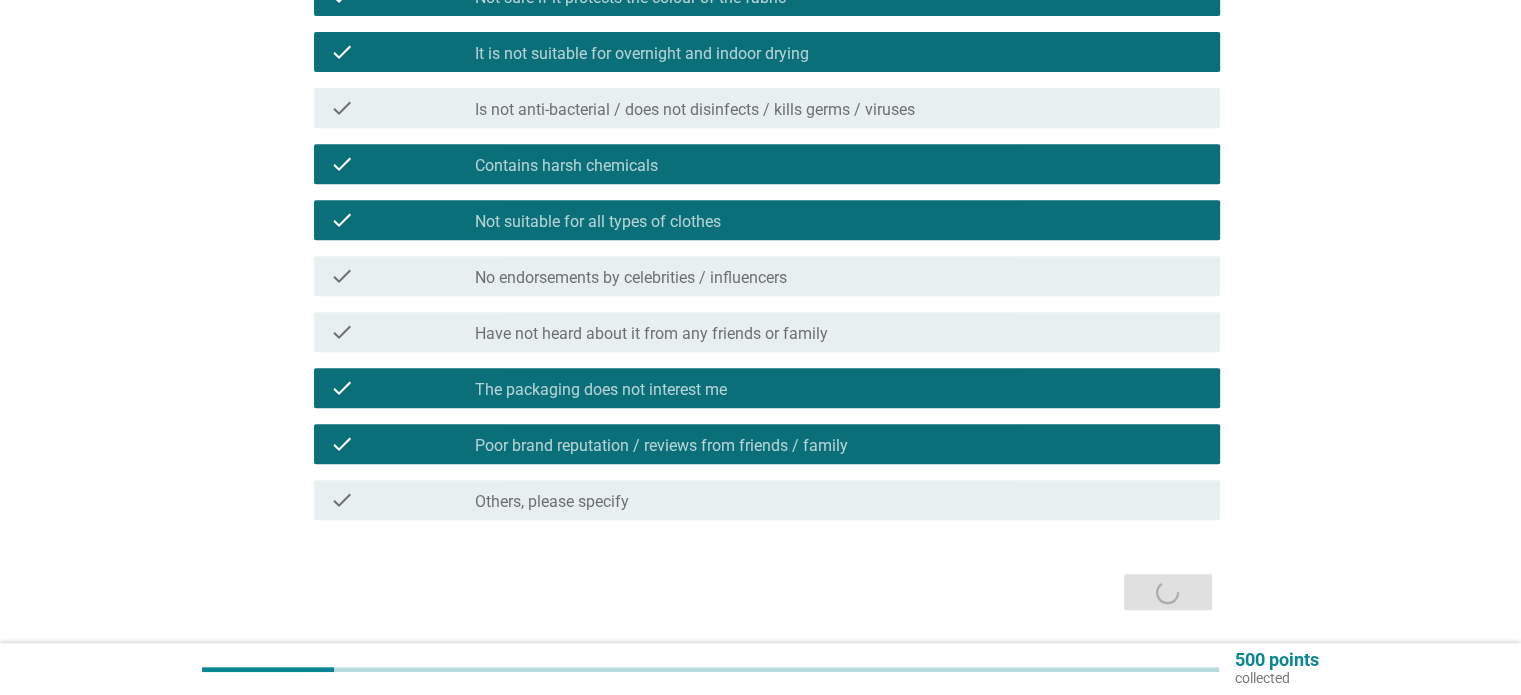 scroll, scrollTop: 0, scrollLeft: 0, axis: both 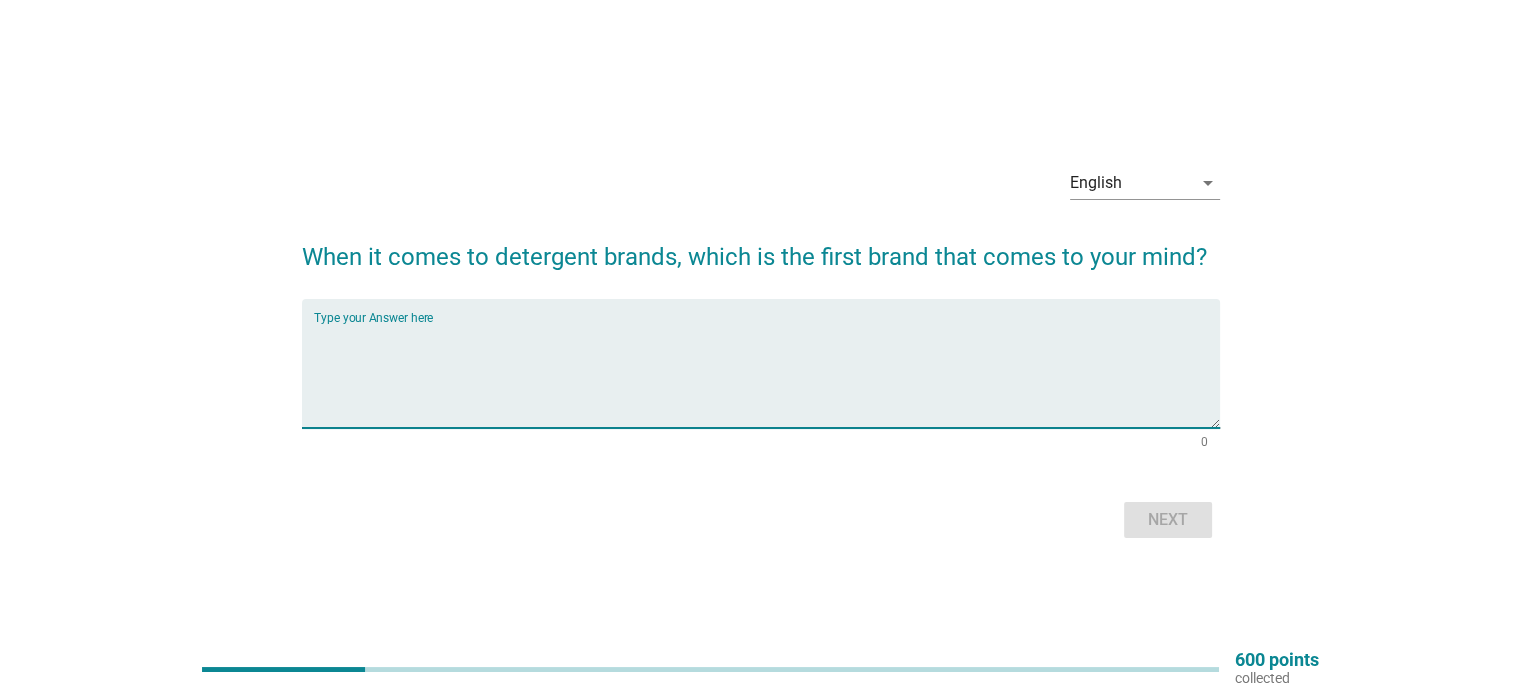 click at bounding box center (767, 375) 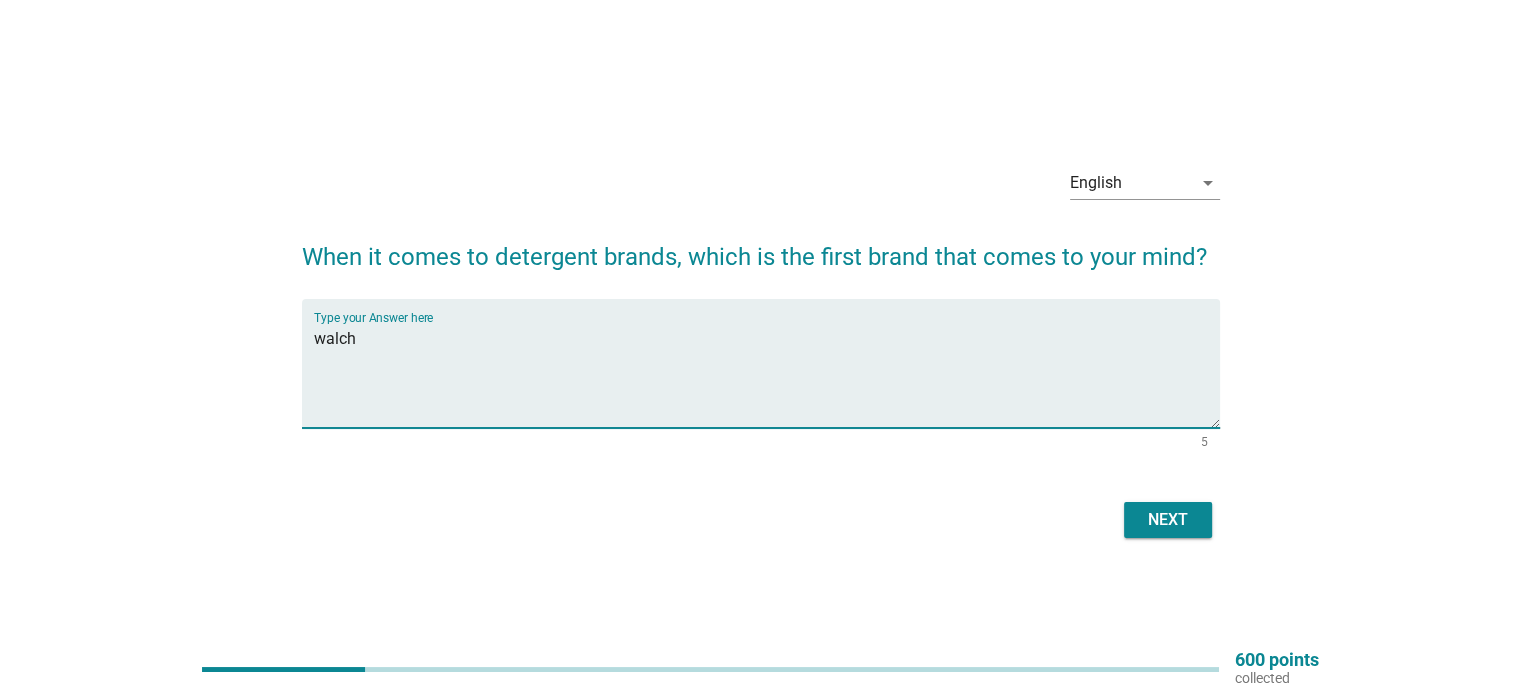 type on "walch" 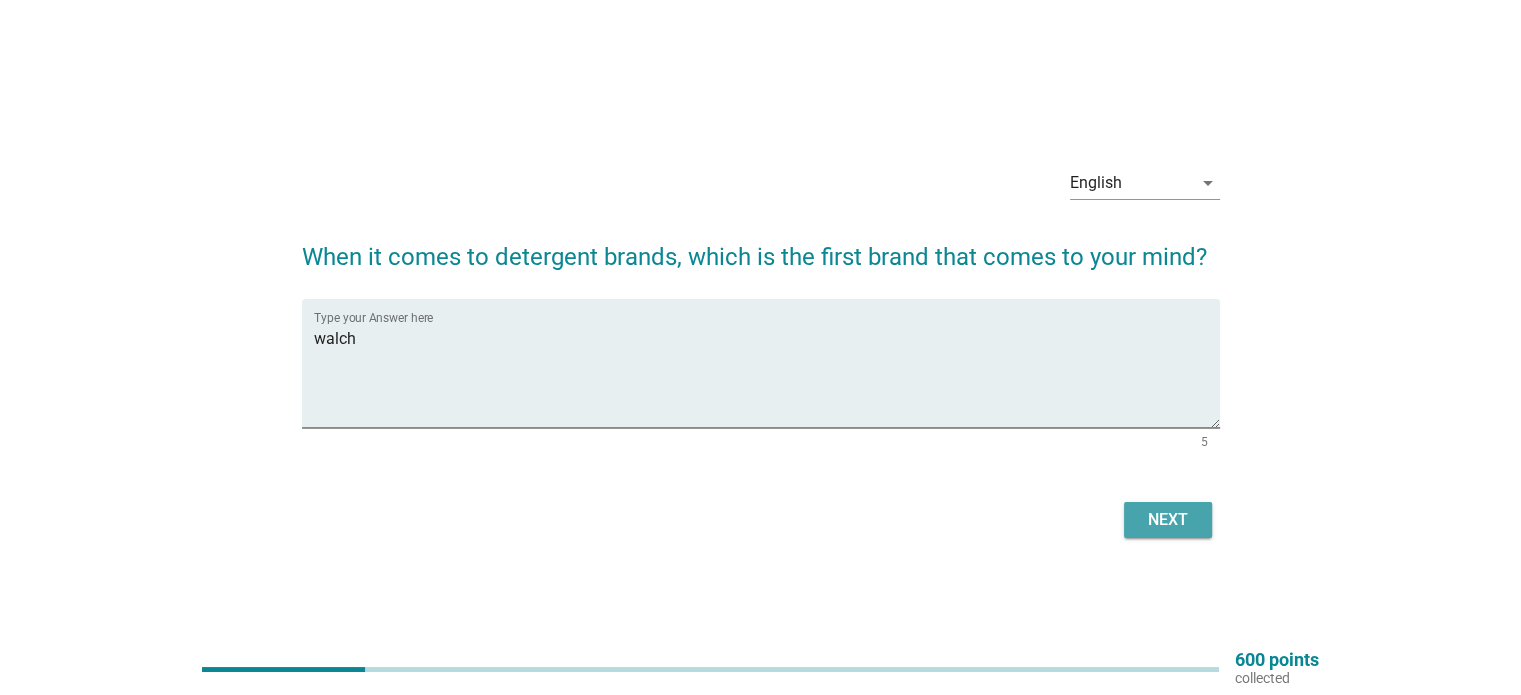 click on "Next" at bounding box center (1168, 520) 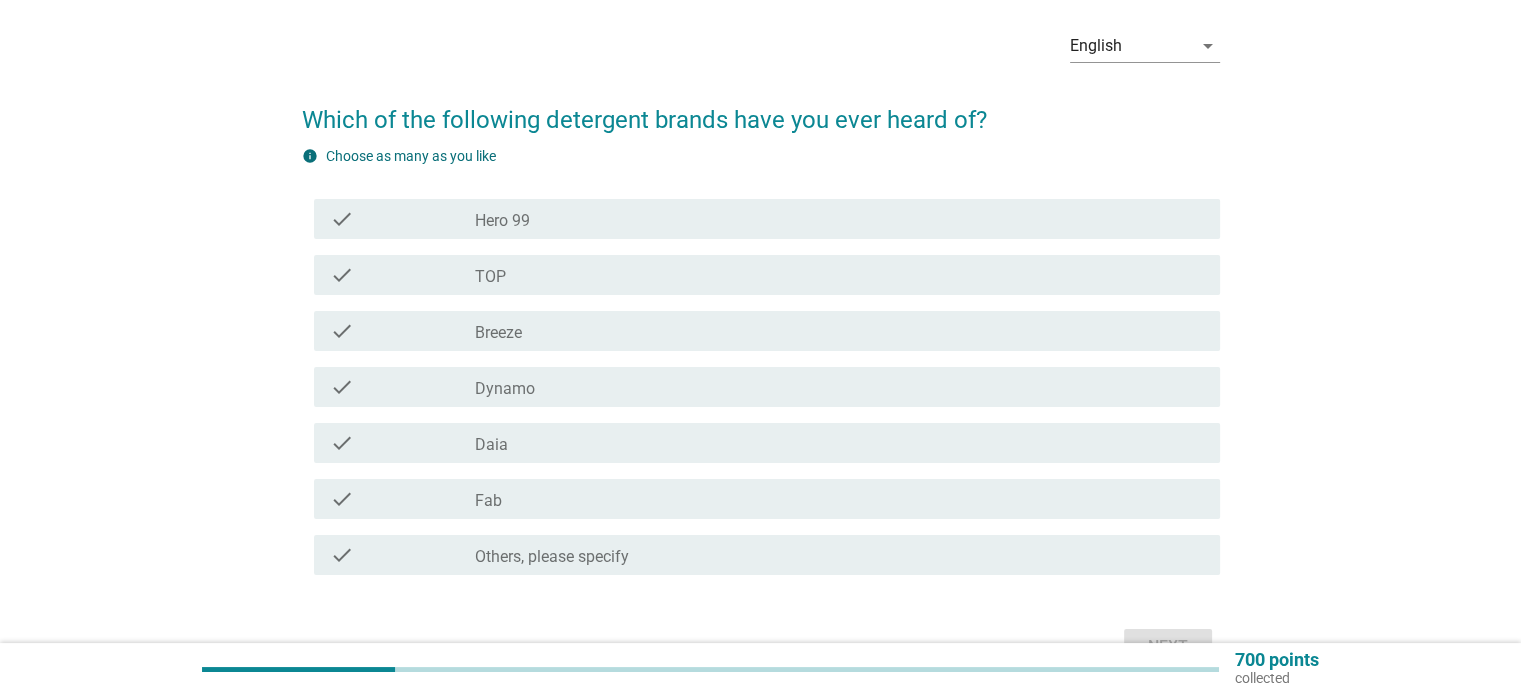 scroll, scrollTop: 79, scrollLeft: 0, axis: vertical 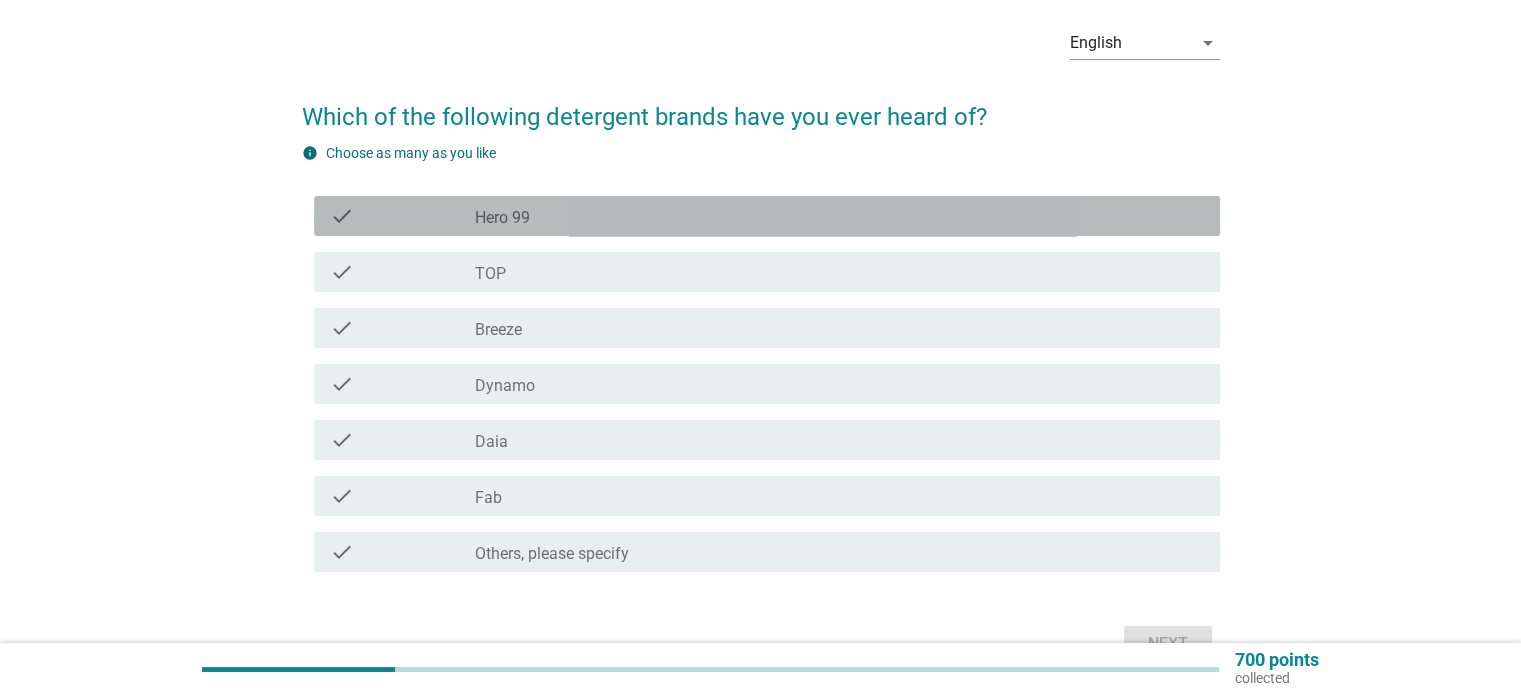 click on "check     check_box_outline_blank Hero 99" at bounding box center (767, 216) 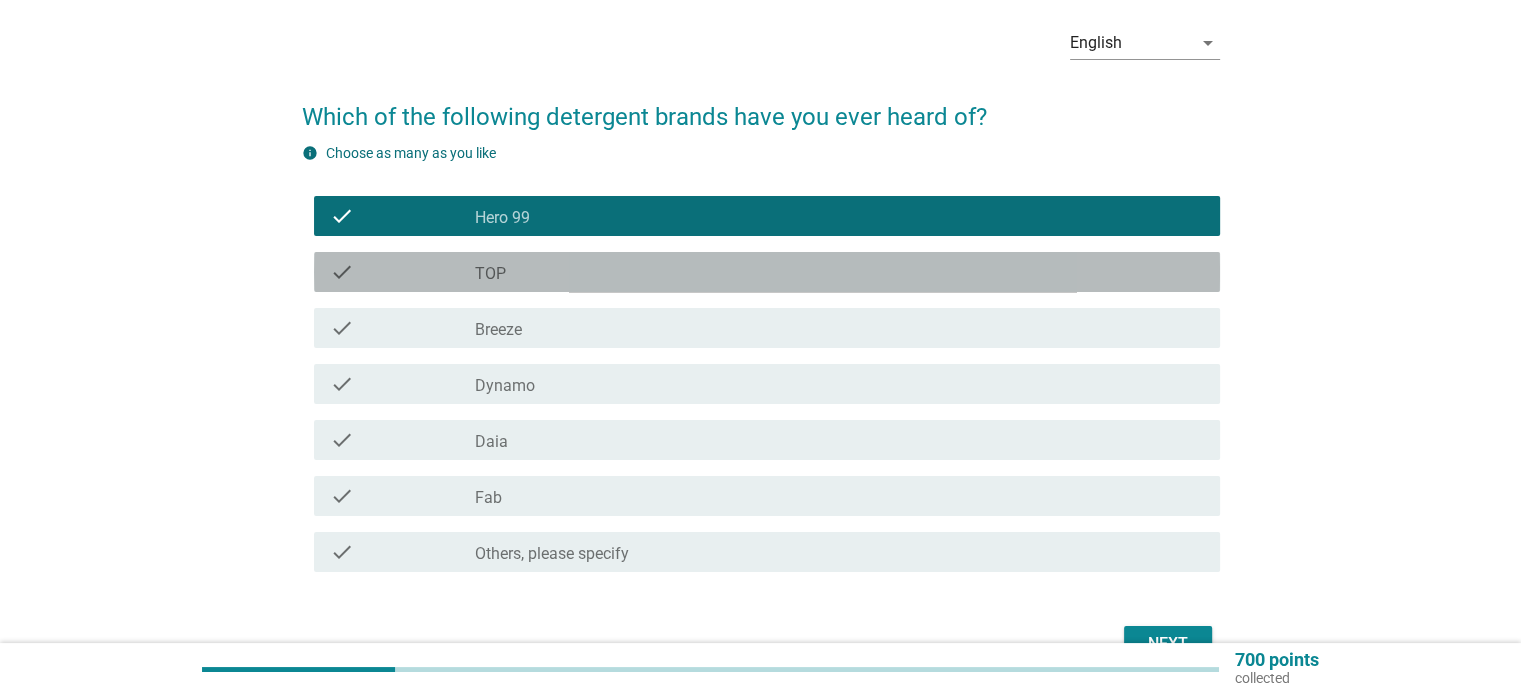 click on "check_box_outline_blank TOP" at bounding box center (839, 272) 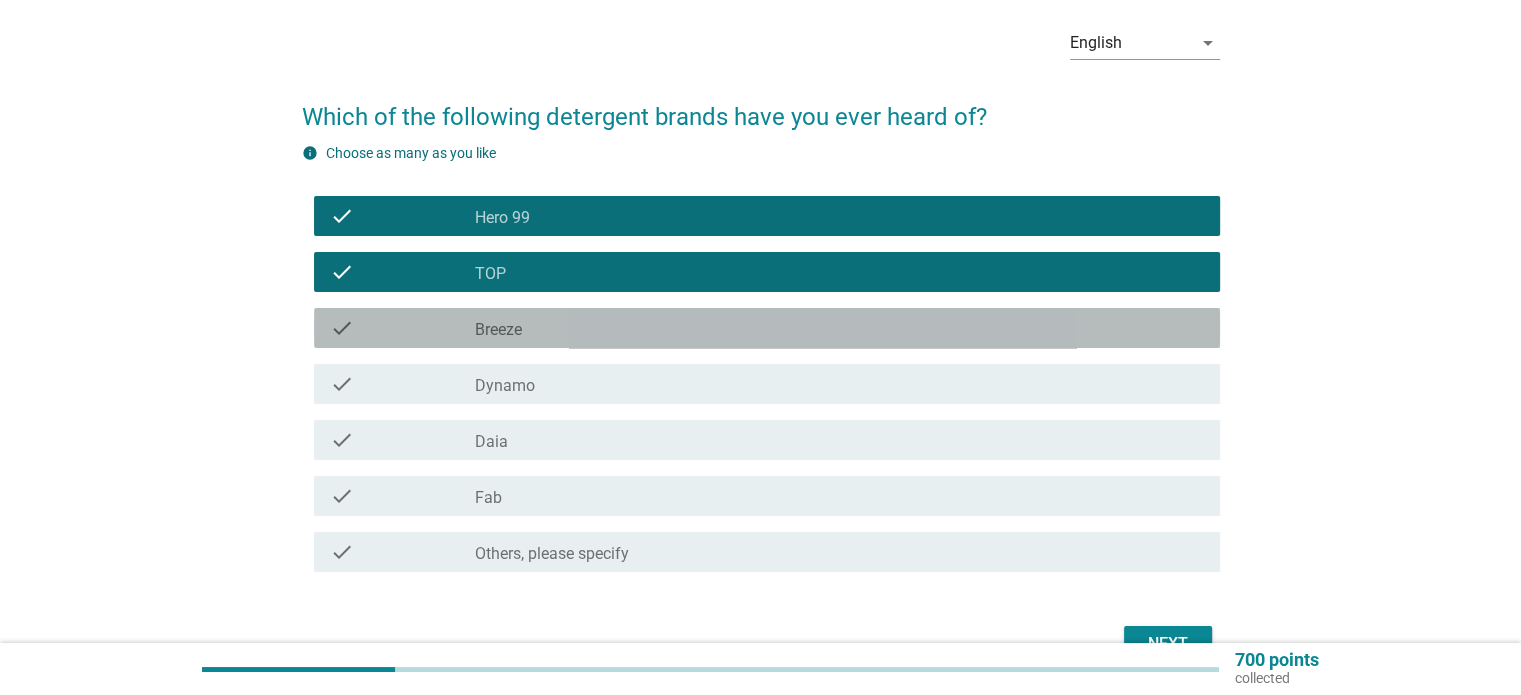 click on "check     check_box_outline_blank Breeze" at bounding box center [767, 328] 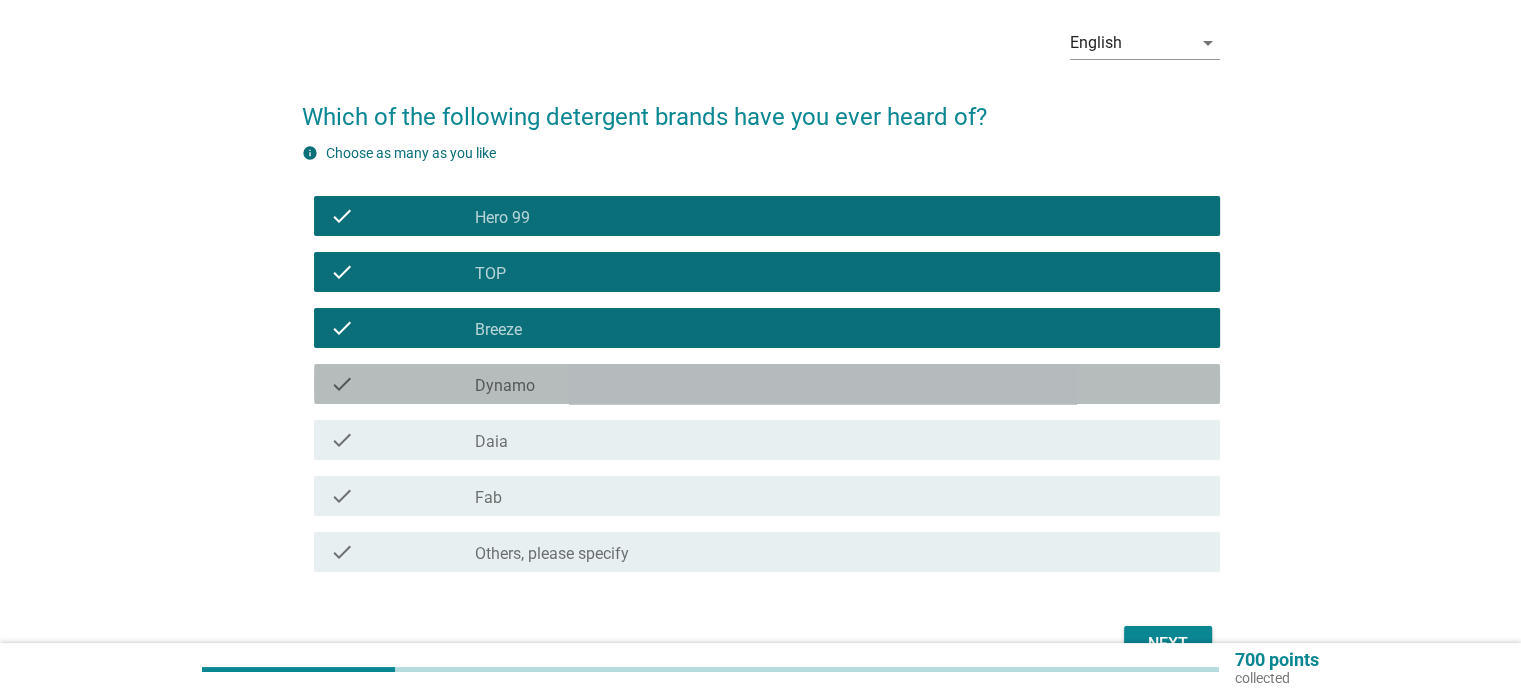 click on "check_box_outline_blank Dynamo" at bounding box center [839, 384] 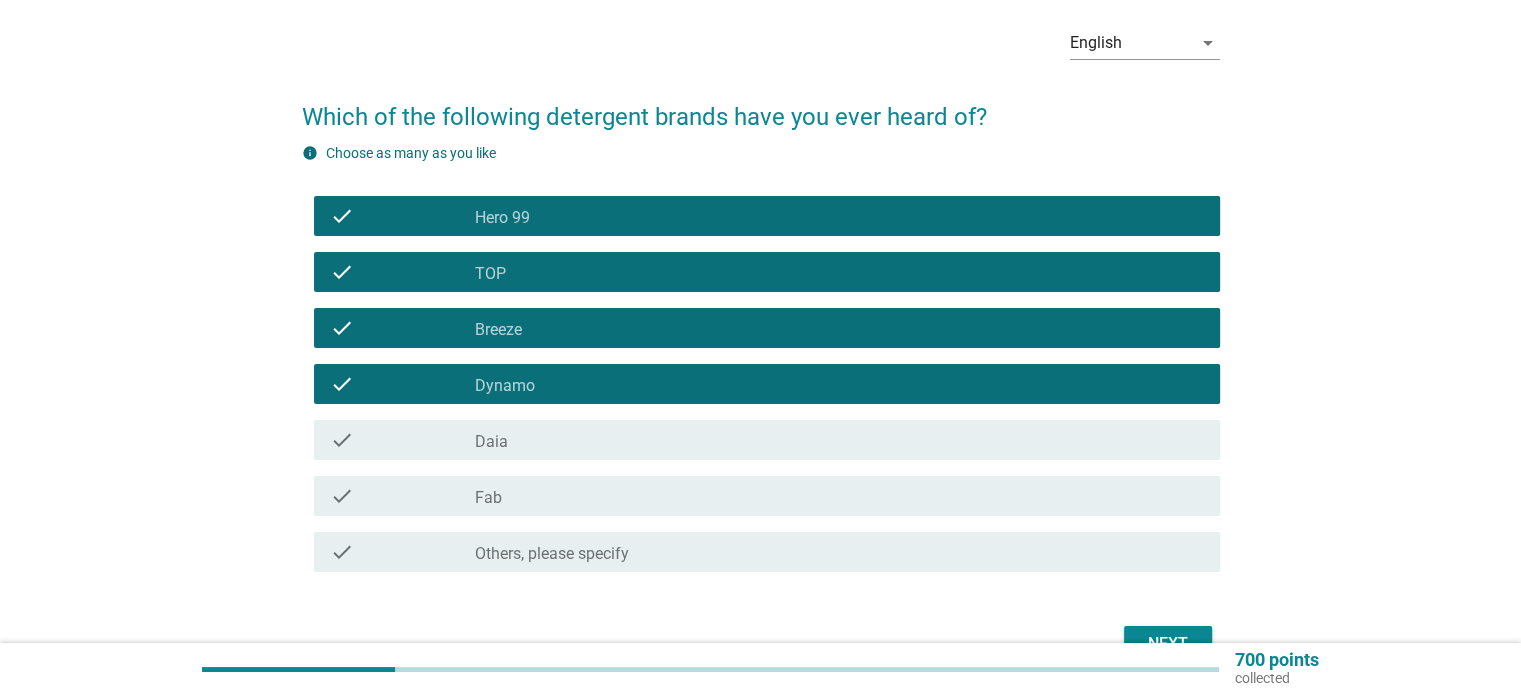 click on "check_box_outline_blank Daia" at bounding box center [839, 440] 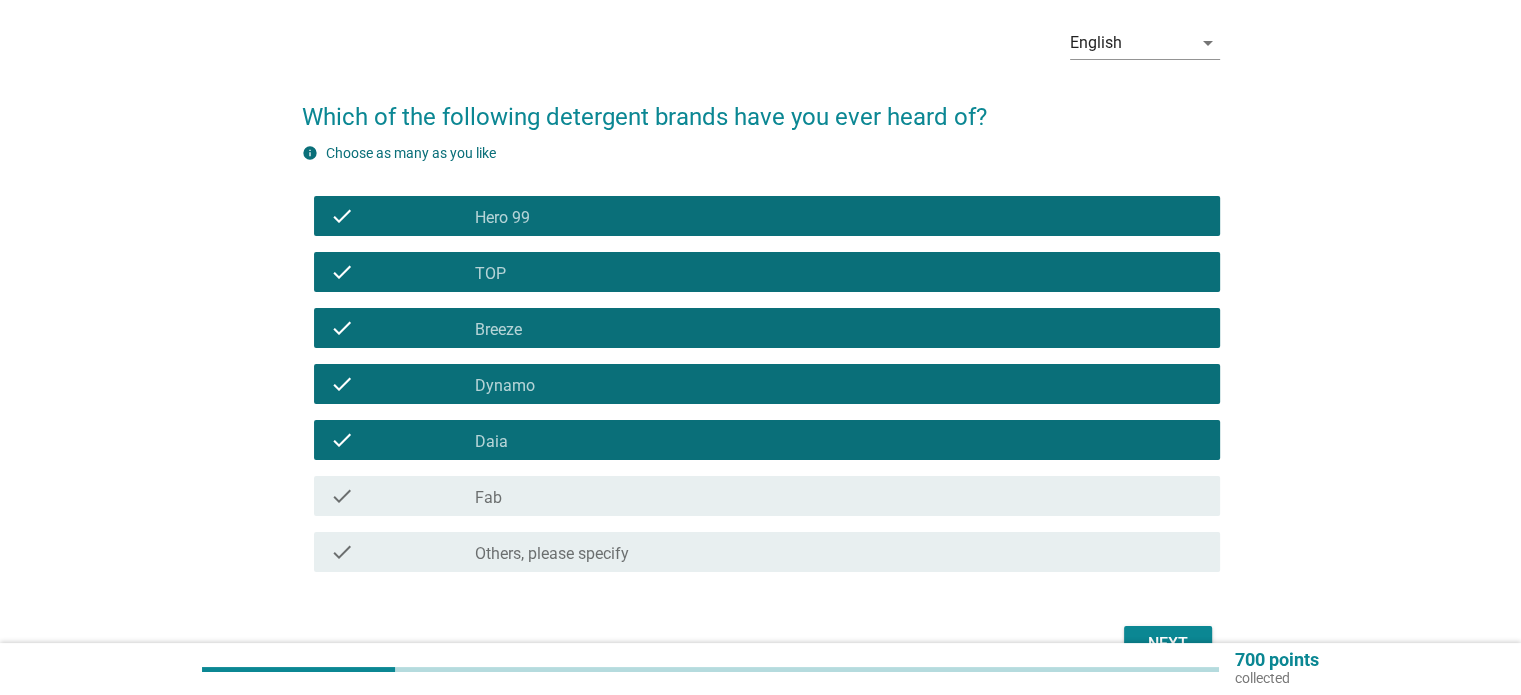 click on "check_box_outline_blank Fab" at bounding box center (839, 496) 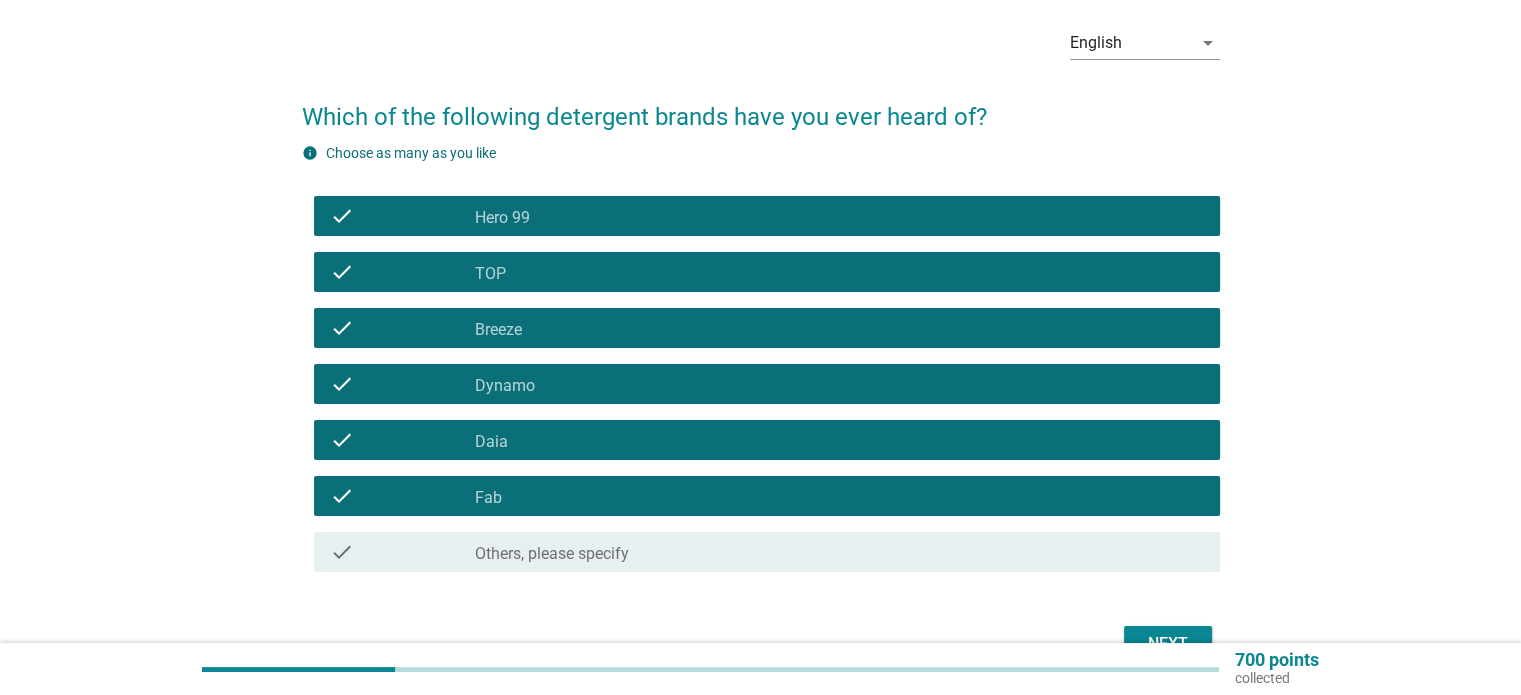 scroll, scrollTop: 193, scrollLeft: 0, axis: vertical 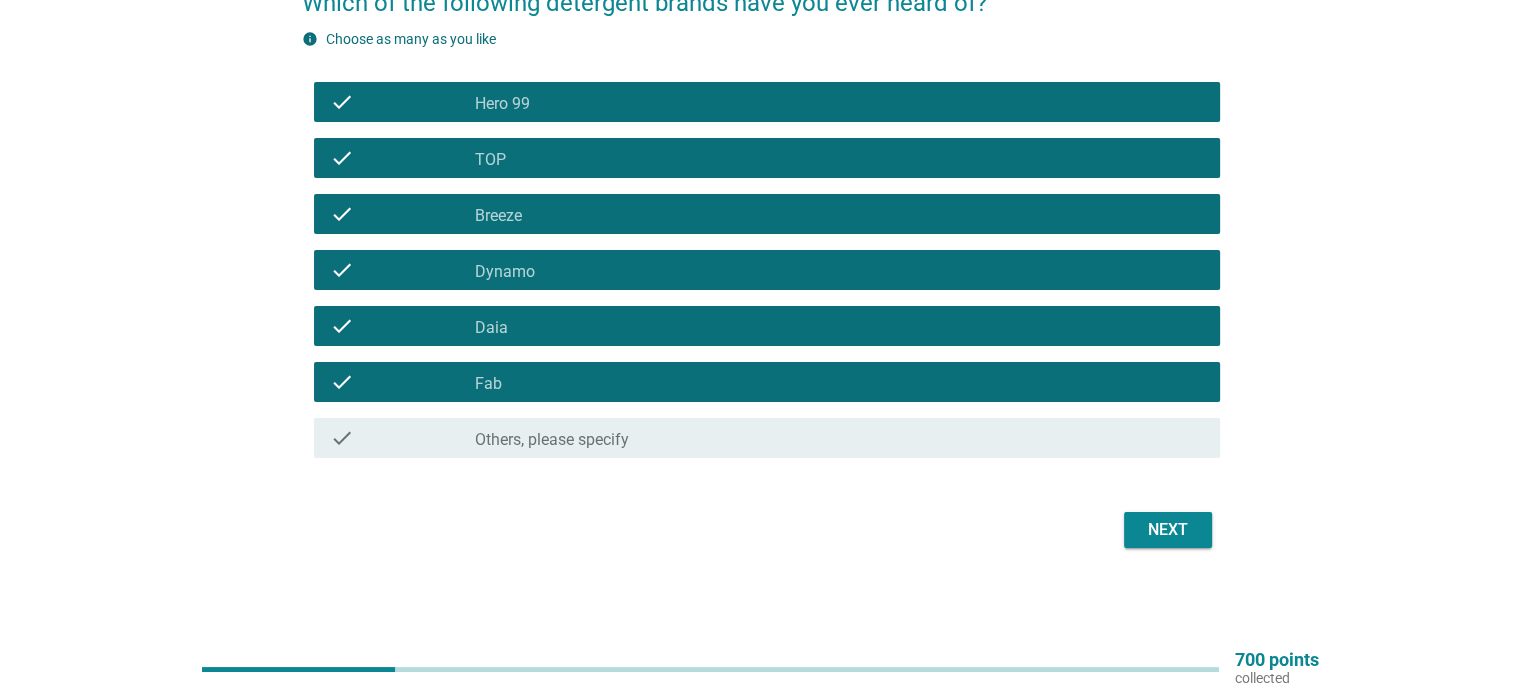 click on "Next" at bounding box center [1168, 530] 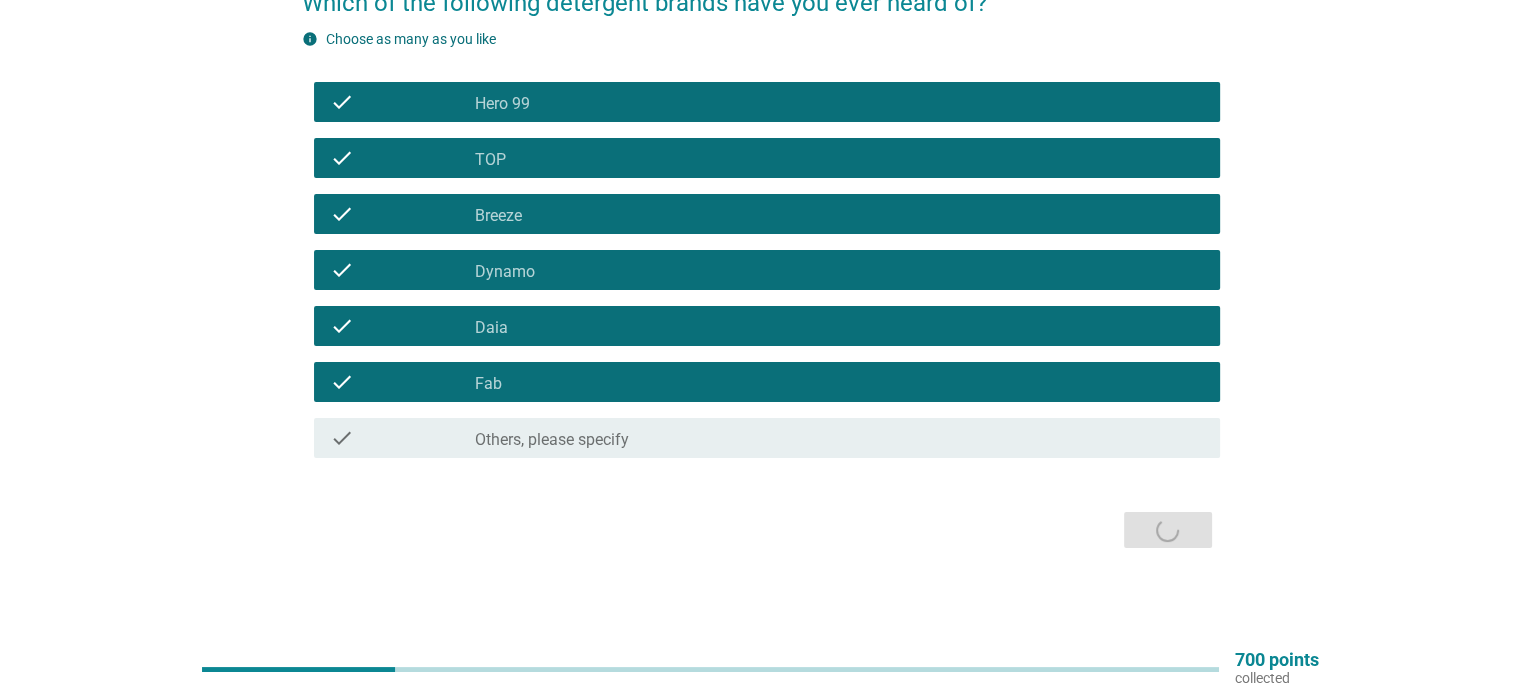 scroll, scrollTop: 0, scrollLeft: 0, axis: both 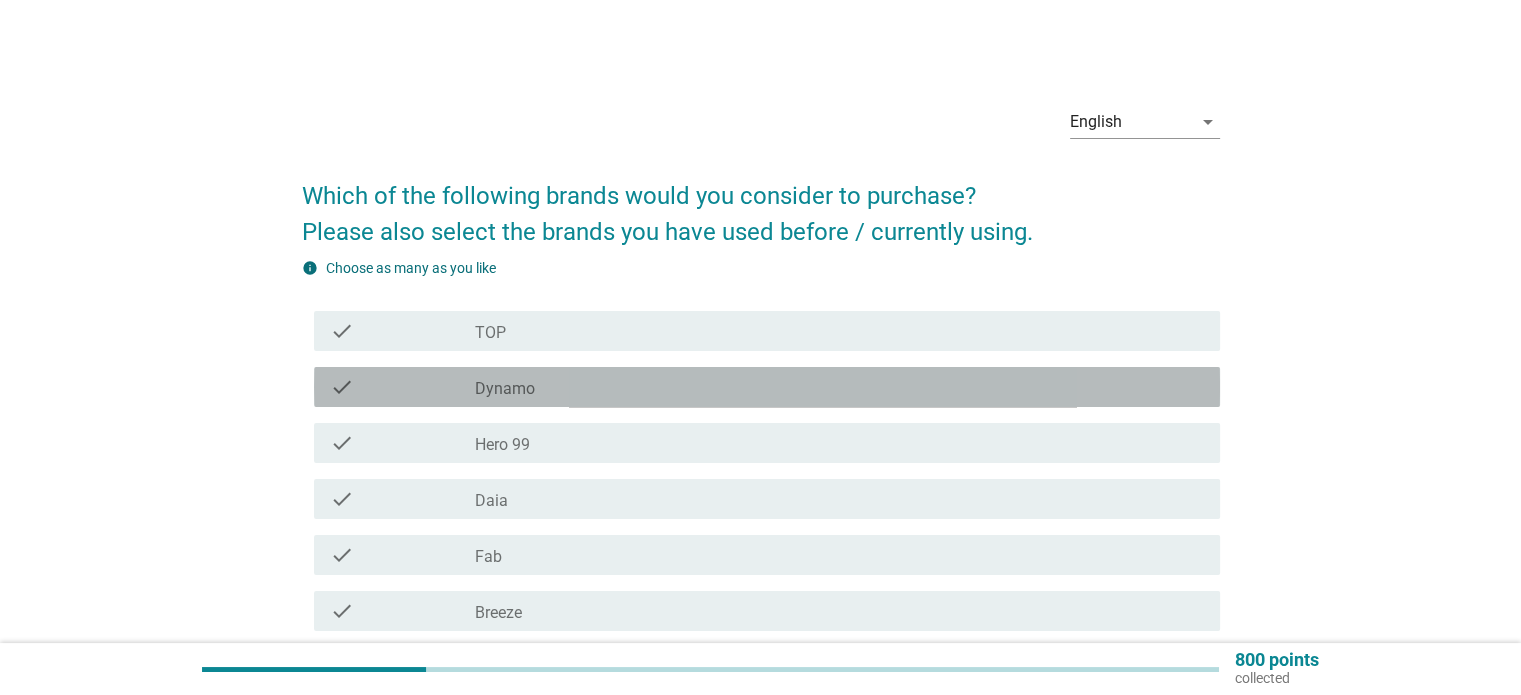 click on "check_box_outline_blank Dynamo" at bounding box center (839, 387) 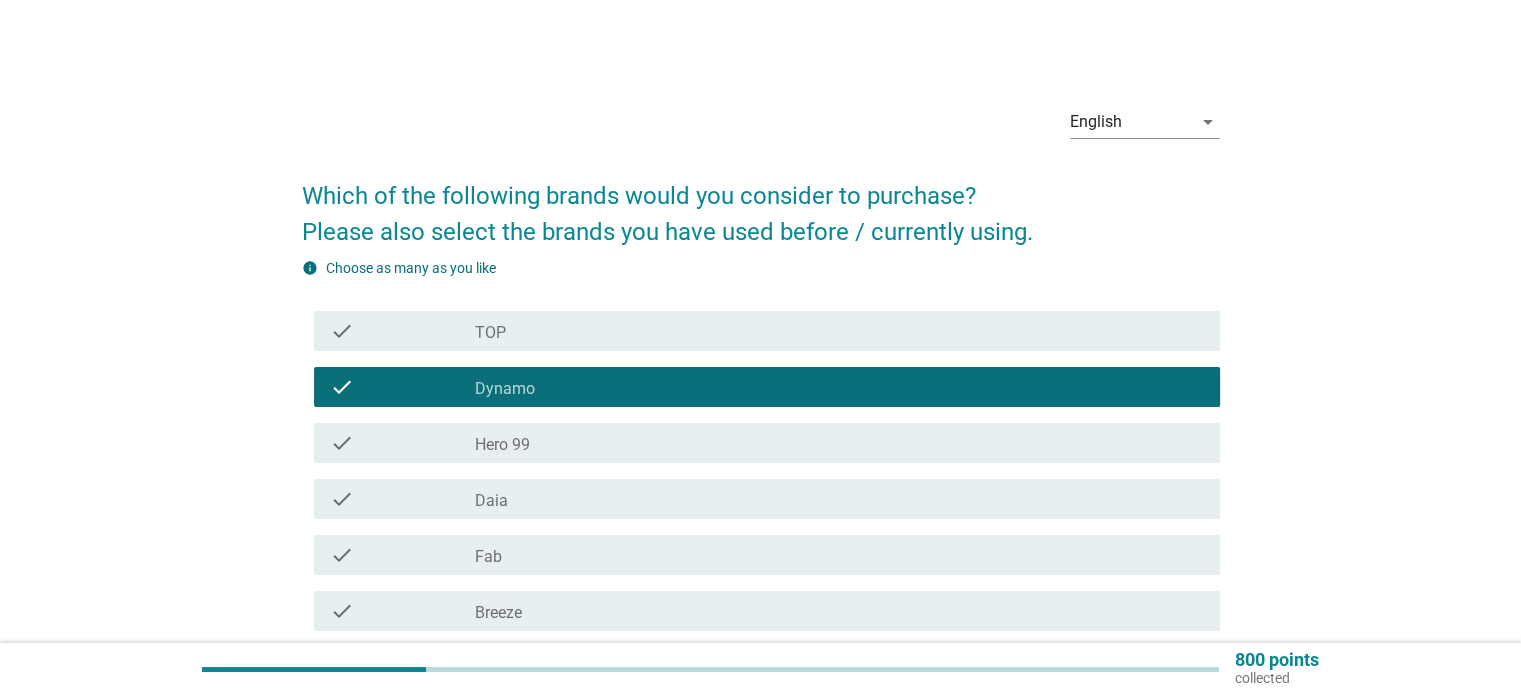 click on "check_box_outline_blank TOP" at bounding box center [839, 331] 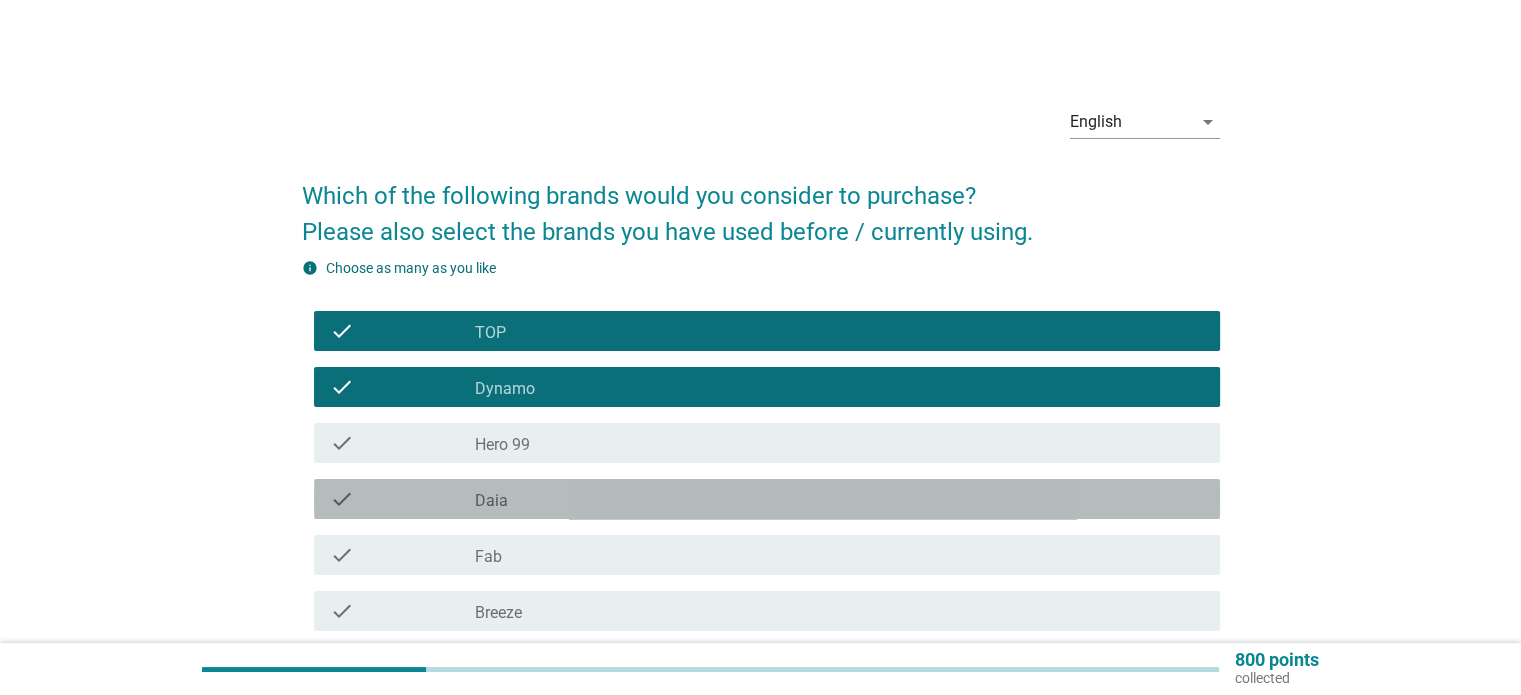 click on "check_box_outline_blank Daia" at bounding box center (839, 499) 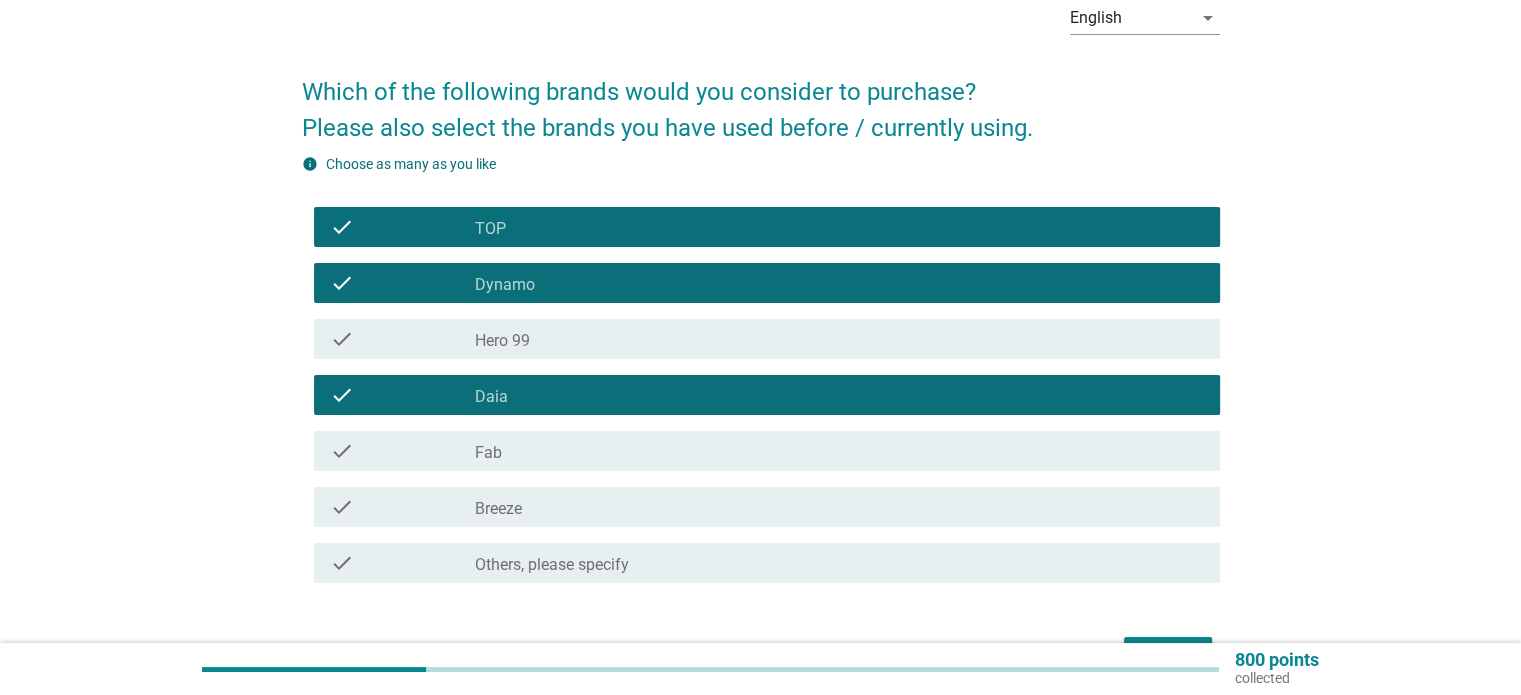 scroll, scrollTop: 107, scrollLeft: 0, axis: vertical 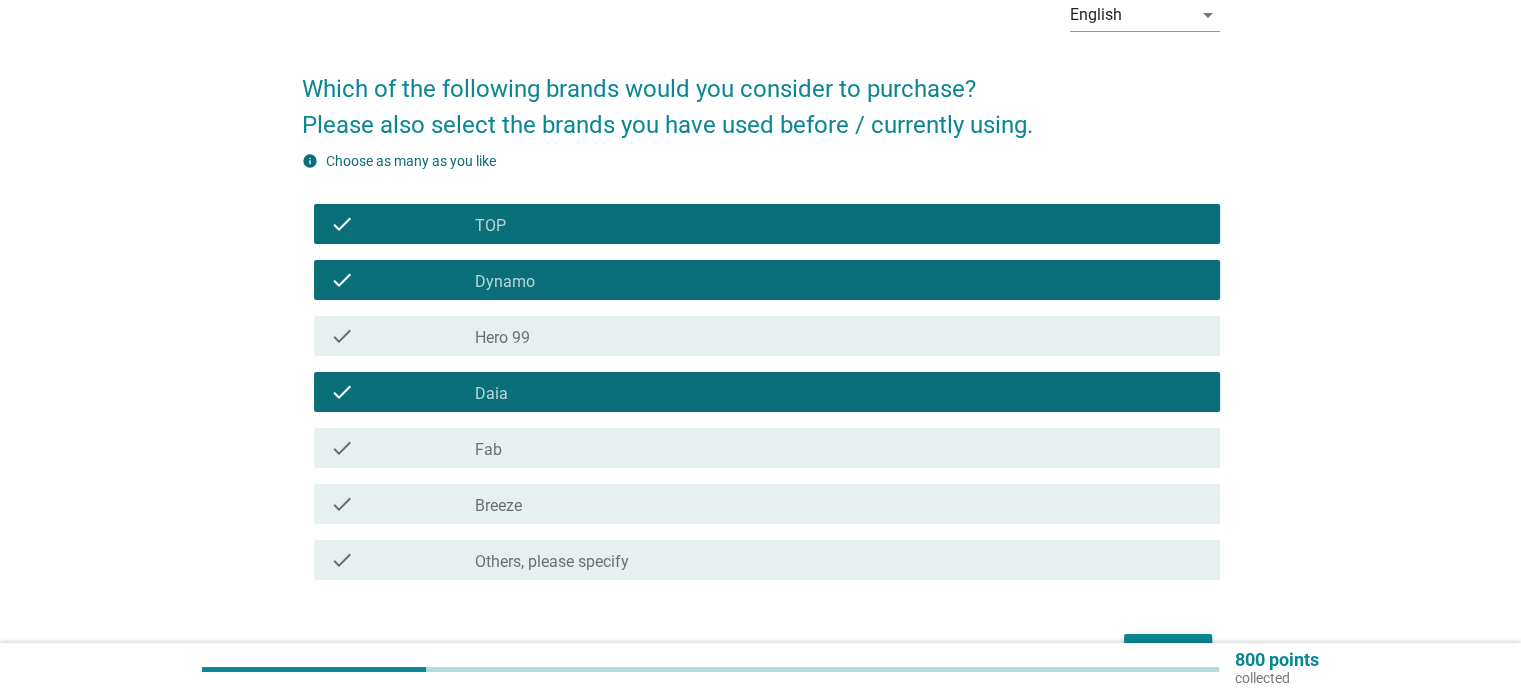 click on "check     check_box_outline_blank Breeze" at bounding box center (767, 504) 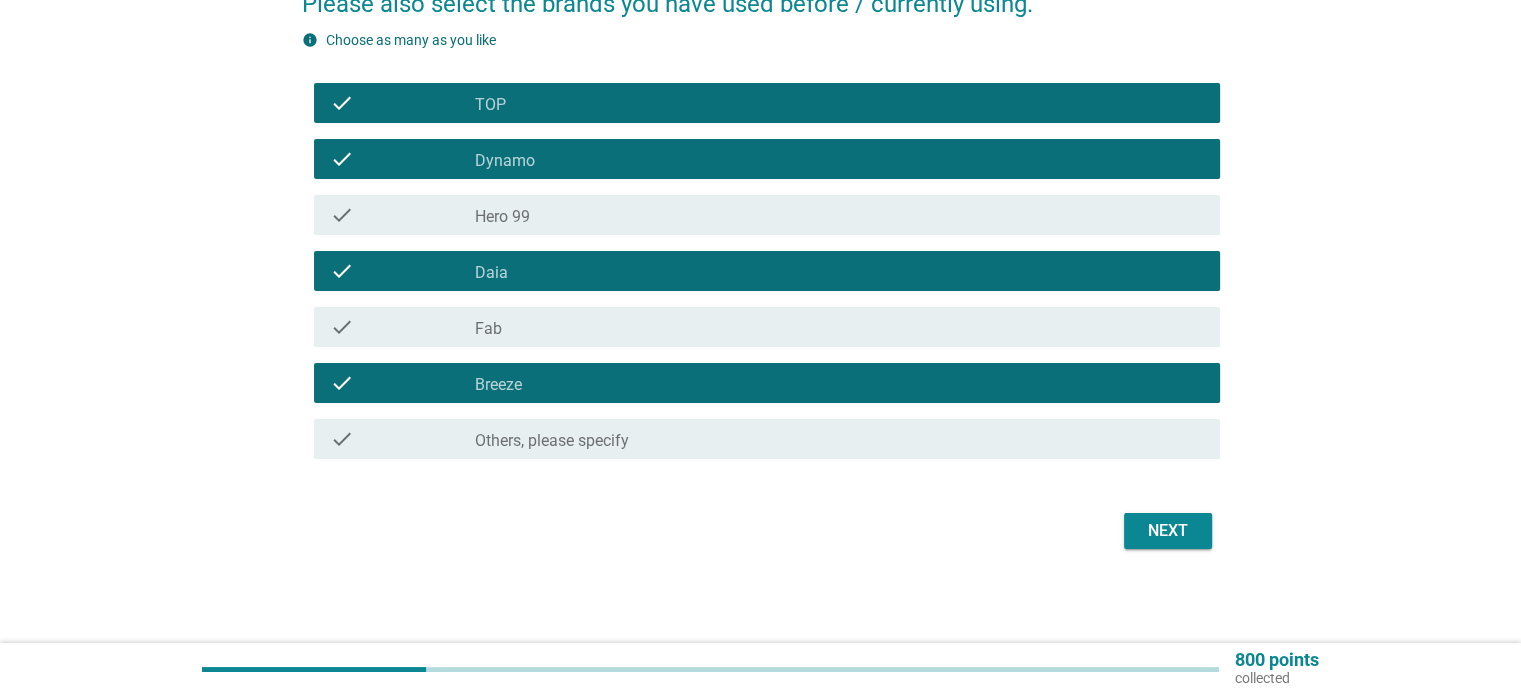 scroll, scrollTop: 228, scrollLeft: 0, axis: vertical 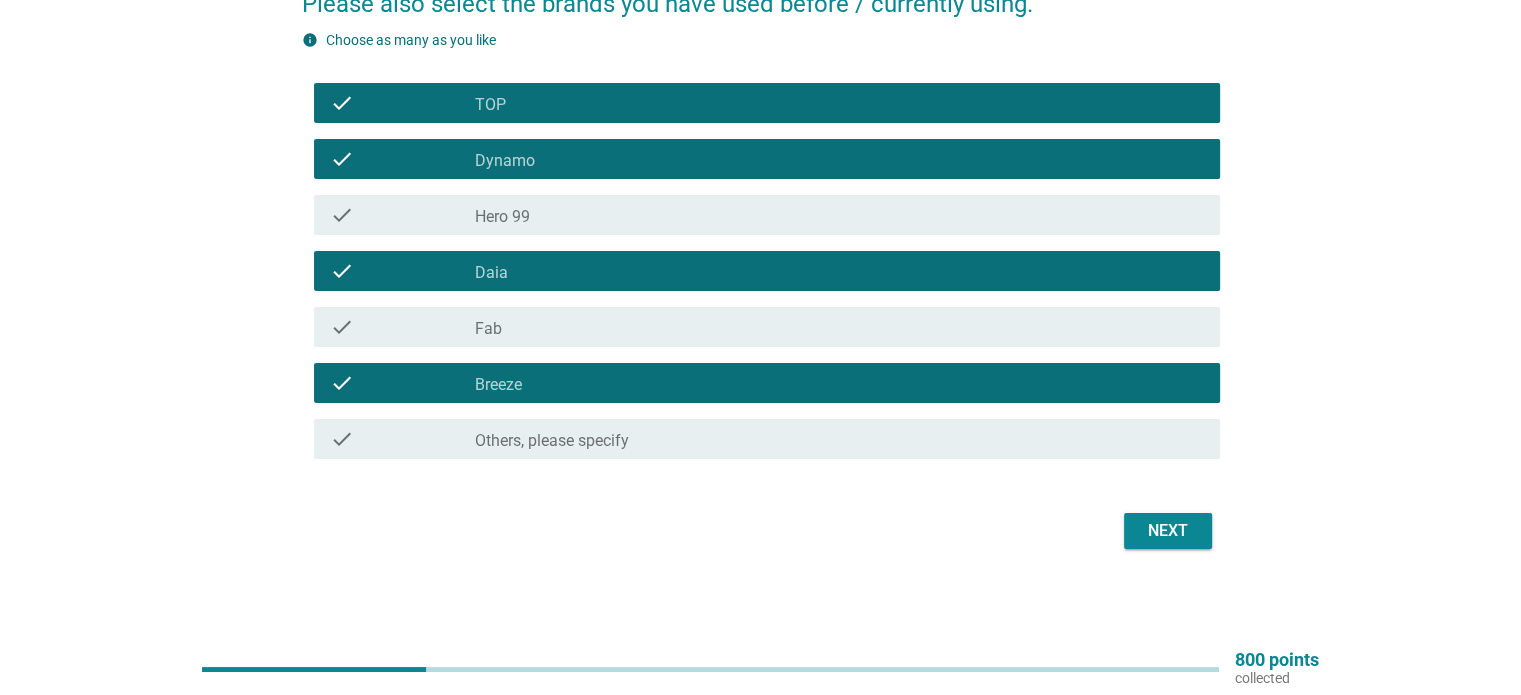click on "Next" at bounding box center (1168, 531) 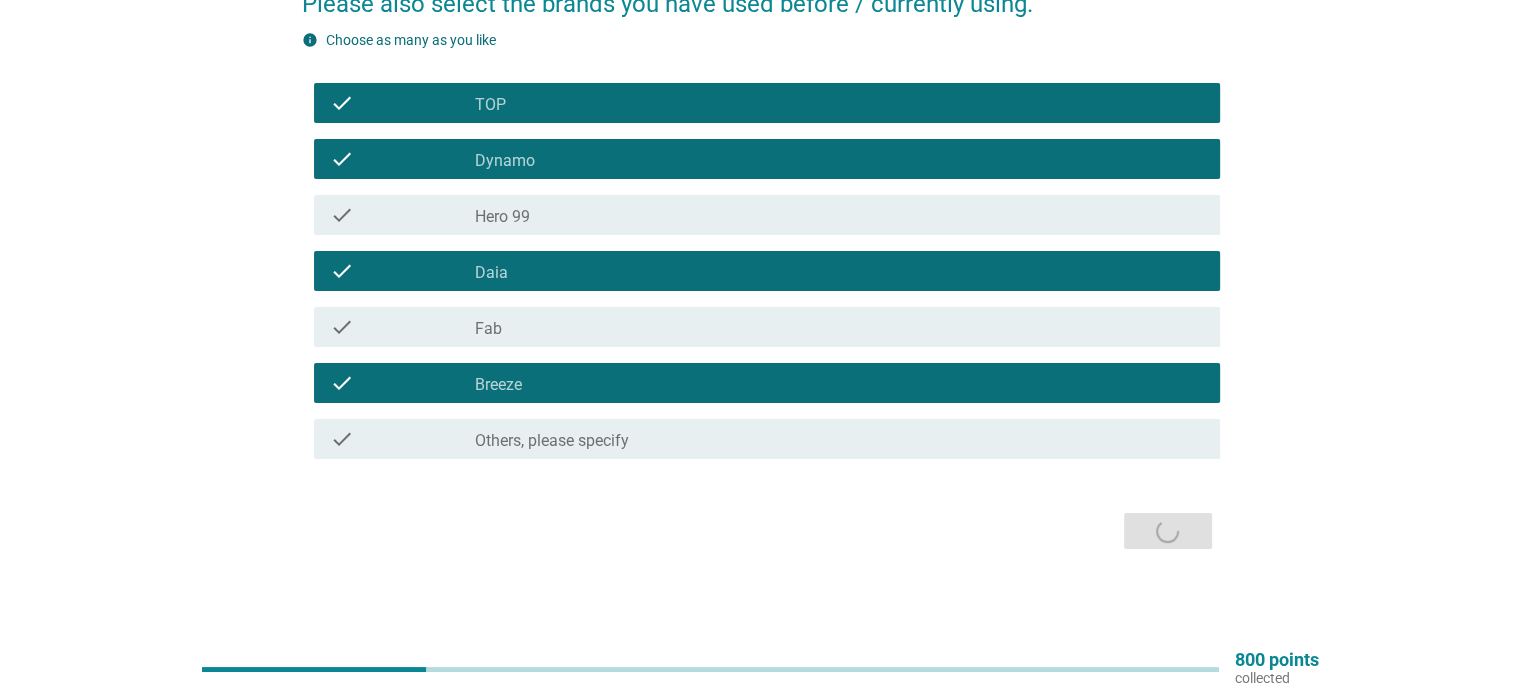 scroll, scrollTop: 0, scrollLeft: 0, axis: both 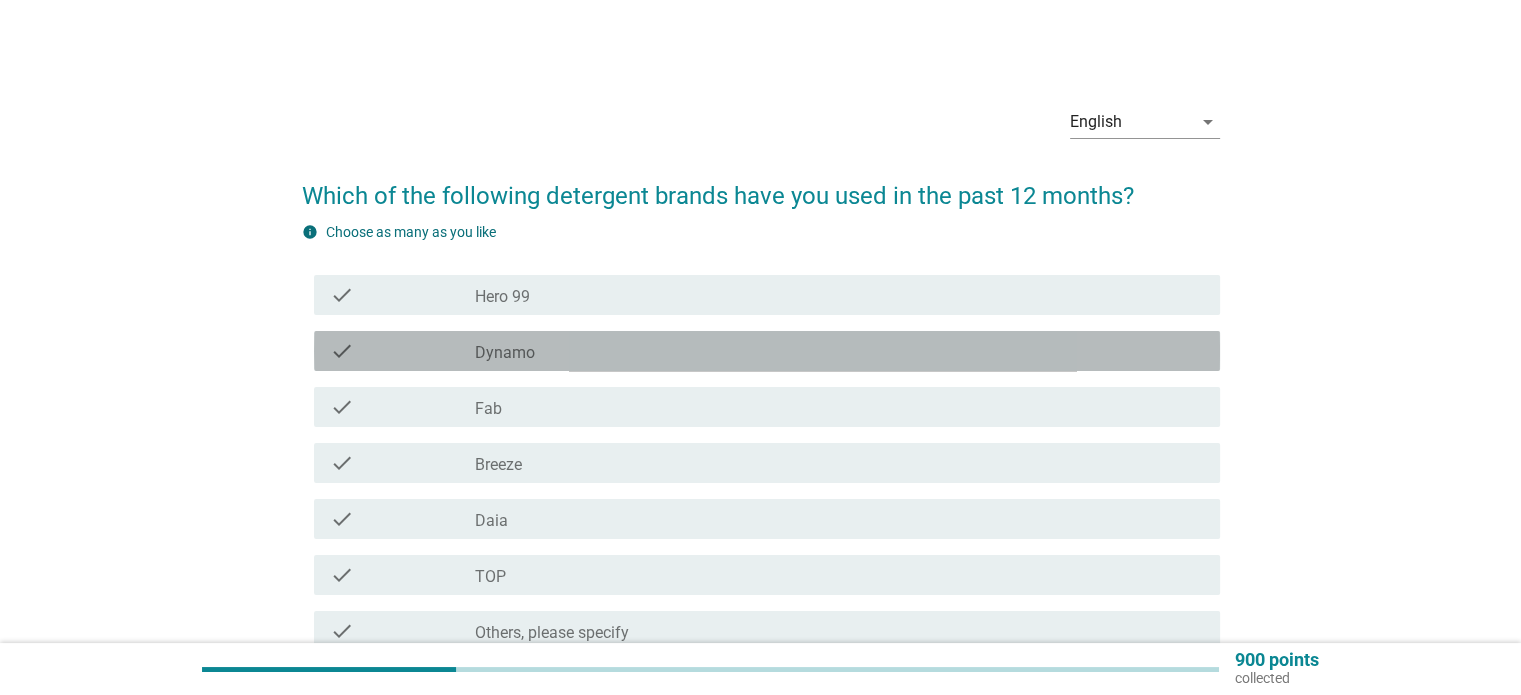 click on "check_box_outline_blank Dynamo" at bounding box center (839, 351) 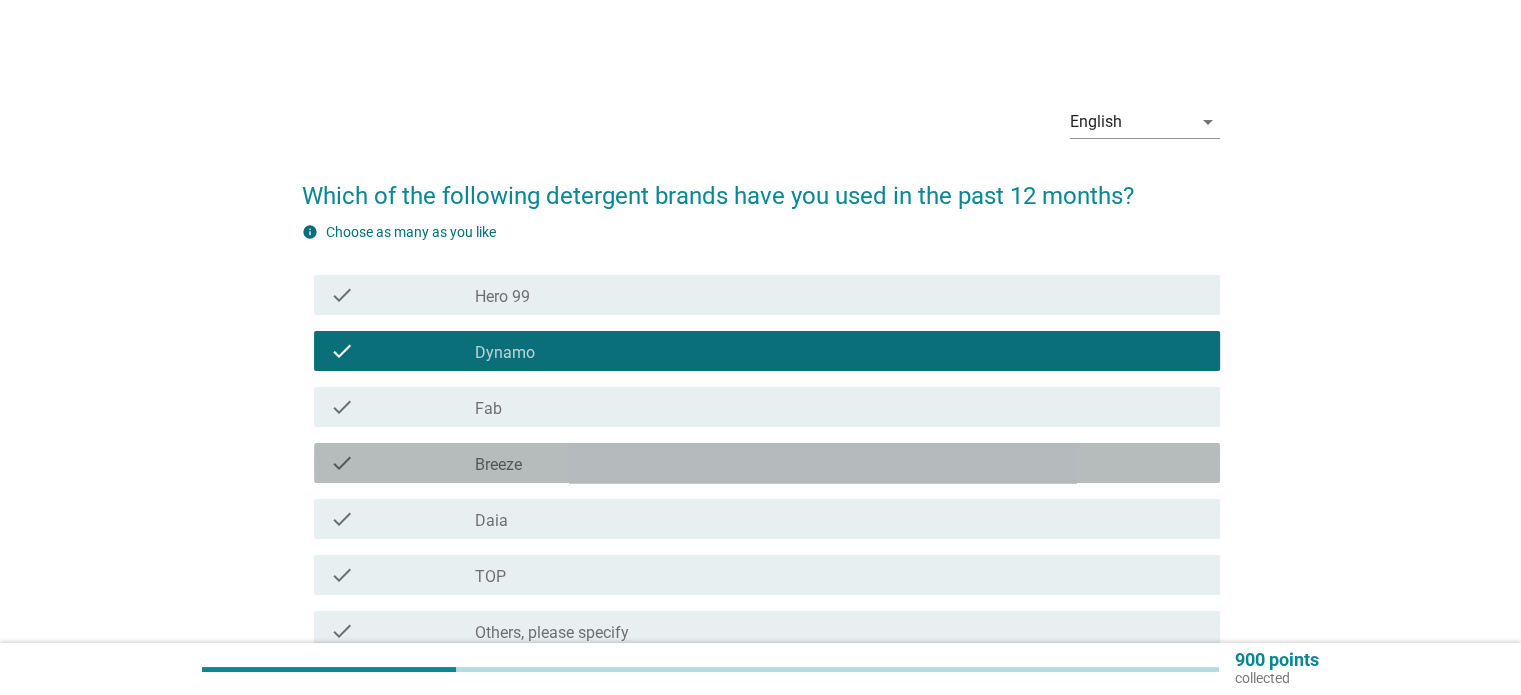 click on "check     check_box [BRAND]" at bounding box center (767, 463) 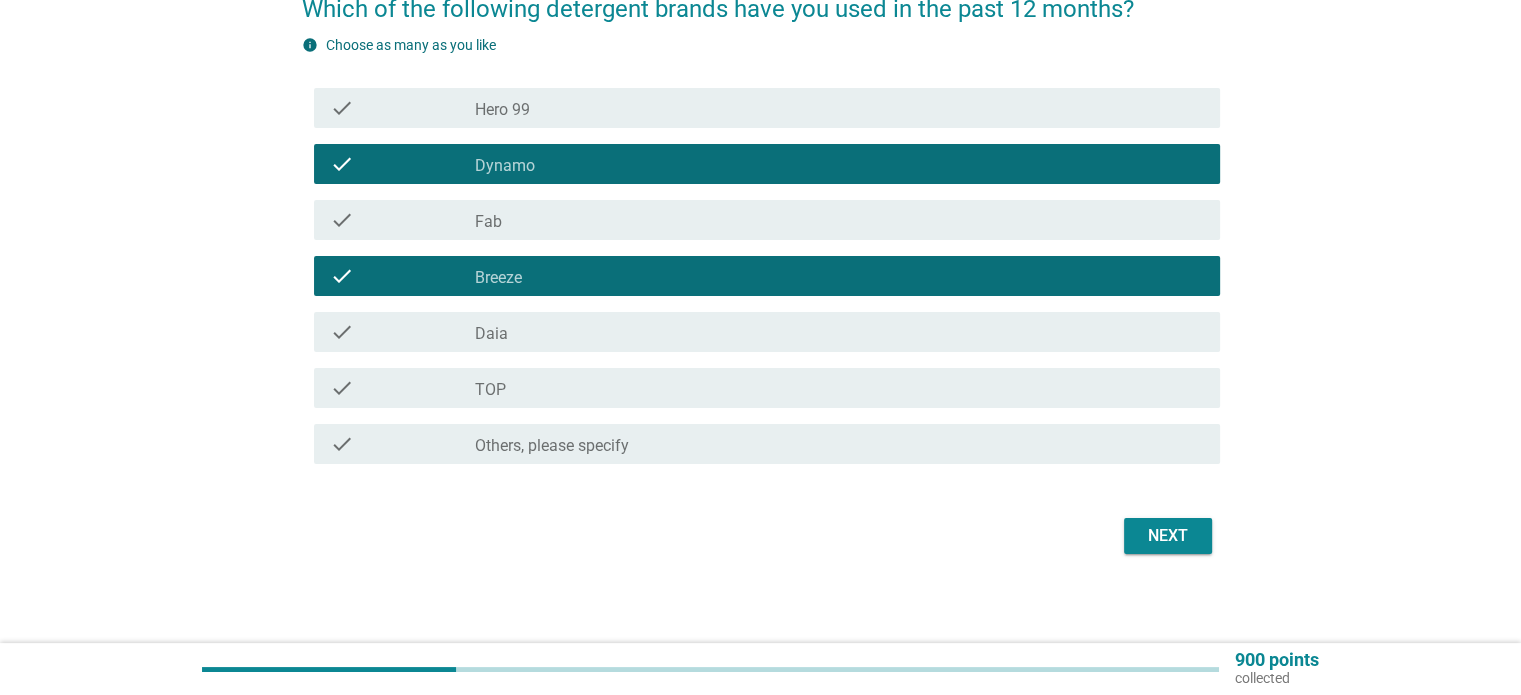 scroll, scrollTop: 188, scrollLeft: 0, axis: vertical 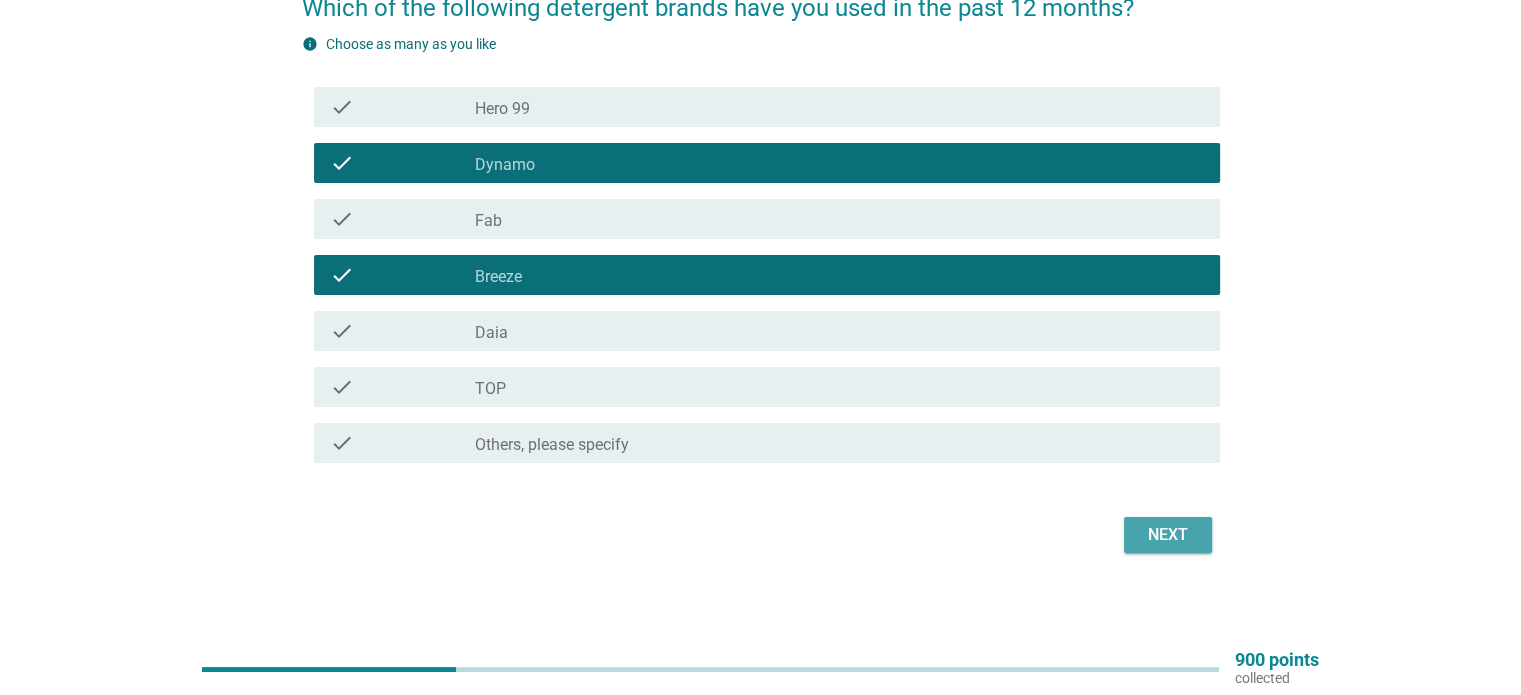 click on "Next" at bounding box center [1168, 535] 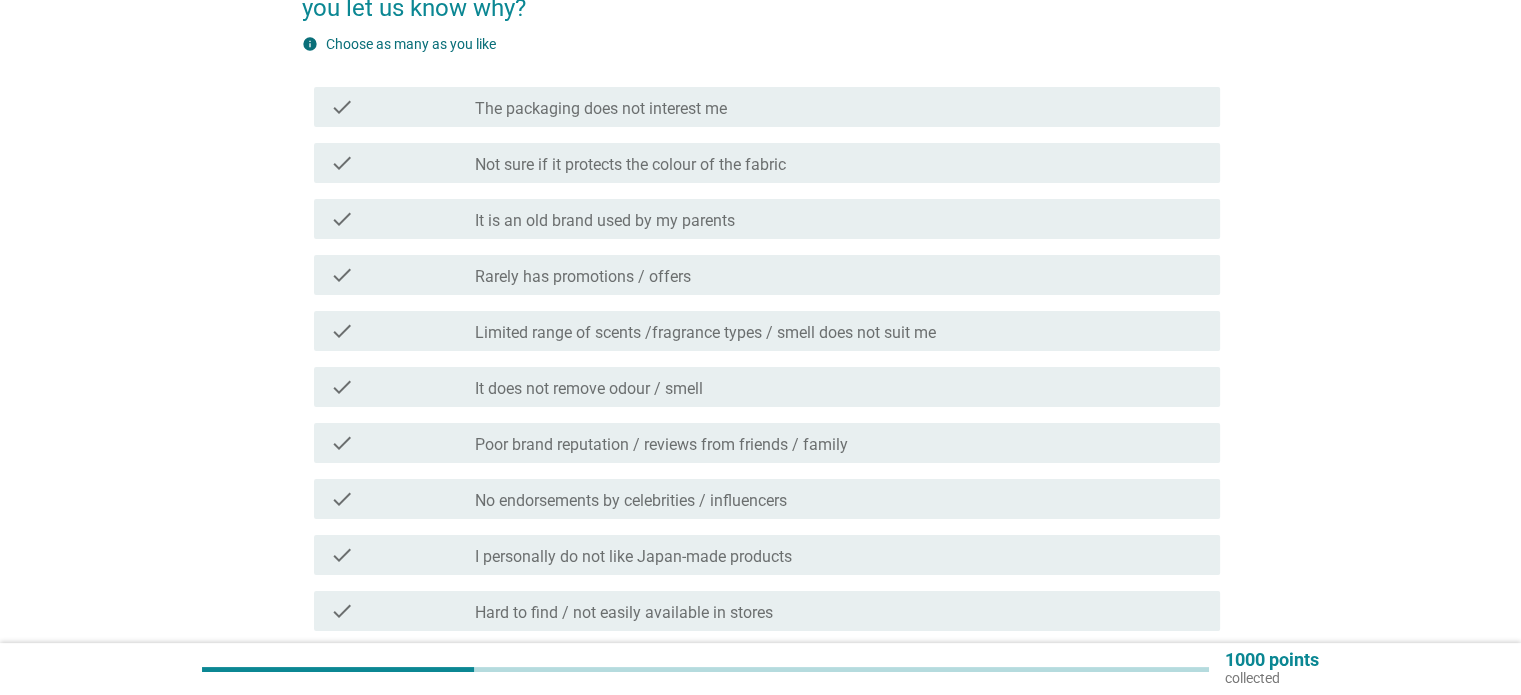 scroll, scrollTop: 234, scrollLeft: 0, axis: vertical 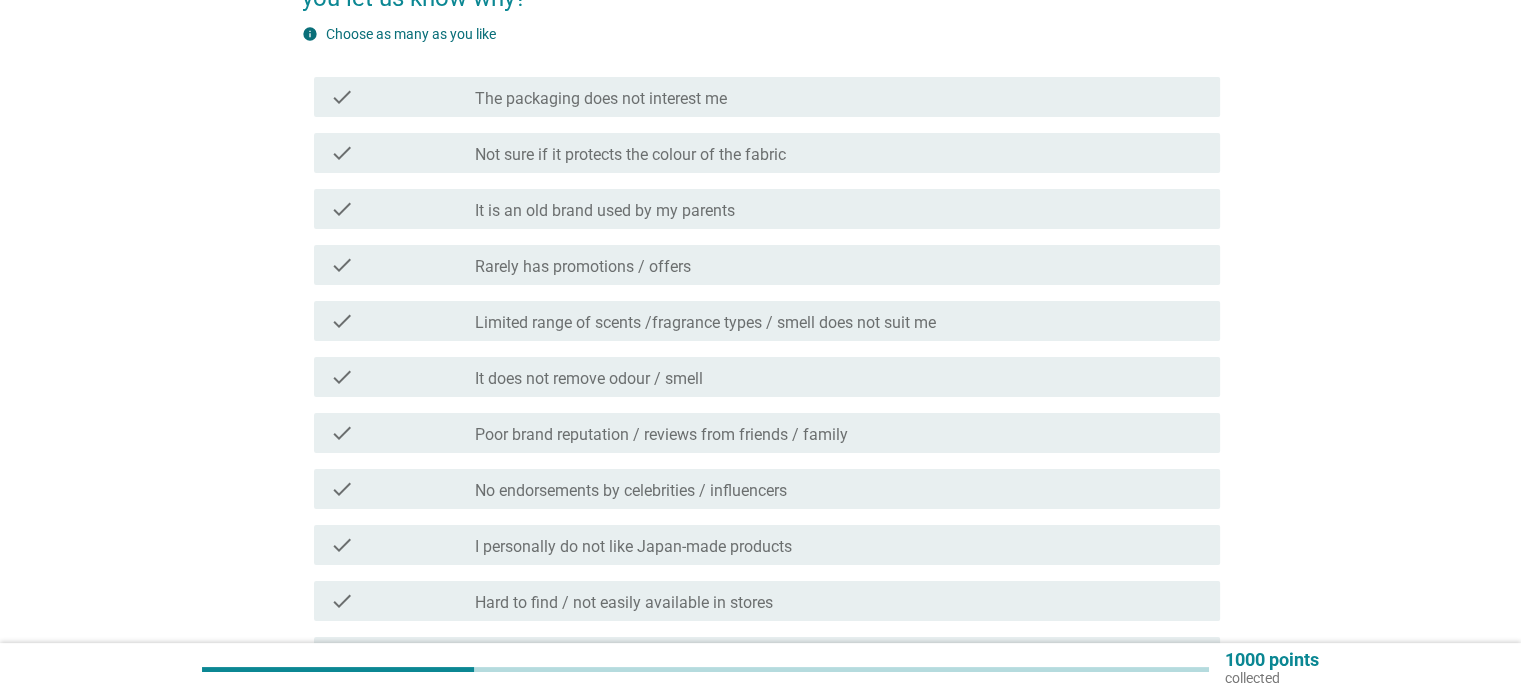 click on "check     check_box_outline_blank Limited range of scents /fragrance types / smell does not suit me" at bounding box center (767, 321) 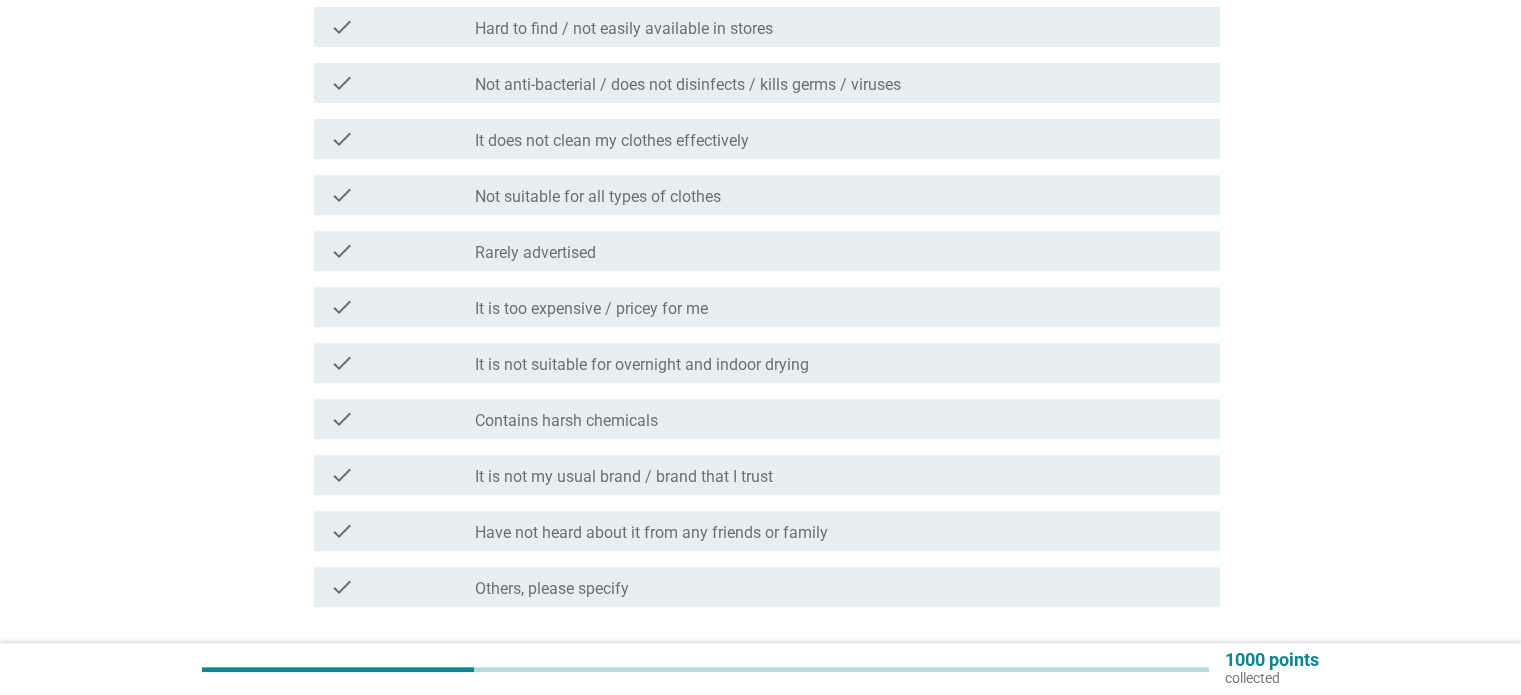 scroll, scrollTop: 812, scrollLeft: 0, axis: vertical 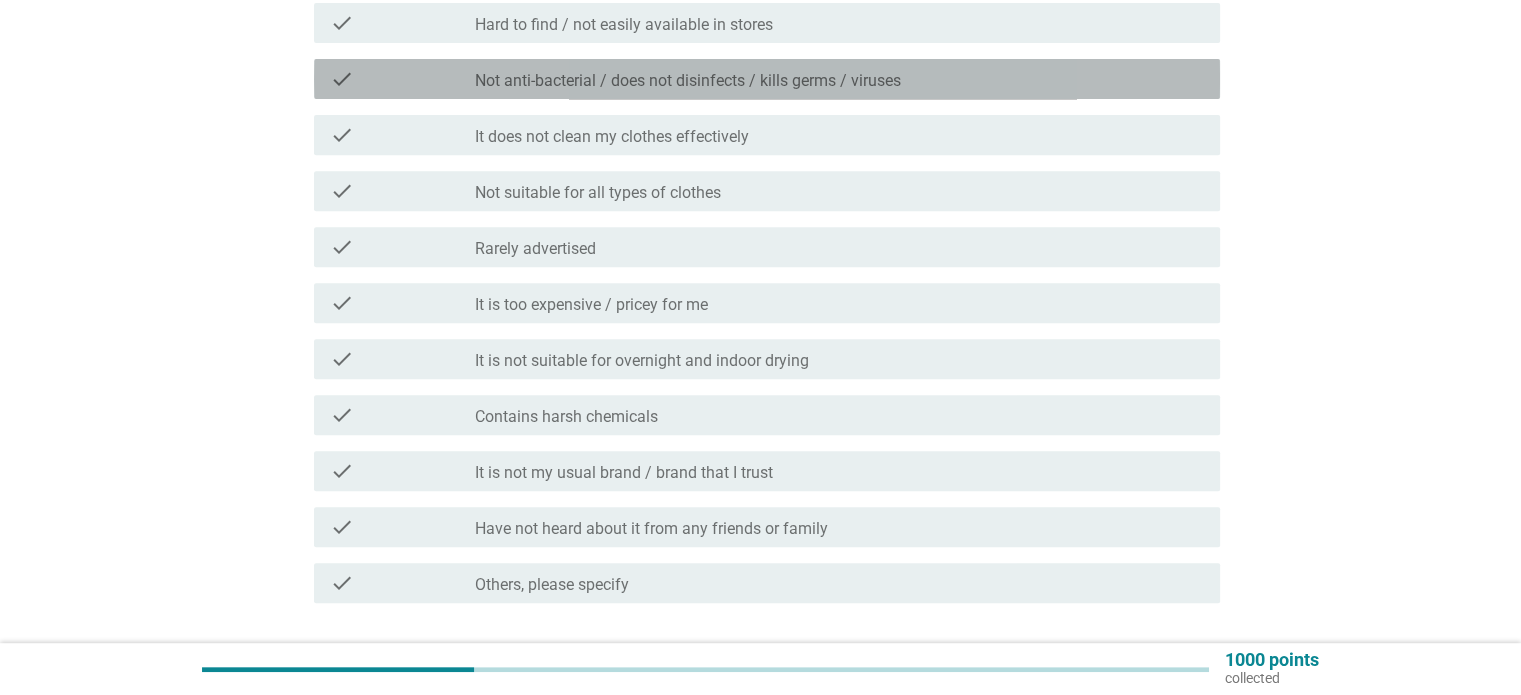 click on "Not anti-bacterial / does not disinfects / kills germs / viruses" at bounding box center (688, 81) 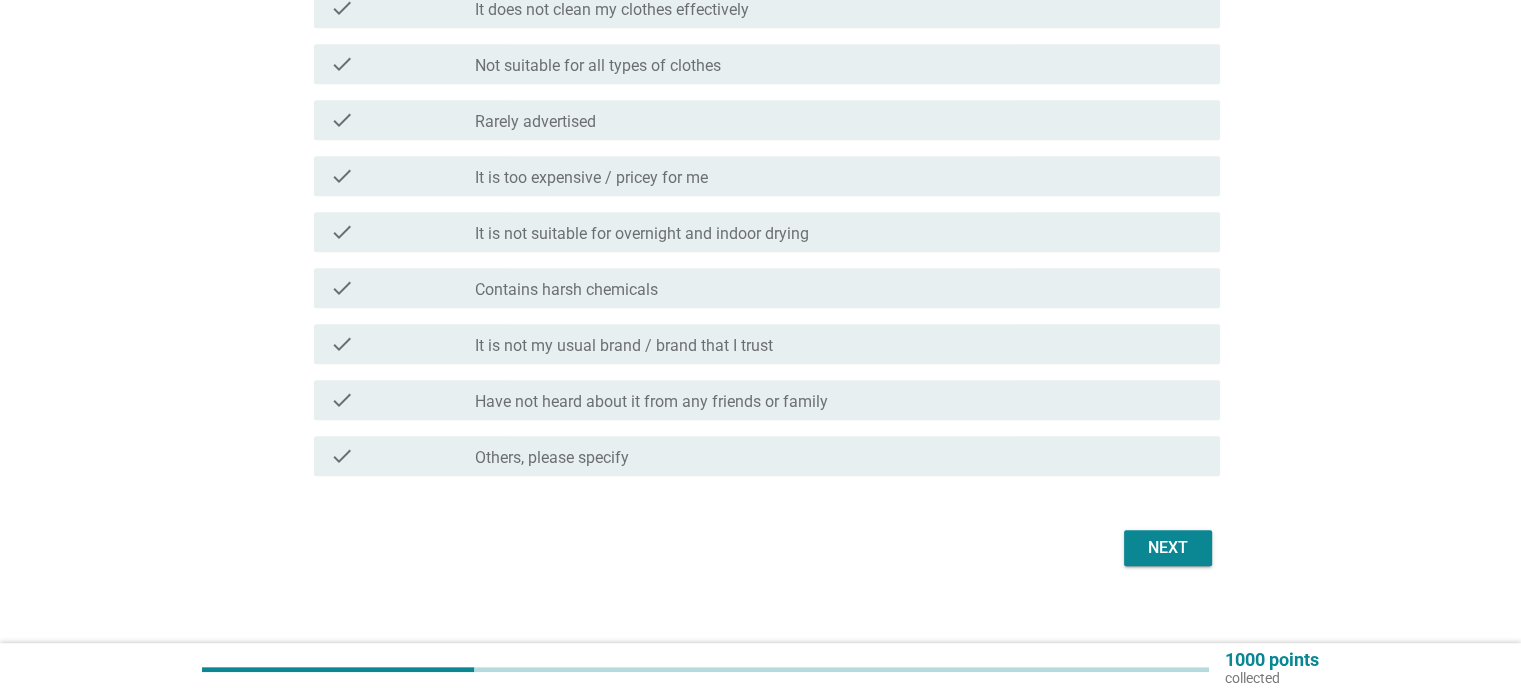 scroll, scrollTop: 957, scrollLeft: 0, axis: vertical 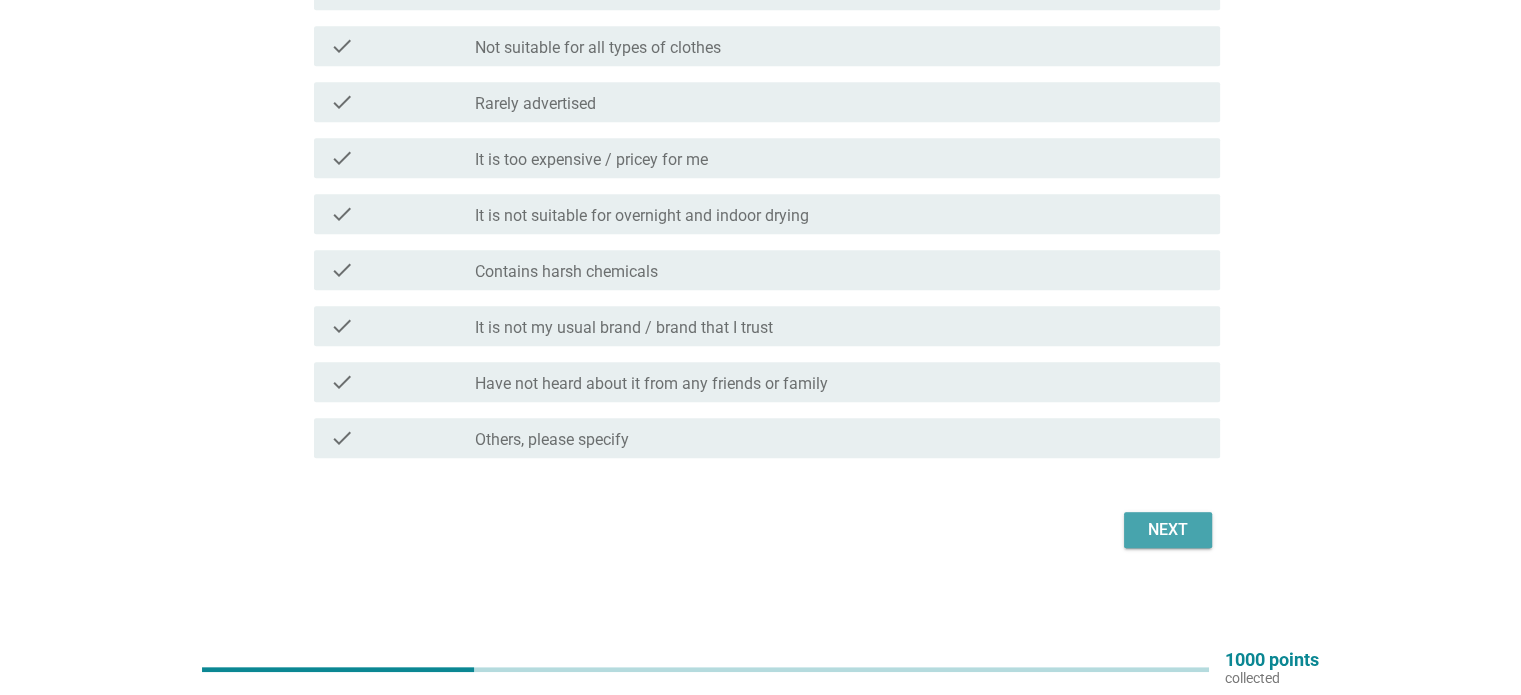 click on "Next" at bounding box center (1168, 530) 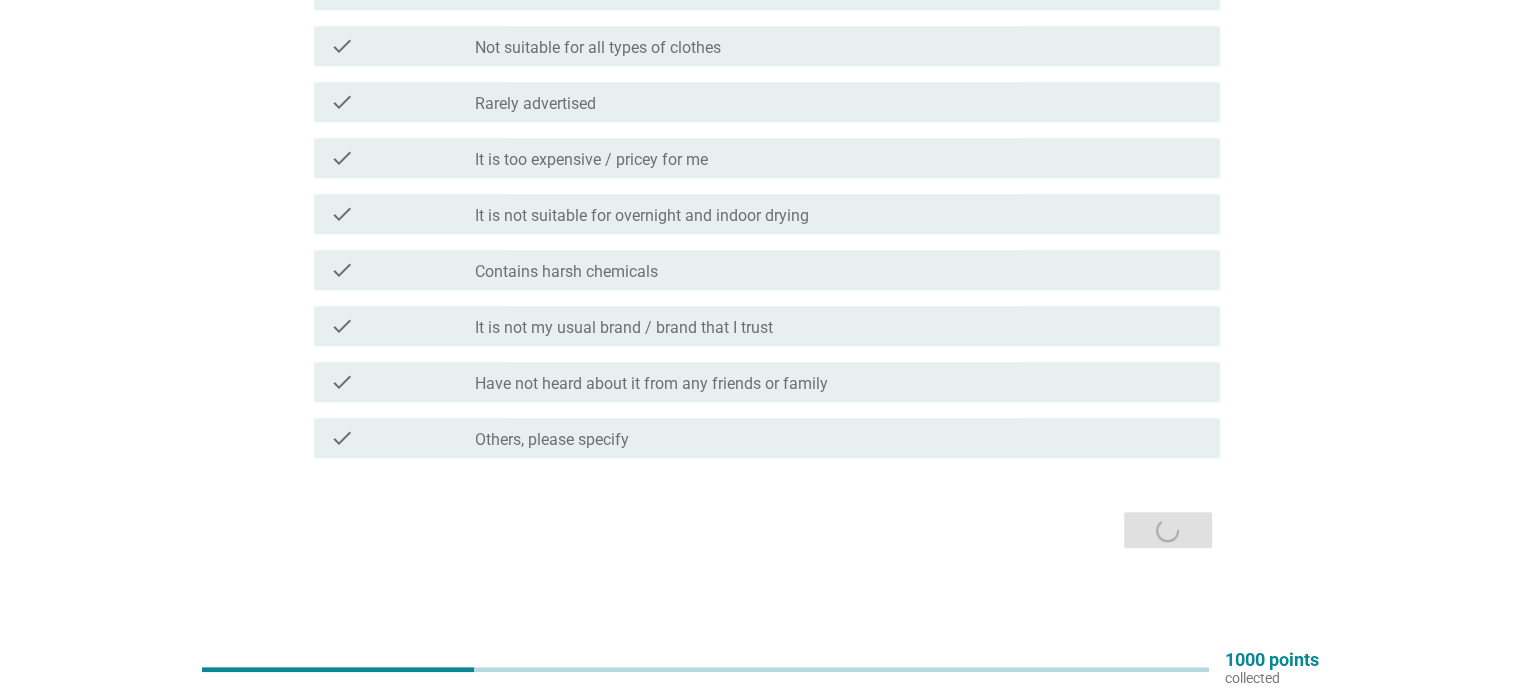 scroll, scrollTop: 0, scrollLeft: 0, axis: both 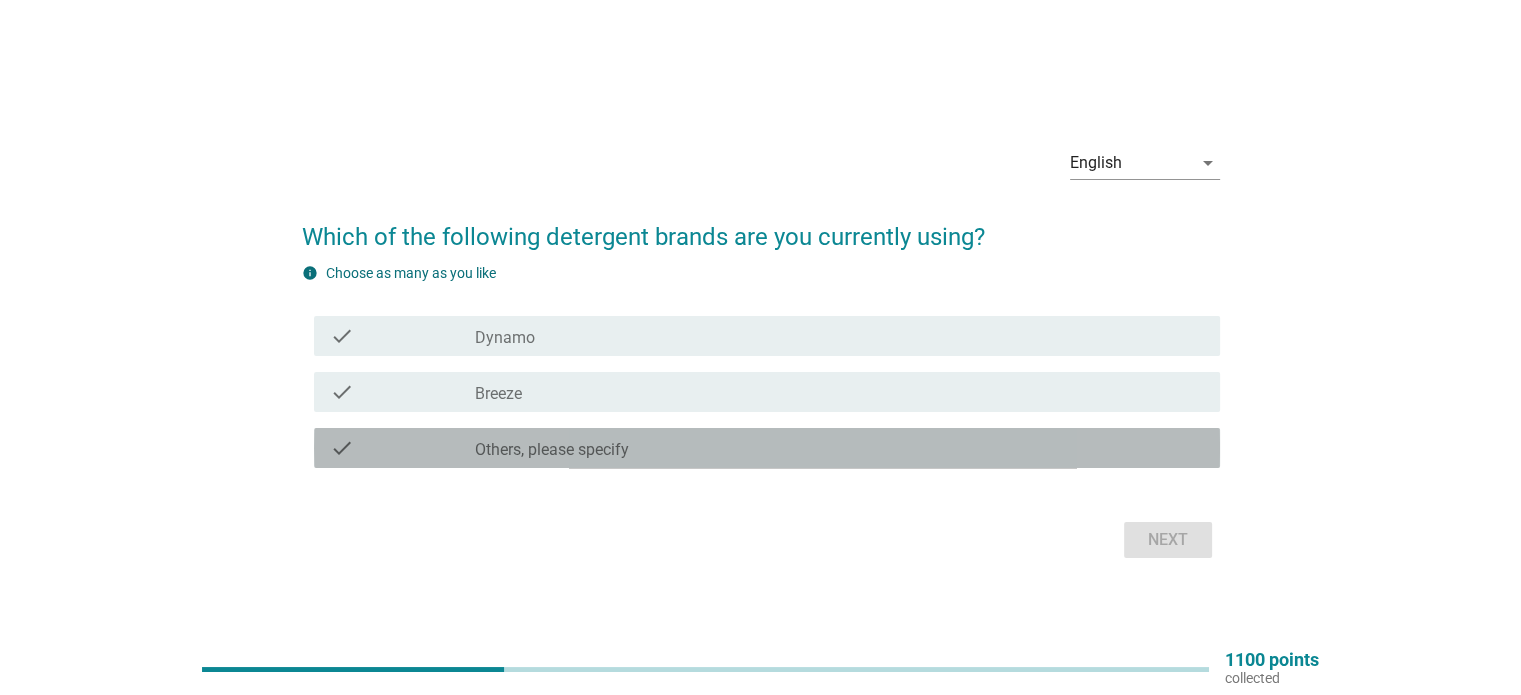 click on "Others, please specify" at bounding box center (552, 450) 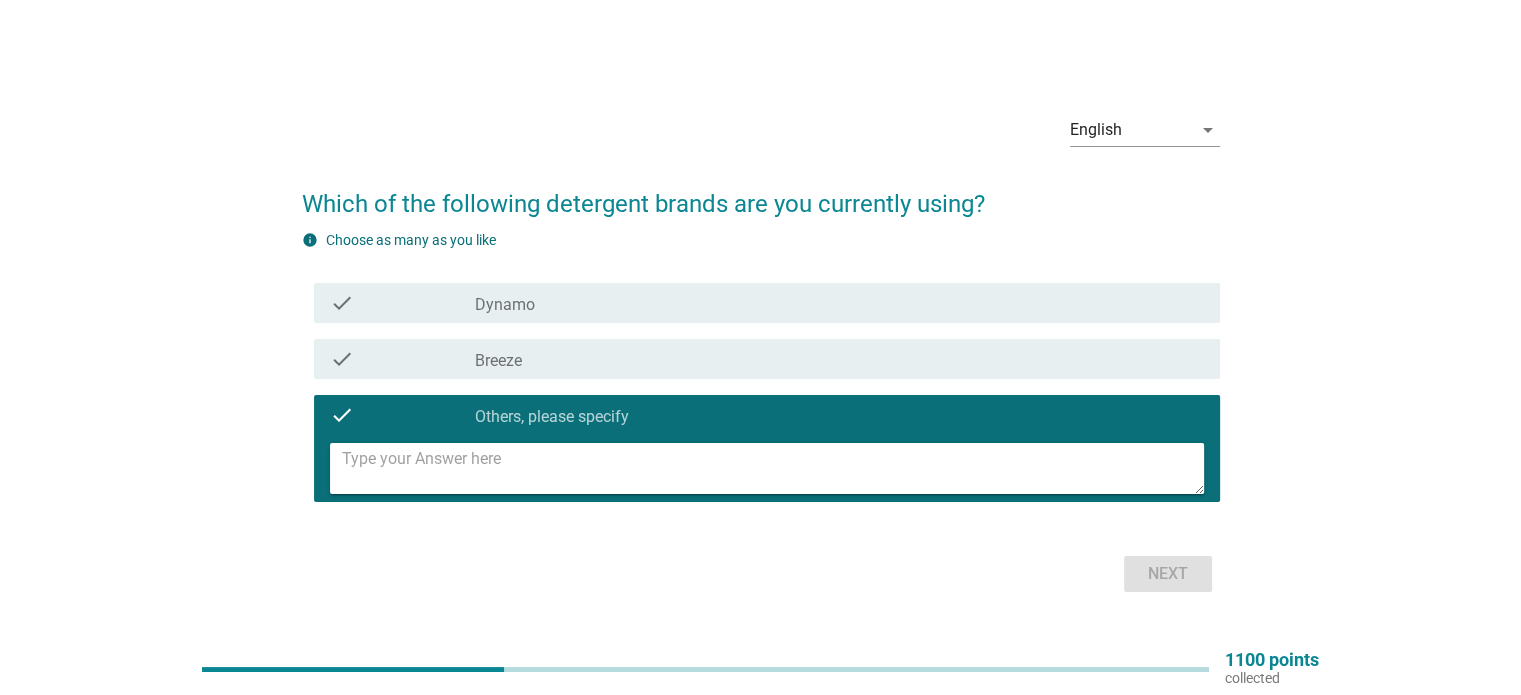click at bounding box center (773, 468) 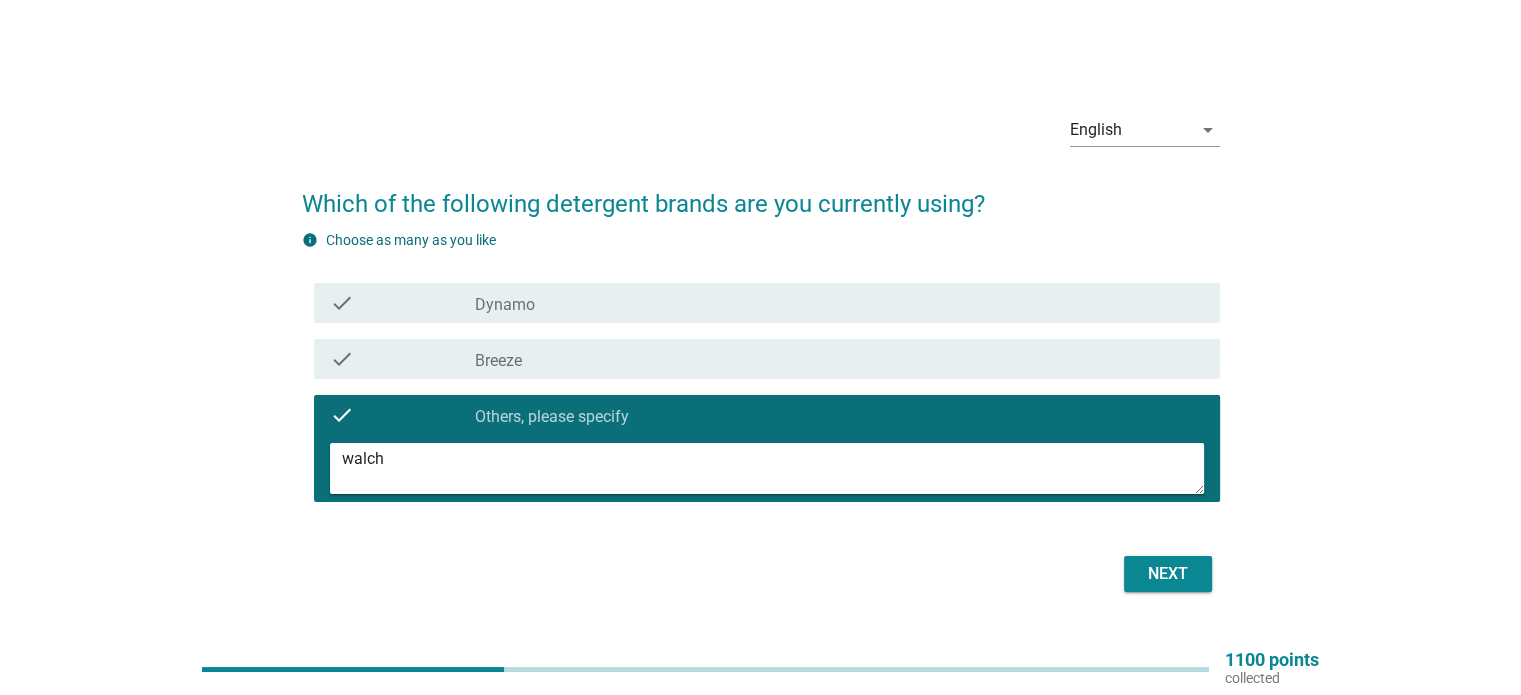 type on "walch" 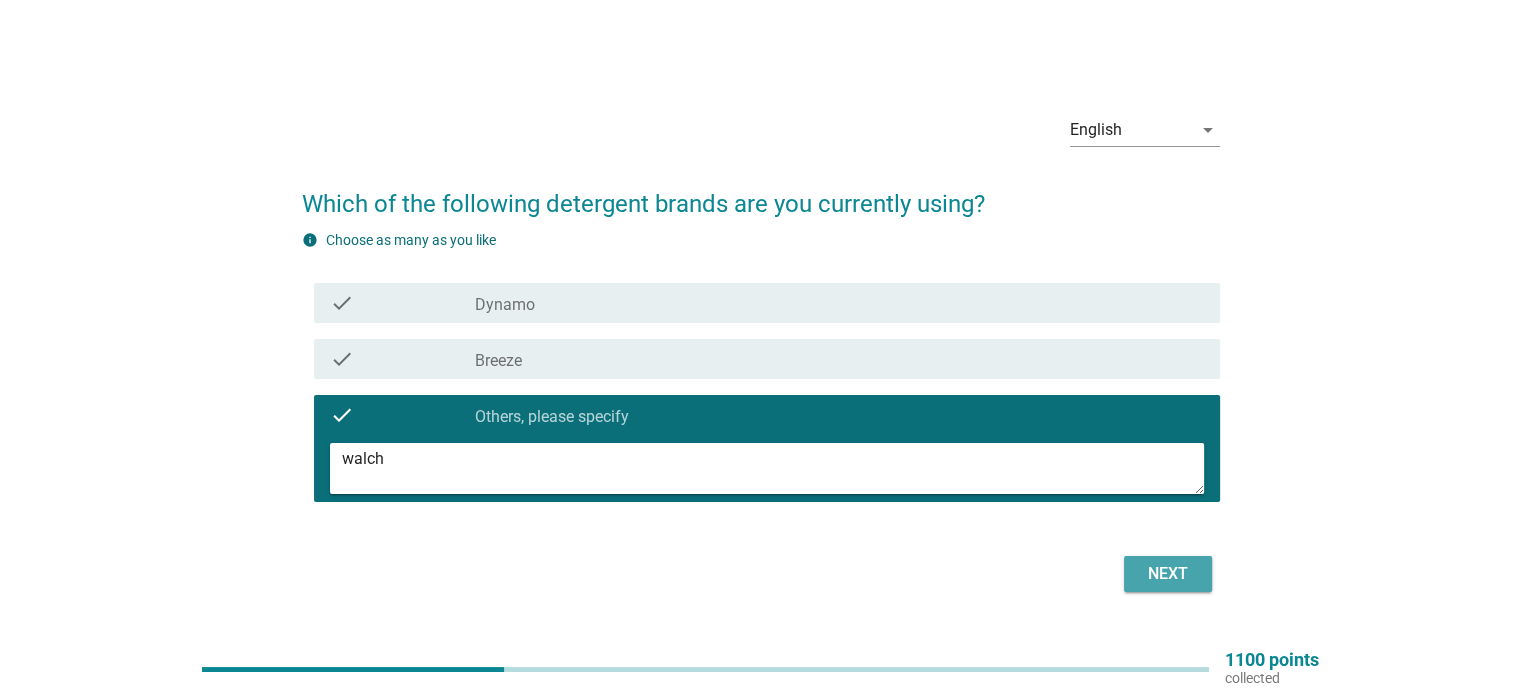 click on "Next" at bounding box center (1168, 574) 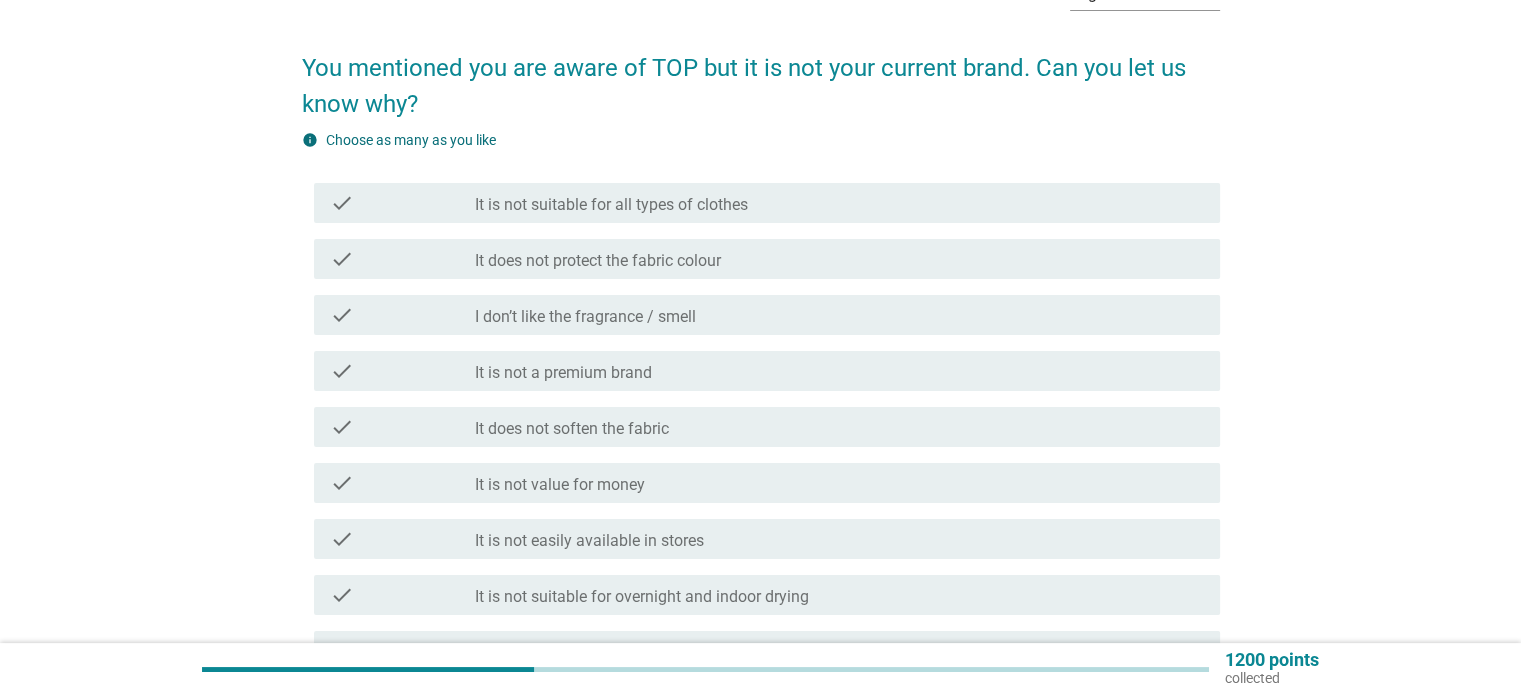 scroll, scrollTop: 130, scrollLeft: 0, axis: vertical 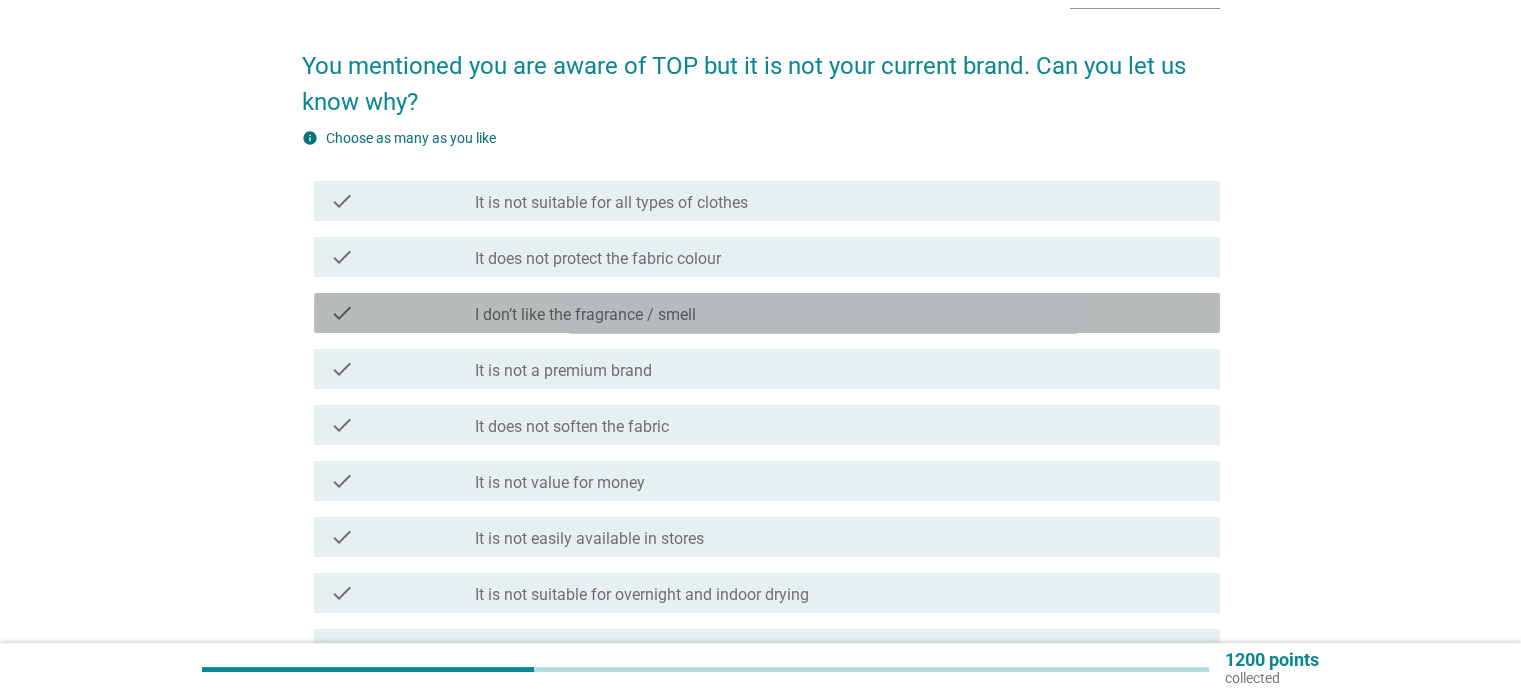 click on "check_box_outline_blank I don’t like the fragrance / smell" at bounding box center (839, 313) 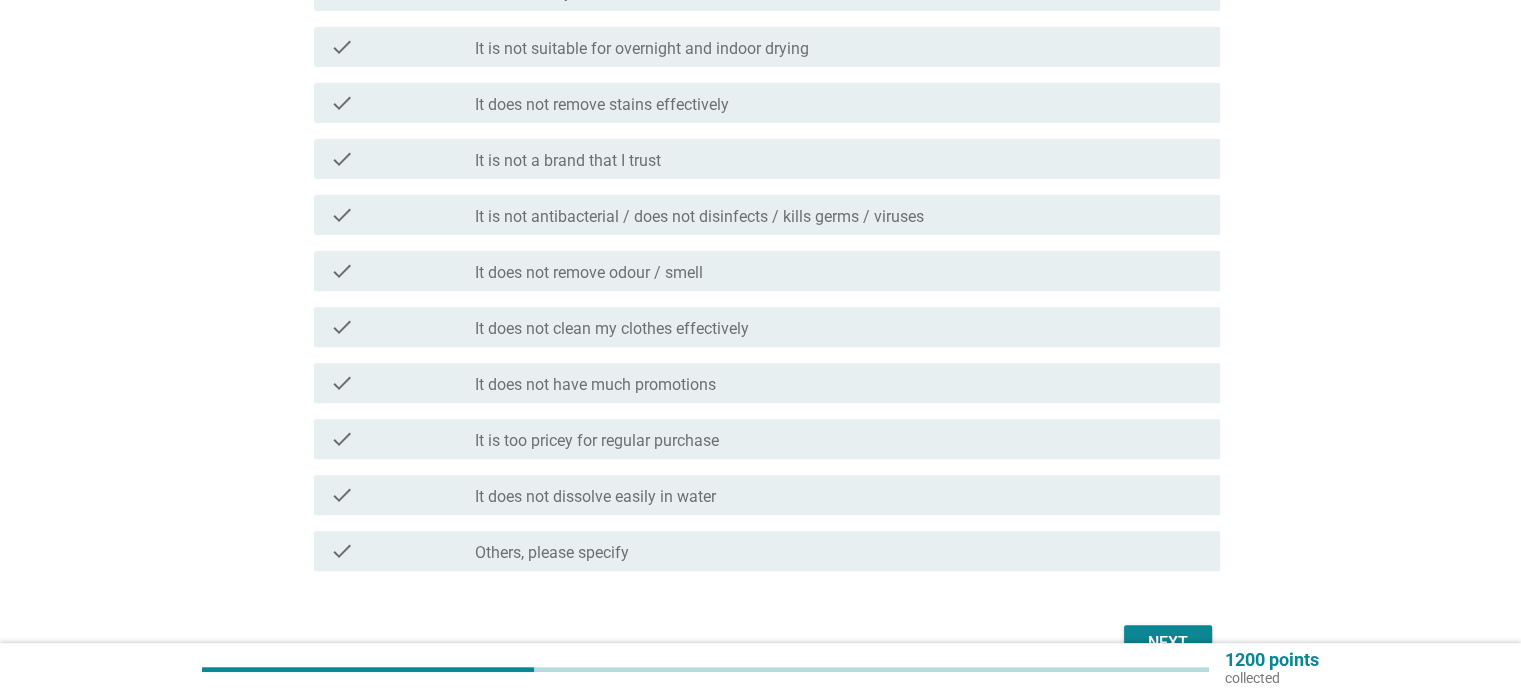 scroll, scrollTop: 756, scrollLeft: 0, axis: vertical 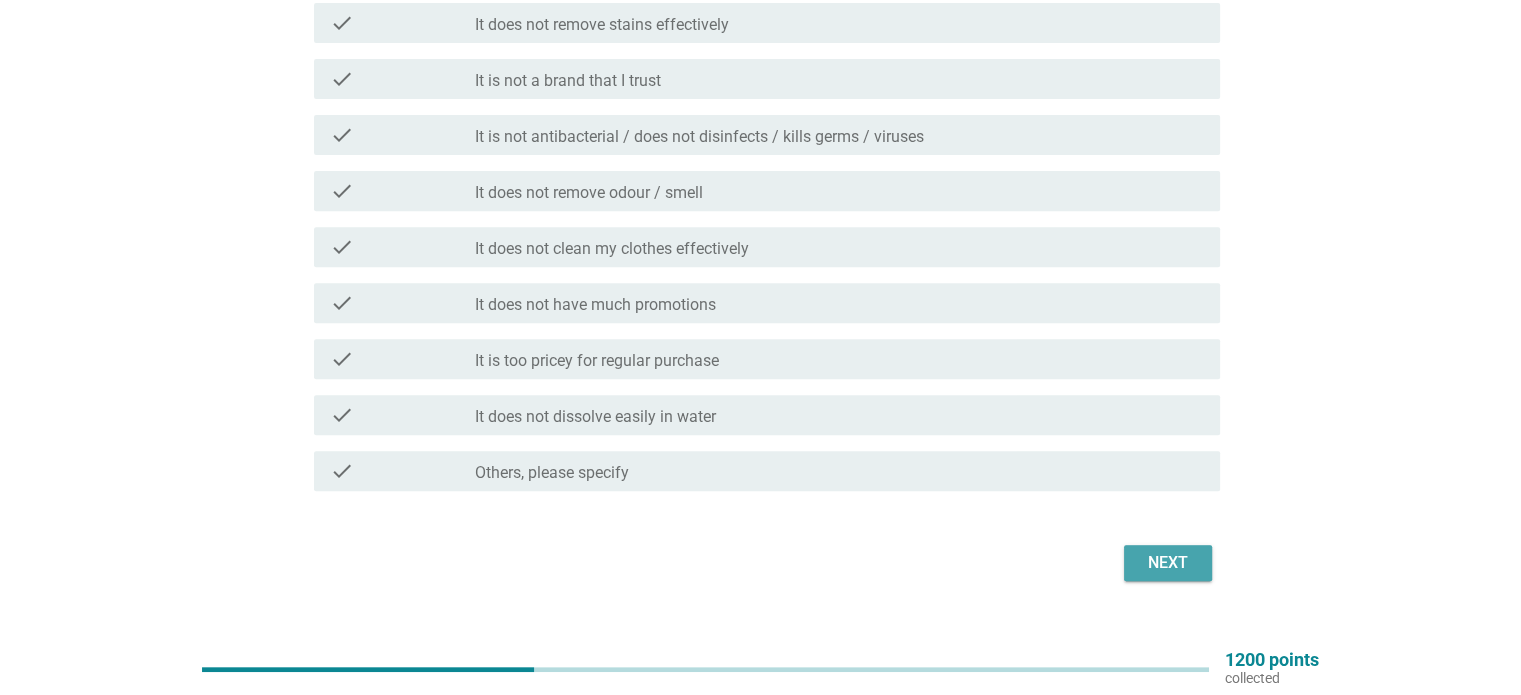 click on "Next" at bounding box center [1168, 563] 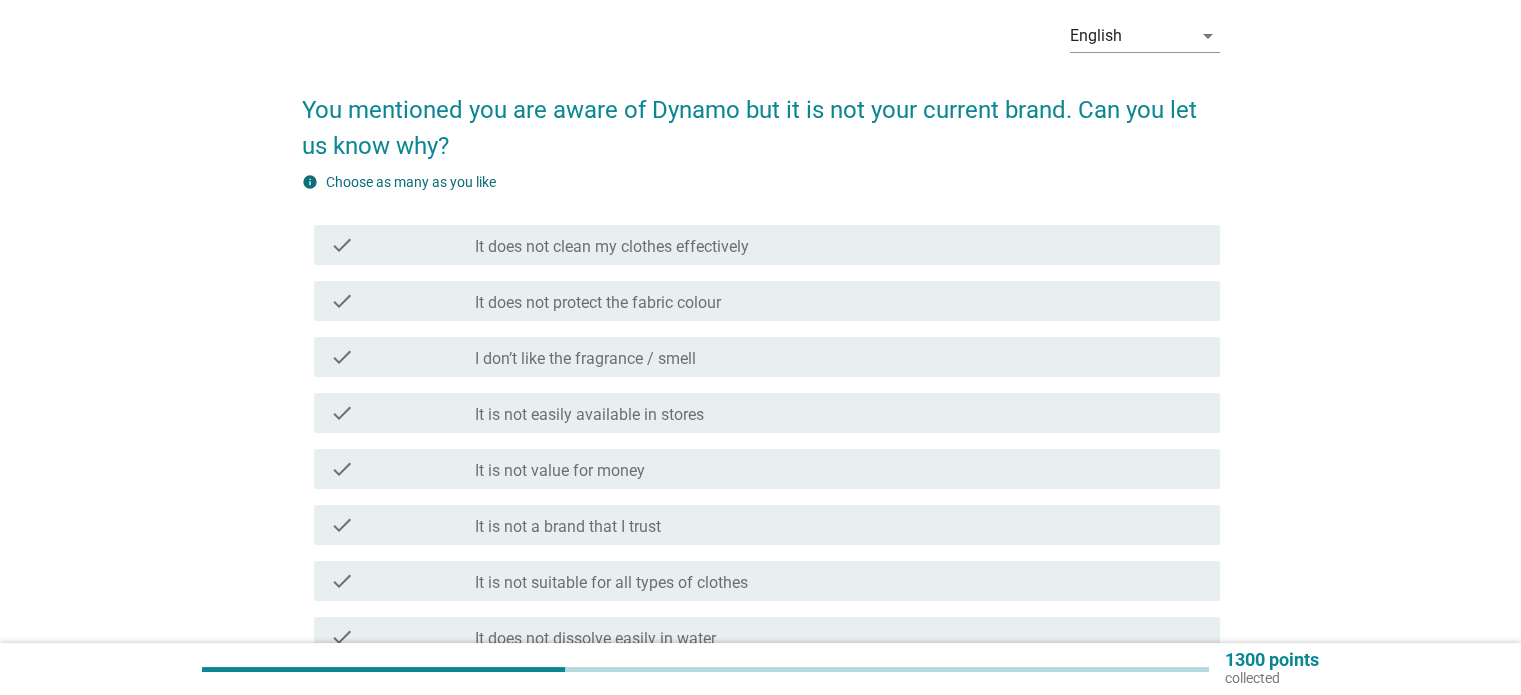 scroll, scrollTop: 78, scrollLeft: 0, axis: vertical 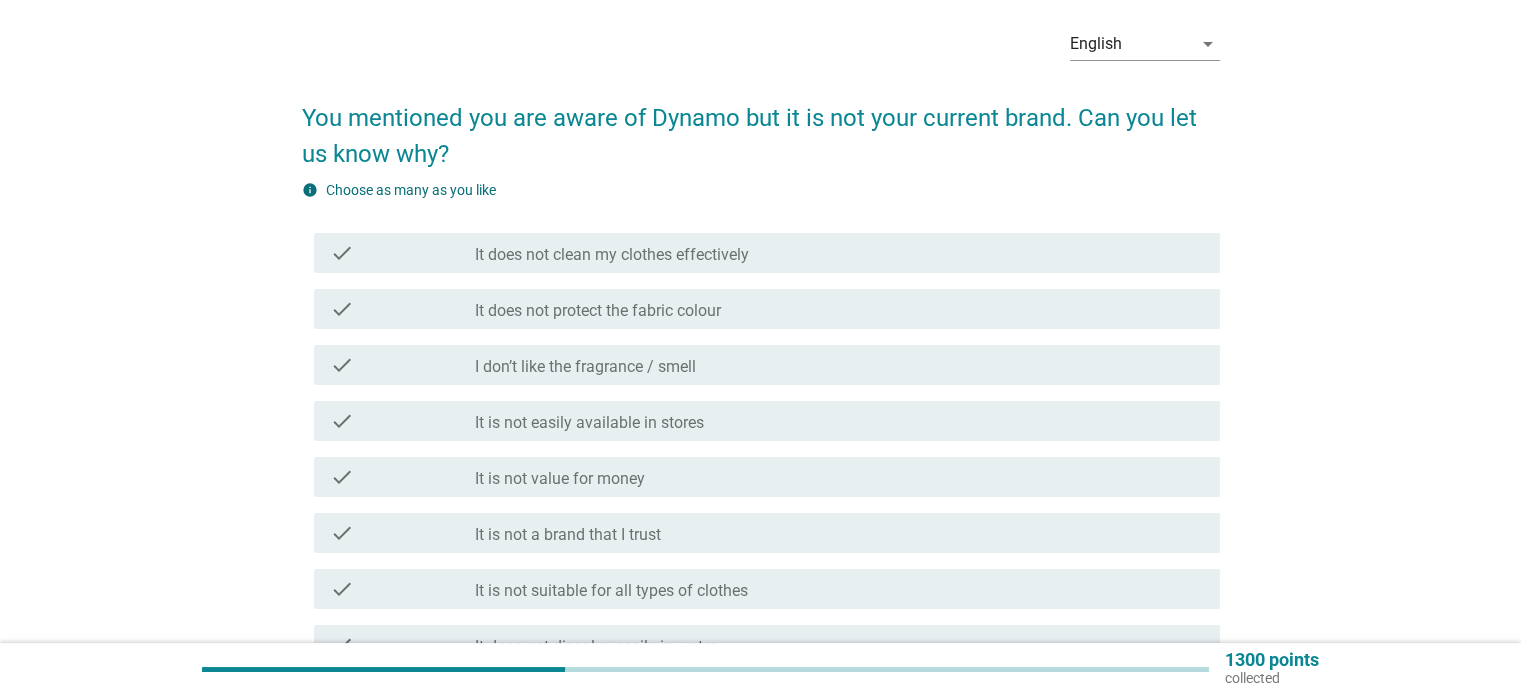 click on "It does not clean my clothes effectively" at bounding box center (612, 255) 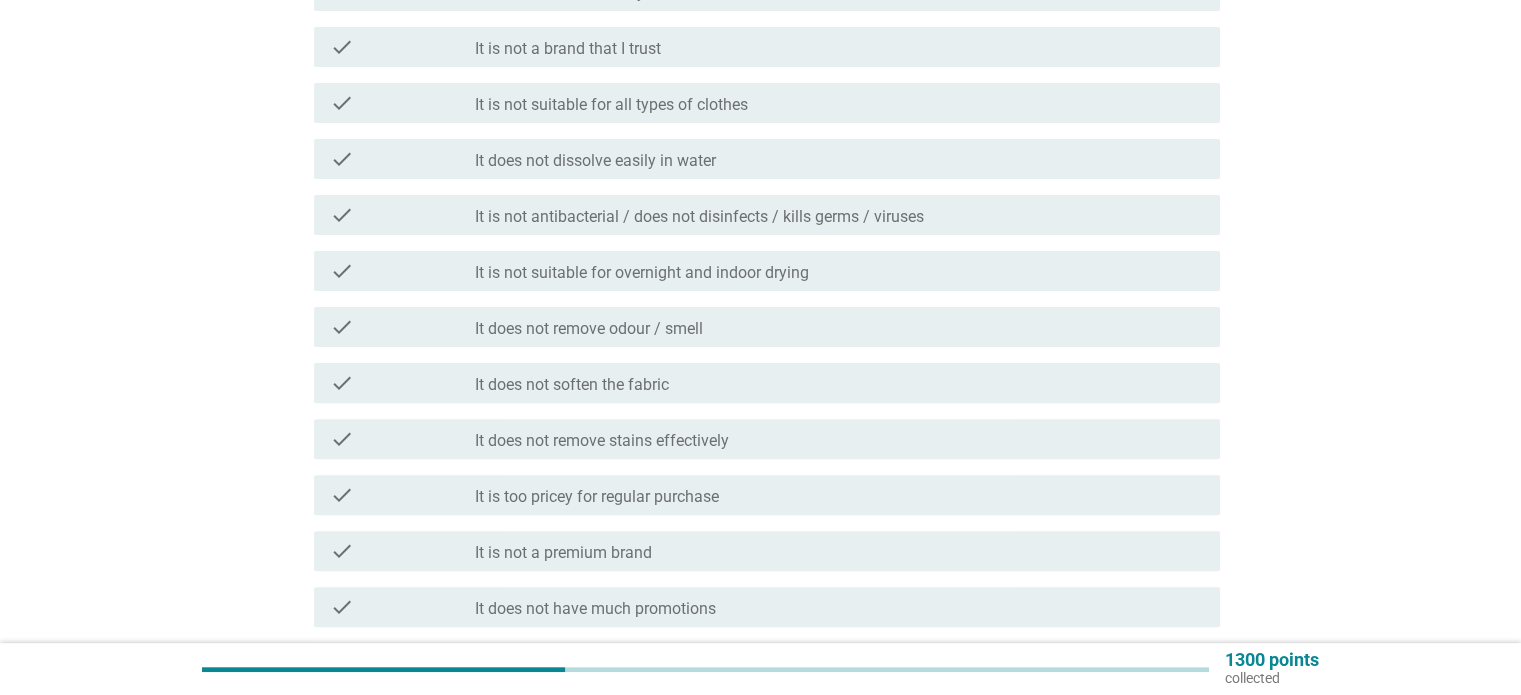 scroll, scrollTop: 789, scrollLeft: 0, axis: vertical 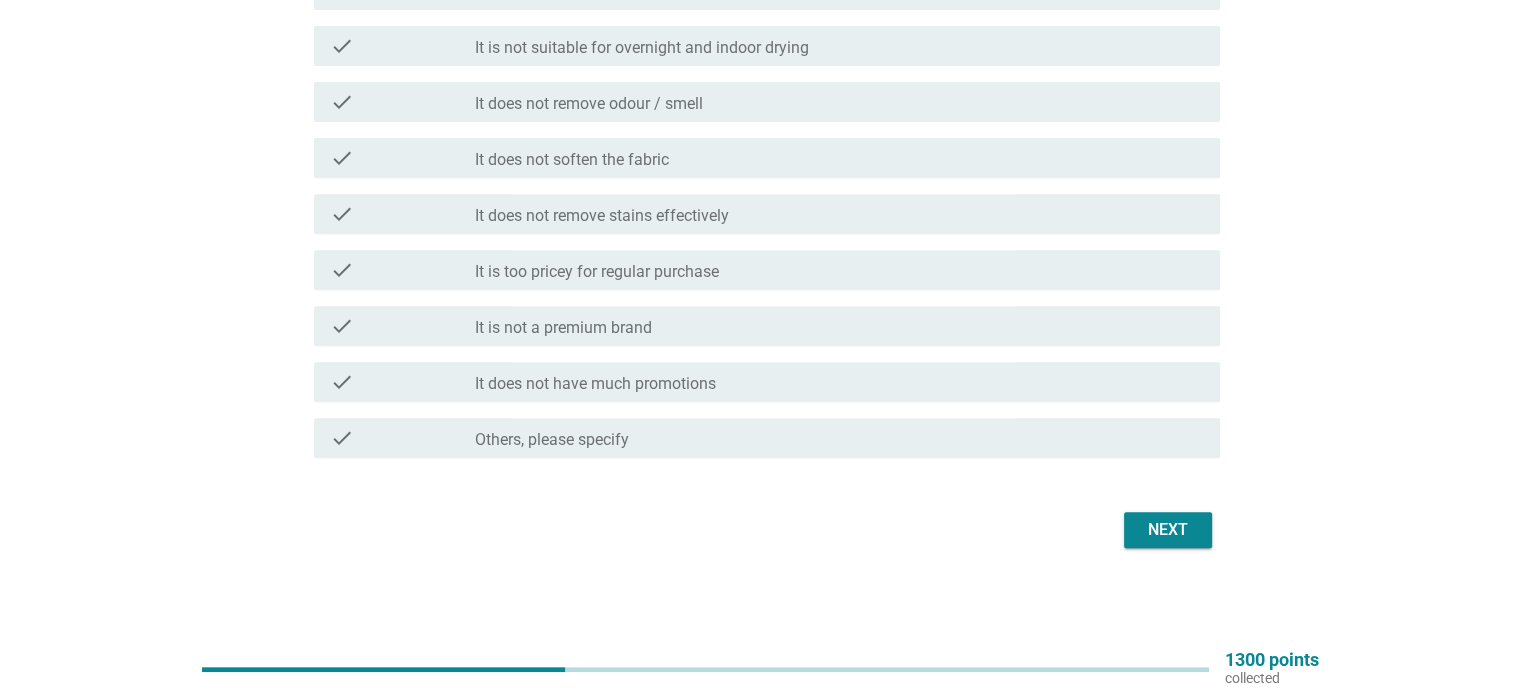 click on "Next" at bounding box center [1168, 530] 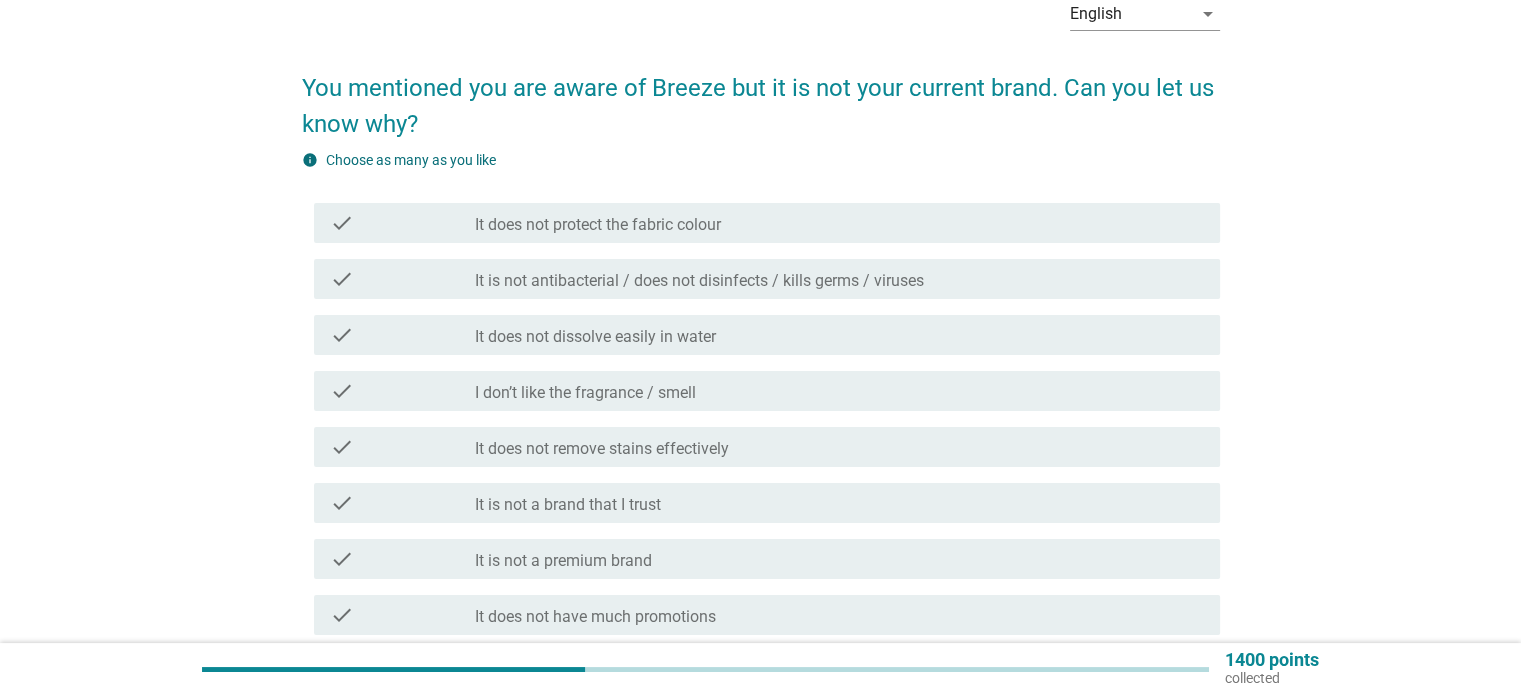 scroll, scrollTop: 124, scrollLeft: 0, axis: vertical 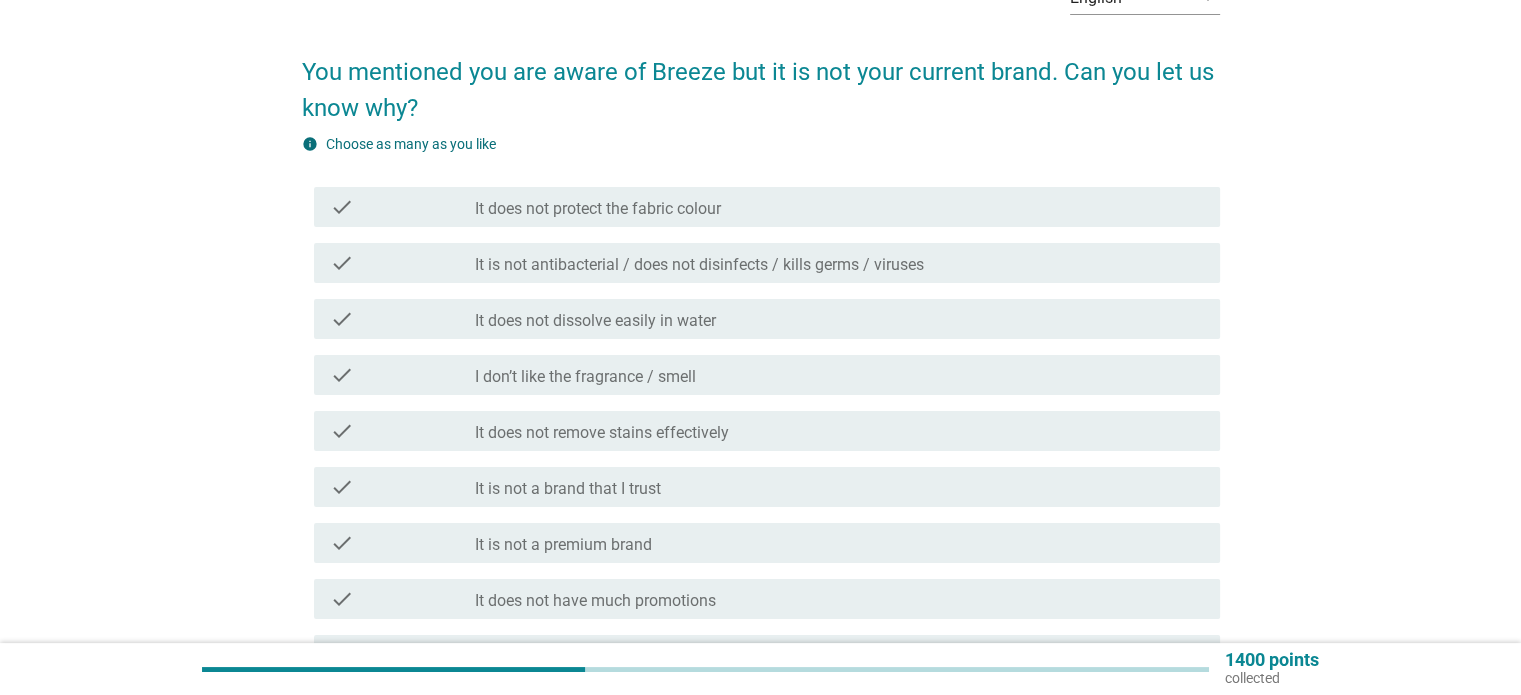 click on "check     check_box_outline_blank I don’t like the fragrance / smell" at bounding box center [761, 375] 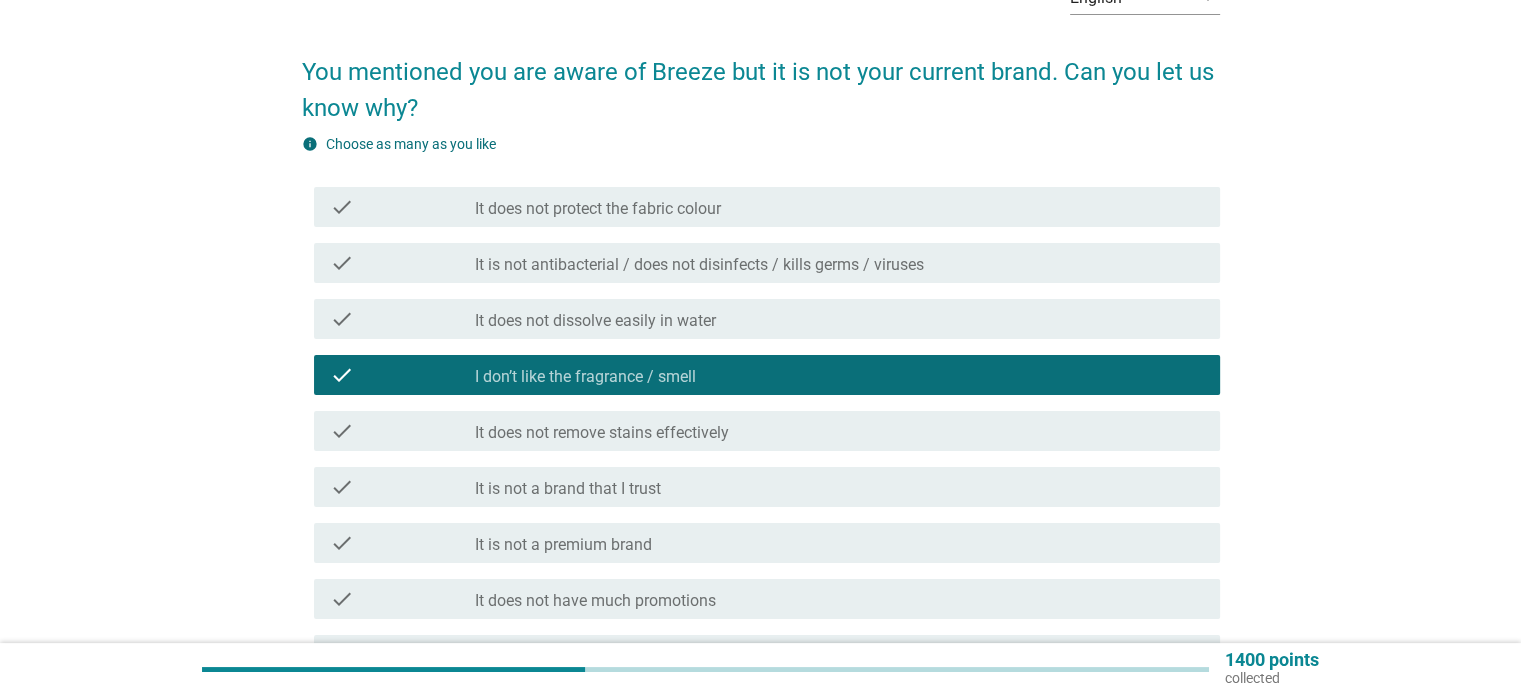 click on "check     check_box_outline_blank It does not protect the fabric colour" at bounding box center (761, 207) 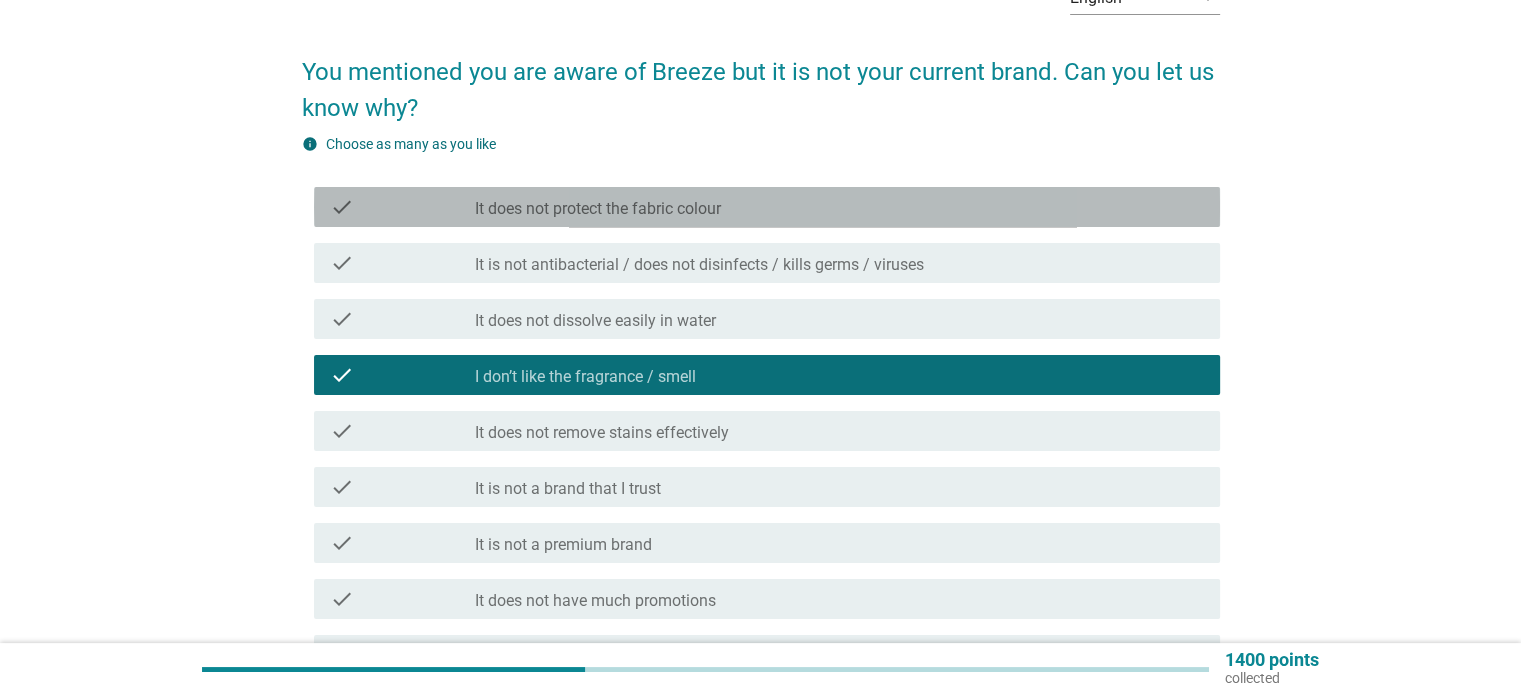 click on "It does not protect the fabric colour" at bounding box center [598, 209] 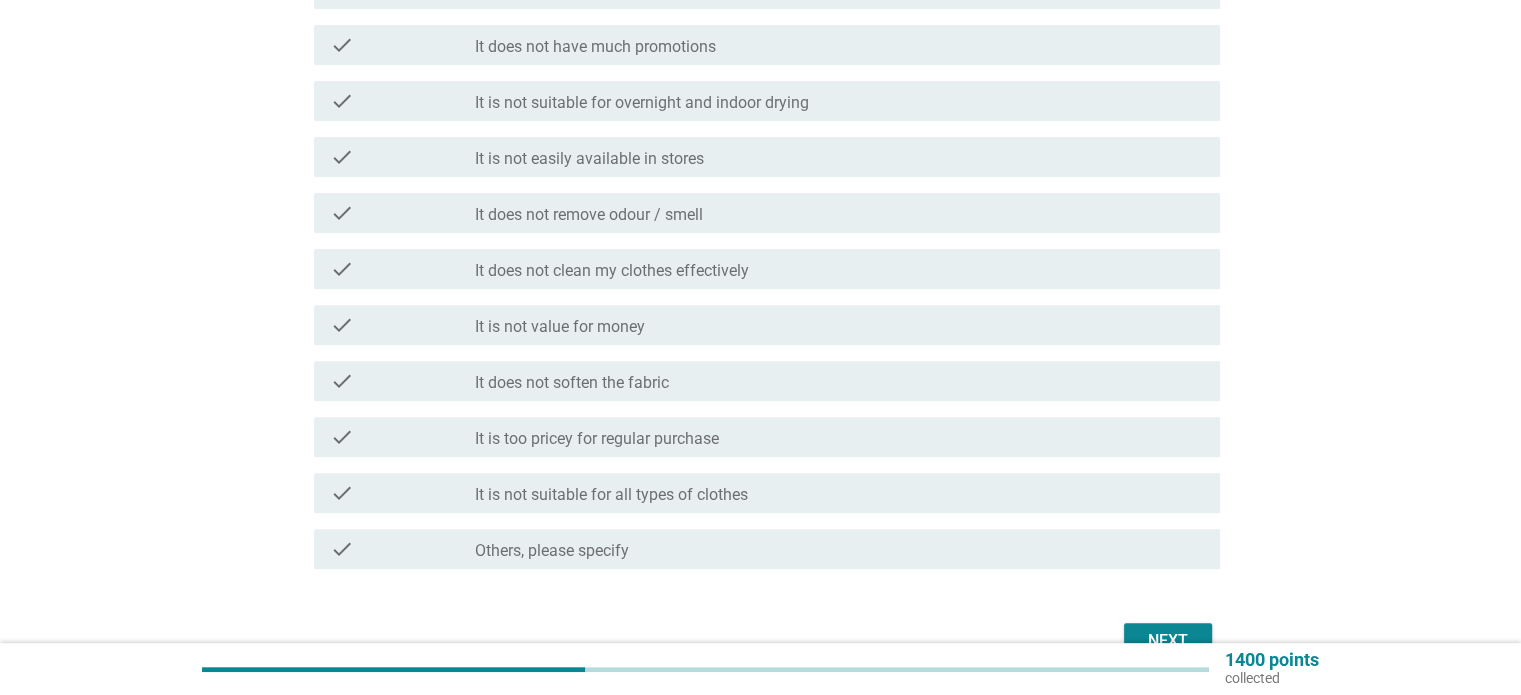 scroll, scrollTop: 692, scrollLeft: 0, axis: vertical 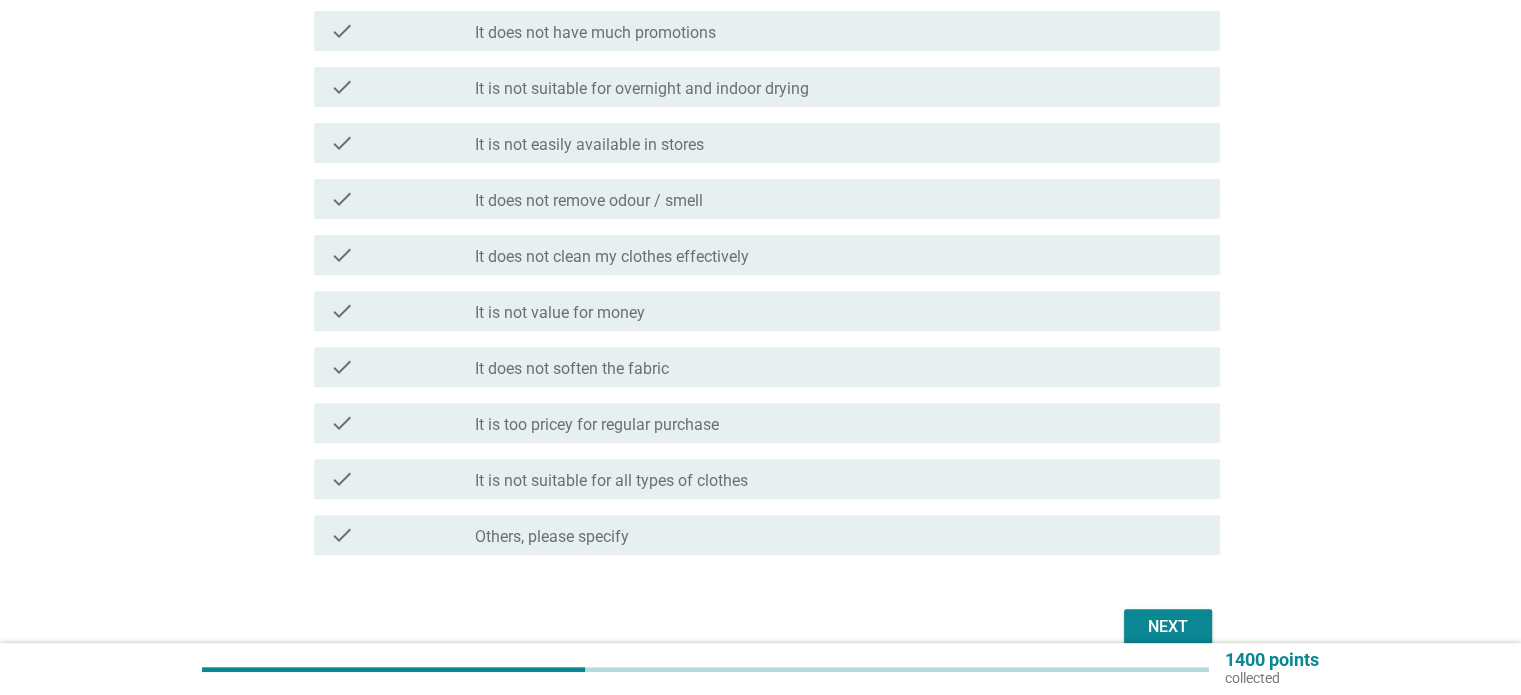 click on "Next" at bounding box center (1168, 627) 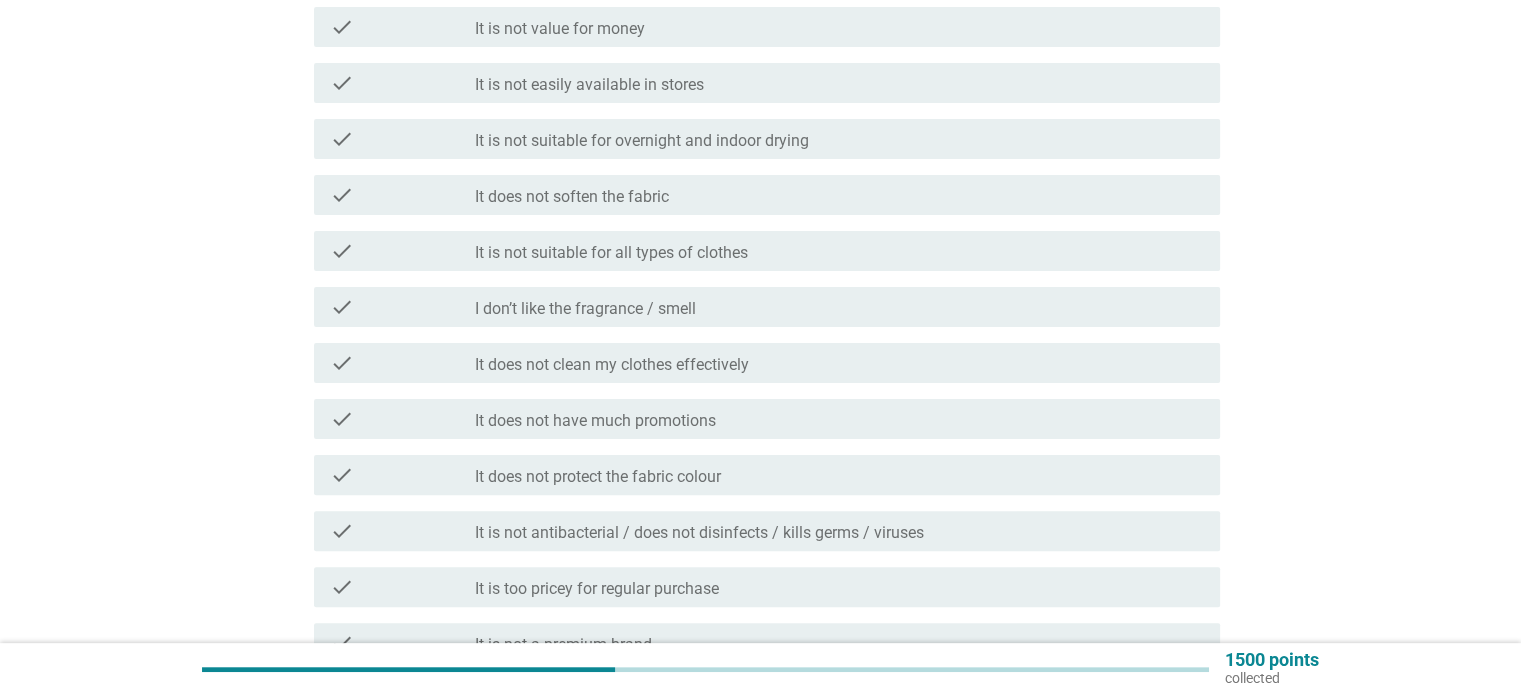 scroll, scrollTop: 500, scrollLeft: 0, axis: vertical 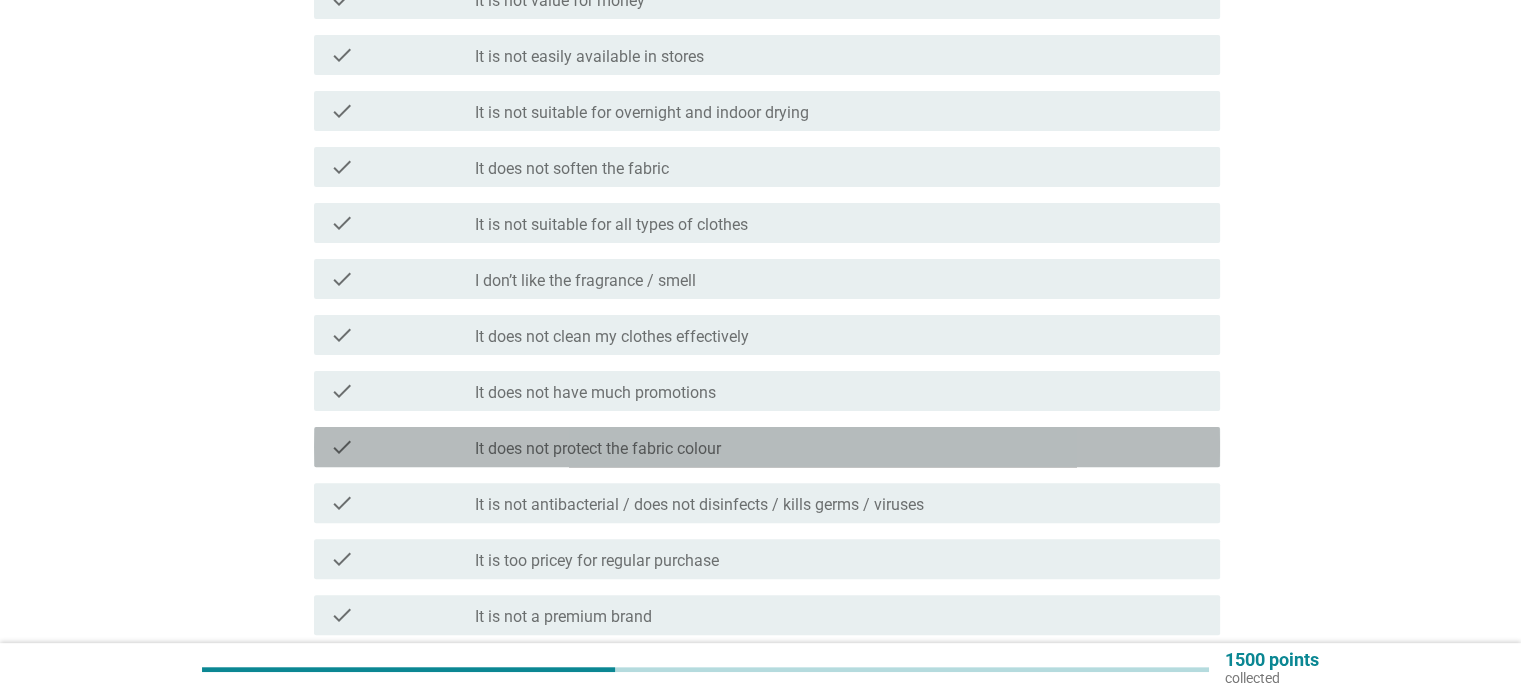 click on "check     check_box_outline_blank It does not protect the fabric colour" at bounding box center (767, 447) 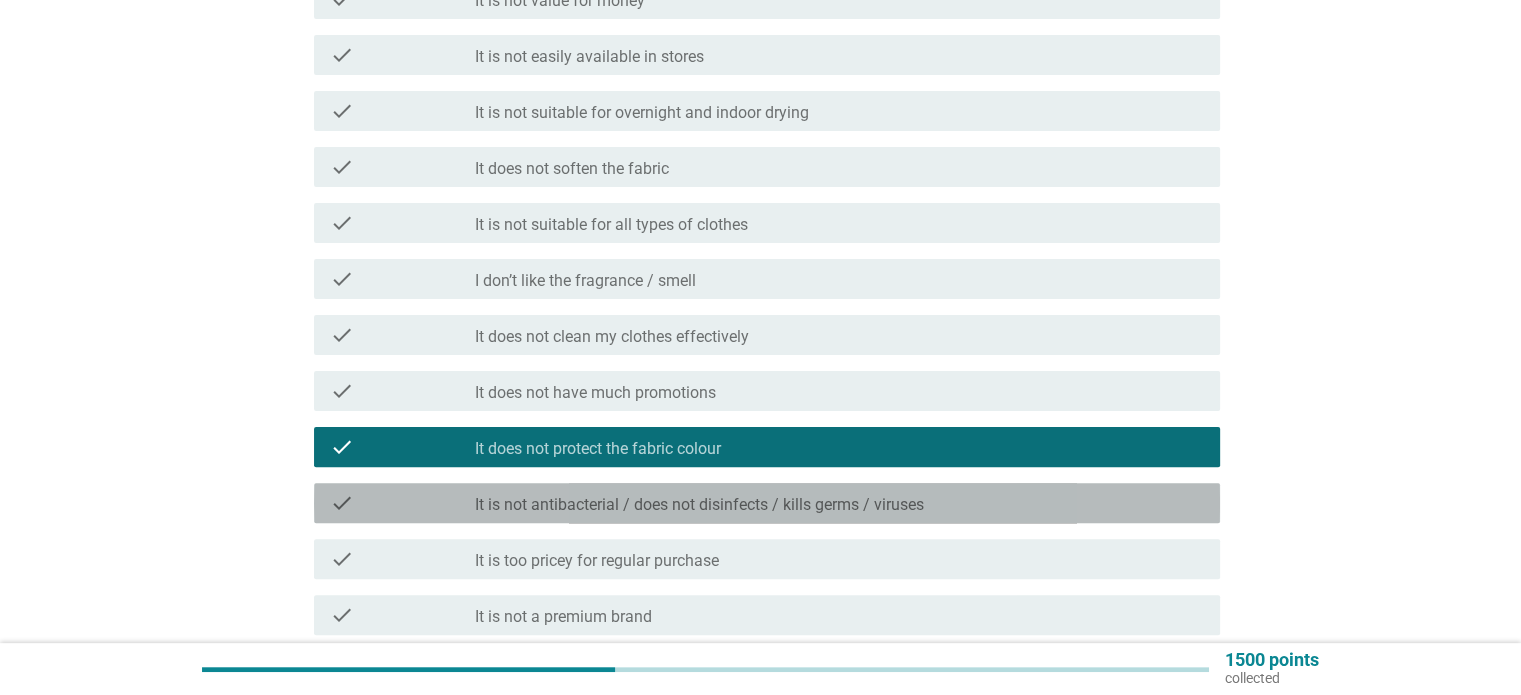 click on "It is not antibacterial / does not disinfects / kills germs / viruses" at bounding box center [699, 505] 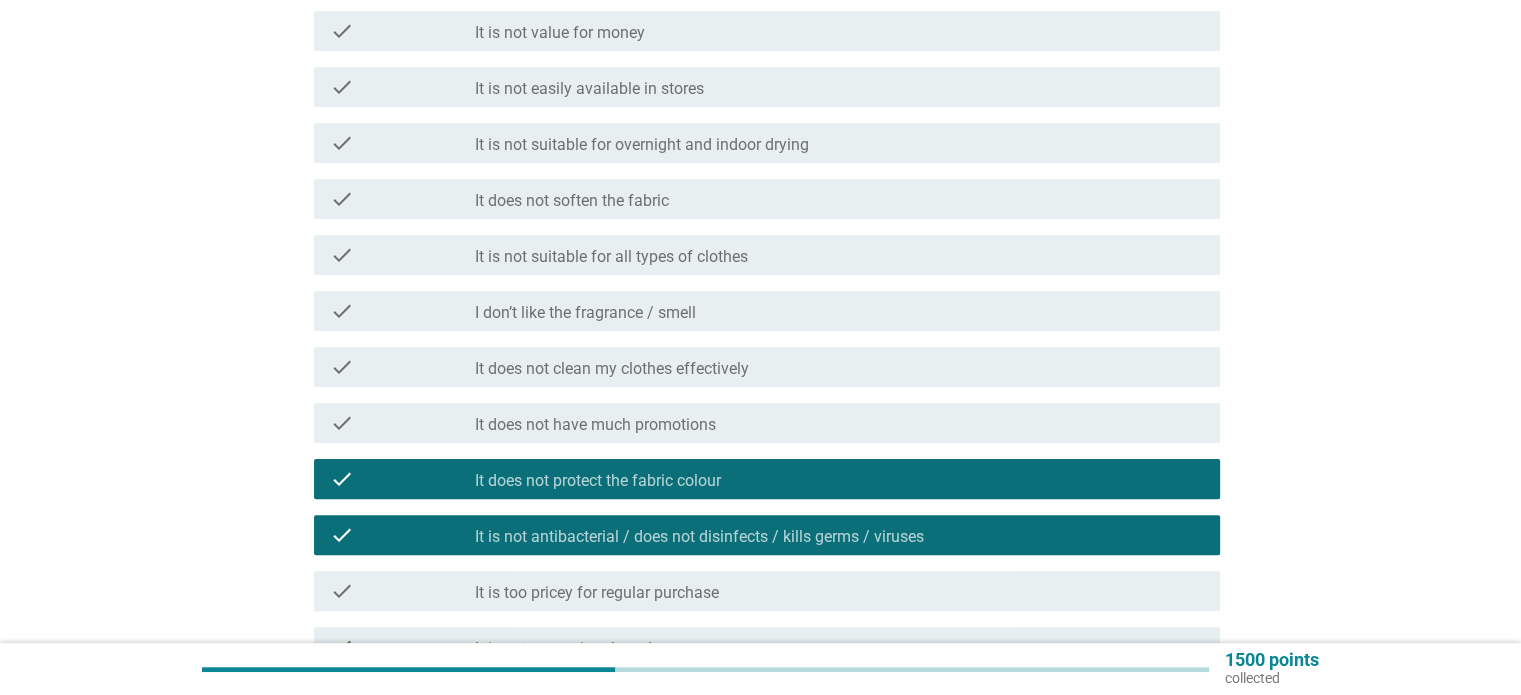 scroll, scrollTop: 468, scrollLeft: 0, axis: vertical 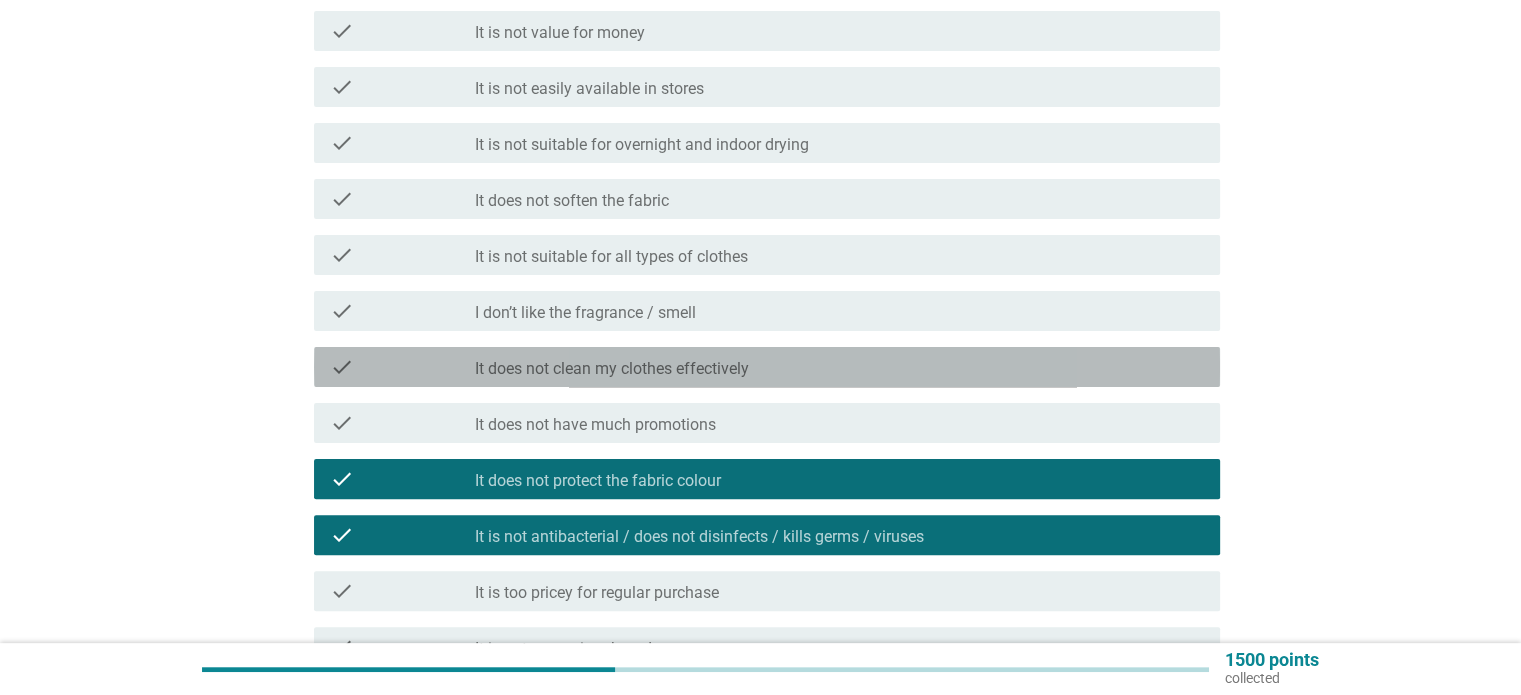 click on "It does not clean my clothes effectively" at bounding box center (612, 369) 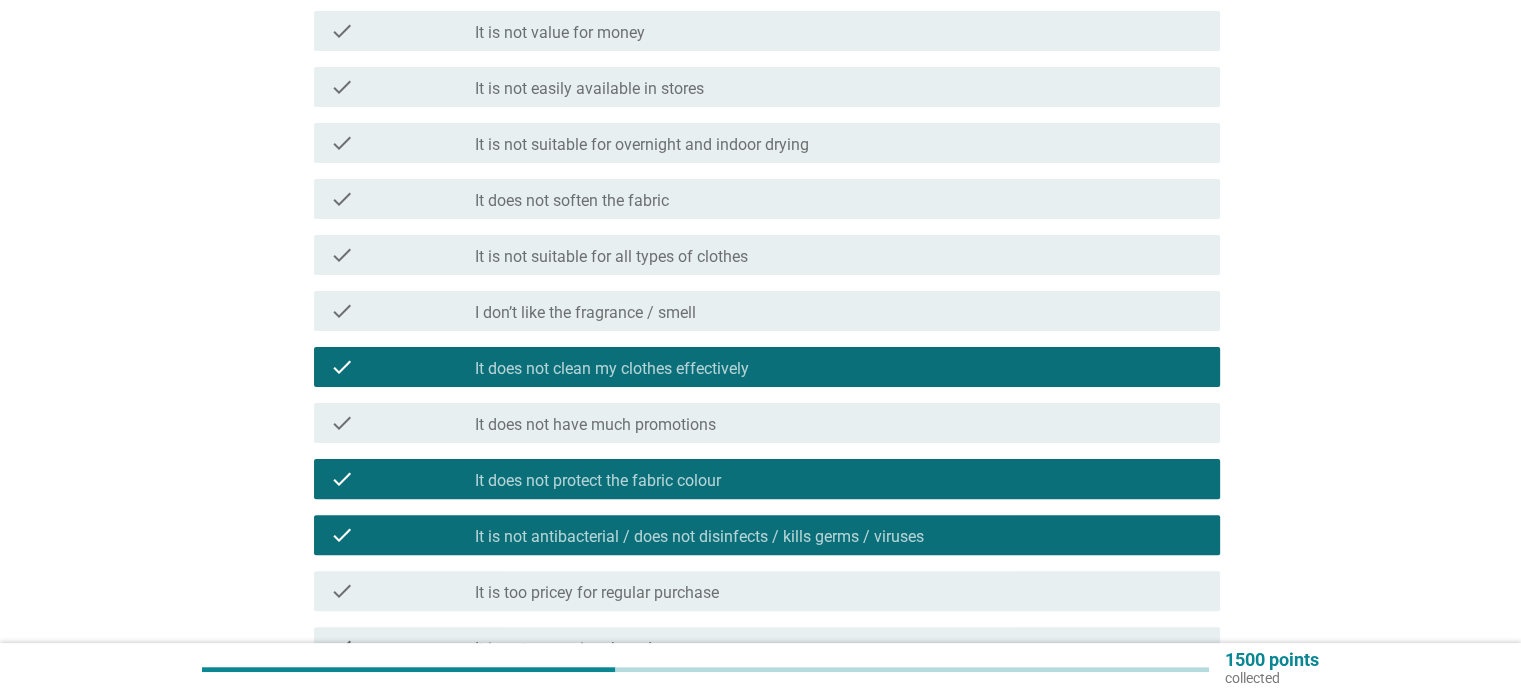 click on "check     check_box_outline_blank I don’t like the fragrance / smell" at bounding box center (761, 311) 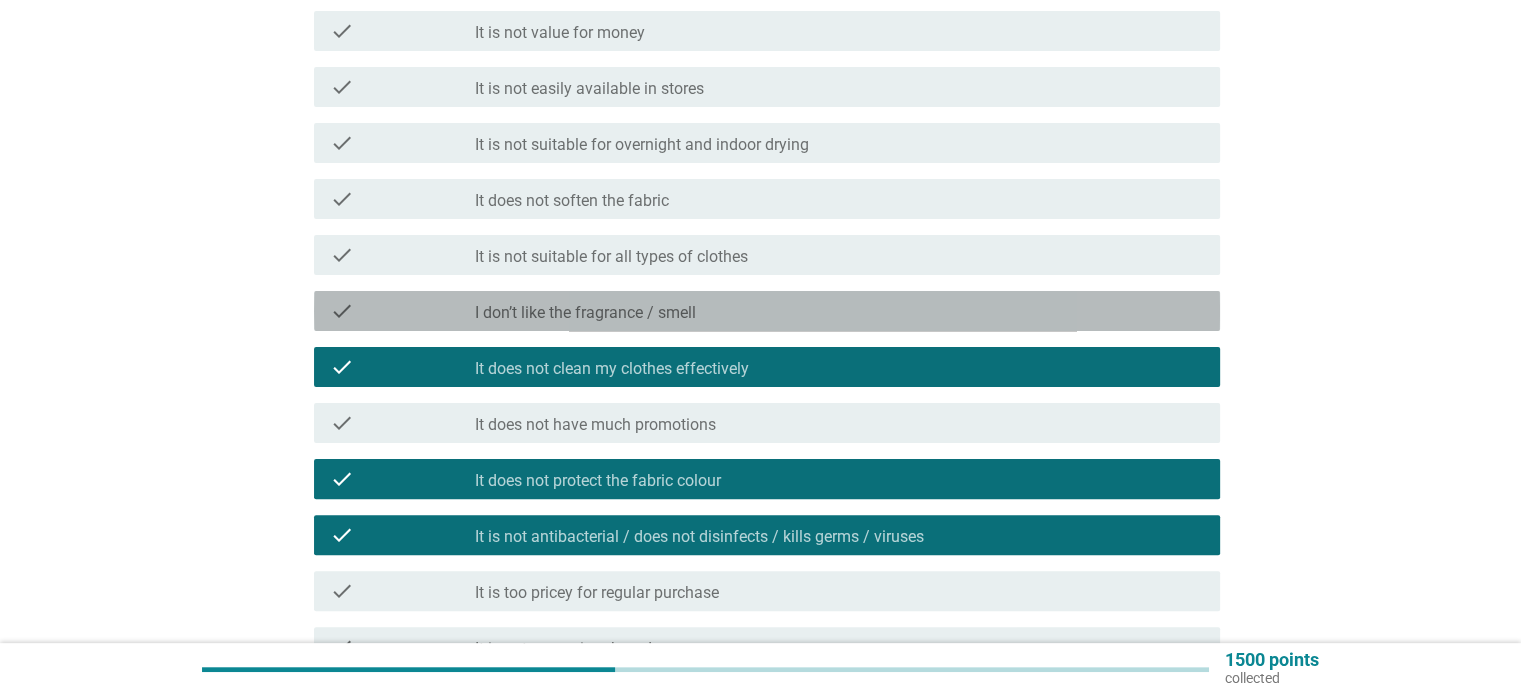 click on "check_box_outline_blank I don’t like the fragrance / smell" at bounding box center [839, 311] 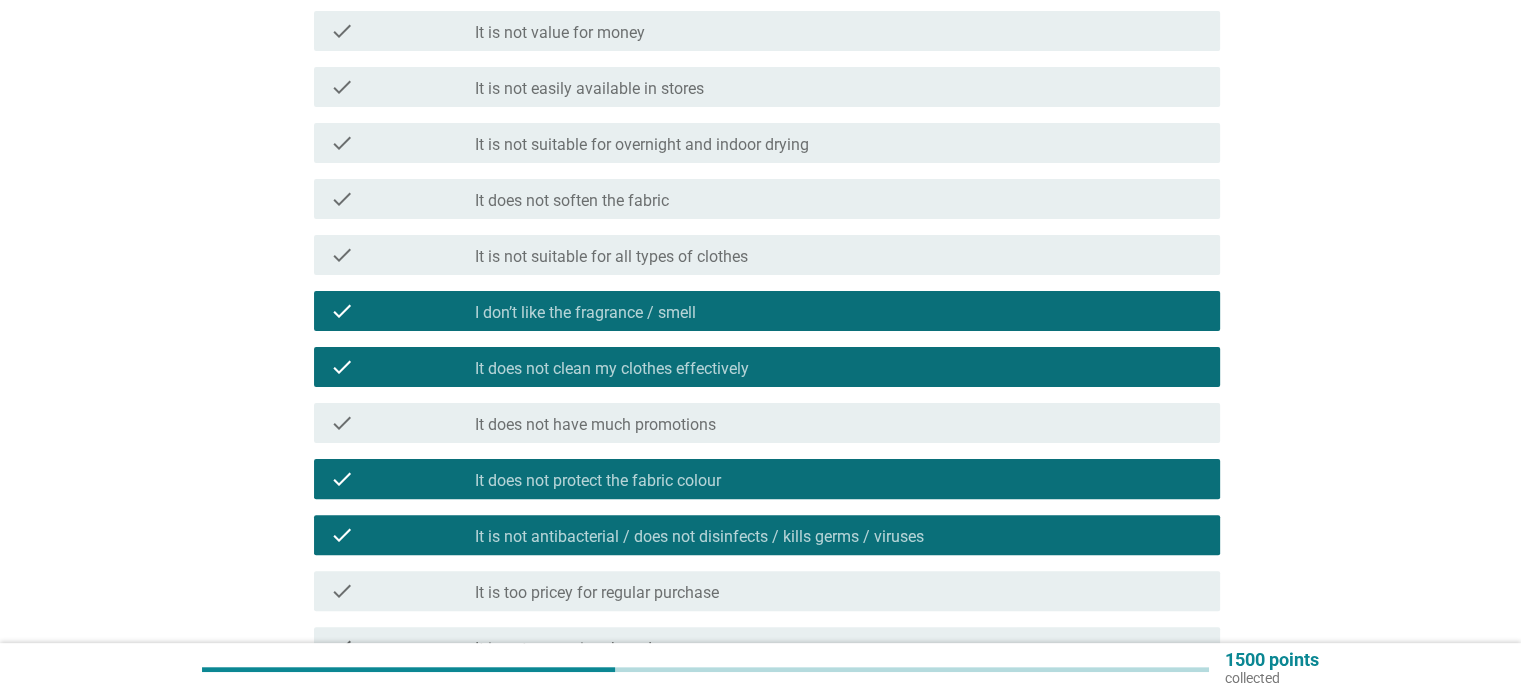 scroll, scrollTop: 789, scrollLeft: 0, axis: vertical 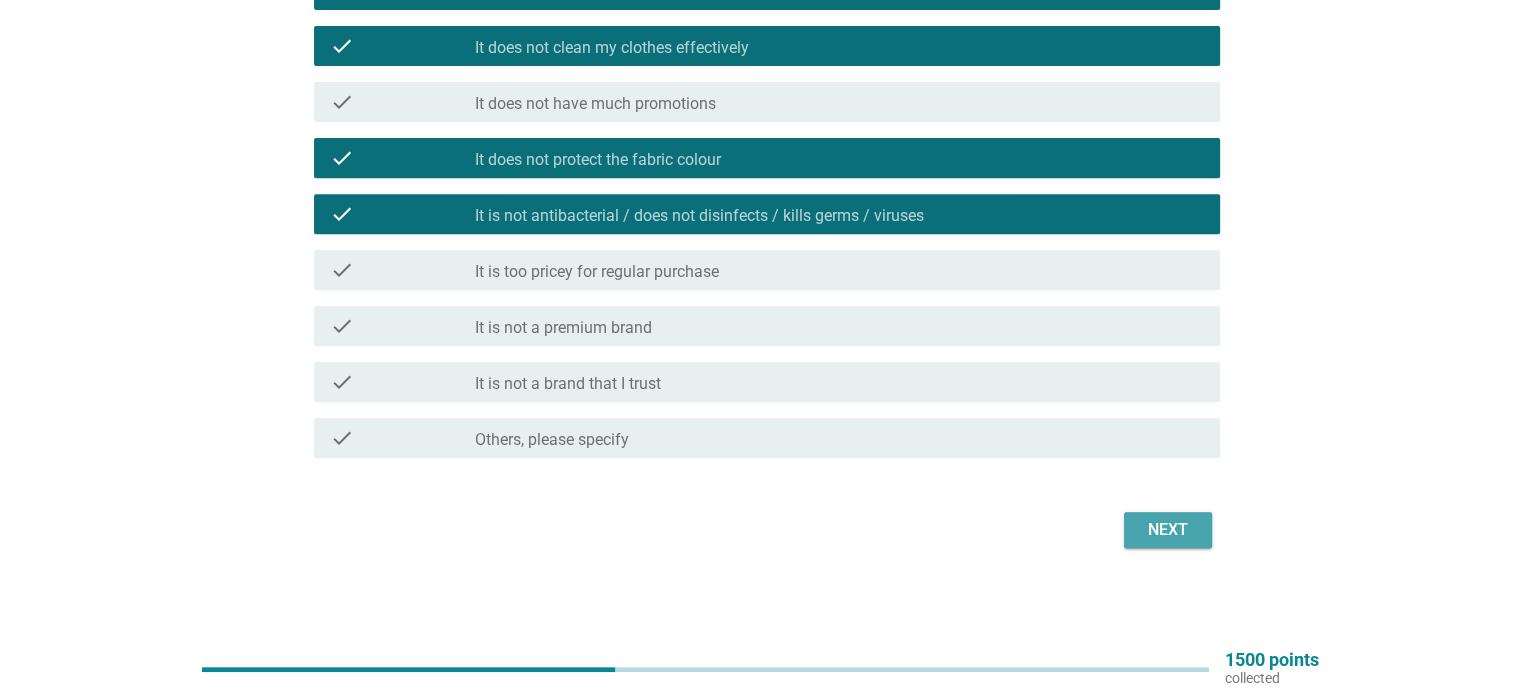 click on "Next" at bounding box center (1168, 530) 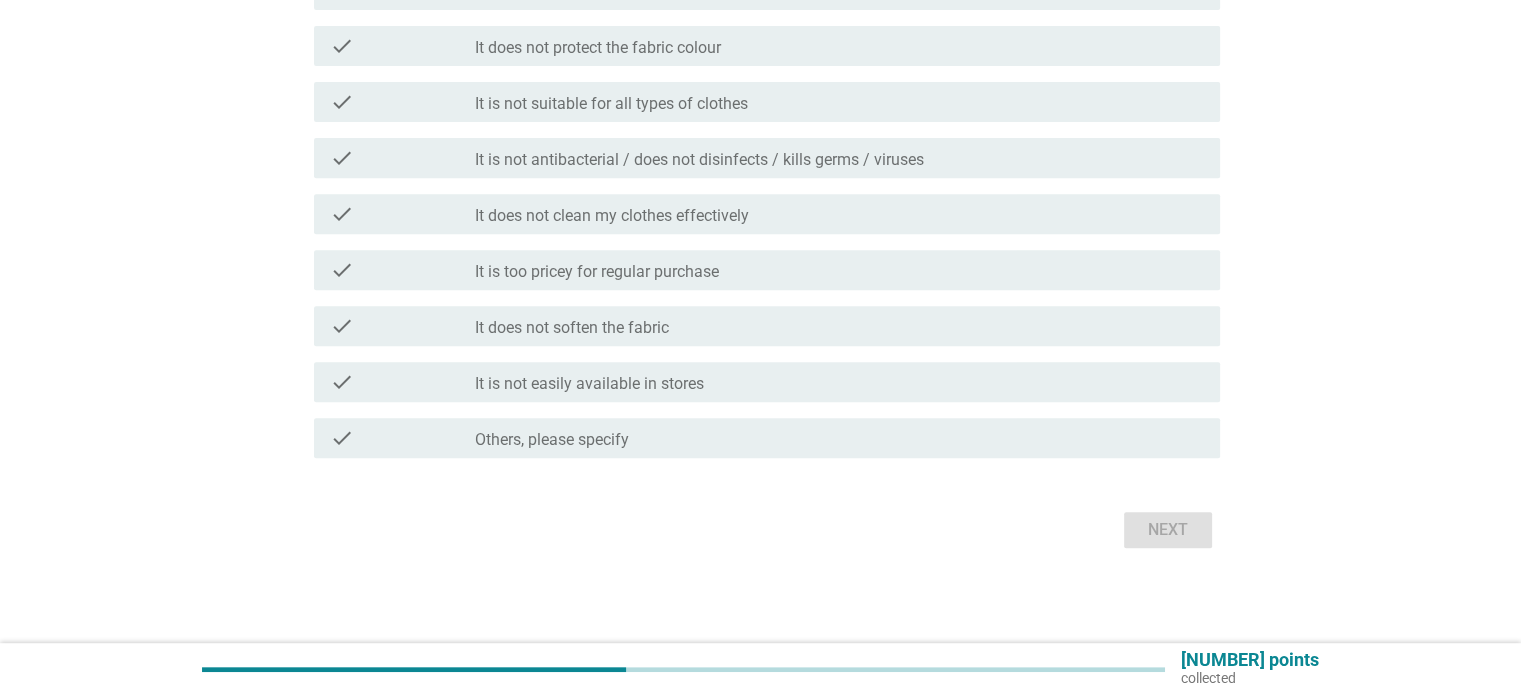 scroll, scrollTop: 0, scrollLeft: 0, axis: both 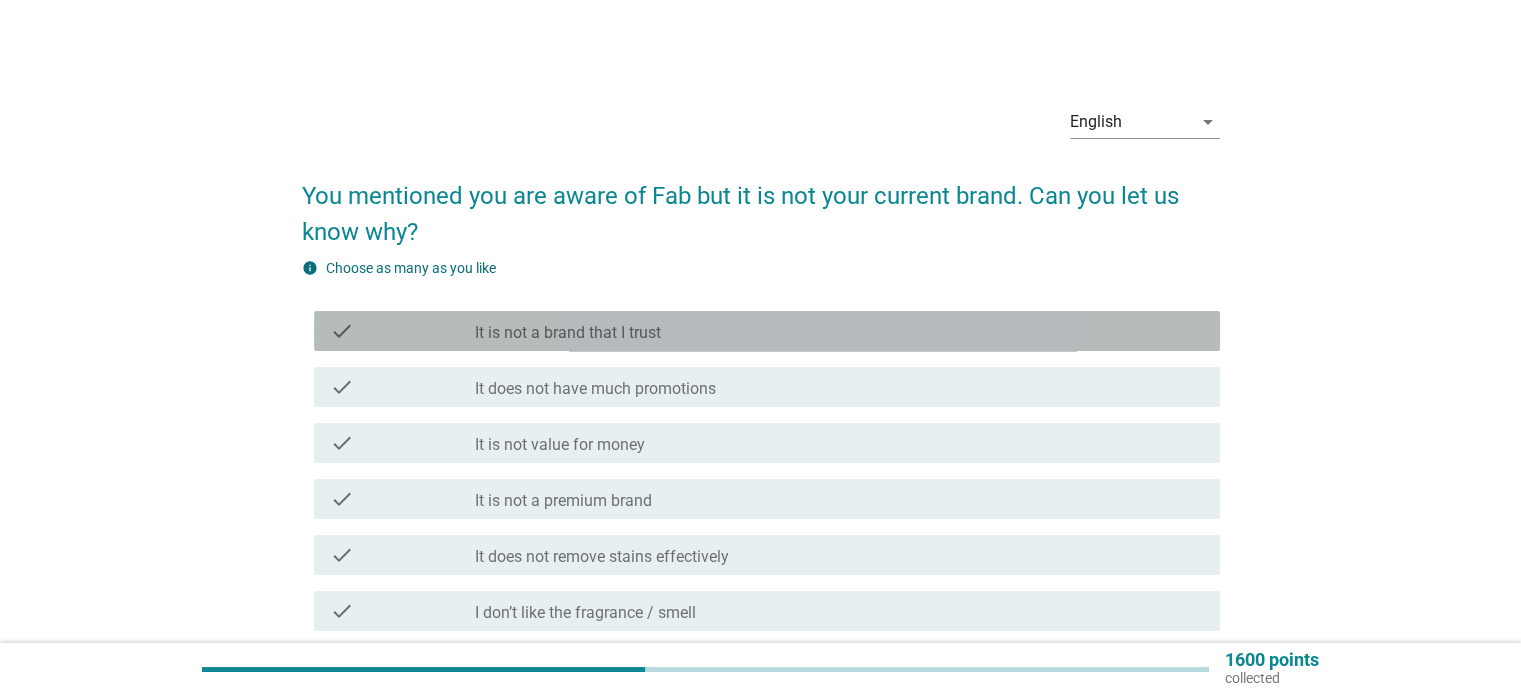 click on "check     check_box_outline_blank It is not a brand that I trust" at bounding box center (767, 331) 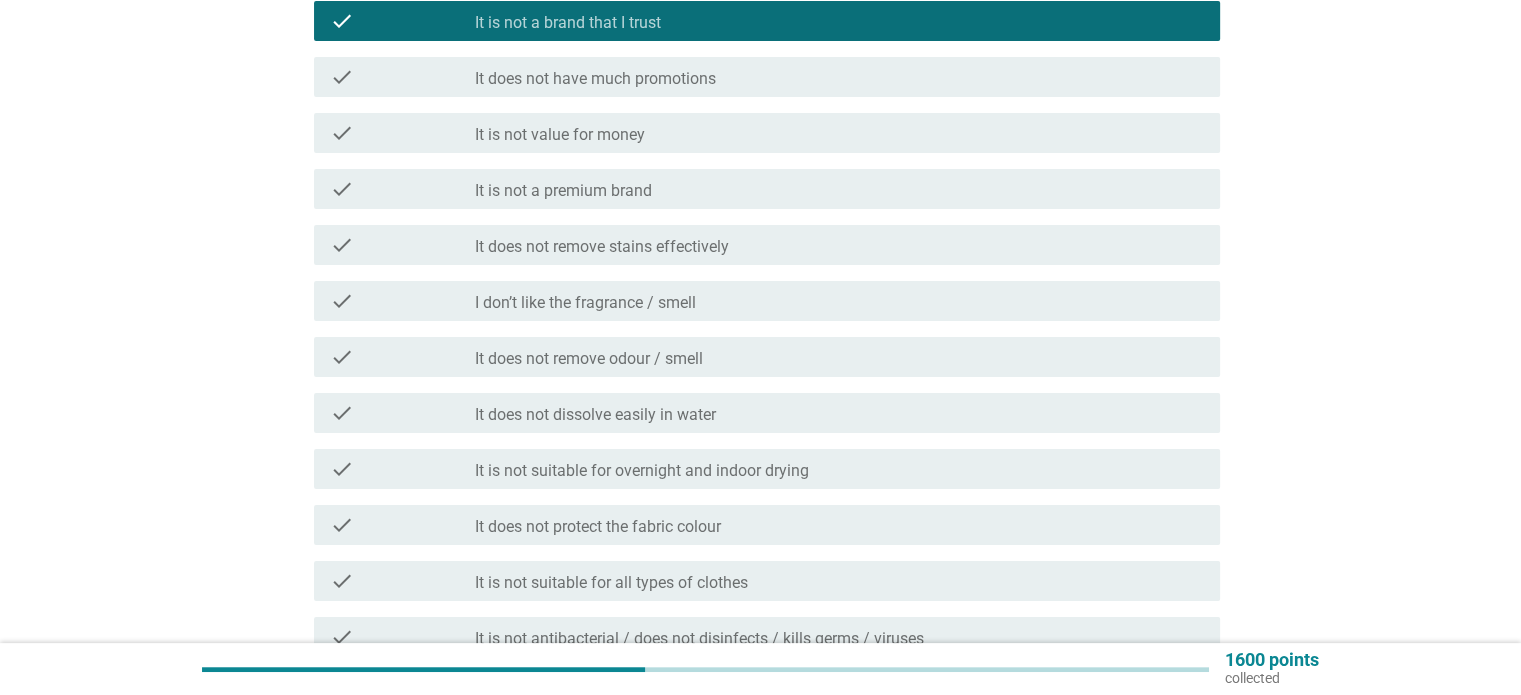 scroll, scrollTop: 351, scrollLeft: 0, axis: vertical 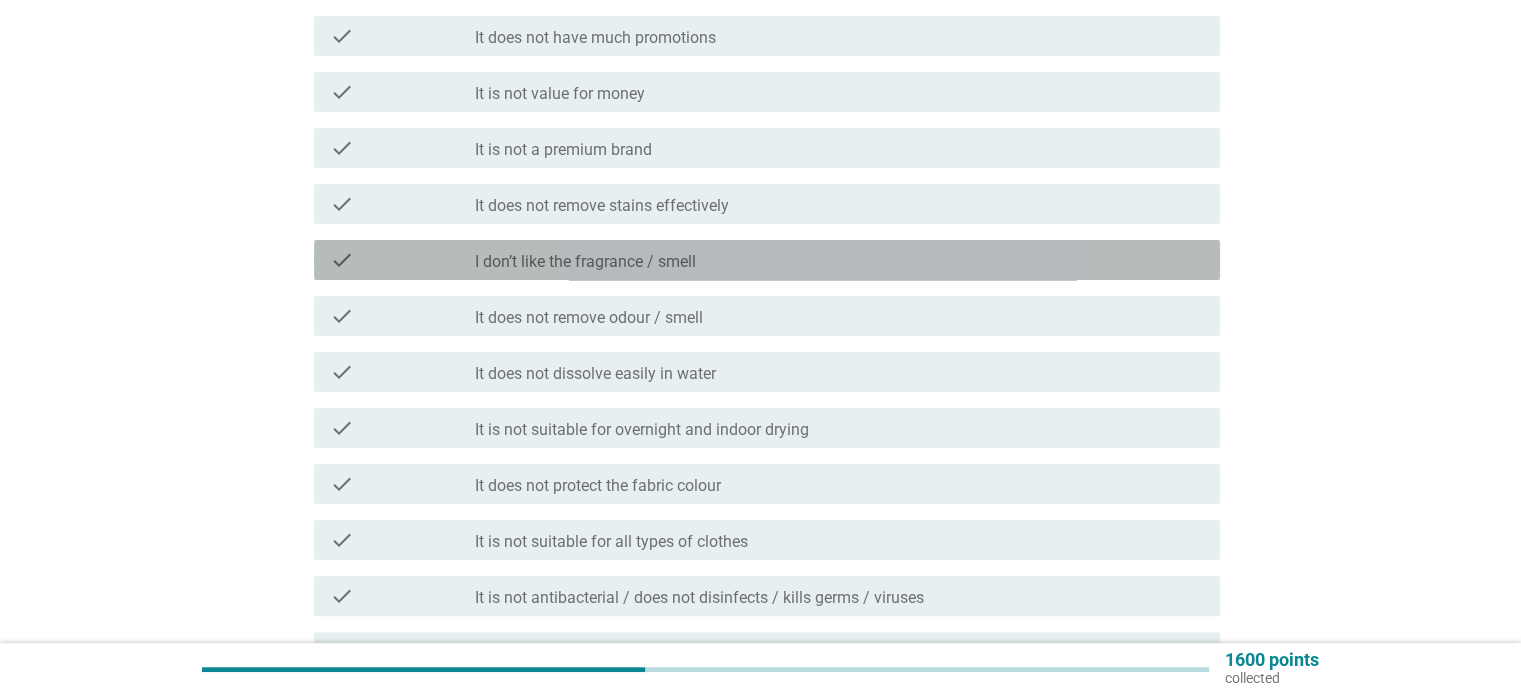 click on "check_box_outline_blank I don’t like the fragrance / smell" at bounding box center (839, 260) 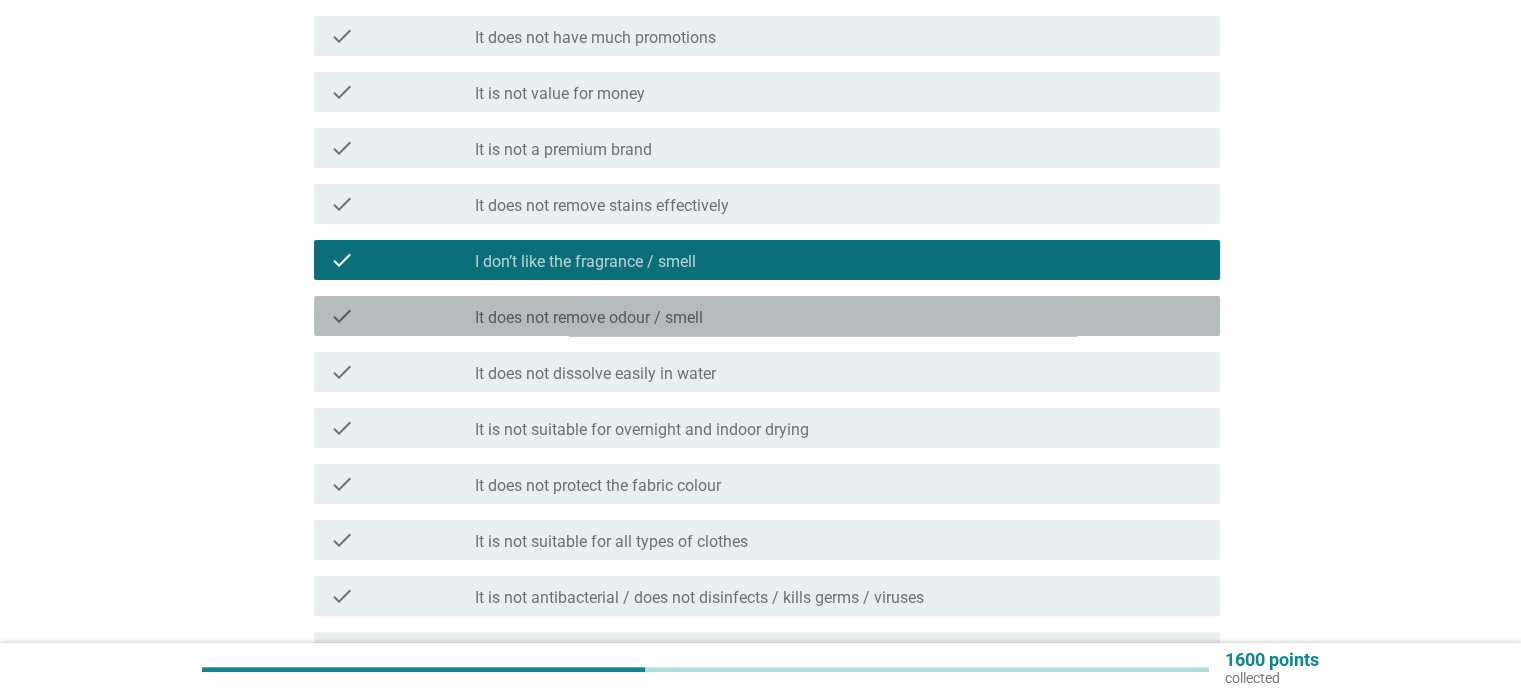 click on "check_box_outline_blank It does not remove odour / smell" at bounding box center [839, 316] 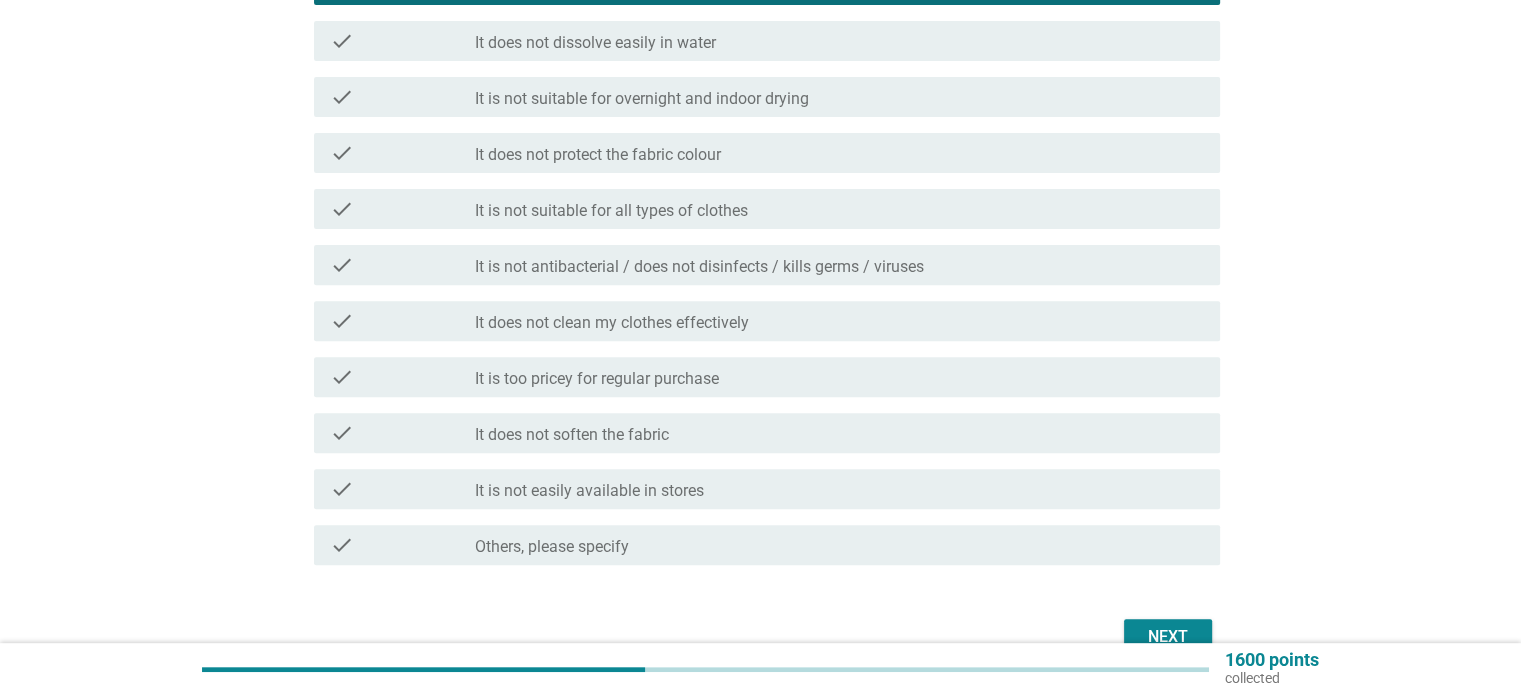 scroll, scrollTop: 688, scrollLeft: 0, axis: vertical 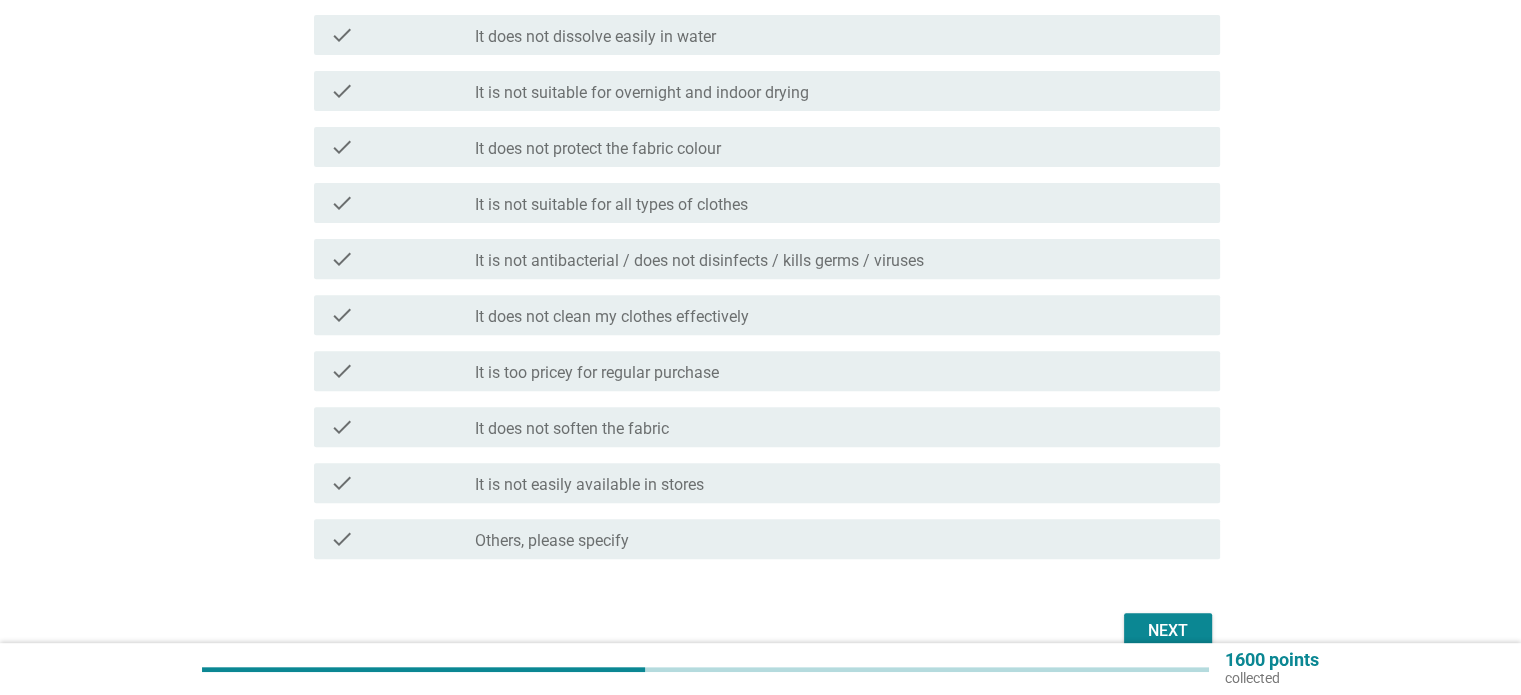 click on "check     check_box_outline_blank It does not clean my clothes effectively" at bounding box center (767, 315) 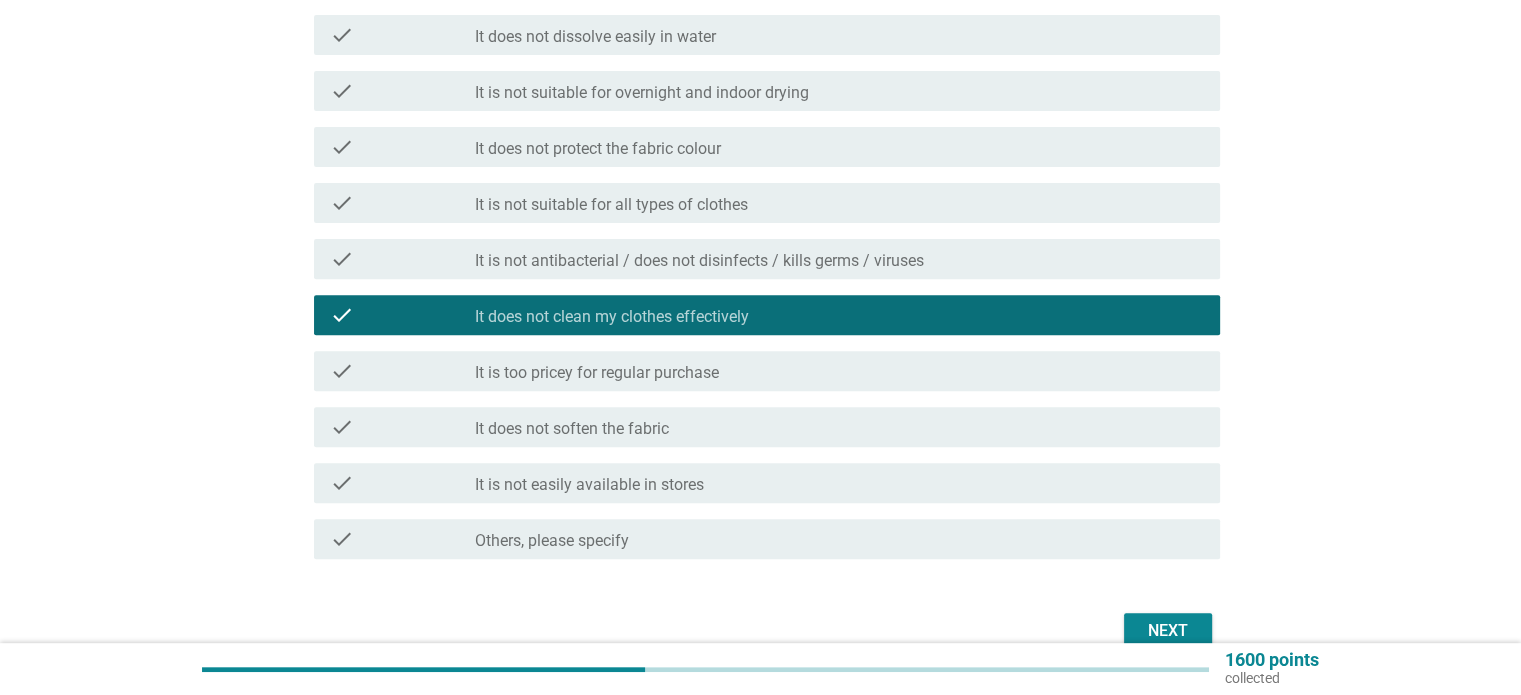 click on "Next" at bounding box center [1168, 631] 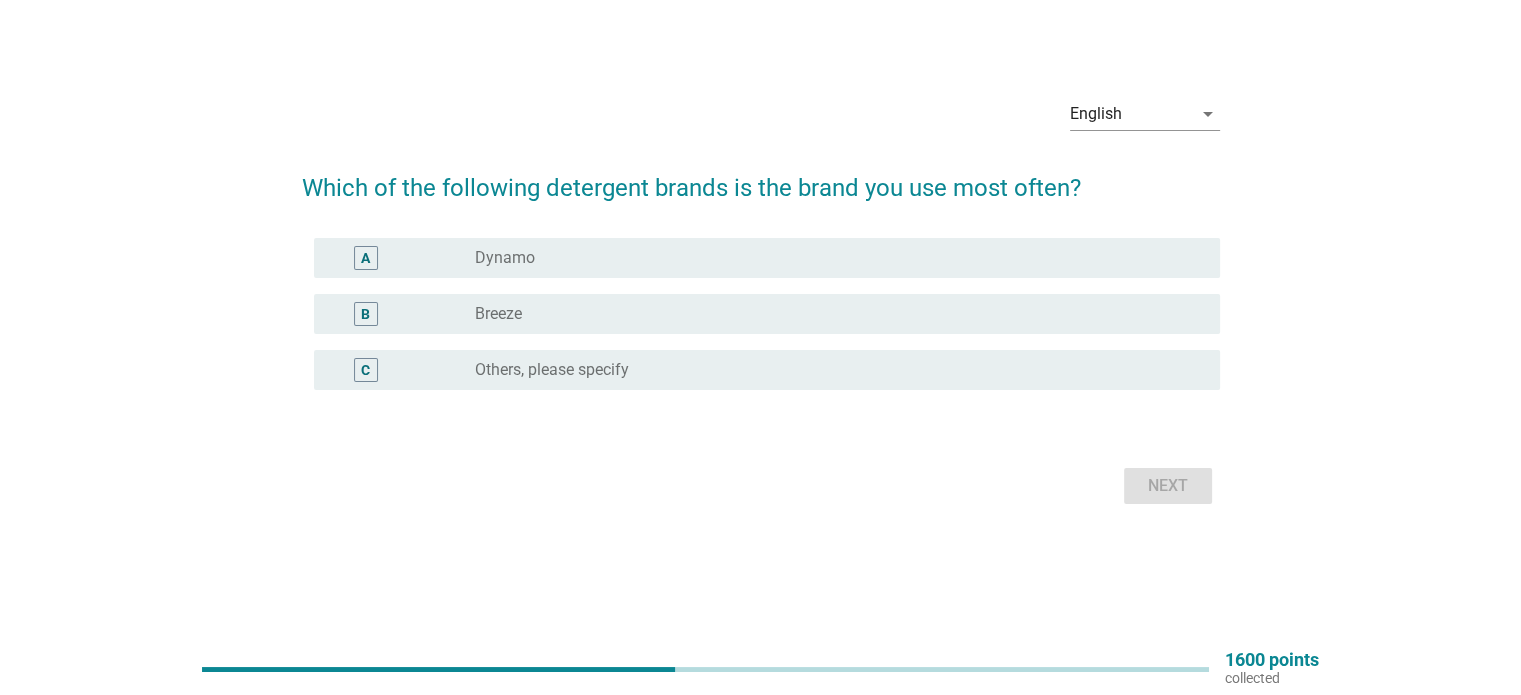 scroll, scrollTop: 0, scrollLeft: 0, axis: both 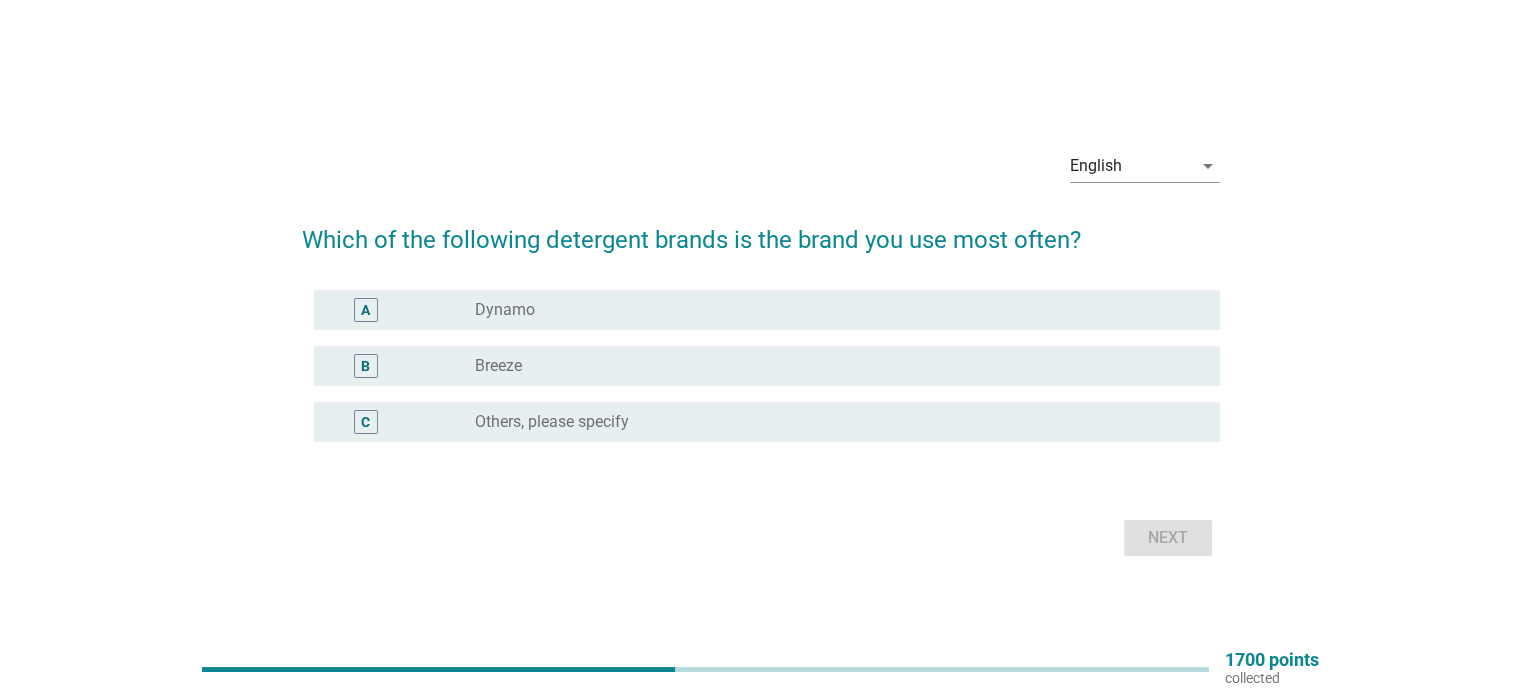 click on "radio_button_unchecked Others, please specify" at bounding box center (831, 422) 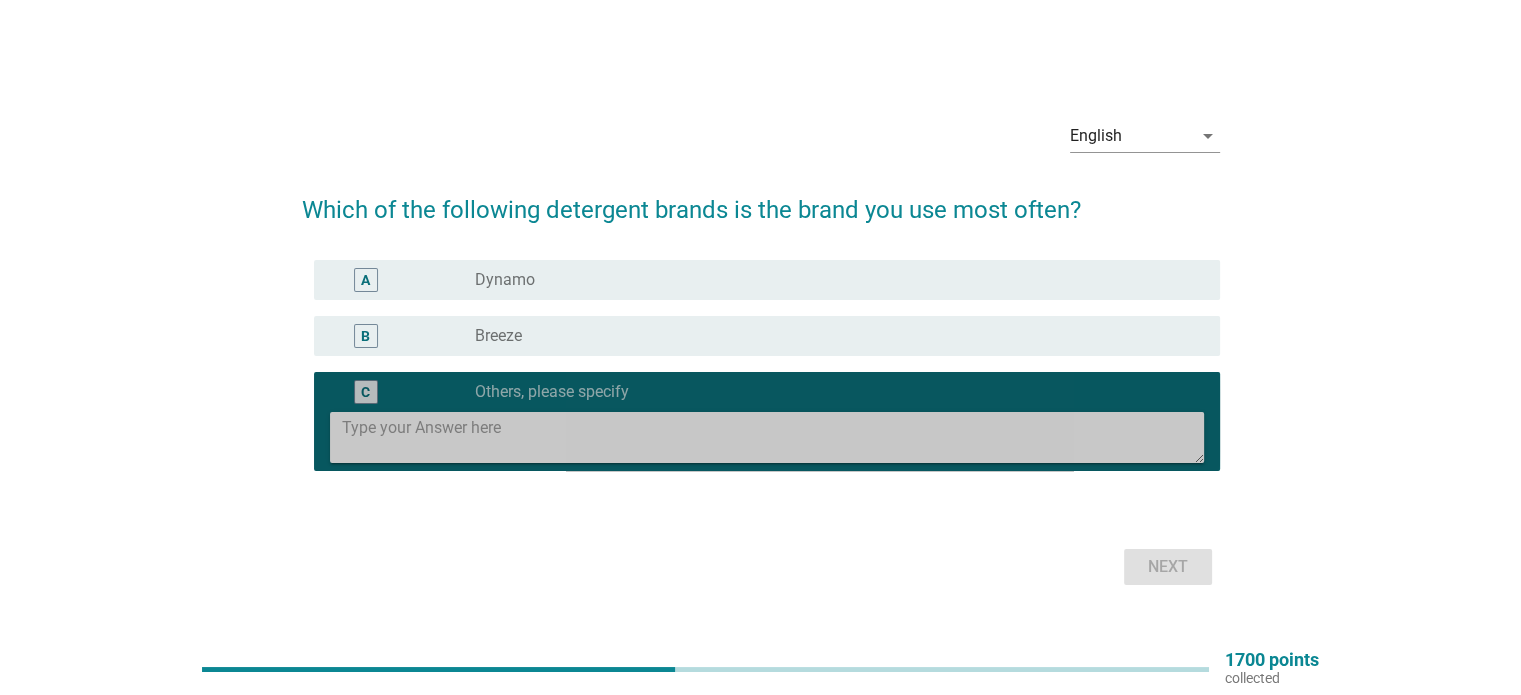click at bounding box center (773, 437) 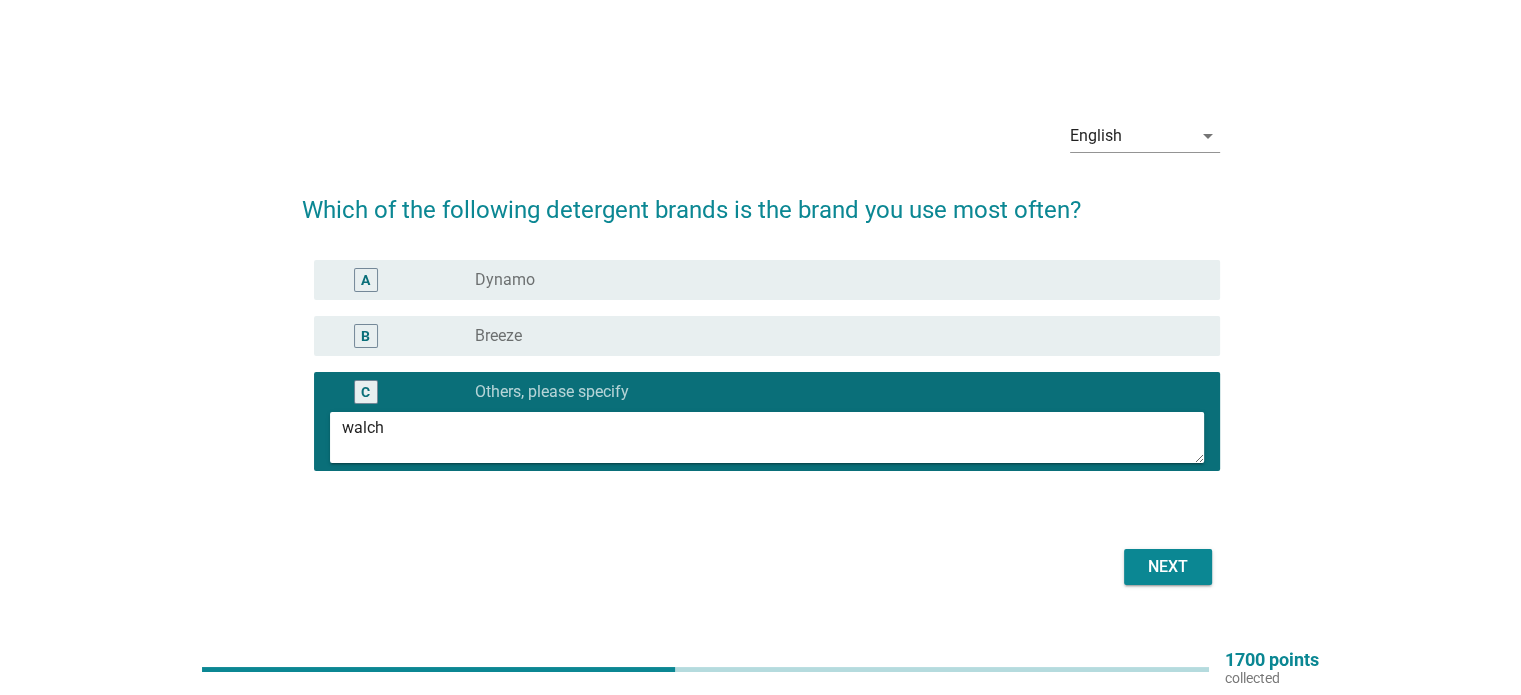 type on "walch" 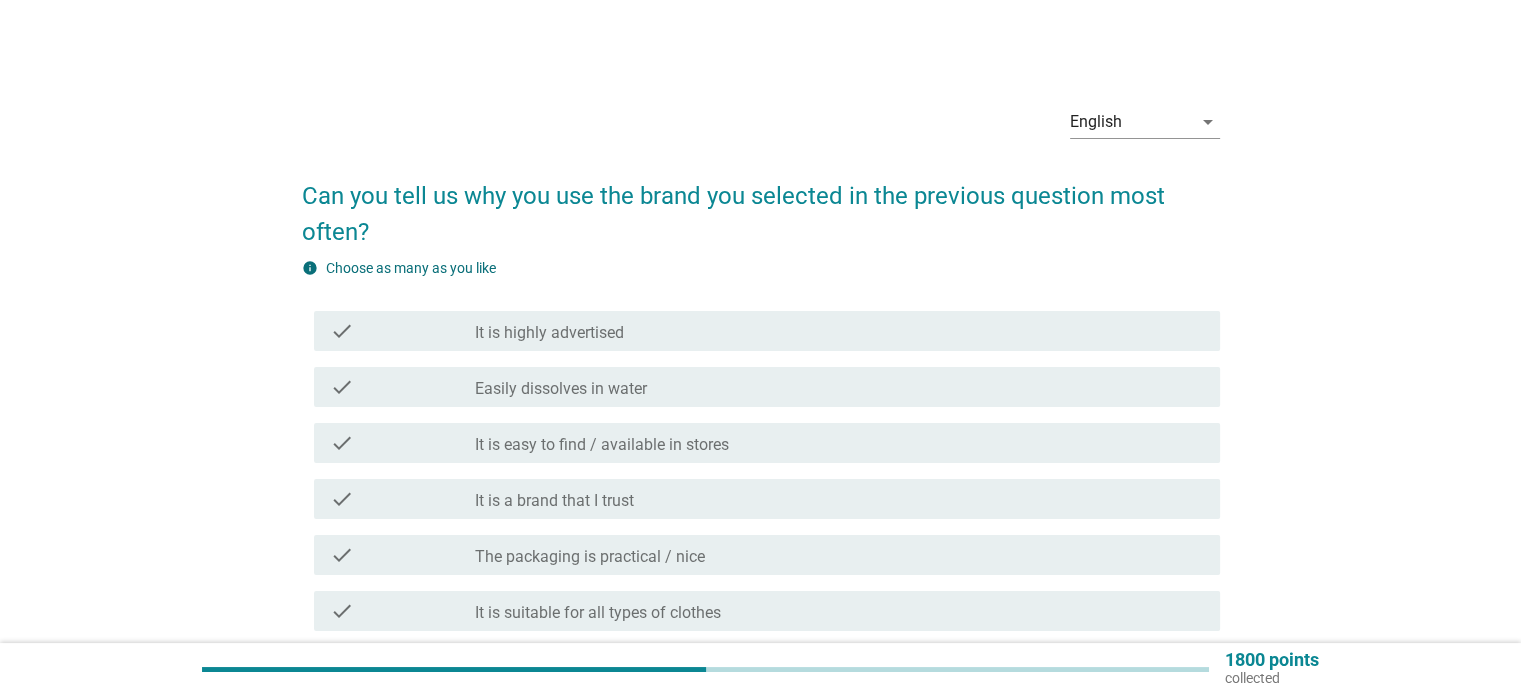 click on "Can you tell us why you use the brand you selected in the previous question most often?     info   Choose as many as you like   check     check_box_outline_blank It is highly advertised   check     check_box_outline_blank Easily dissolves in water   check     check_box_outline_blank It is easy to find / available in stores   check     check_box_outline_blank It is a brand that I trust   check     check_box_outline_blank The packaging is practical / nice   check     check_box_outline_blank It is suitable for all types of clothes   check     check_box_outline_blank It is a Japanese brand   check     check_box_outline_blank It is suitable for overnight and indoor drying   check     check_box_outline_blank It removes stains effectively   check     check_box_outline_blank It cleans my clothes effectively   check     check_box_outline_blank It protects the colour of the fabric   check     check_box_outline_blank It is endorsed by celebrities / influencers   check     check_box_outline_blank It removes odour / smell" at bounding box center (761, 862) 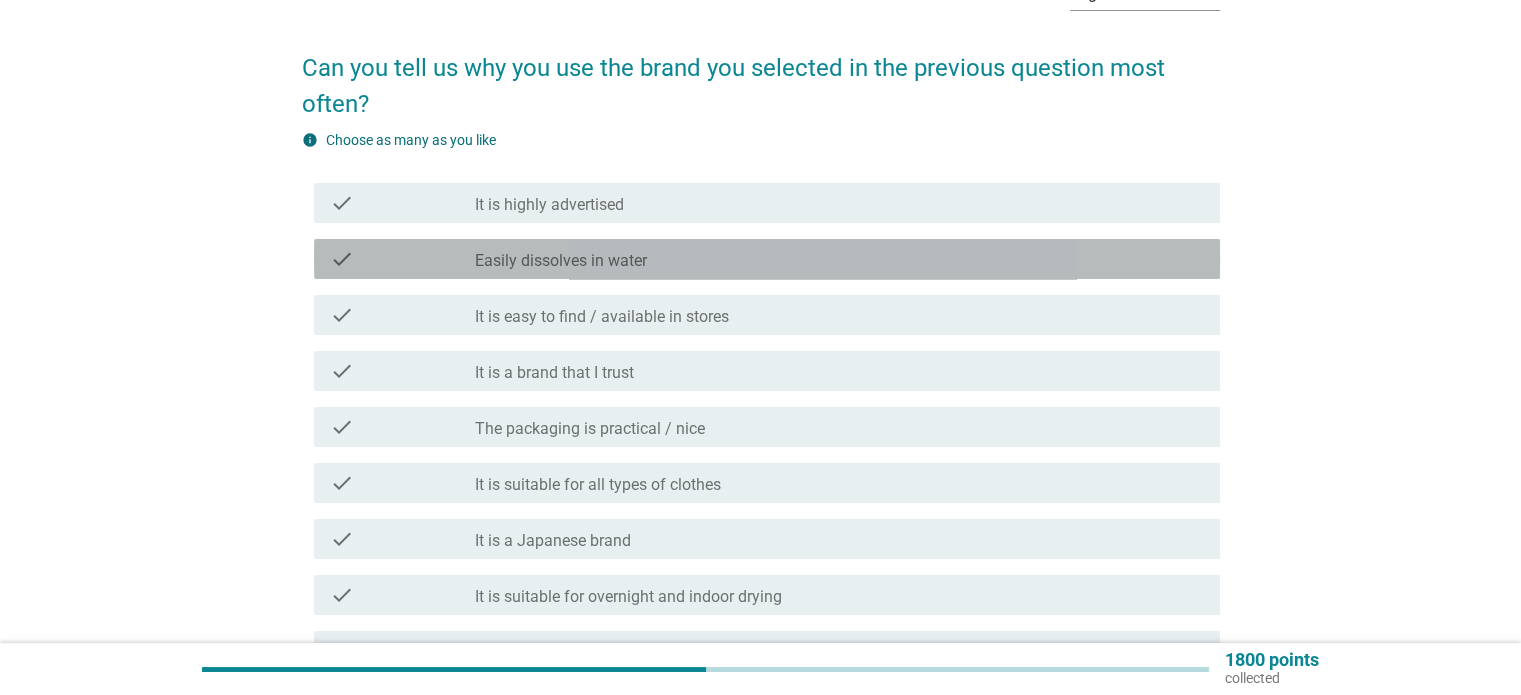 click on "Easily dissolves in water" at bounding box center (561, 261) 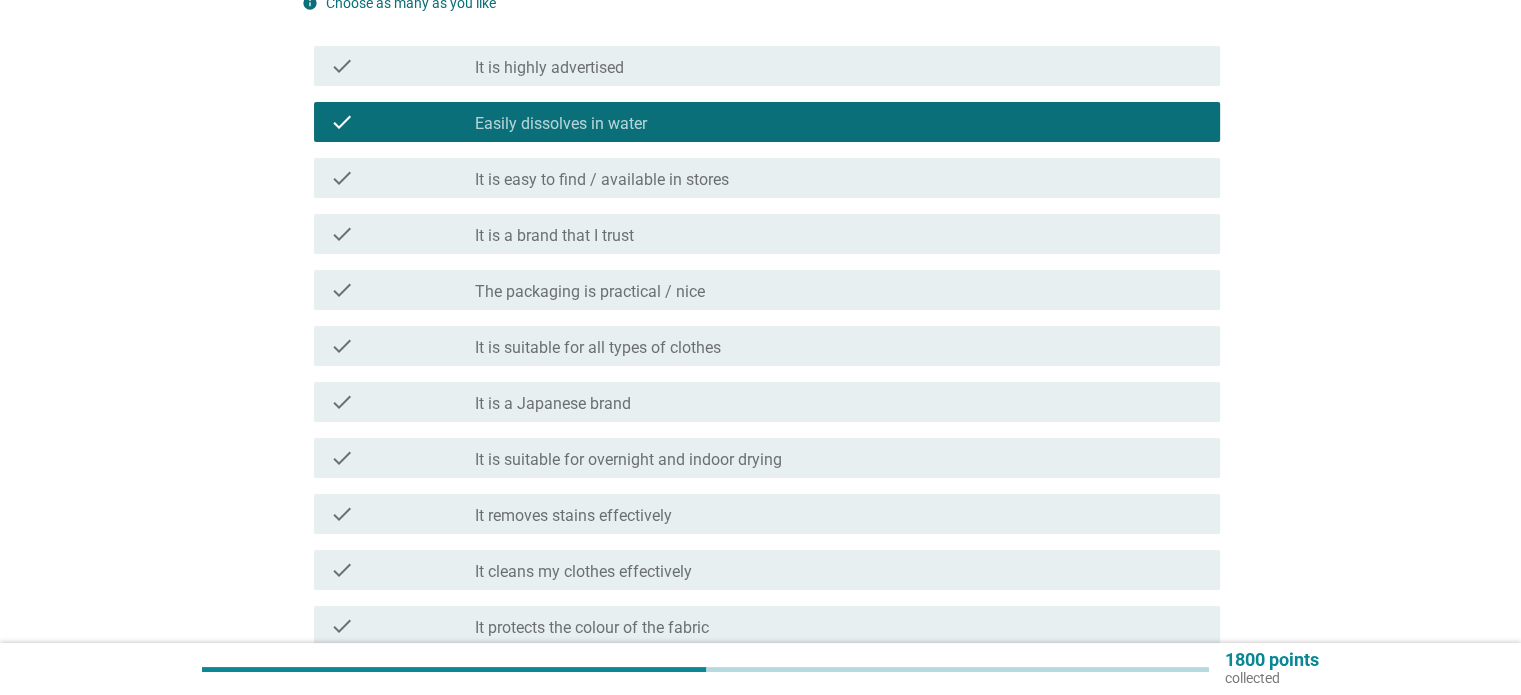 scroll, scrollTop: 280, scrollLeft: 0, axis: vertical 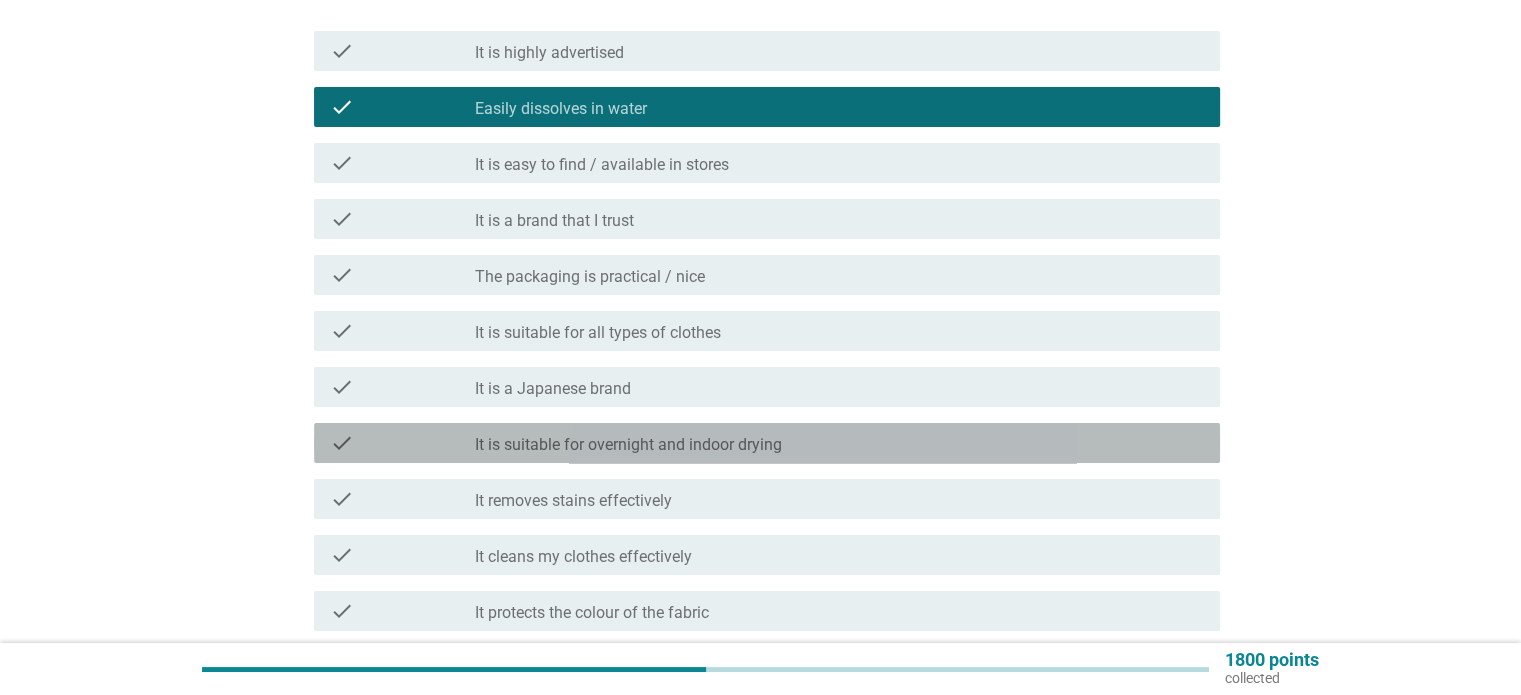 click on "It is suitable for overnight and indoor drying" at bounding box center [628, 445] 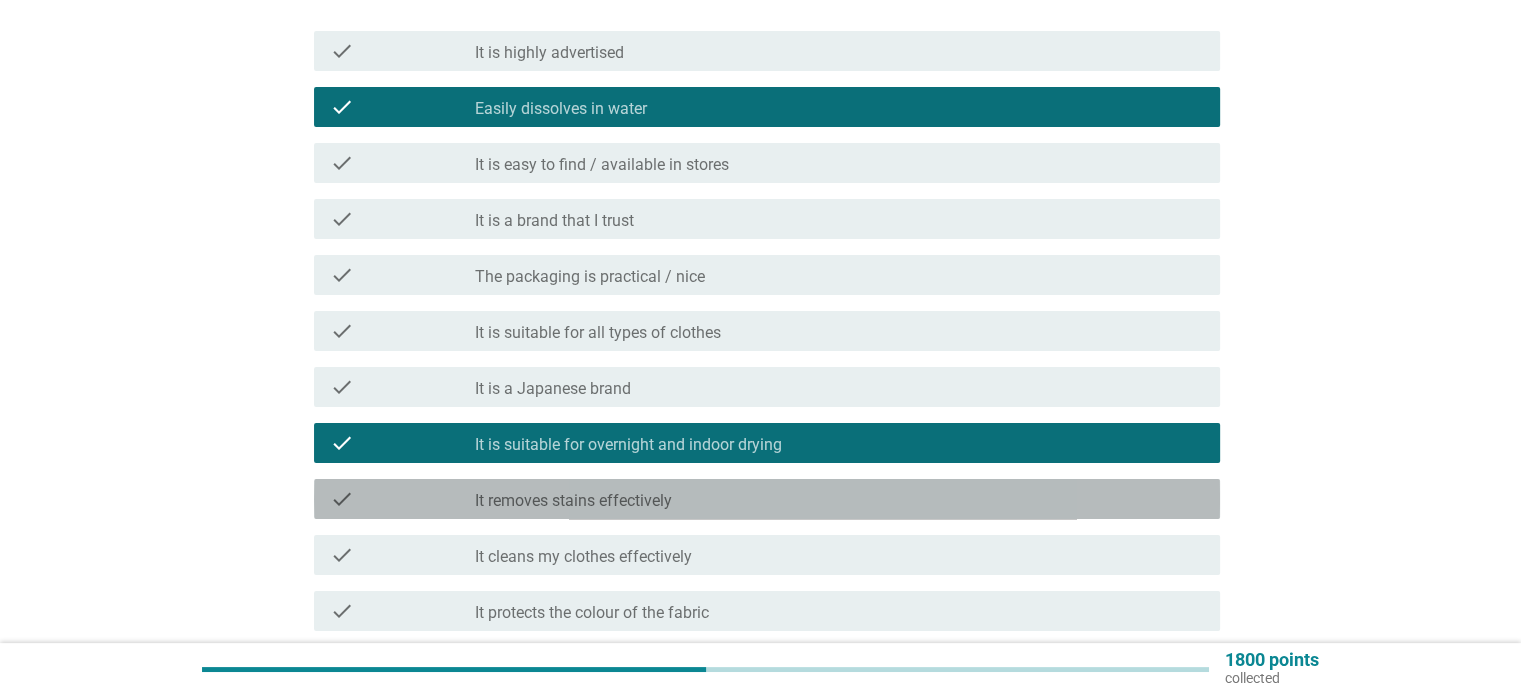 click on "It removes stains effectively" at bounding box center [573, 501] 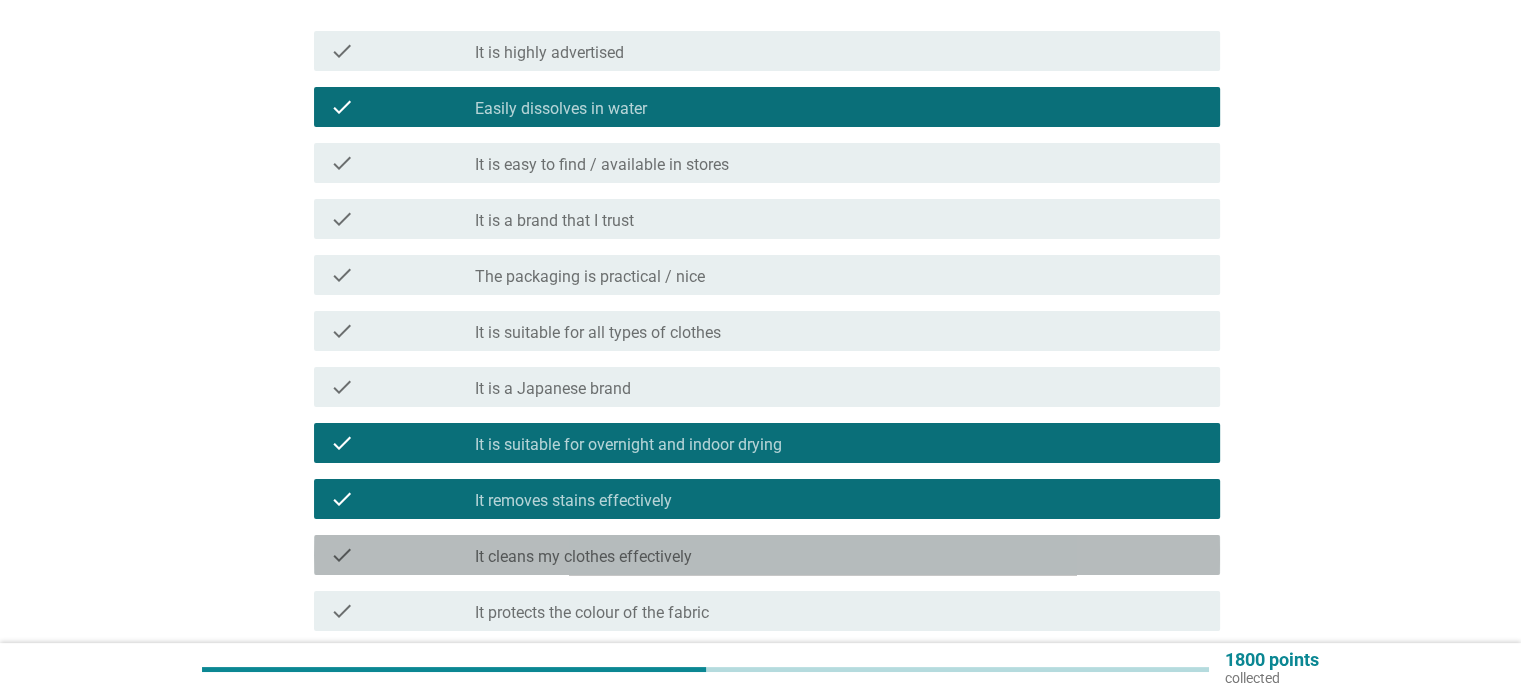 click on "check     check_box_outline_blank It cleans my clothes effectively" at bounding box center (767, 555) 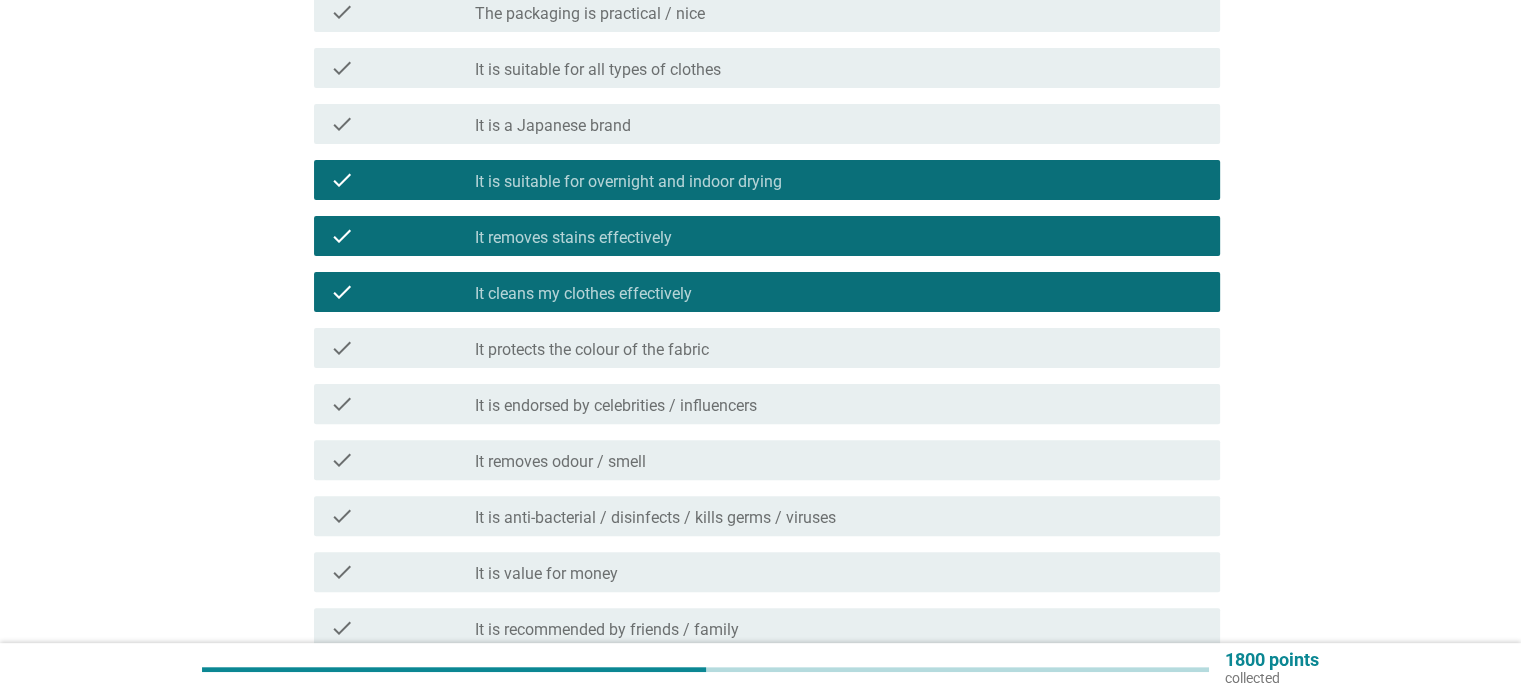 scroll, scrollTop: 544, scrollLeft: 0, axis: vertical 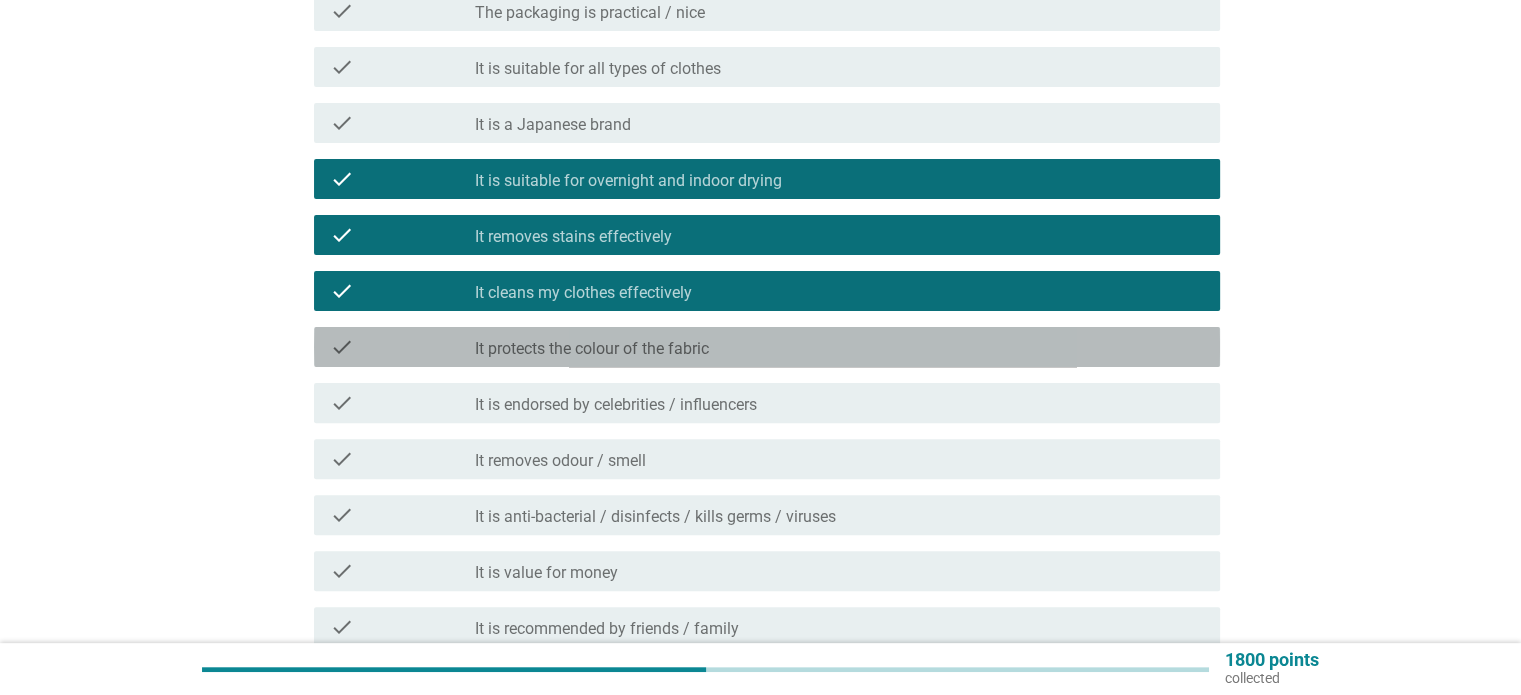 click on "It protects the colour of the fabric" at bounding box center (592, 349) 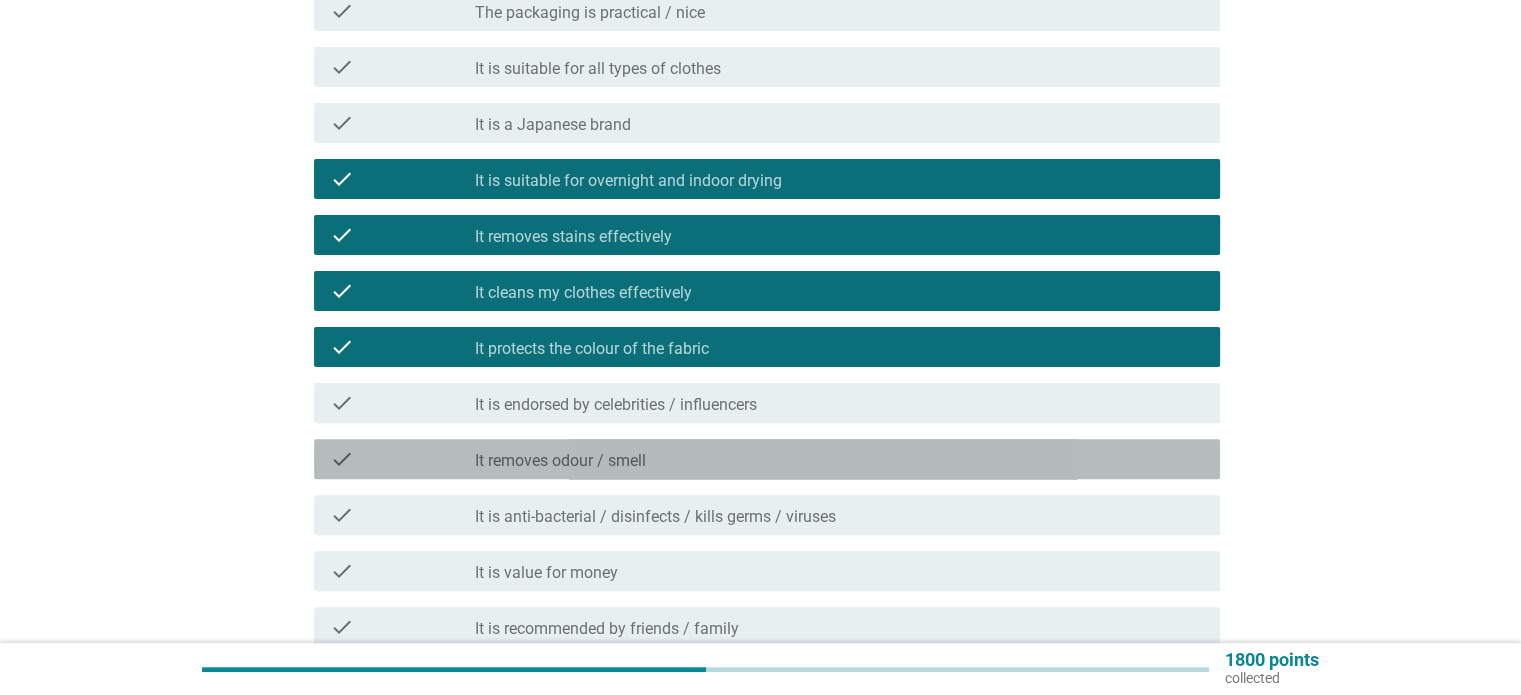 click on "check_box_outline_blank It removes odour / smell" at bounding box center [839, 459] 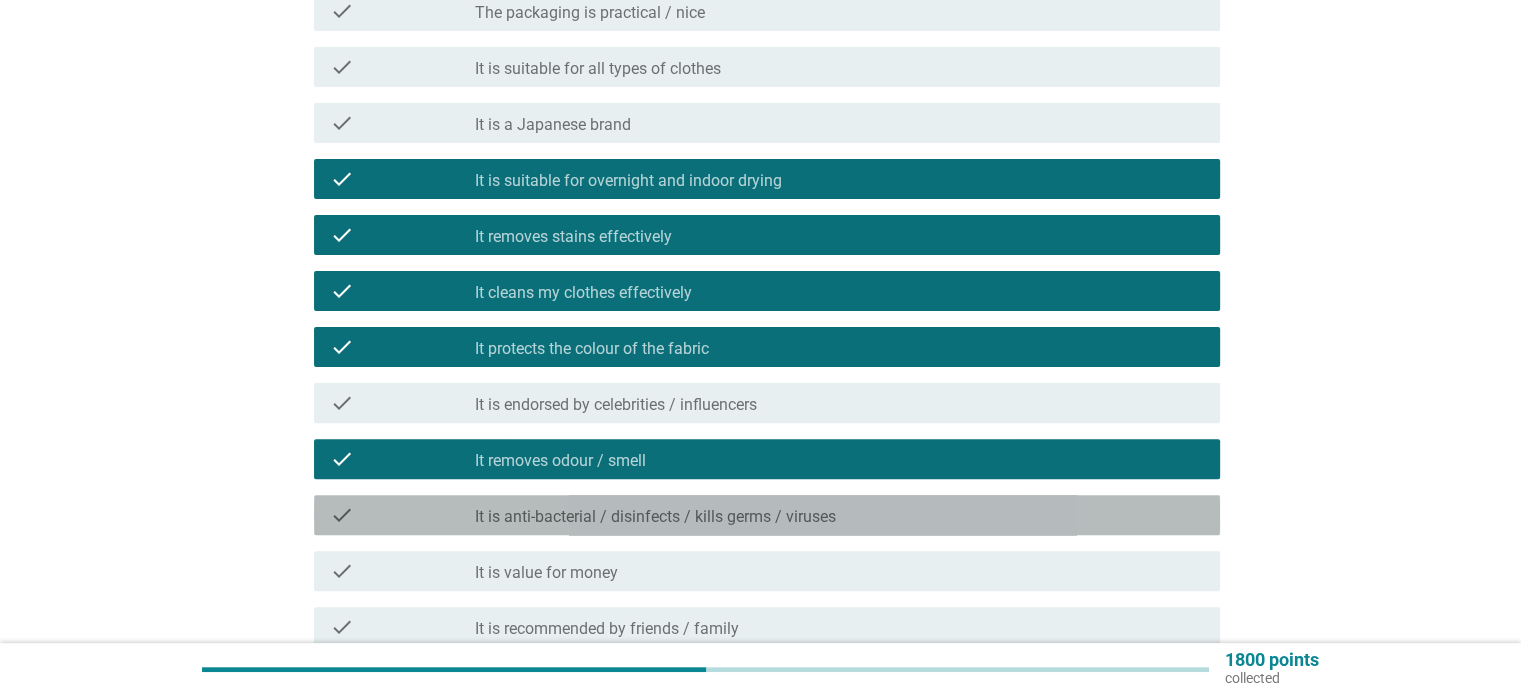 click on "It is anti-bacterial / disinfects / kills germs / viruses" at bounding box center (655, 517) 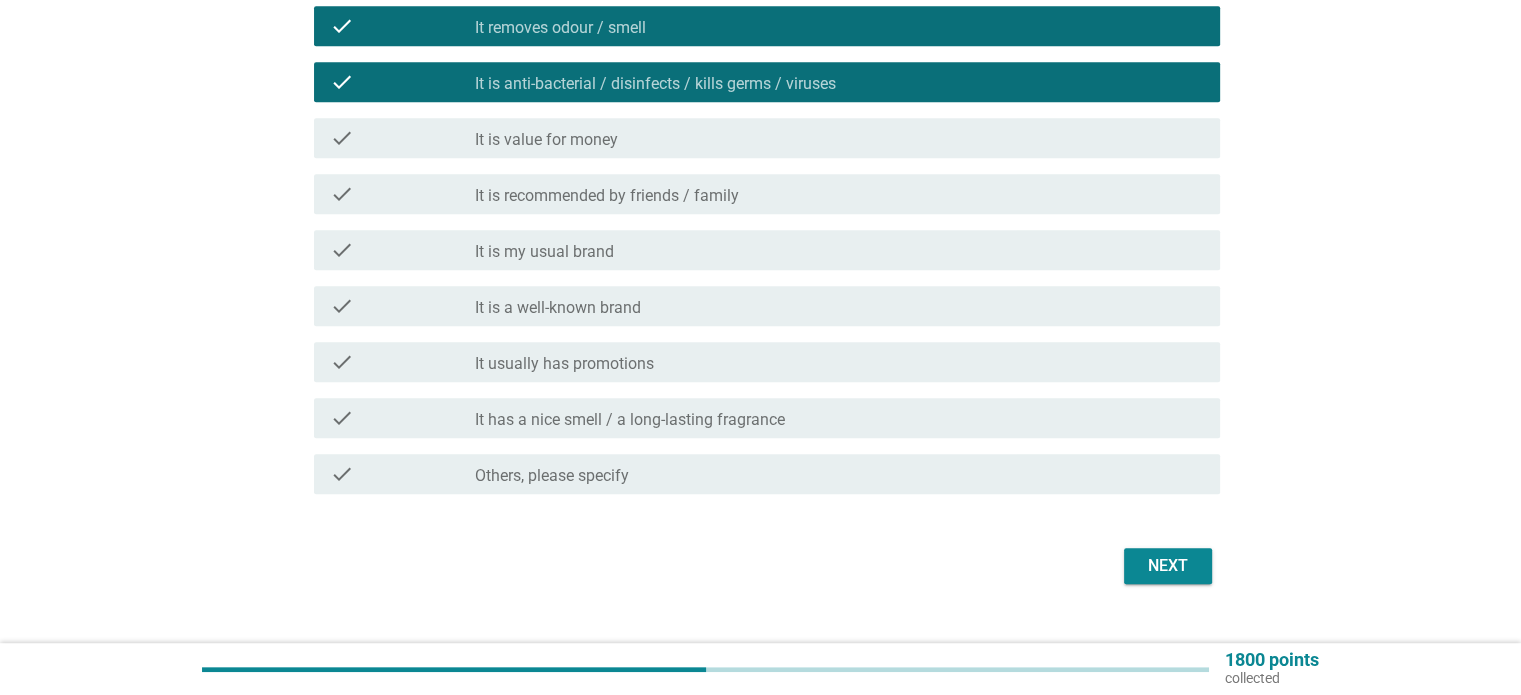 scroll, scrollTop: 978, scrollLeft: 0, axis: vertical 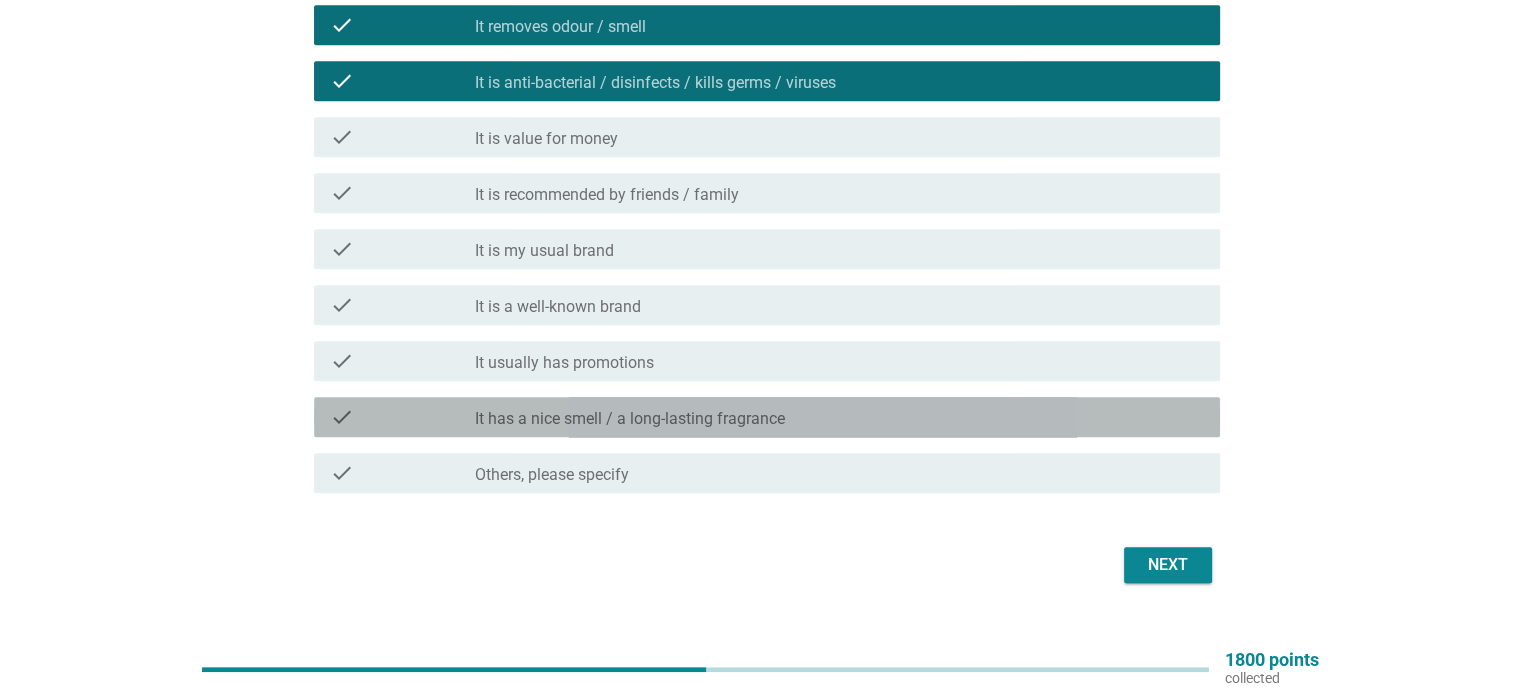 click on "It has a nice smell / a long-lasting fragrance" at bounding box center [630, 419] 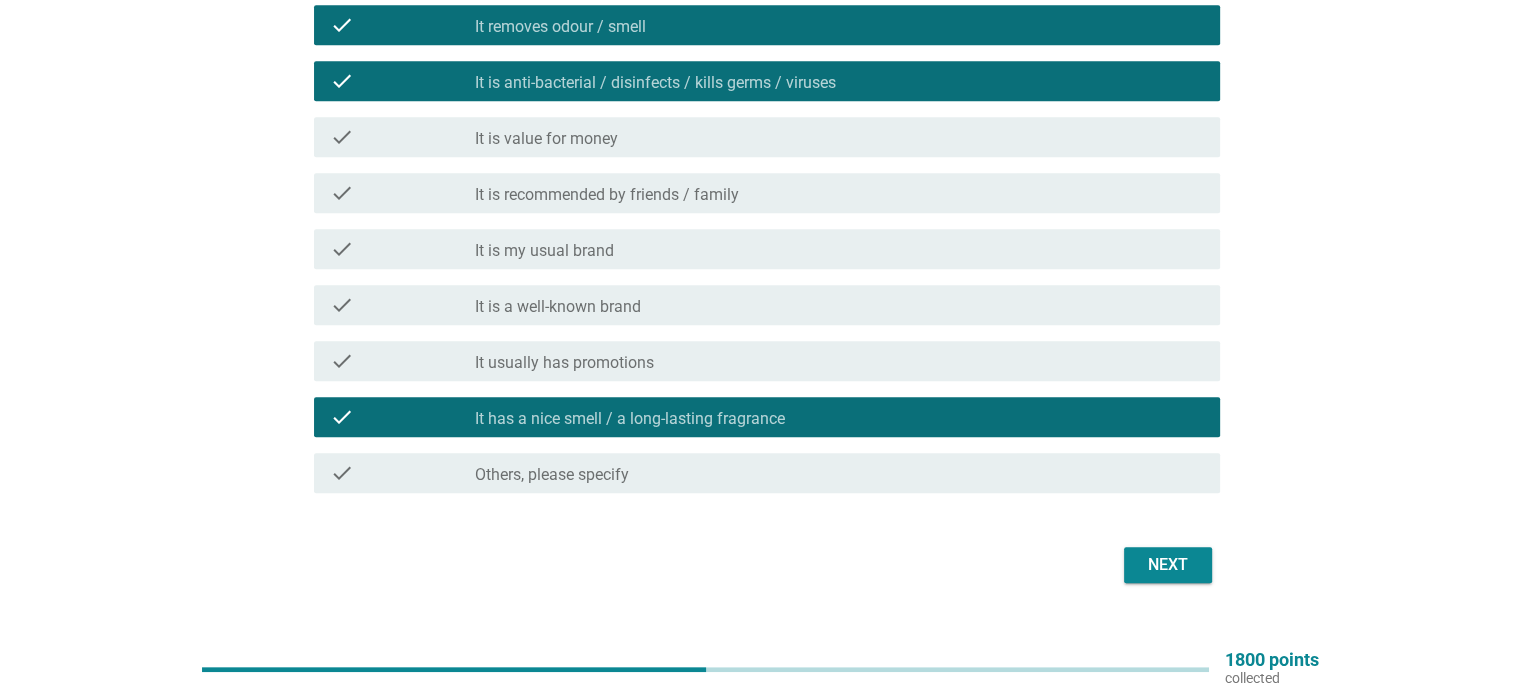 click on "Next" at bounding box center (1168, 565) 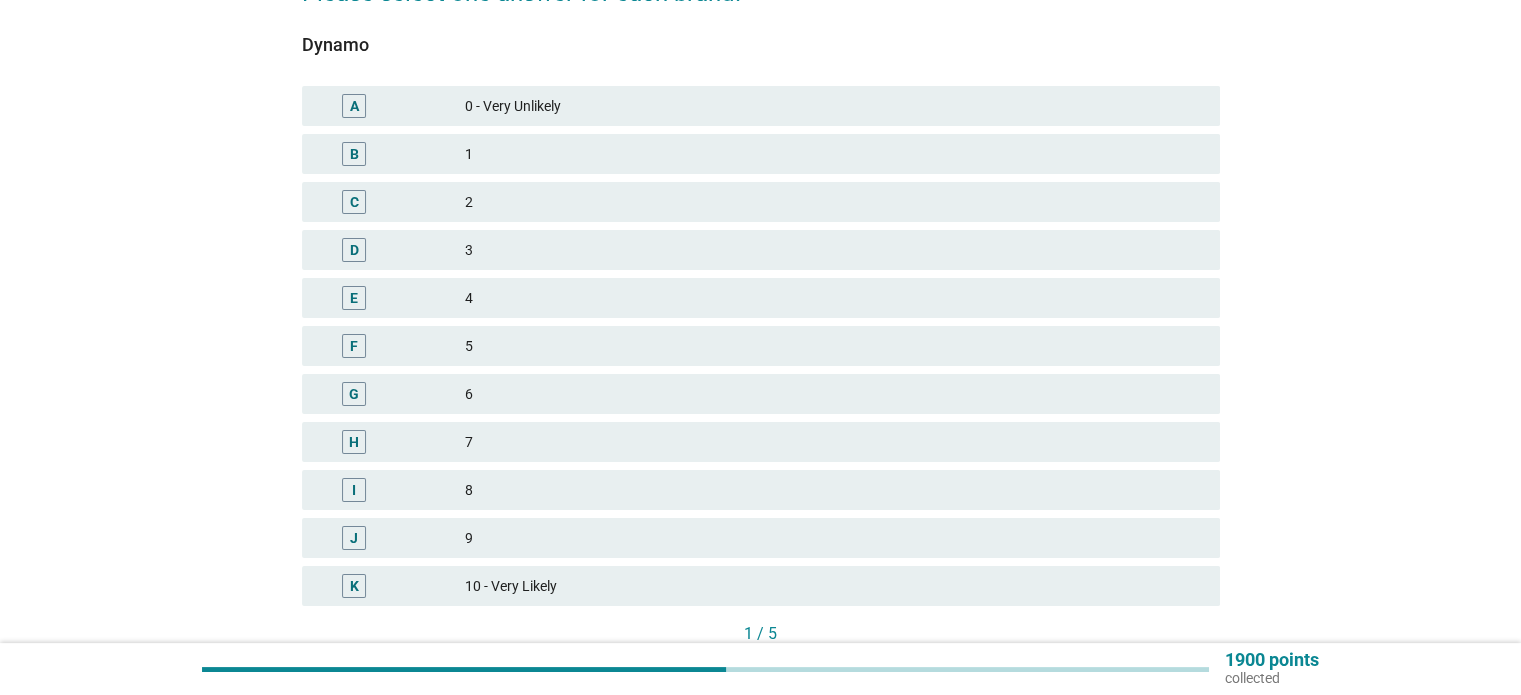 scroll, scrollTop: 278, scrollLeft: 0, axis: vertical 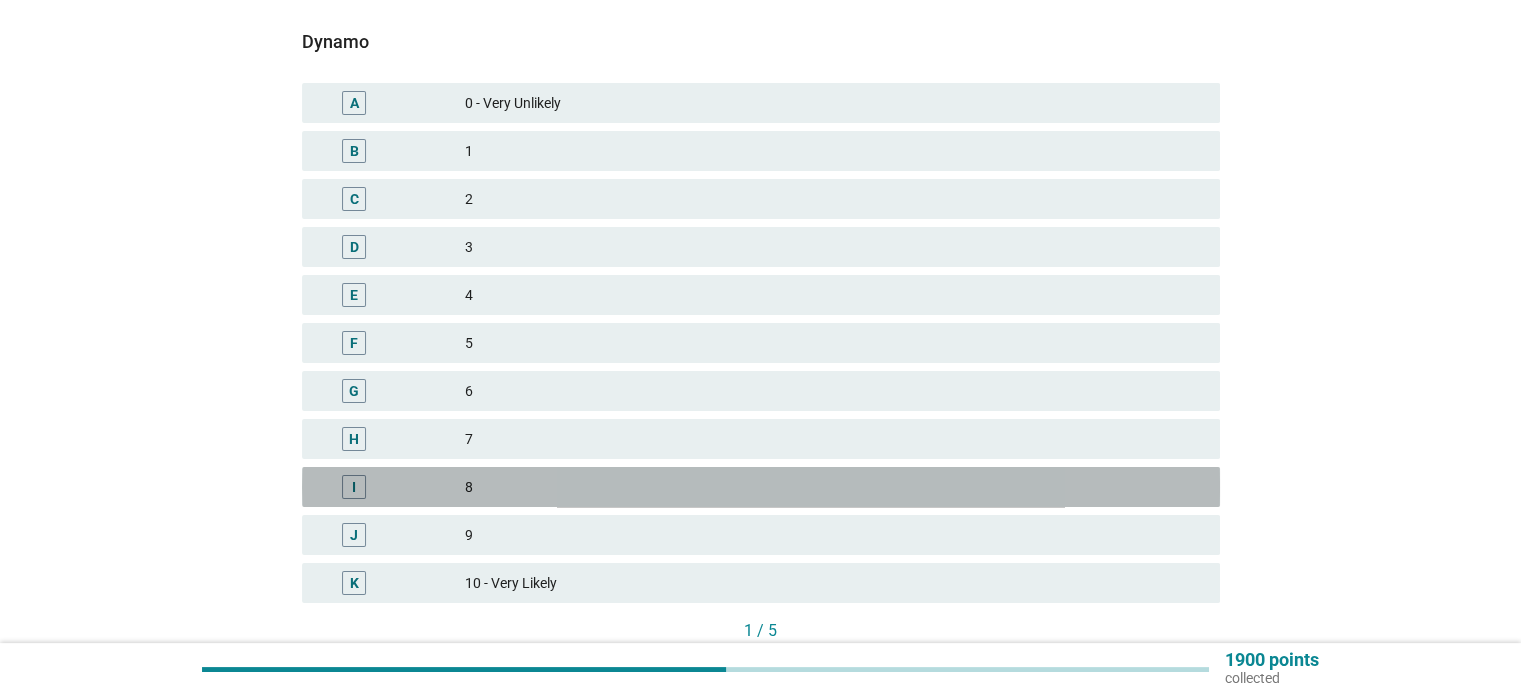 click on "8" at bounding box center (834, 487) 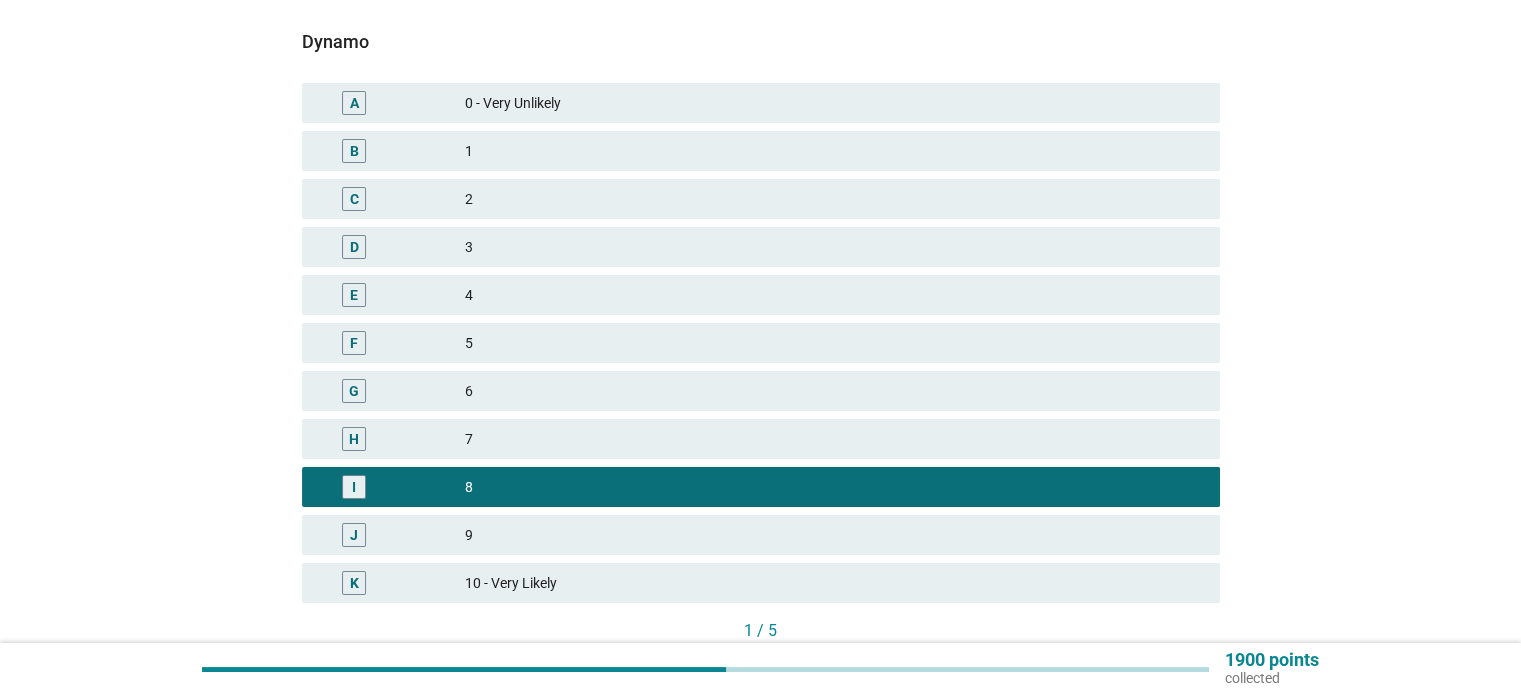 scroll, scrollTop: 408, scrollLeft: 0, axis: vertical 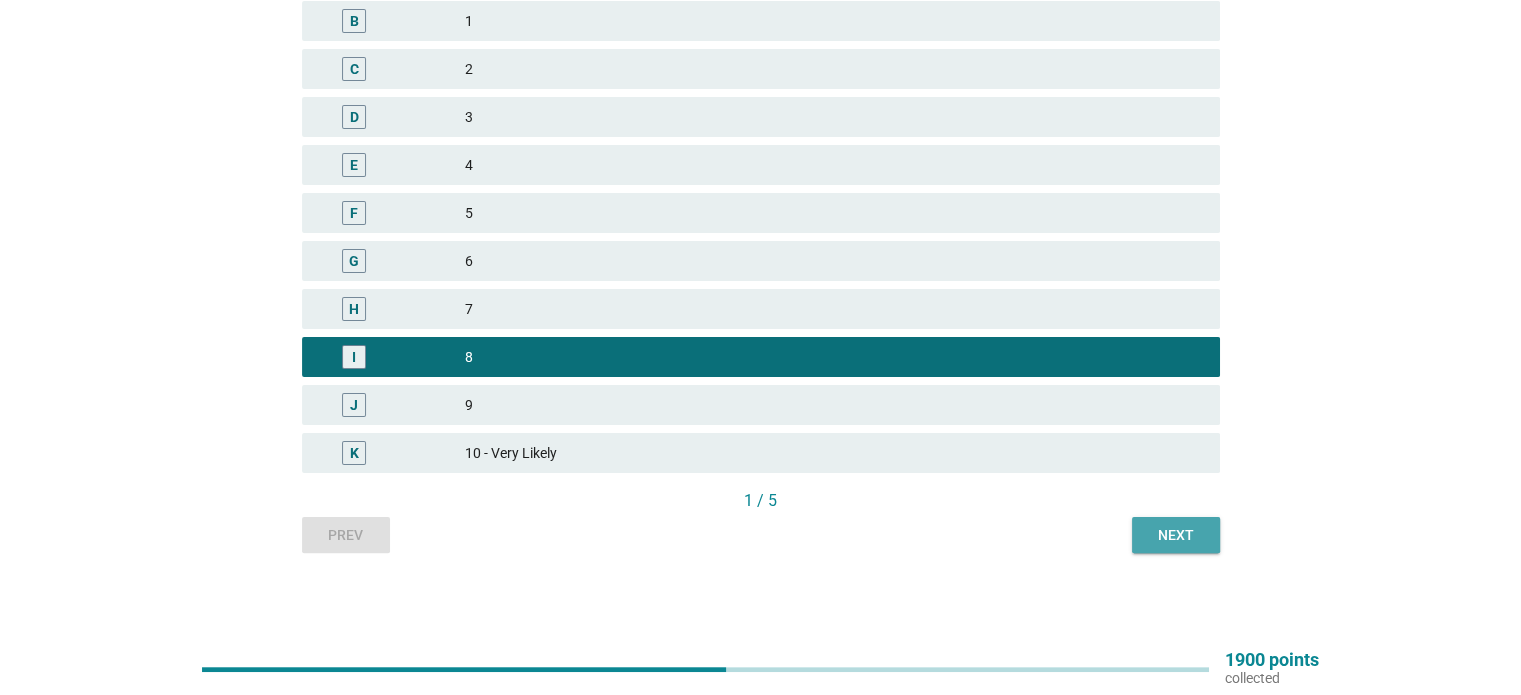 click on "Next" at bounding box center (1176, 535) 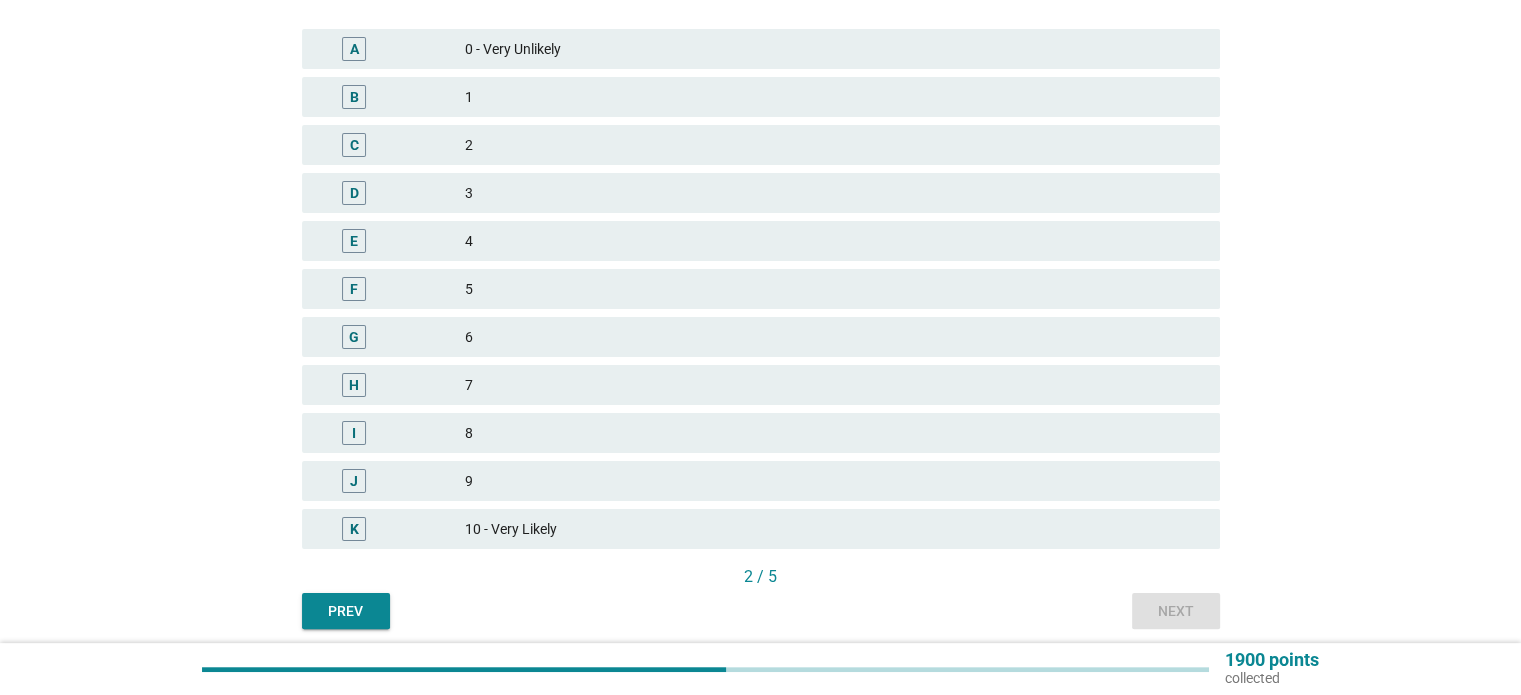 scroll, scrollTop: 332, scrollLeft: 0, axis: vertical 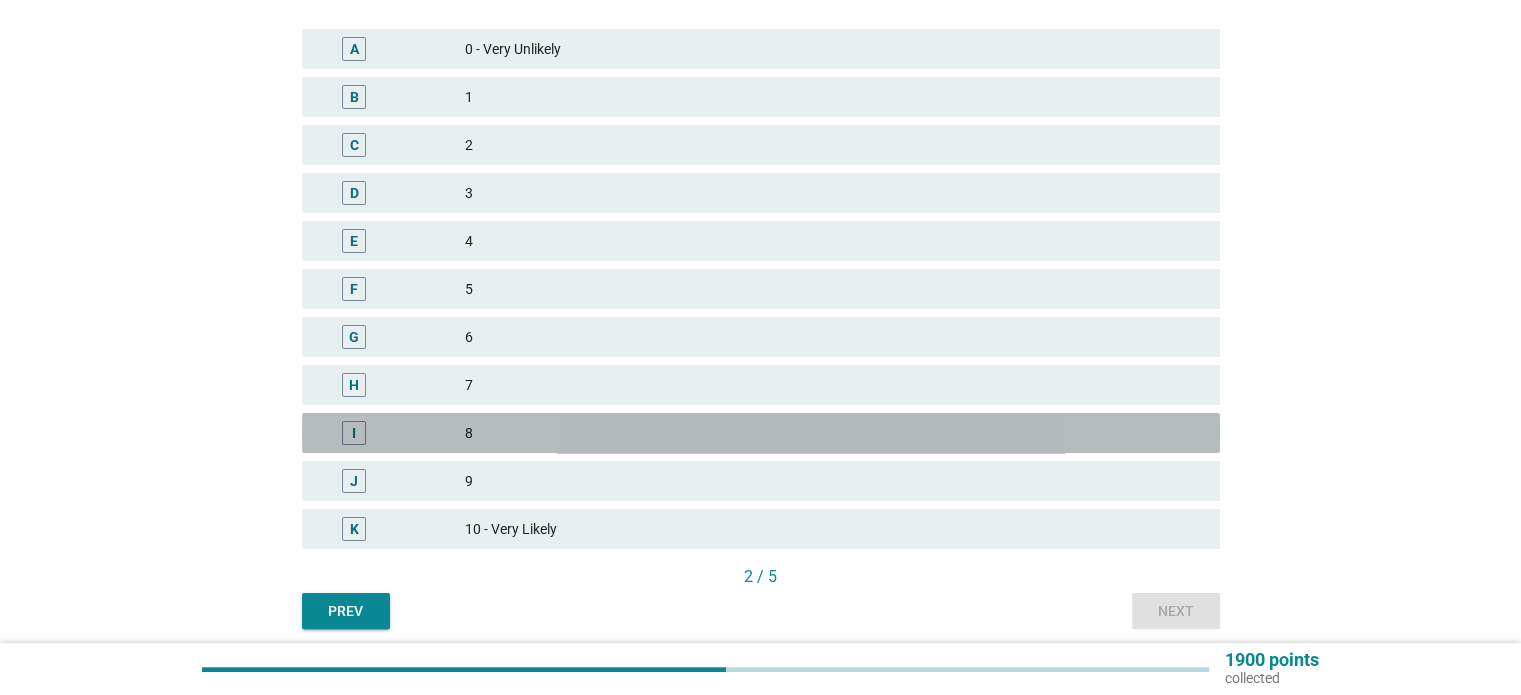 click on "8" at bounding box center (834, 433) 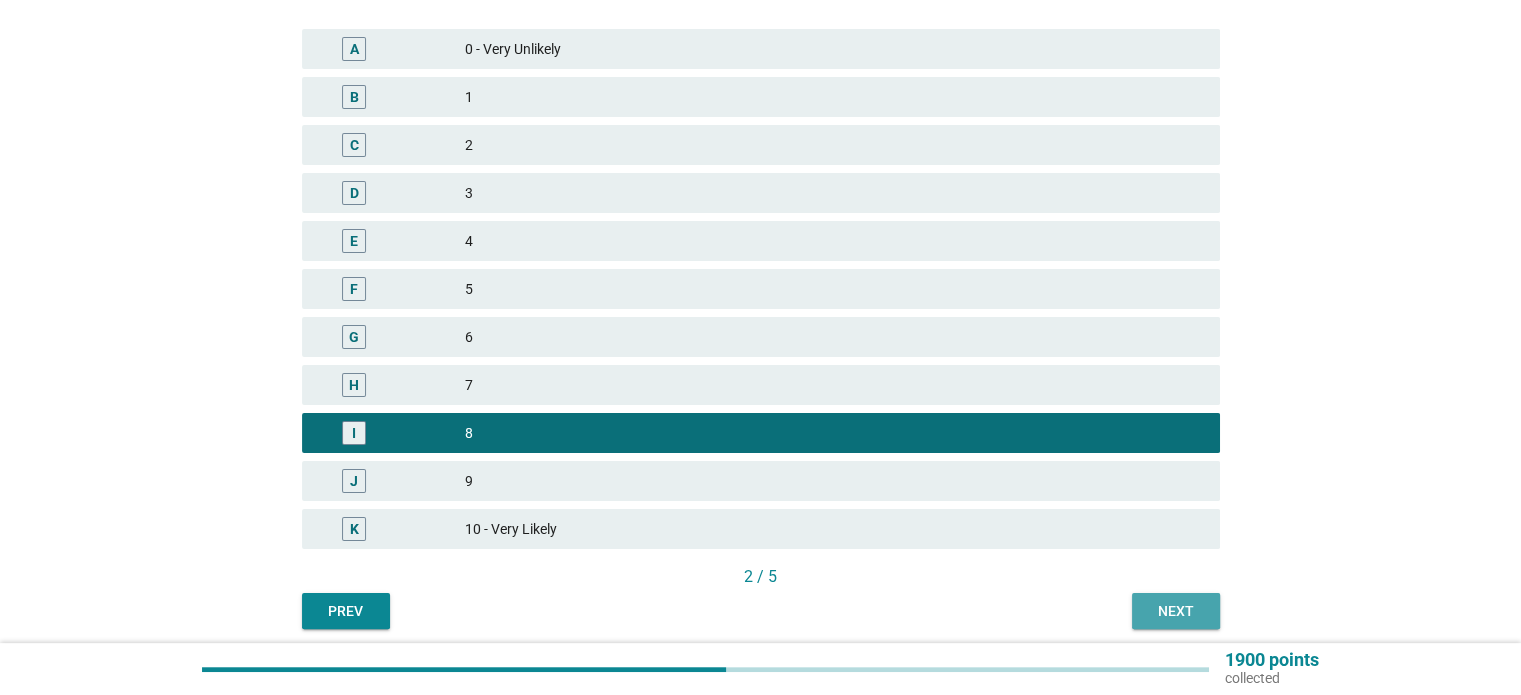 click on "Next" at bounding box center (1176, 611) 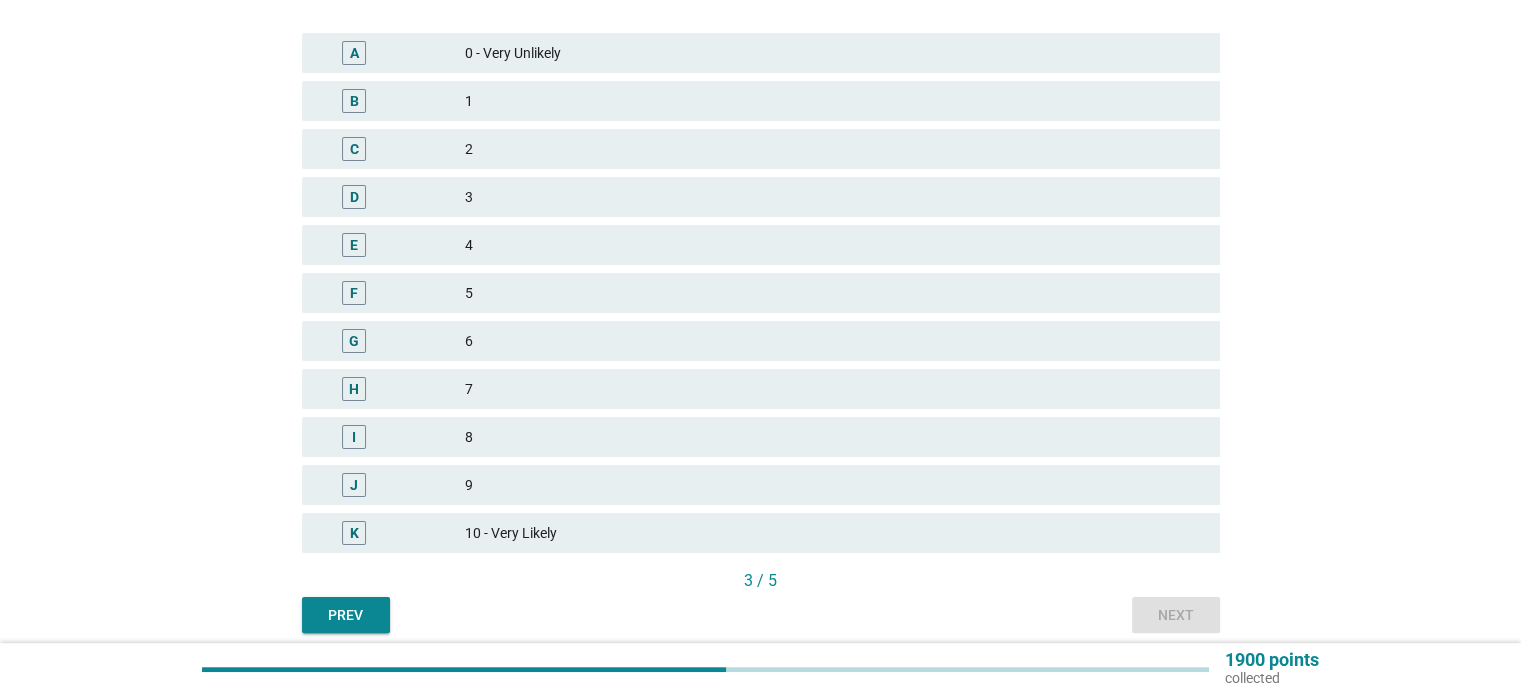 scroll, scrollTop: 333, scrollLeft: 0, axis: vertical 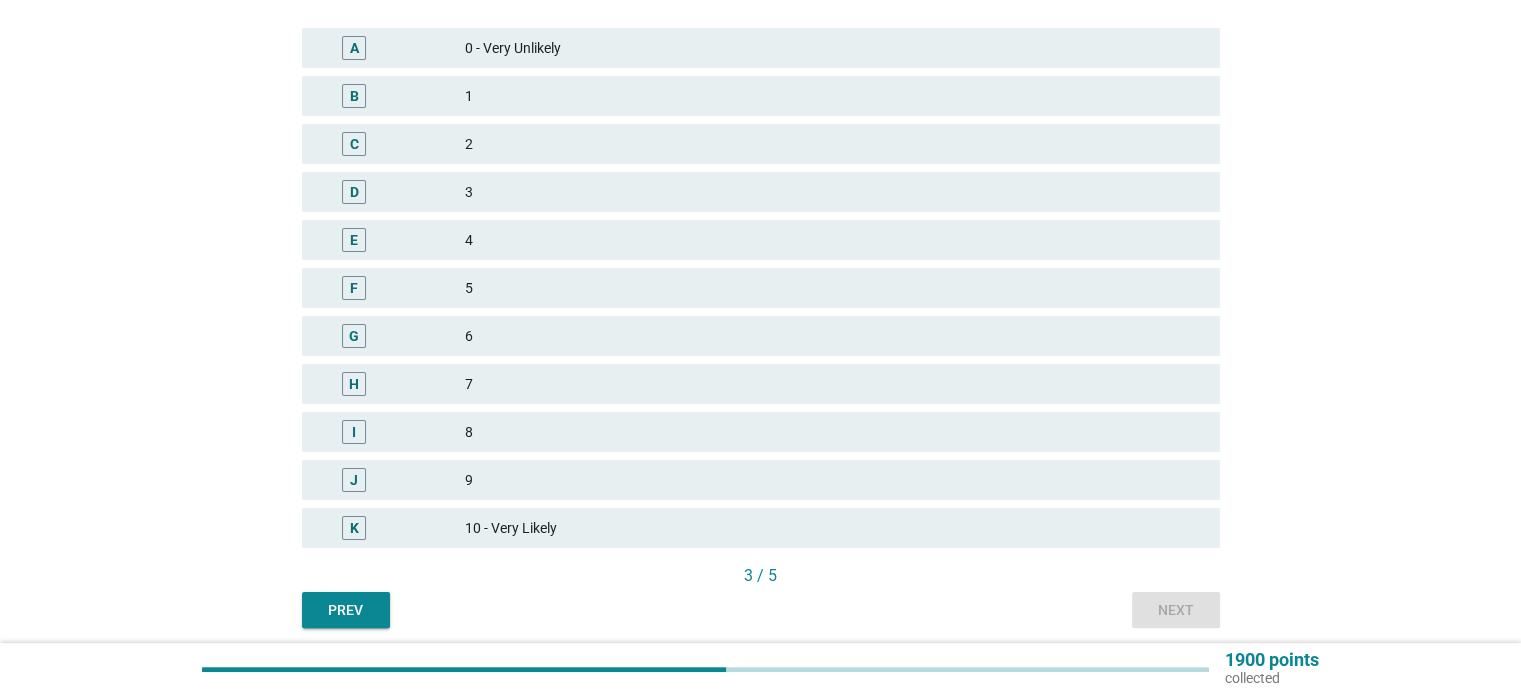 click on "5" at bounding box center [834, 288] 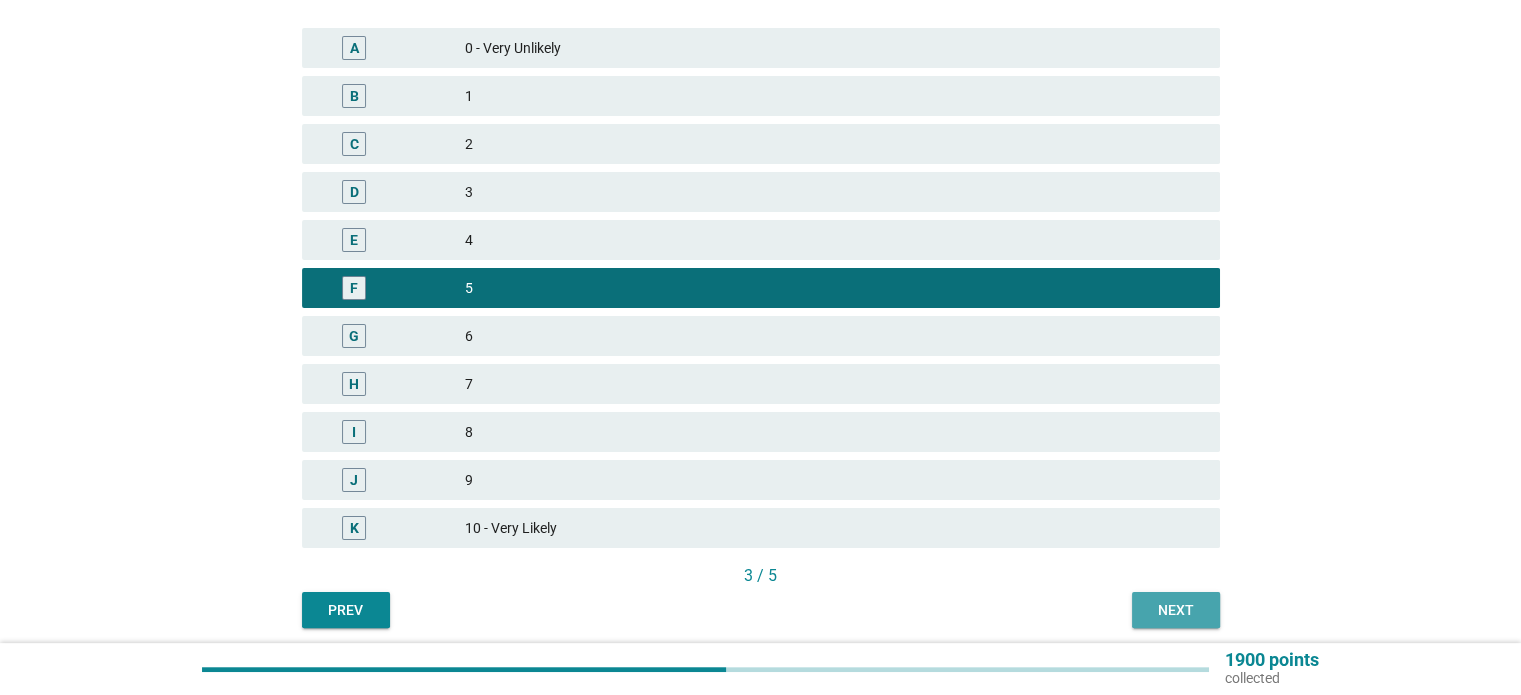 click on "Next" at bounding box center [1176, 610] 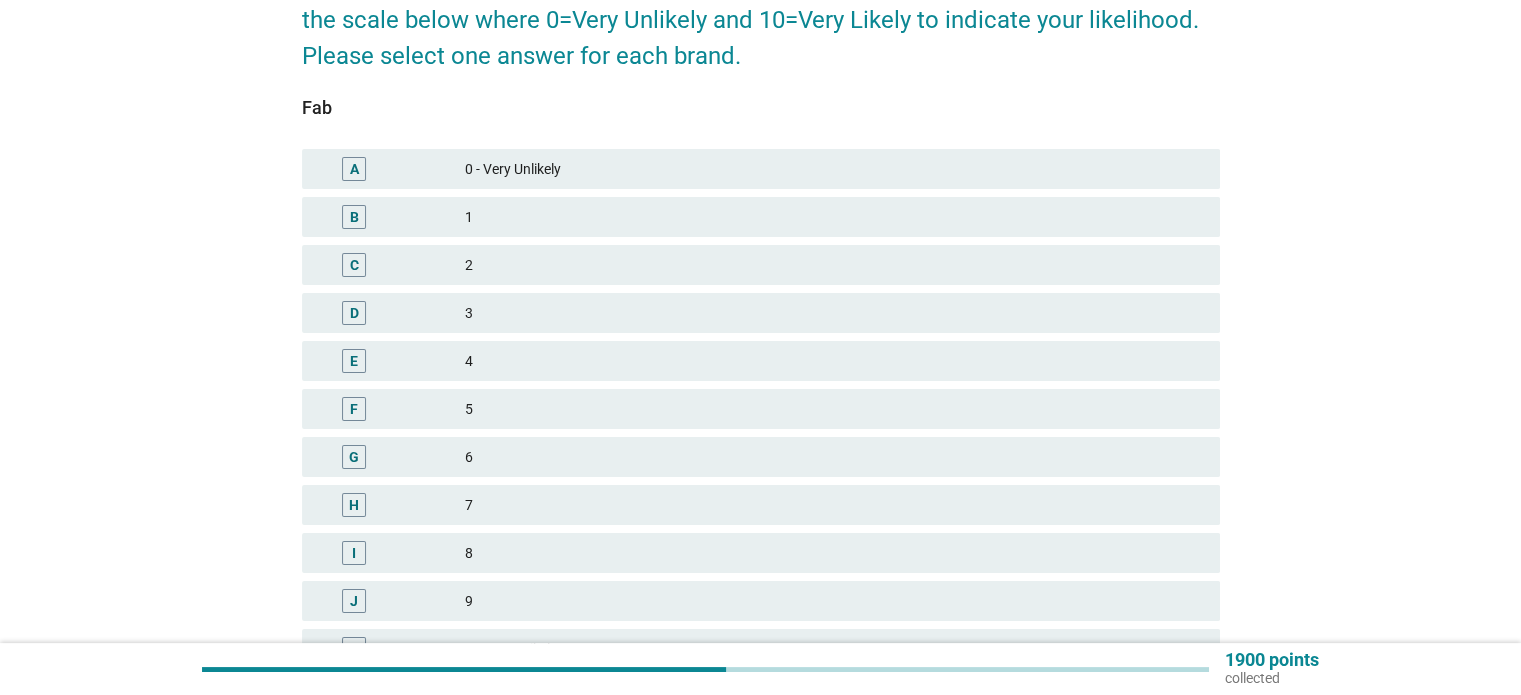 scroll, scrollTop: 231, scrollLeft: 0, axis: vertical 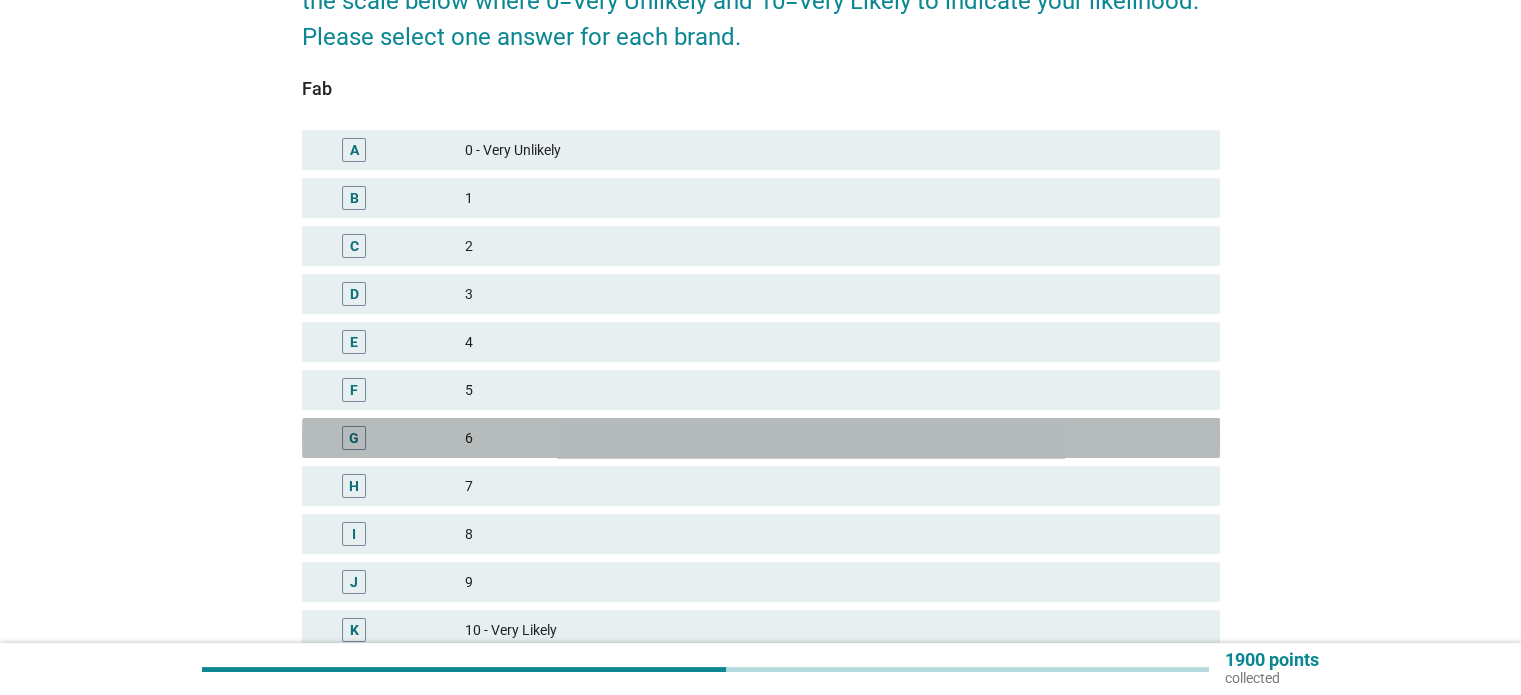 click on "6" at bounding box center [834, 438] 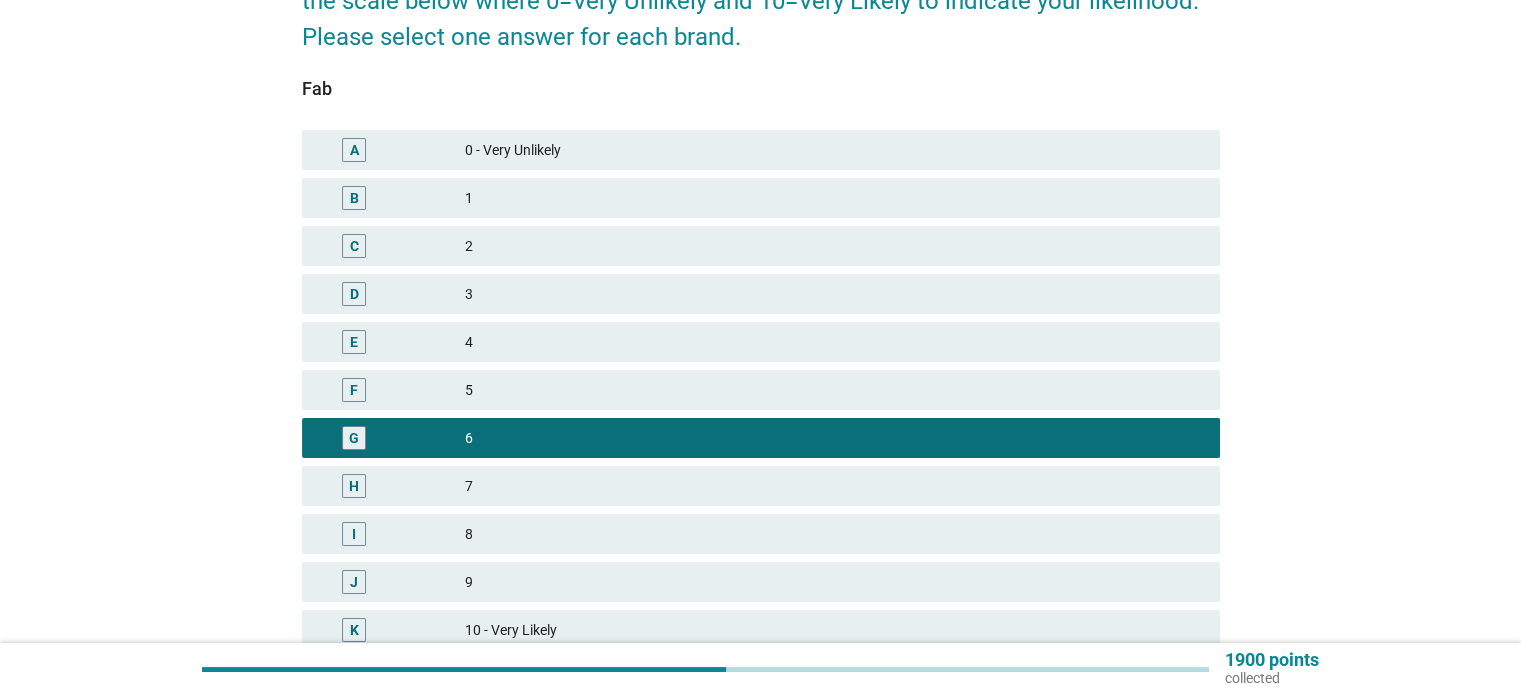 scroll, scrollTop: 408, scrollLeft: 0, axis: vertical 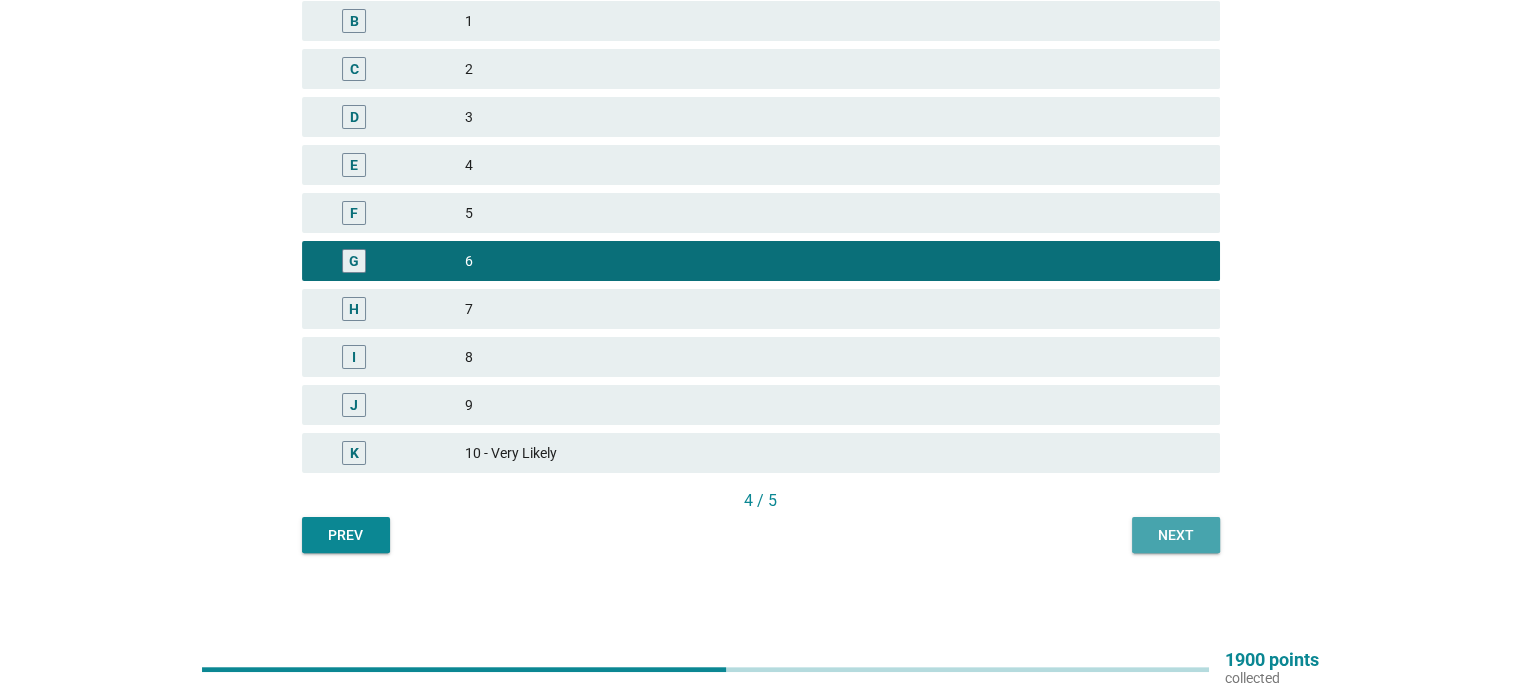 click on "Next" at bounding box center [1176, 535] 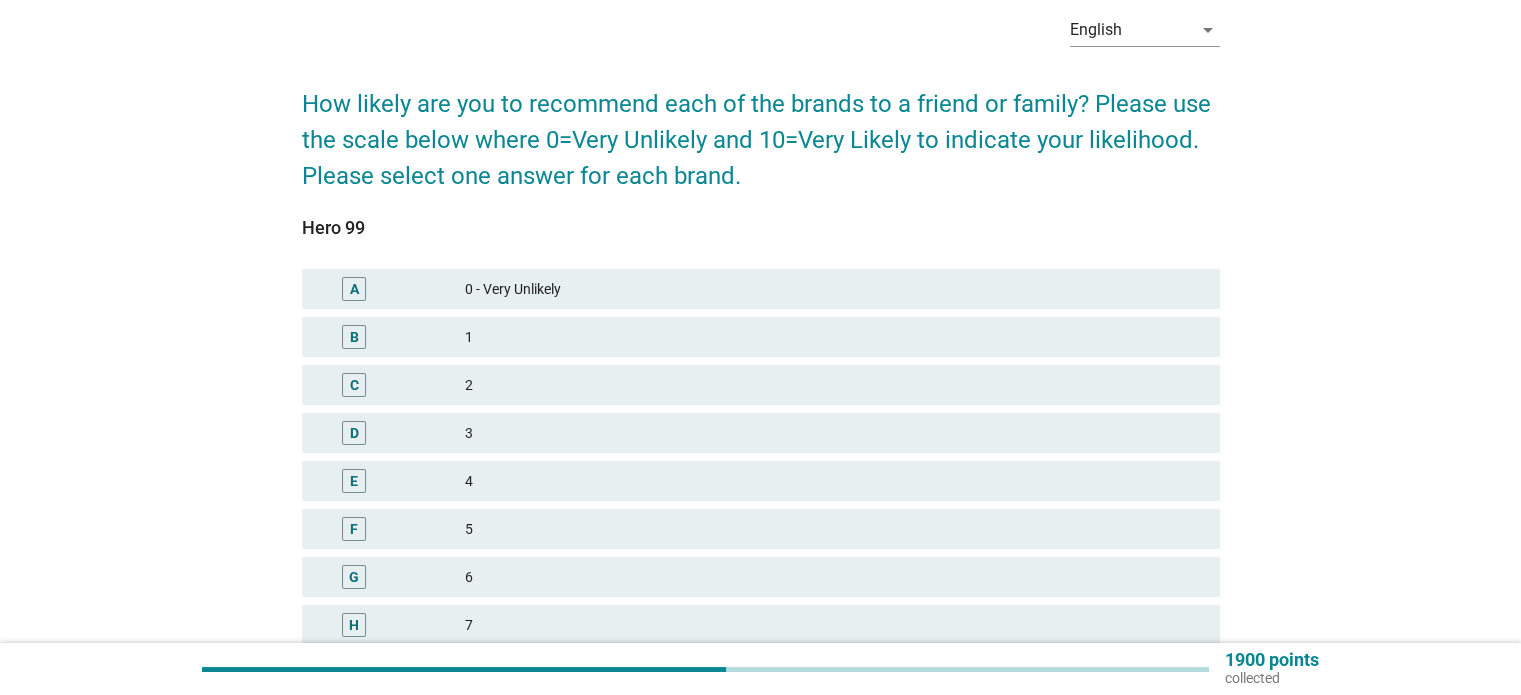 scroll, scrollTop: 95, scrollLeft: 0, axis: vertical 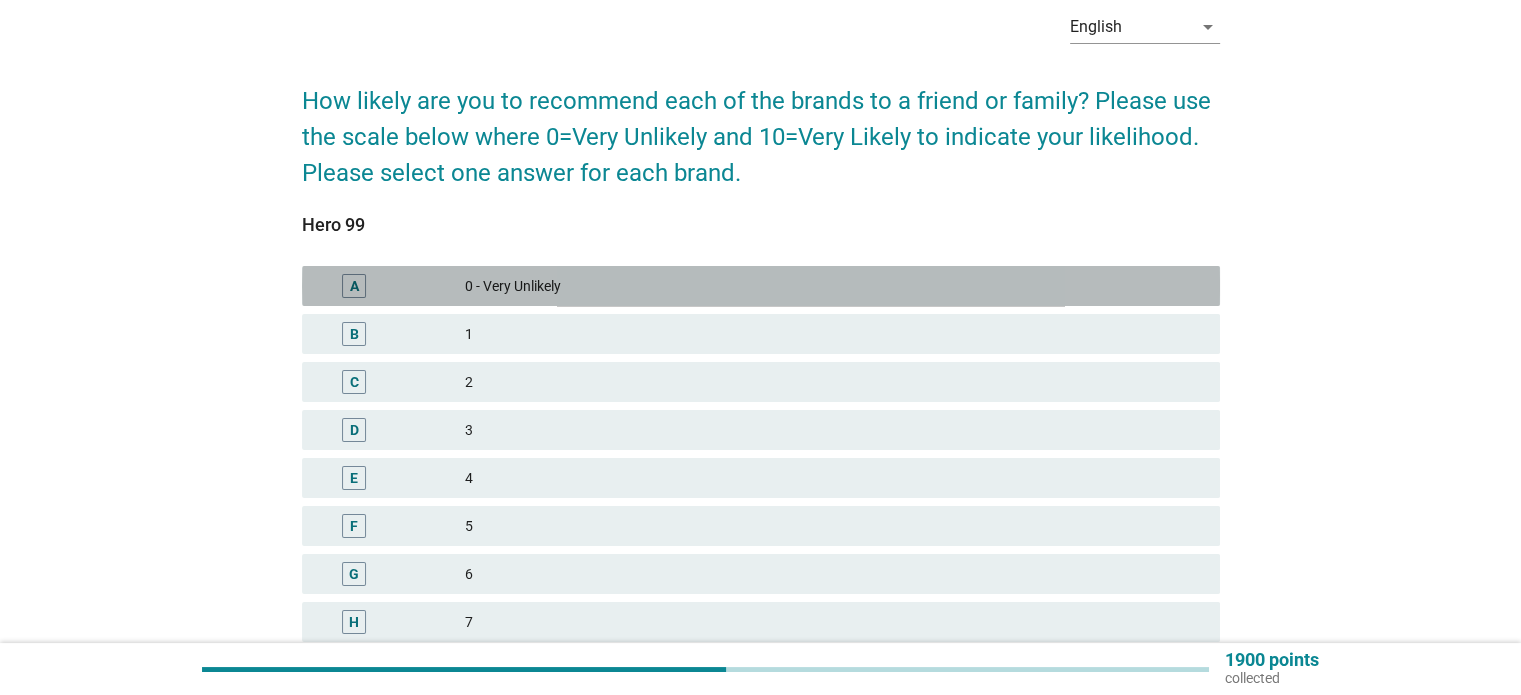 click on "0 - Very Unlikely" at bounding box center [834, 286] 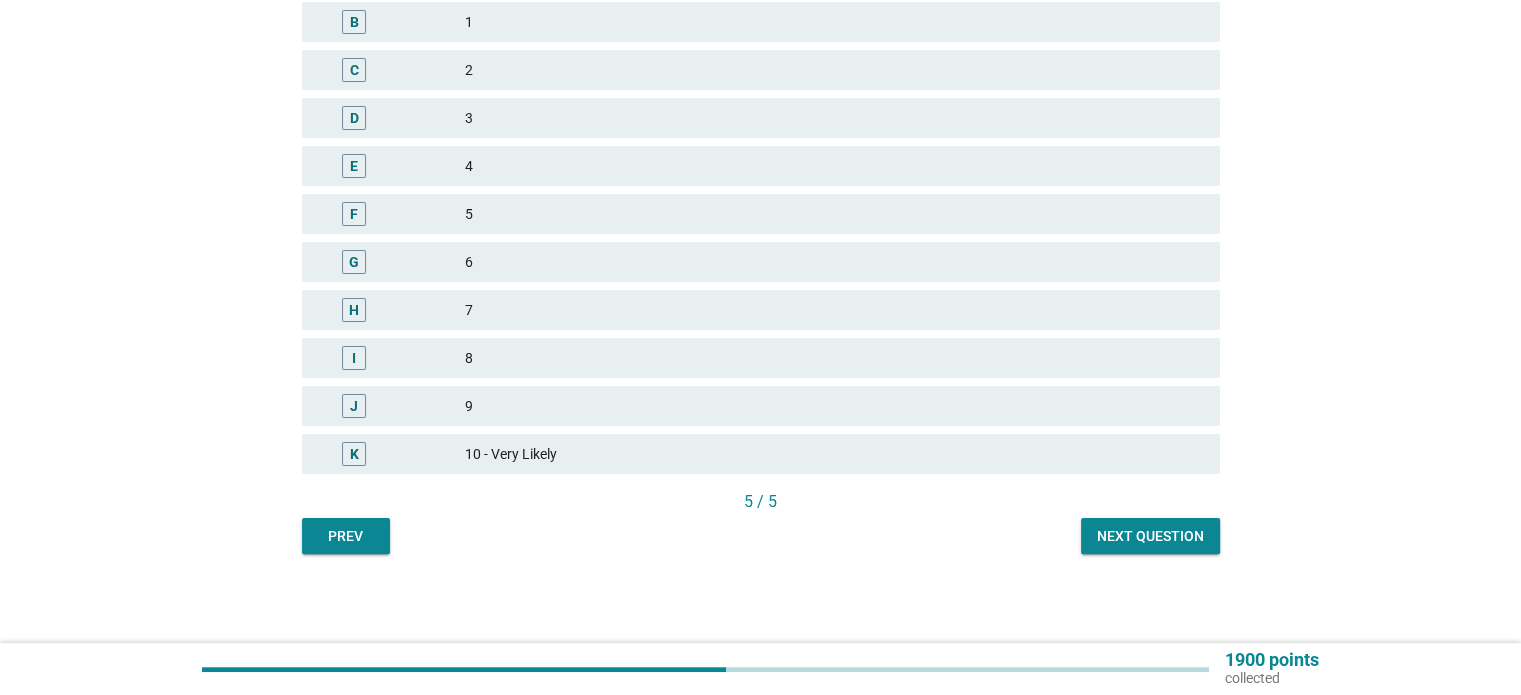 scroll, scrollTop: 408, scrollLeft: 0, axis: vertical 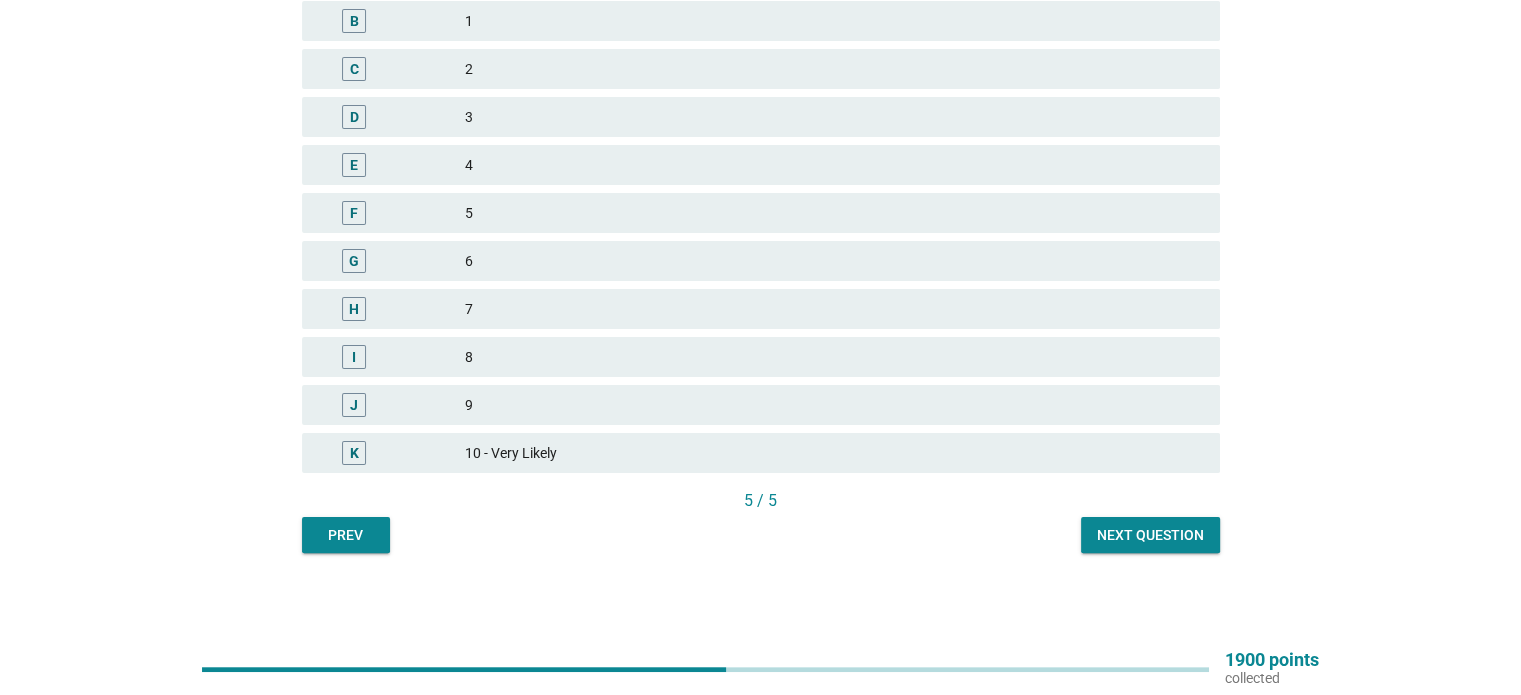click on "Next question" at bounding box center [1150, 535] 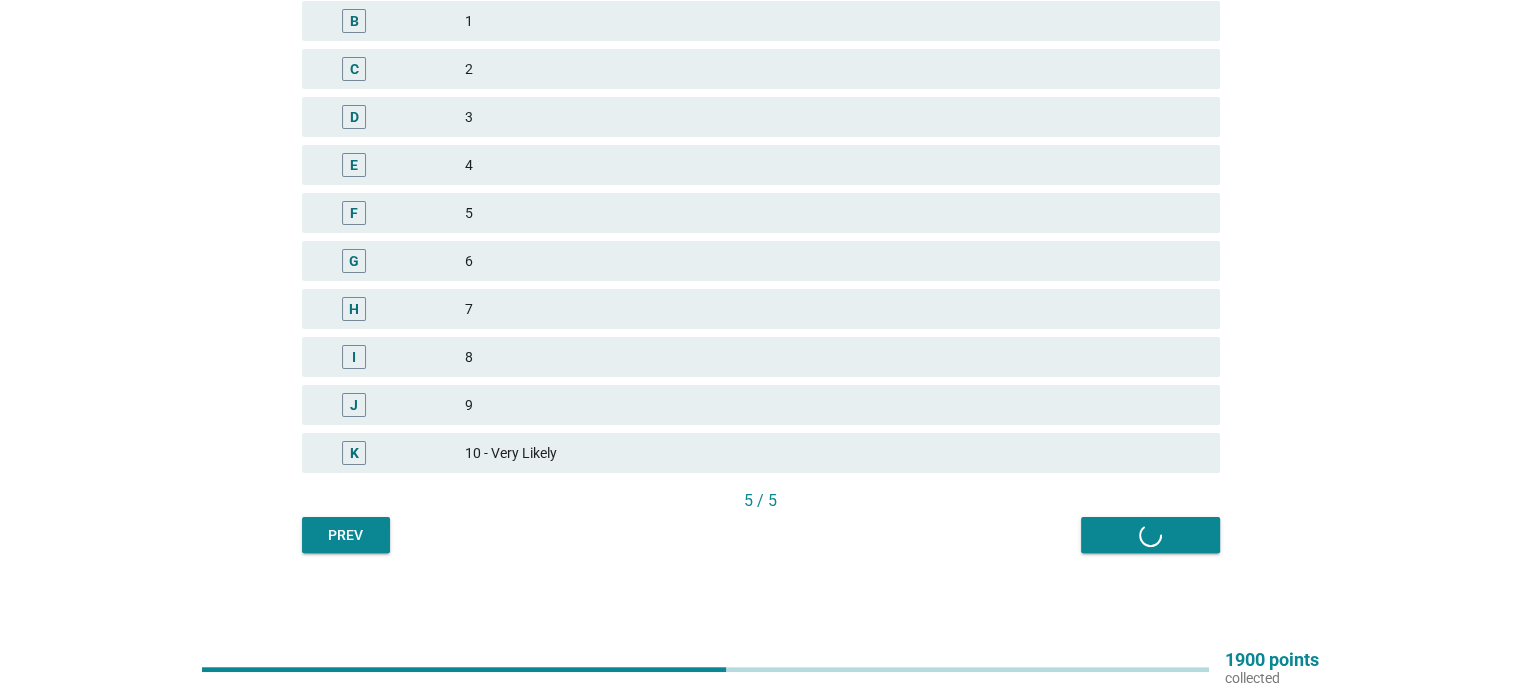 scroll, scrollTop: 0, scrollLeft: 0, axis: both 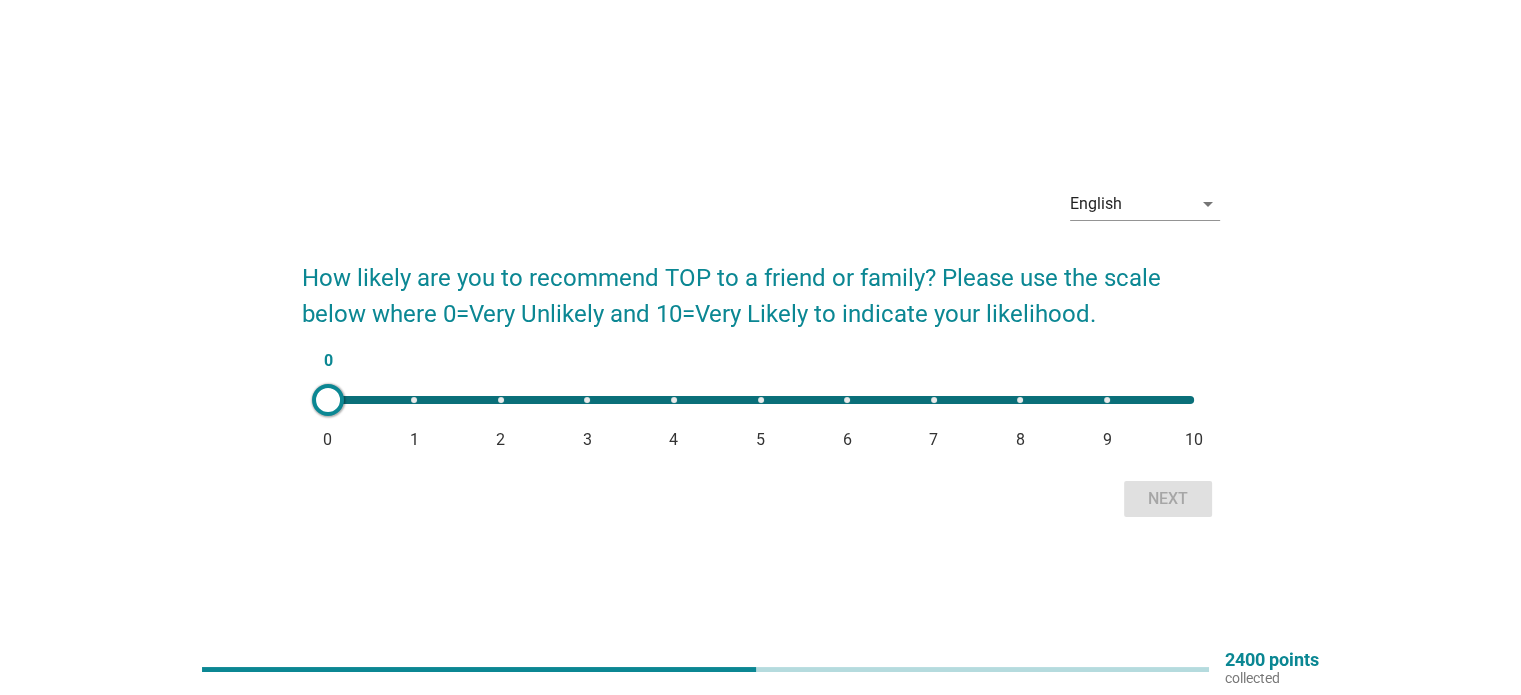 click on "6" at bounding box center (847, 440) 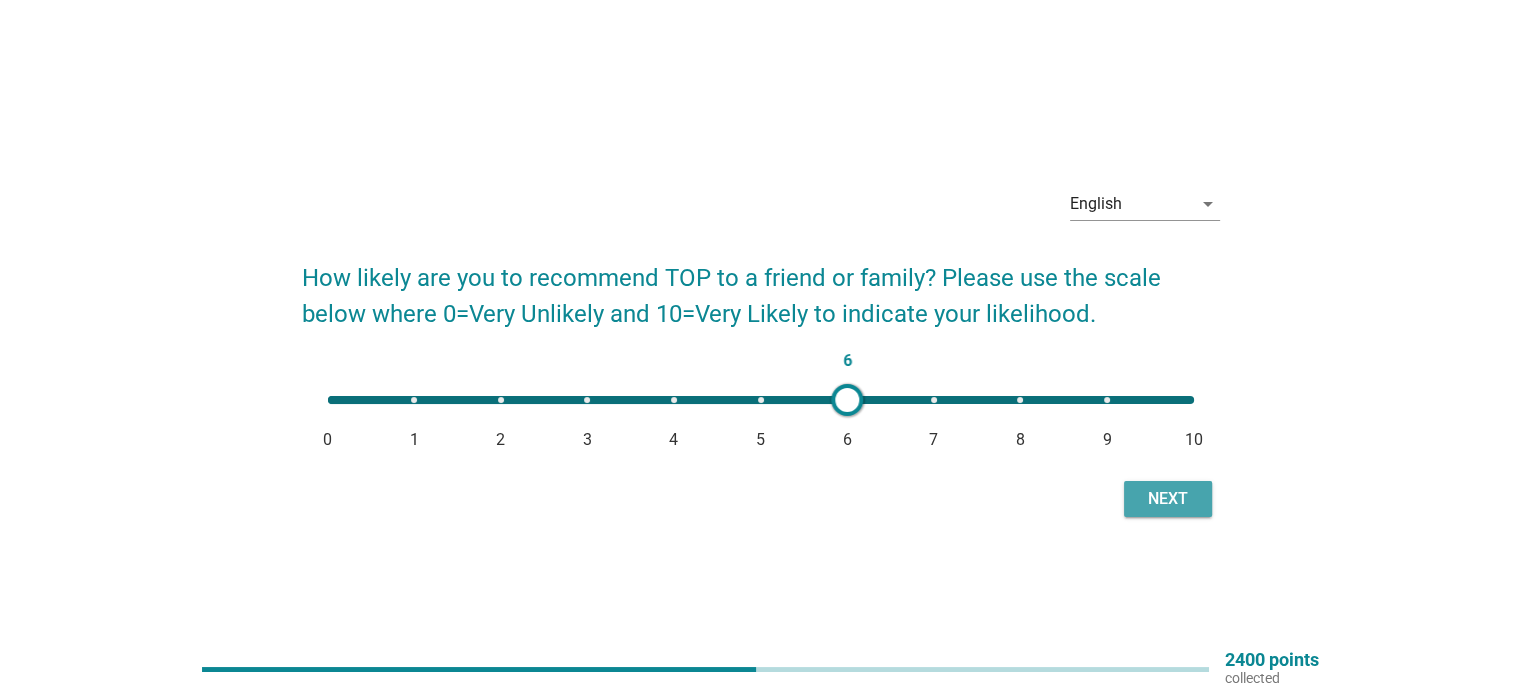 click on "Next" at bounding box center [1168, 499] 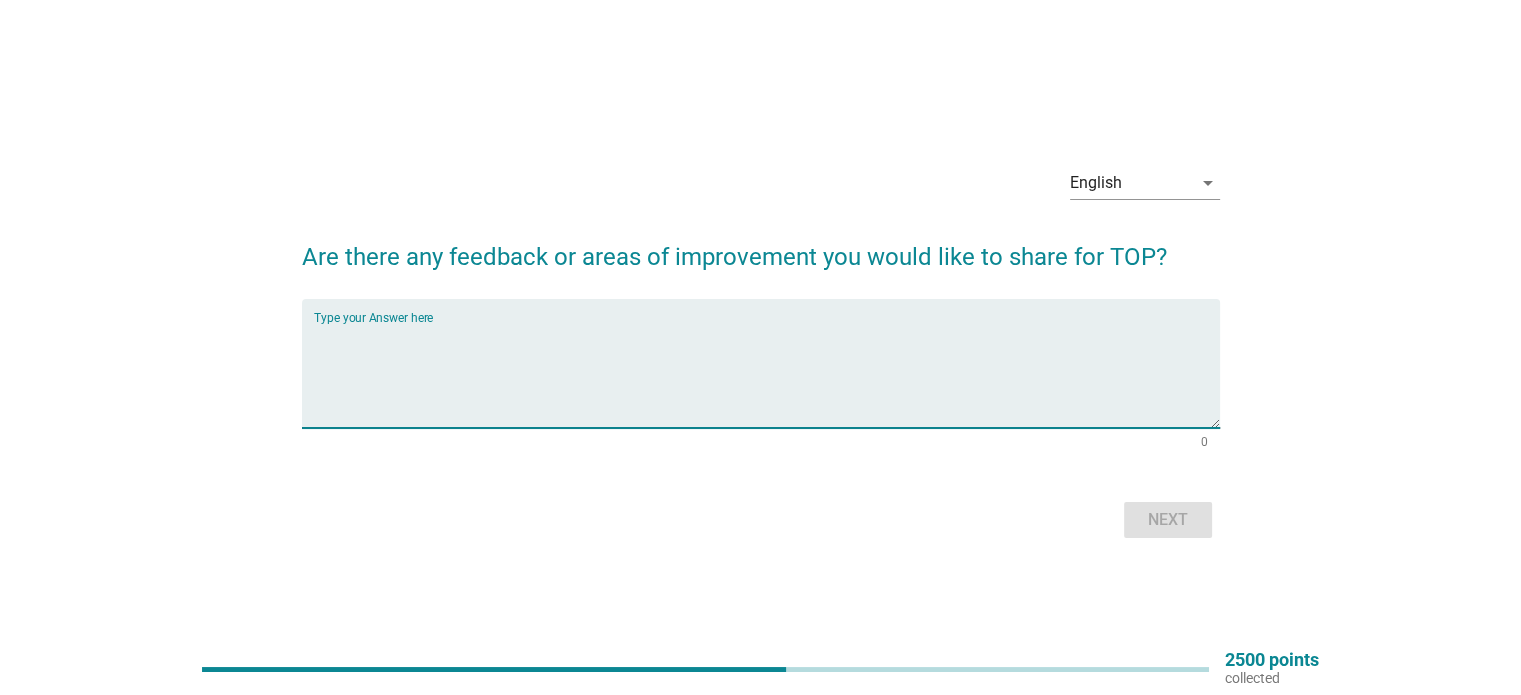 click at bounding box center (767, 375) 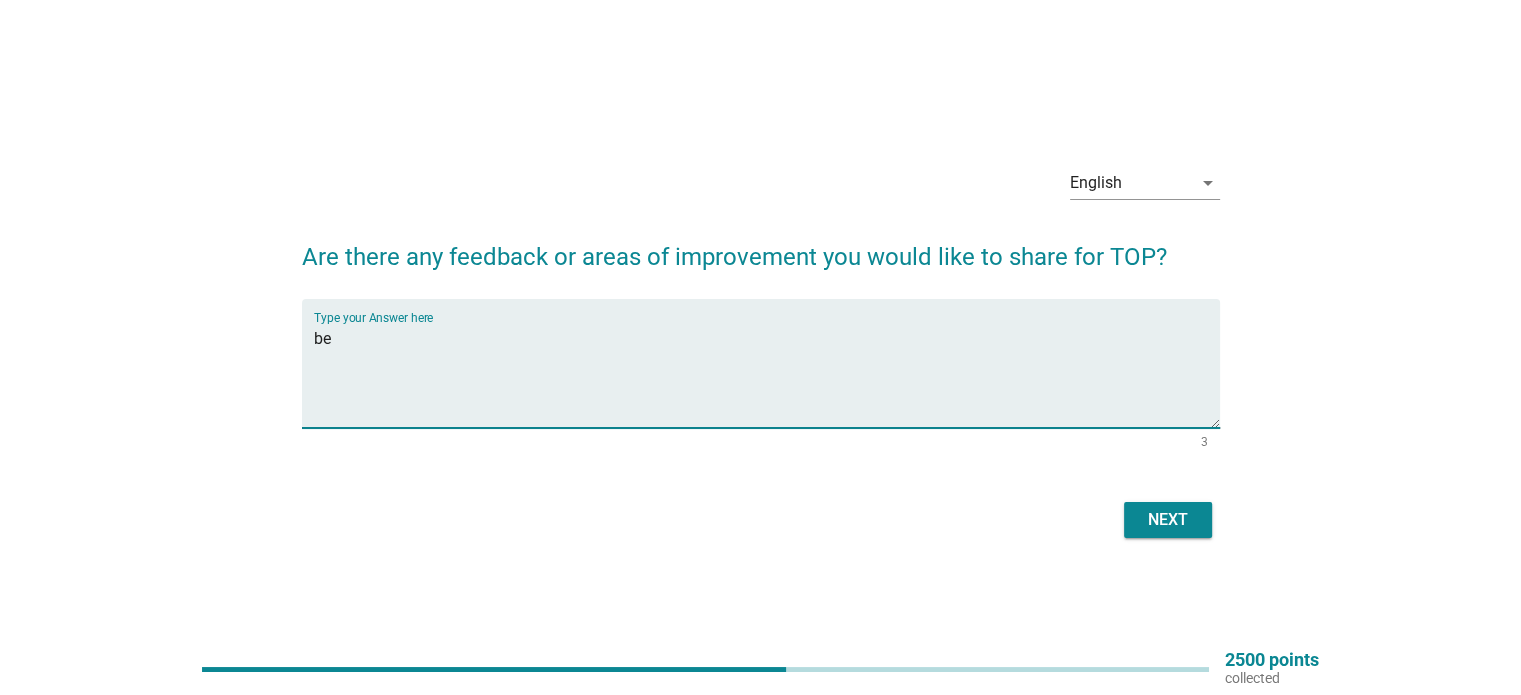 type on "b" 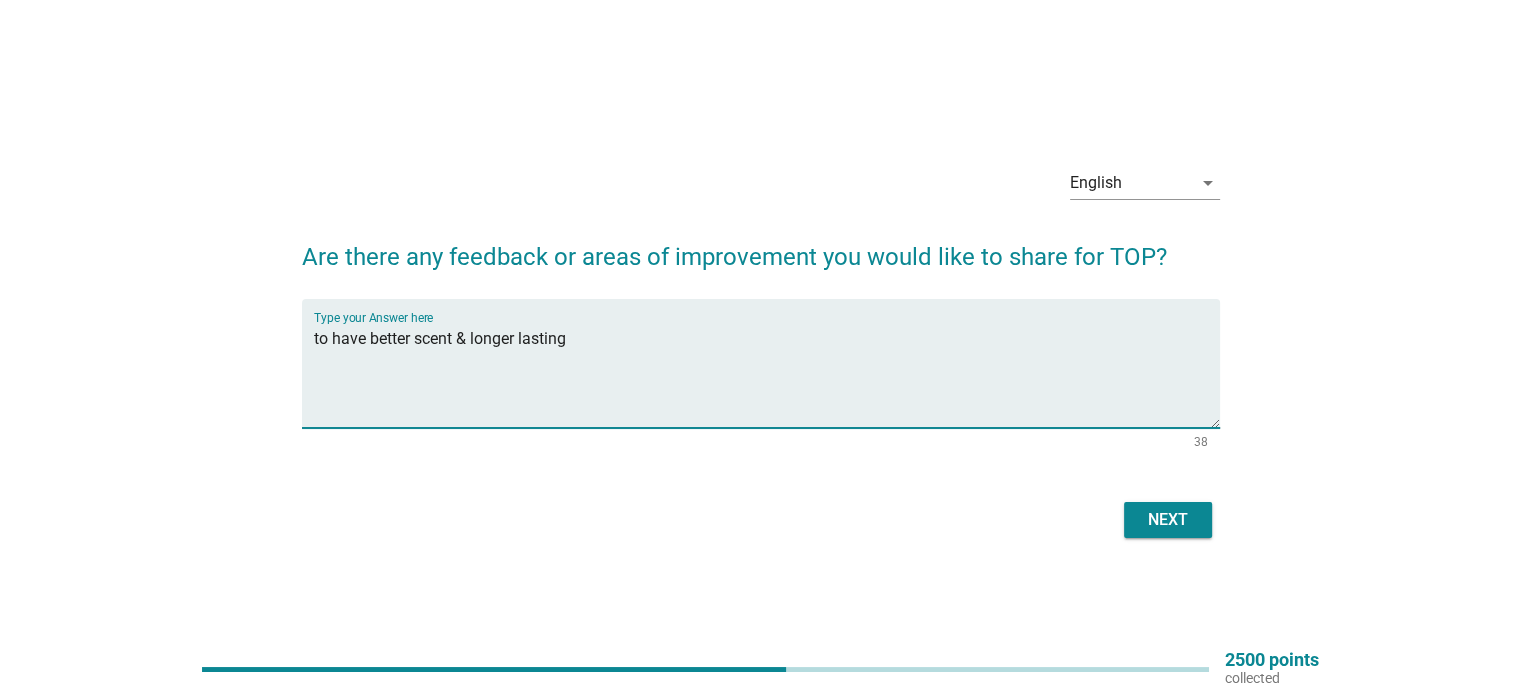 type on "to have better scent & longer lasting" 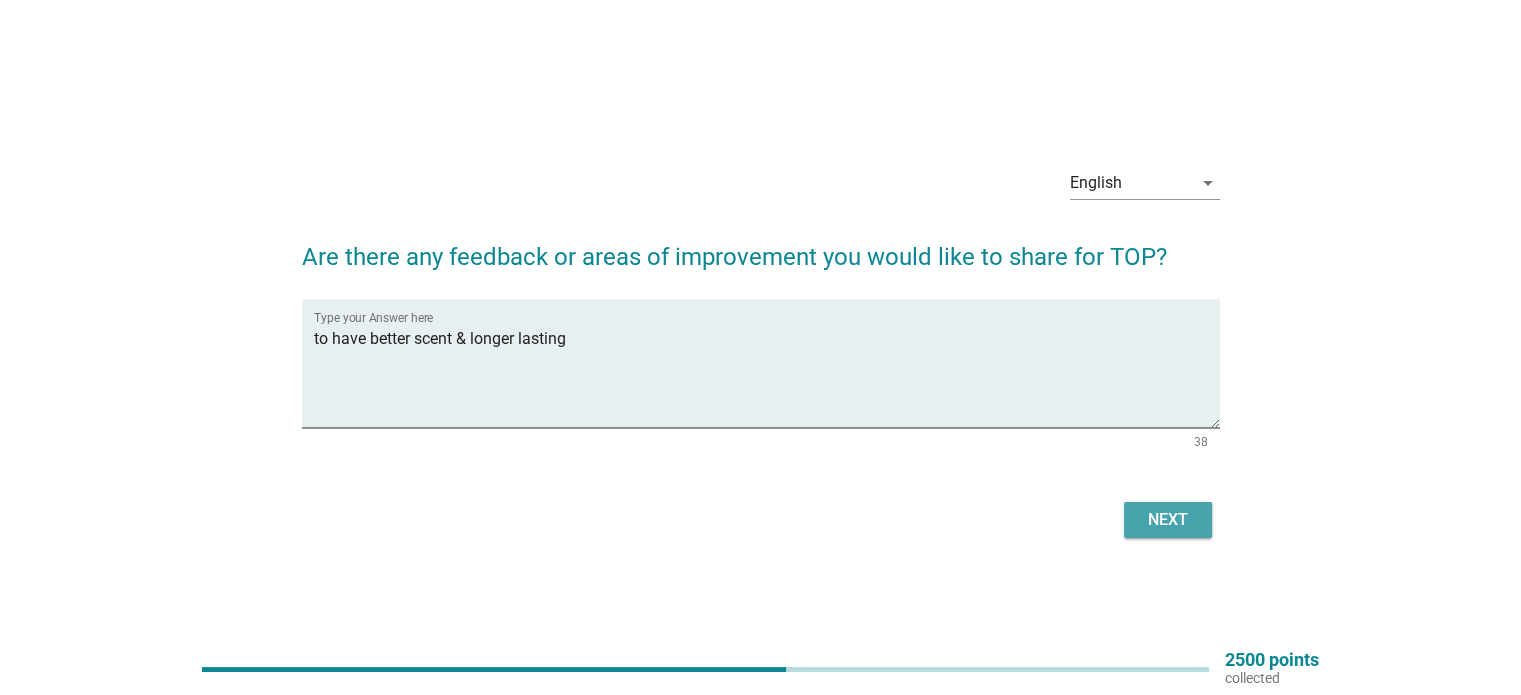 click on "Next" at bounding box center (1168, 520) 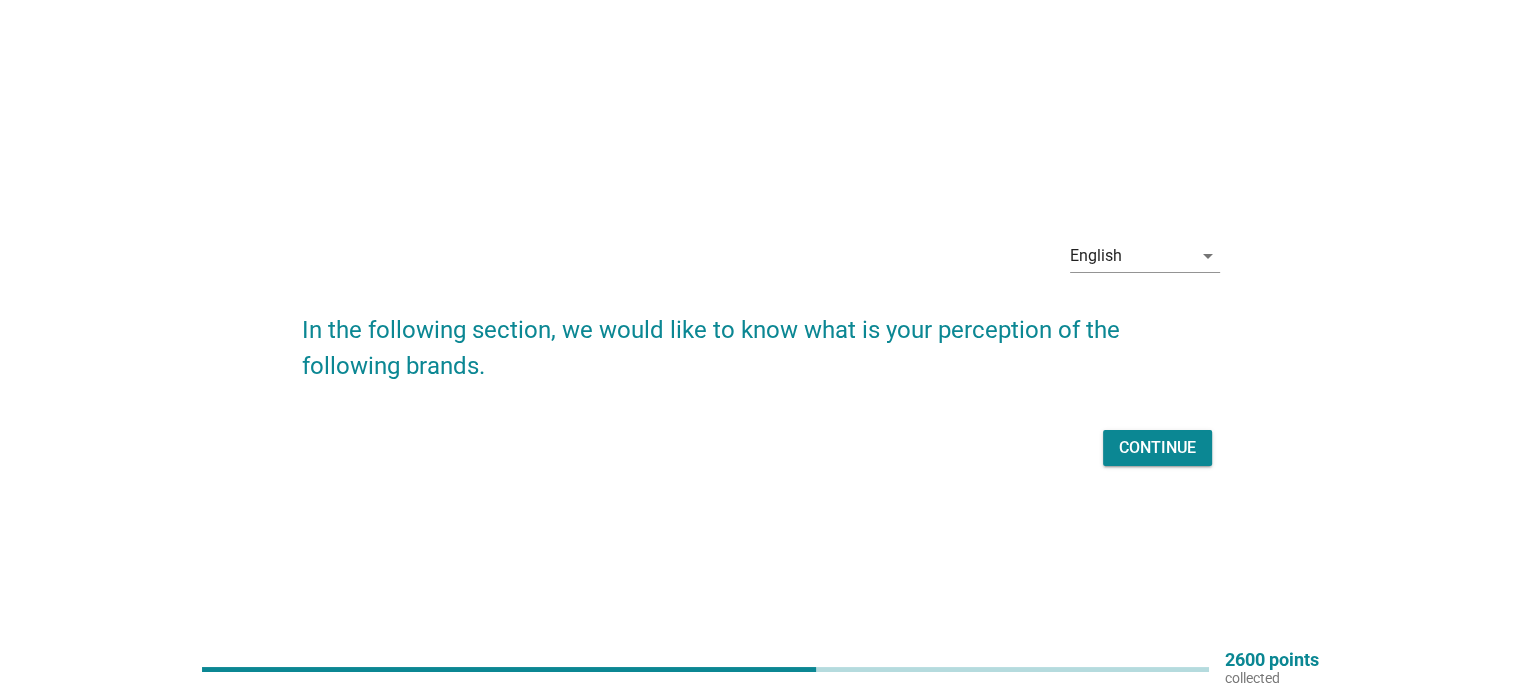 click on "Continue" at bounding box center (1157, 448) 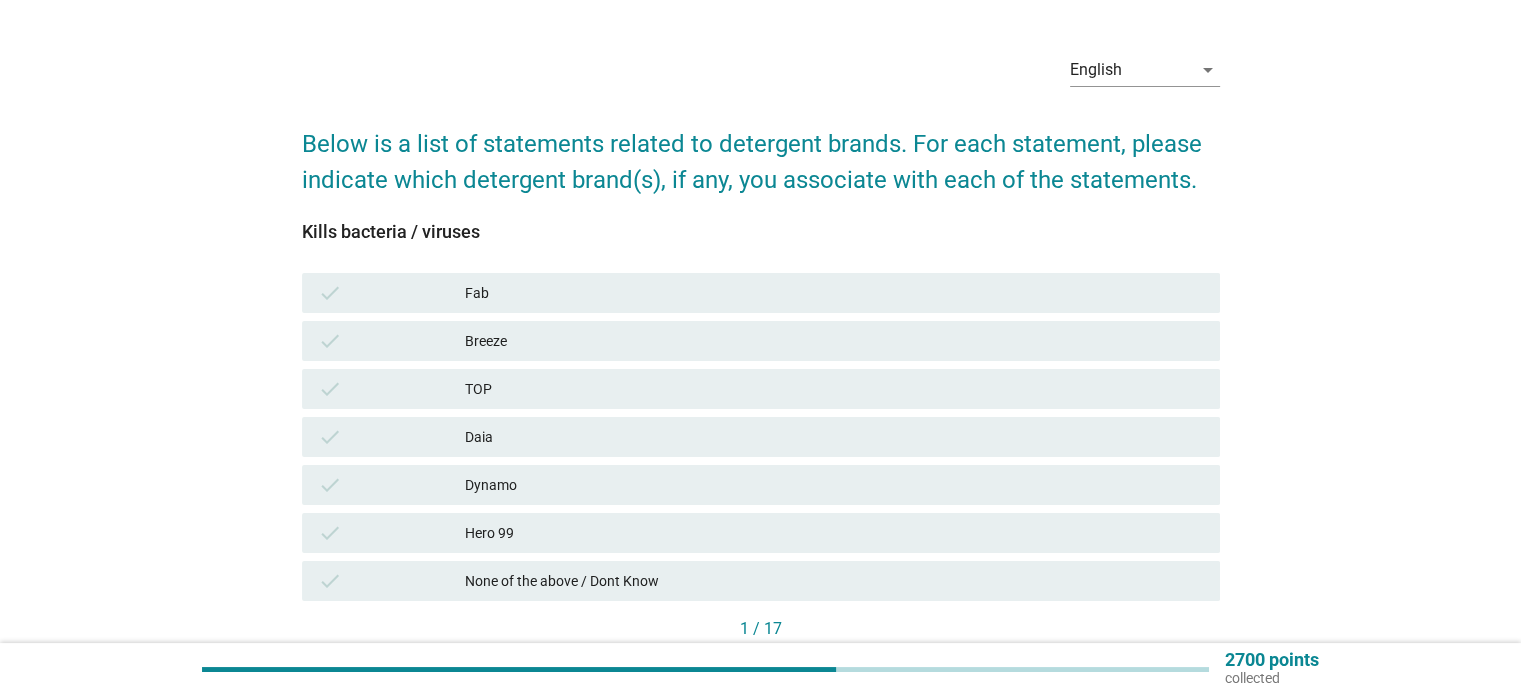 scroll, scrollTop: 55, scrollLeft: 0, axis: vertical 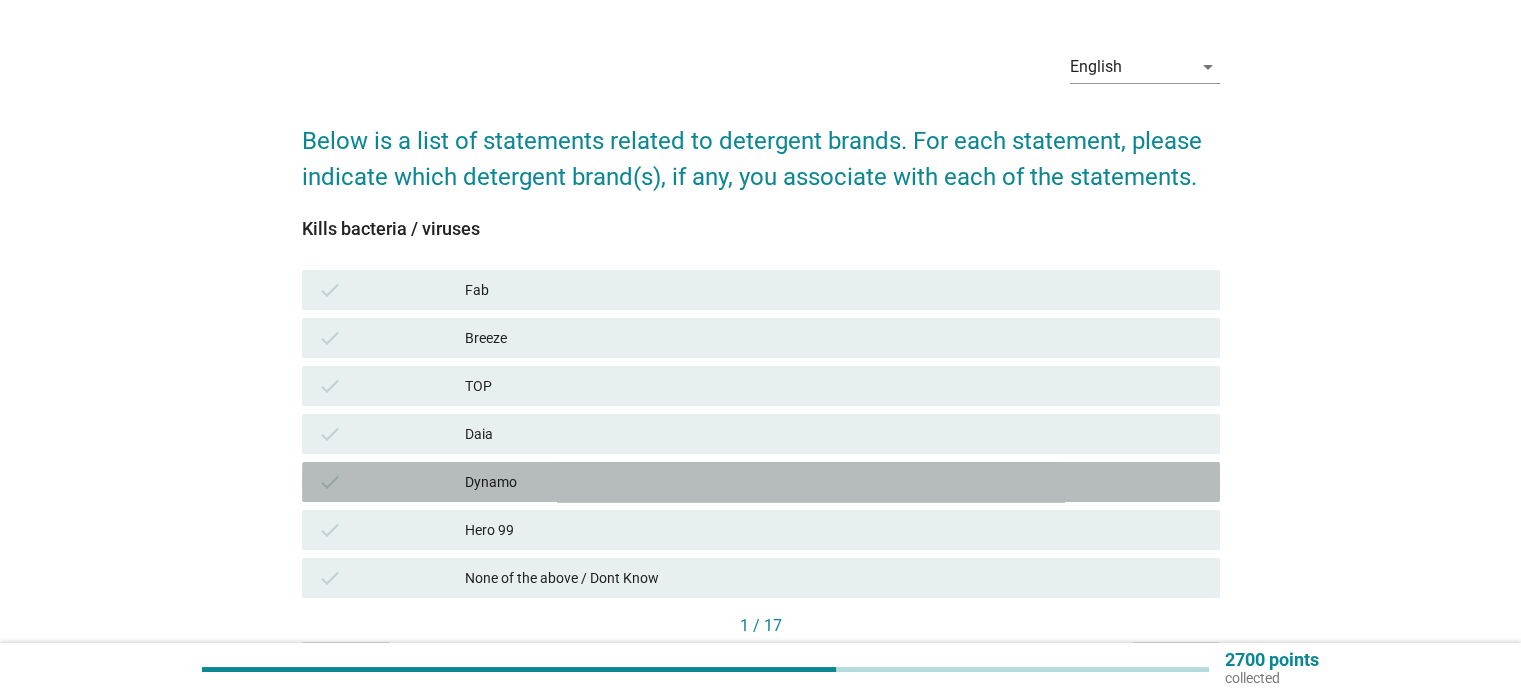 click on "Dynamo" at bounding box center (834, 482) 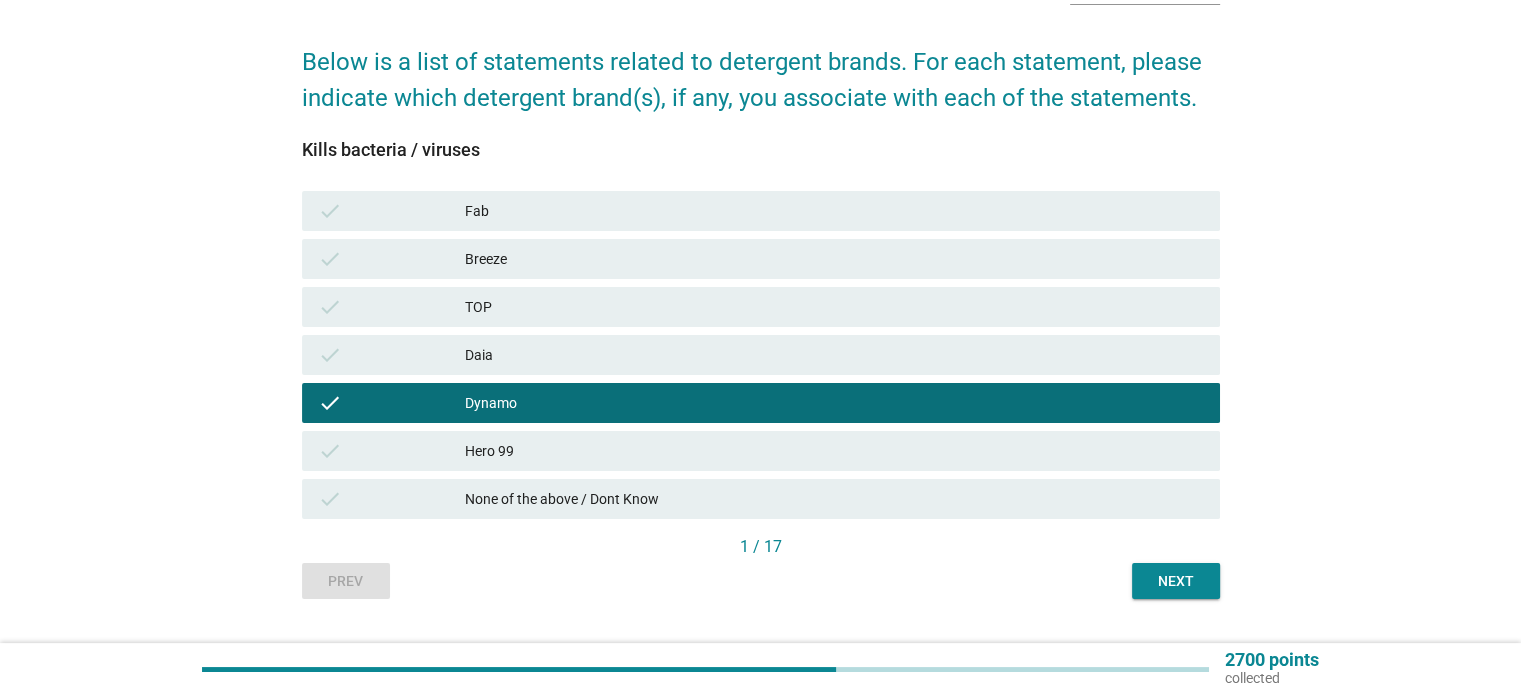 scroll, scrollTop: 139, scrollLeft: 0, axis: vertical 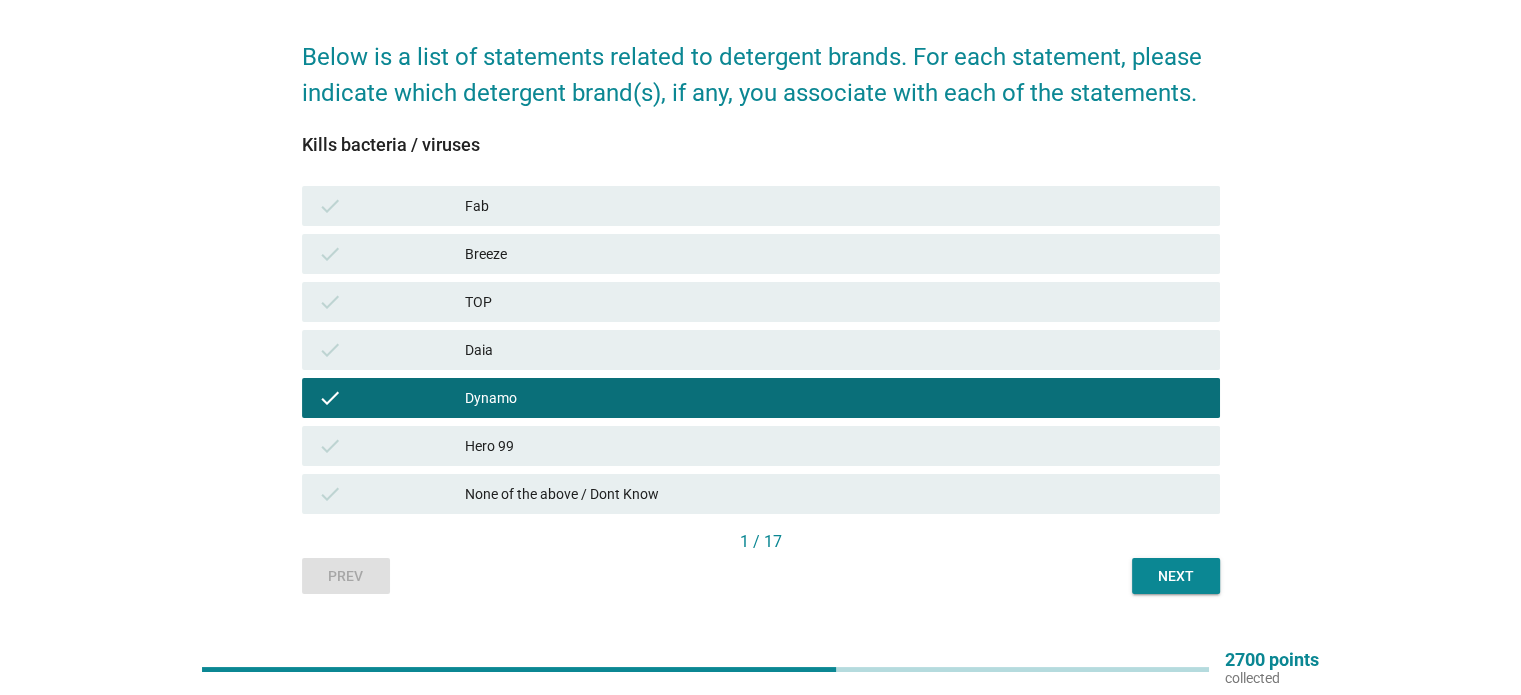 click on "check   Breeze" at bounding box center [761, 254] 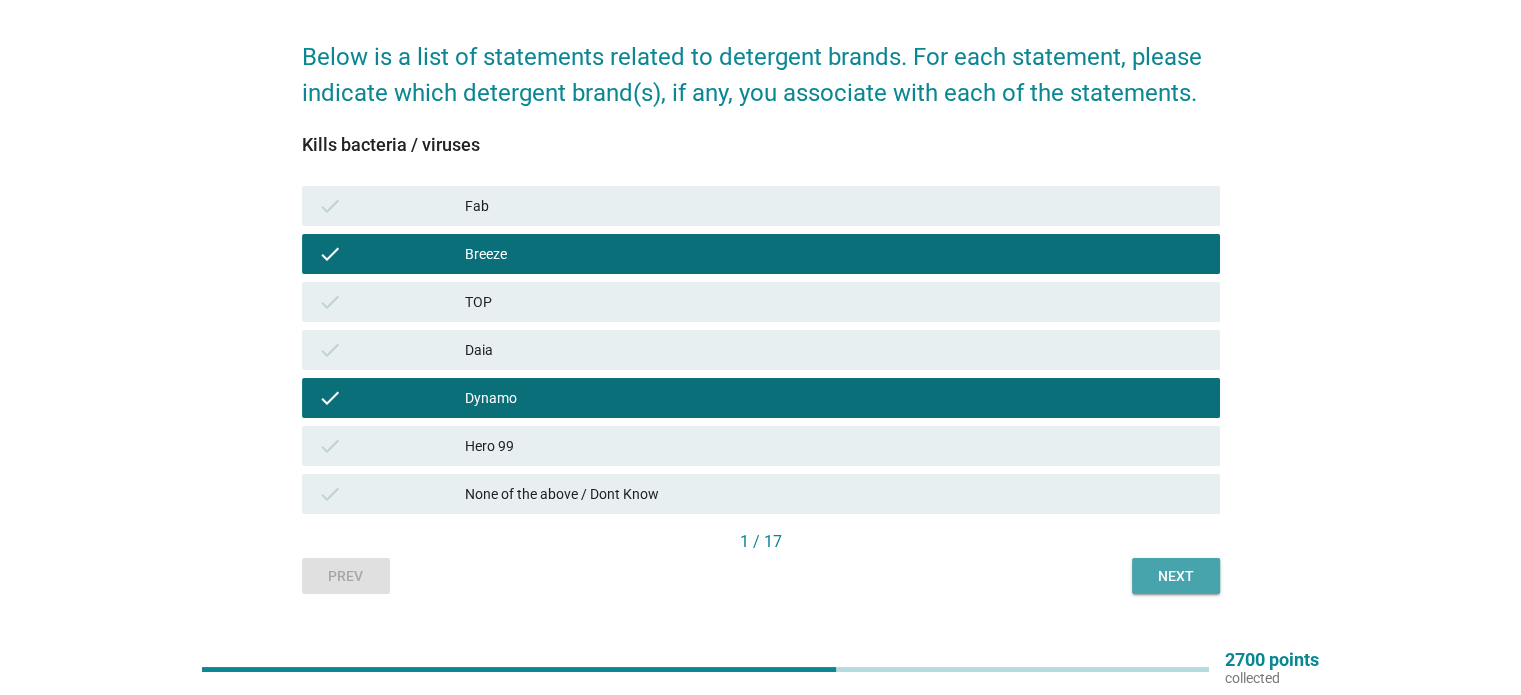 click on "Next" at bounding box center [1176, 576] 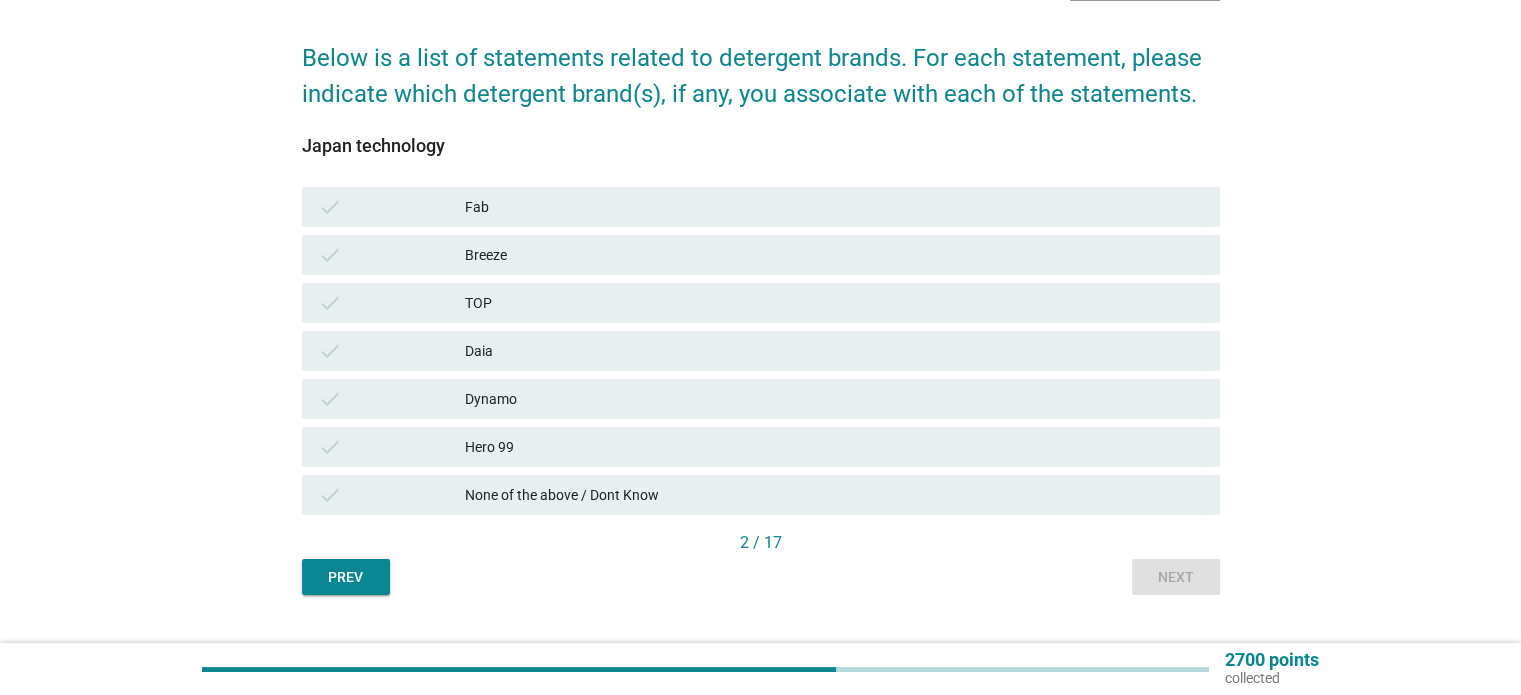 scroll, scrollTop: 140, scrollLeft: 0, axis: vertical 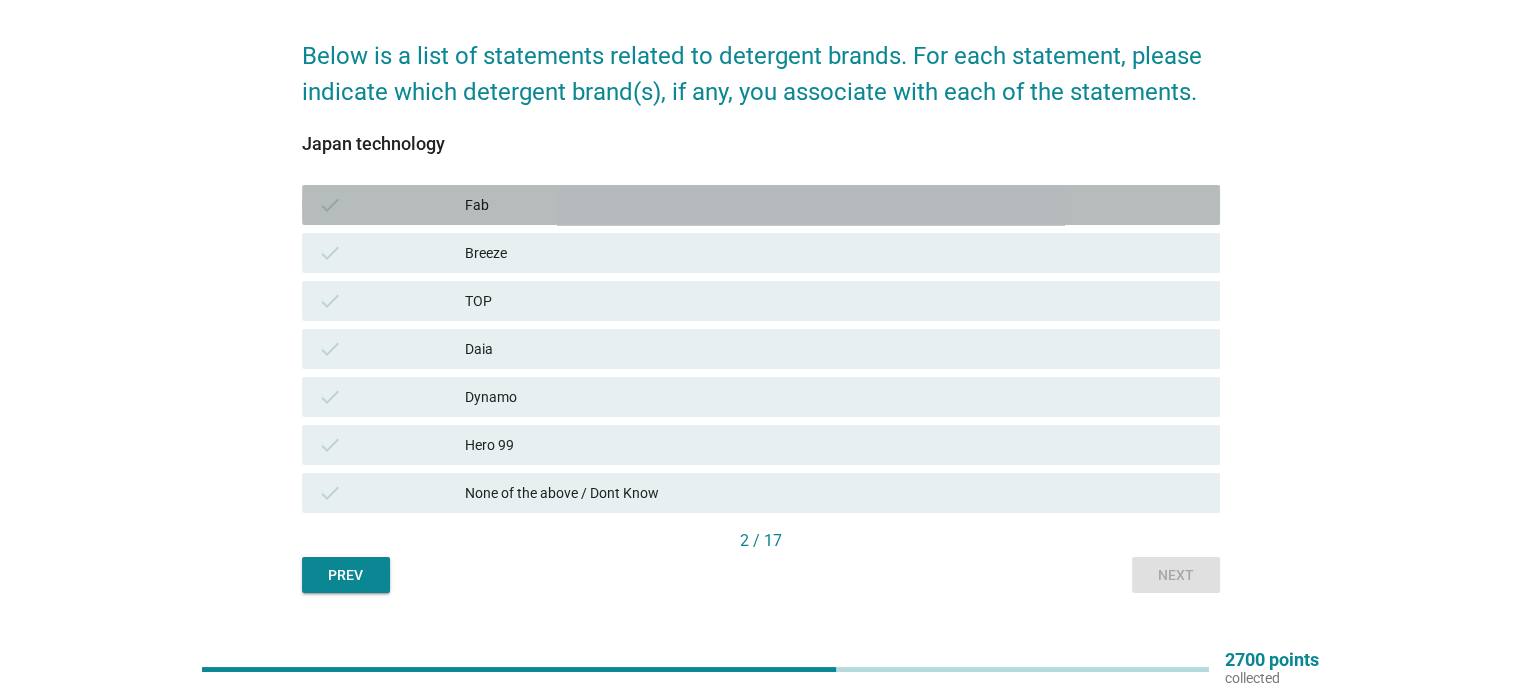 click on "Fab" at bounding box center (834, 205) 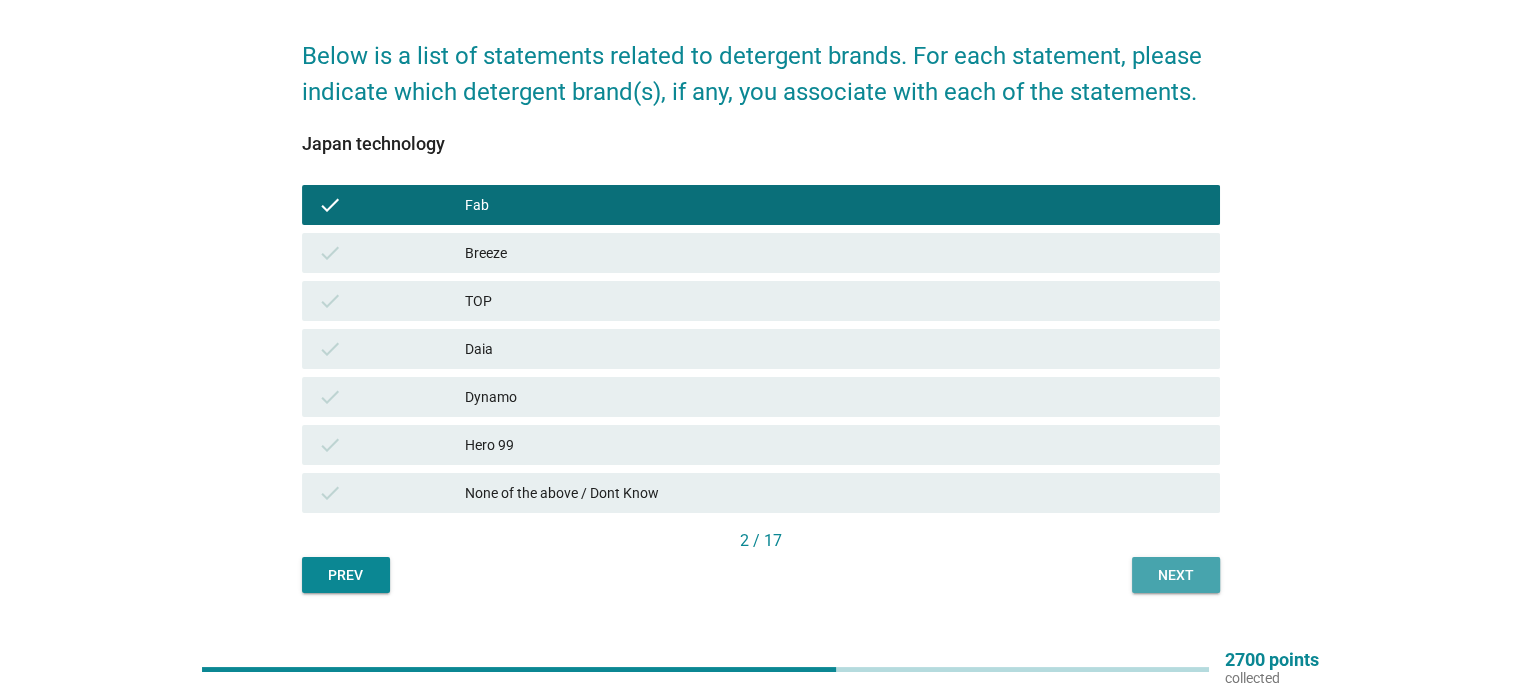 click on "Next" at bounding box center [1176, 575] 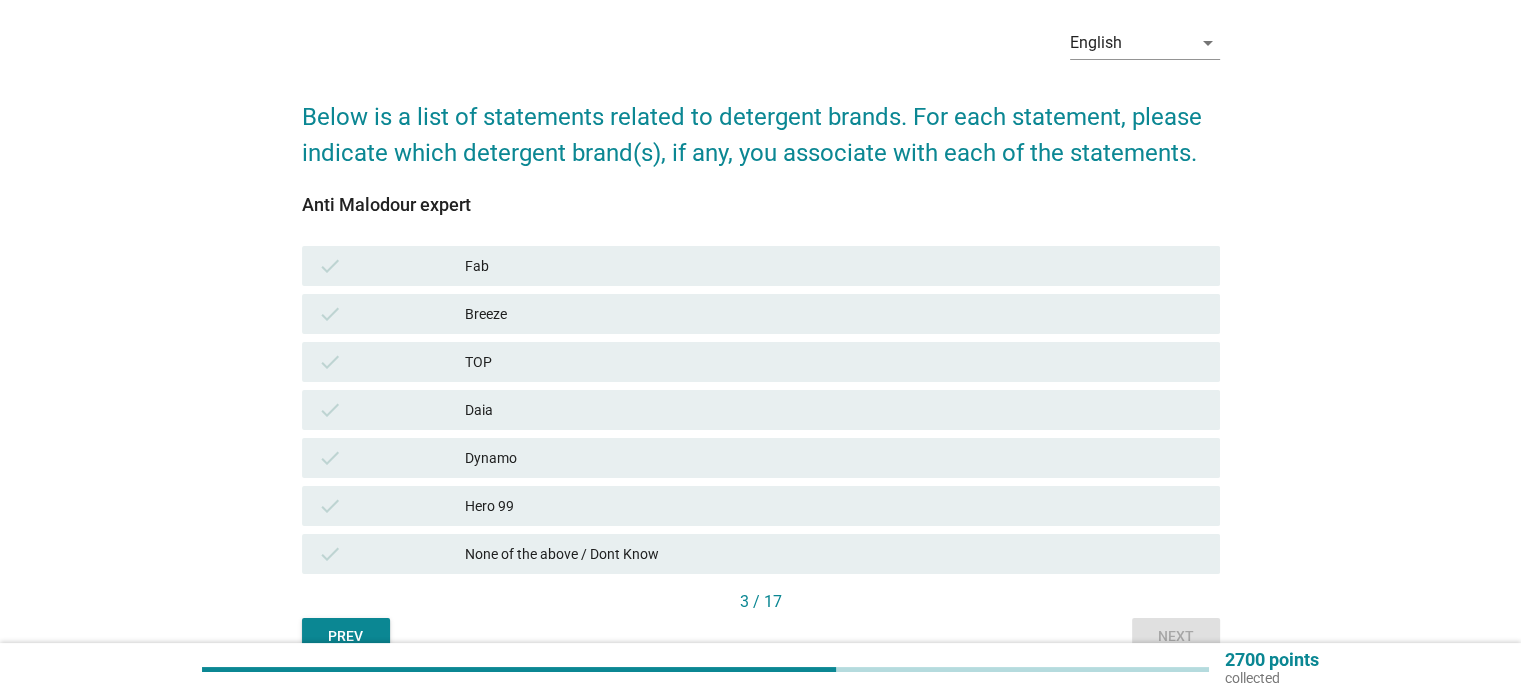 scroll, scrollTop: 88, scrollLeft: 0, axis: vertical 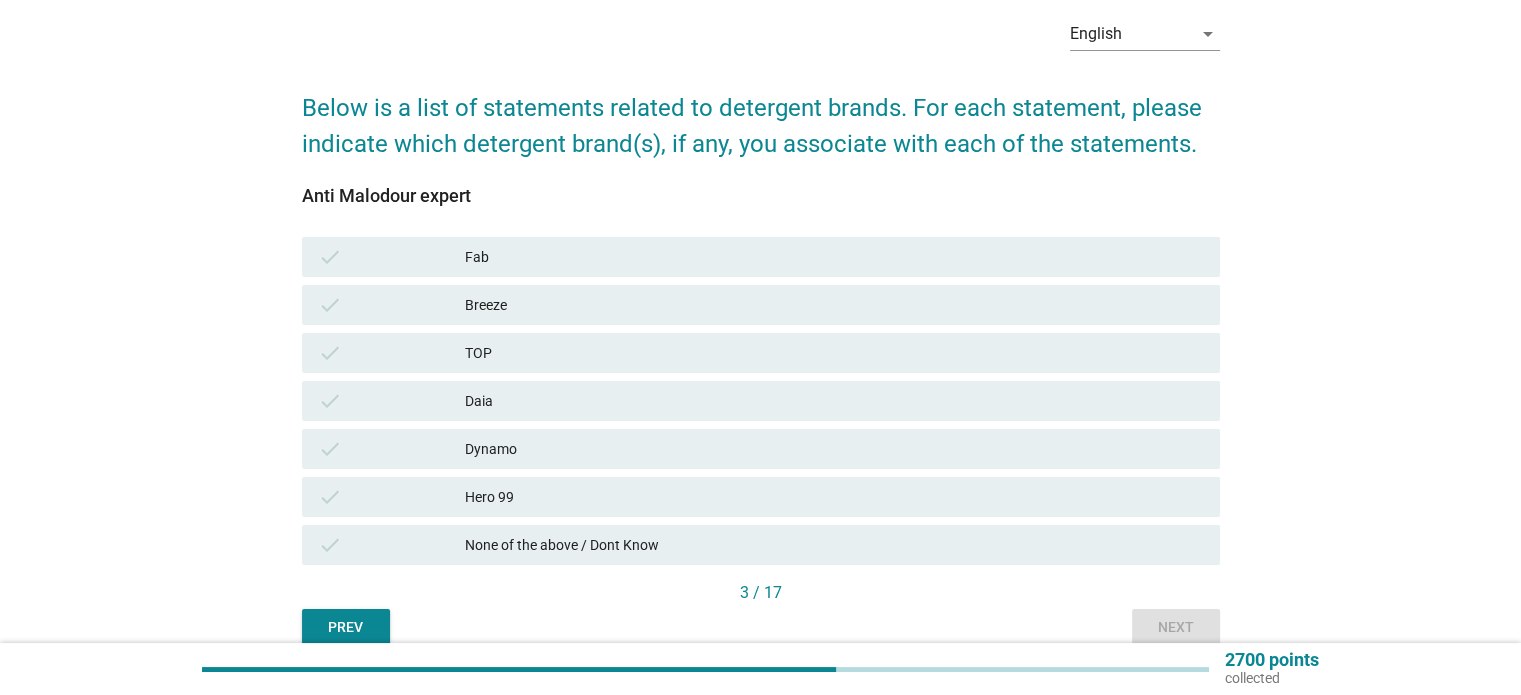 click on "Dynamo" at bounding box center [834, 449] 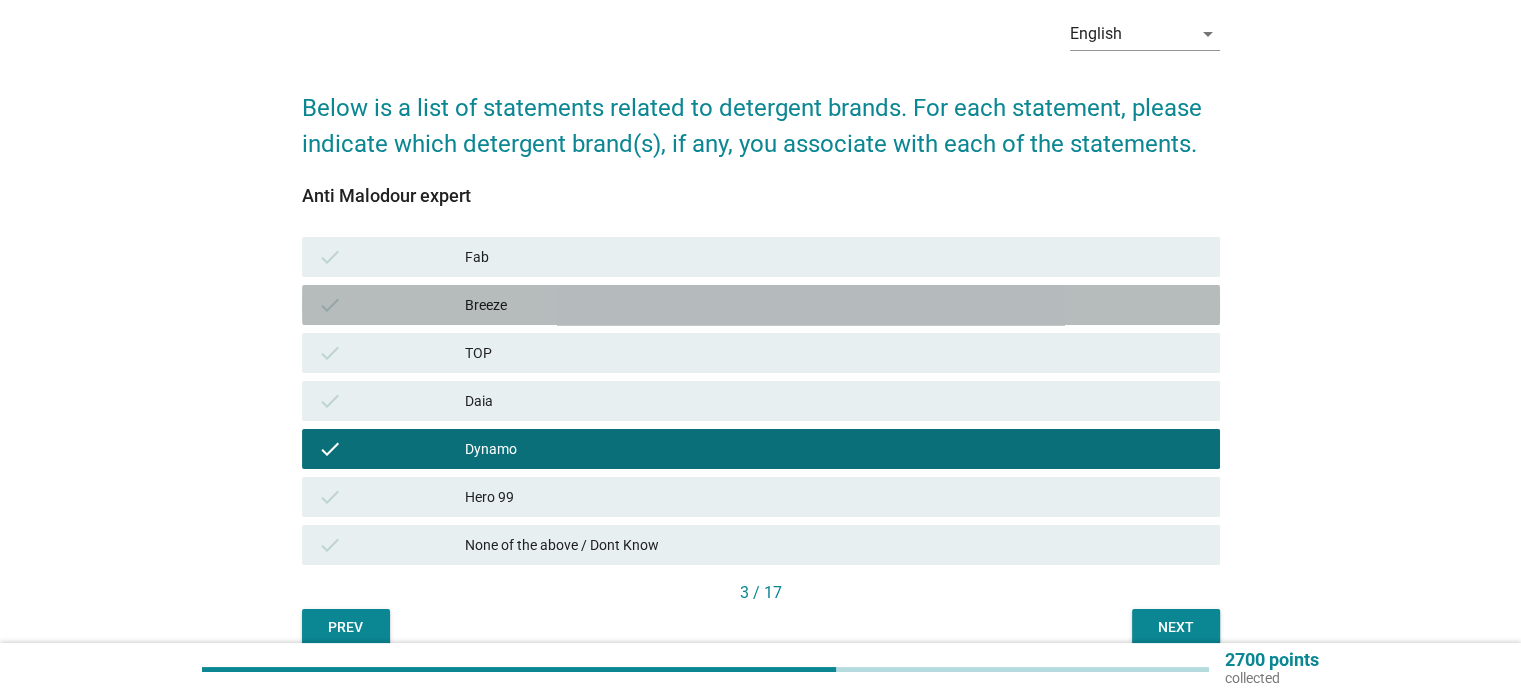 click on "Breeze" at bounding box center (834, 305) 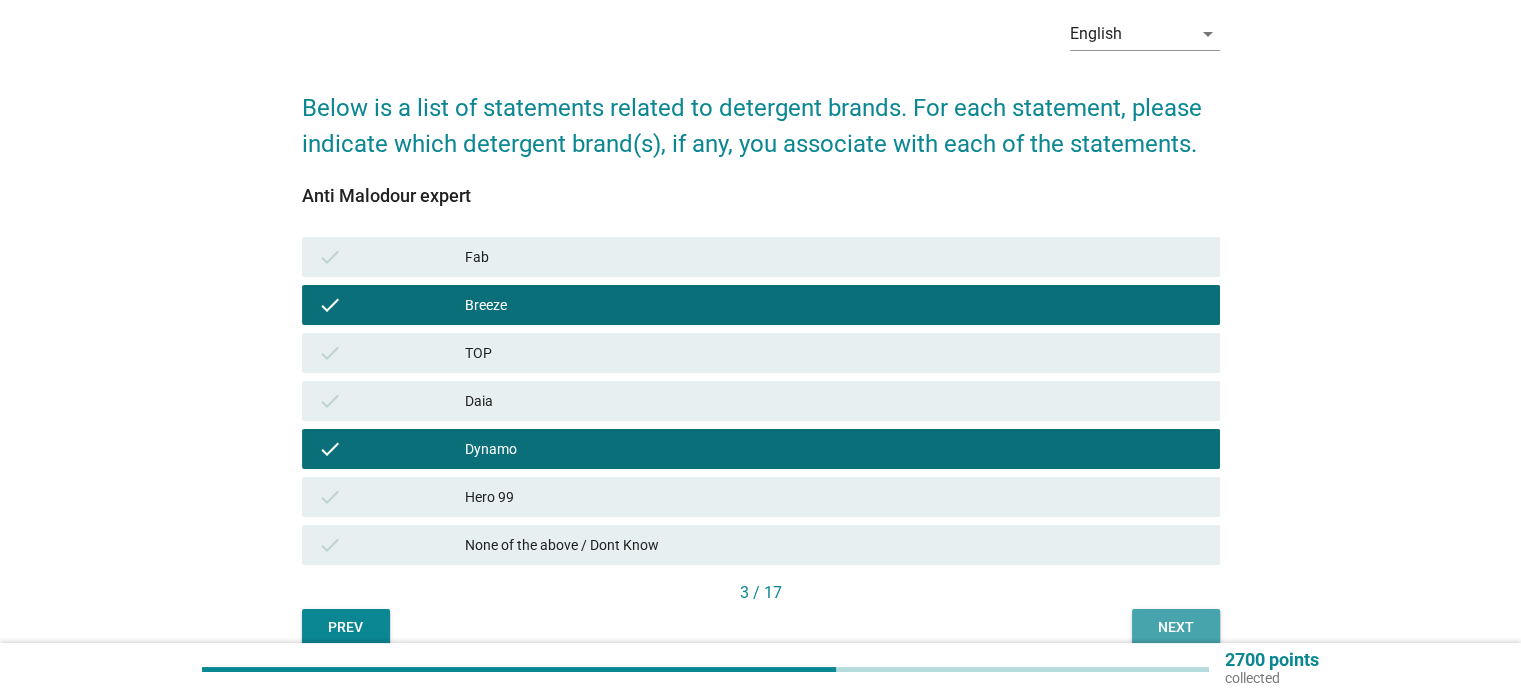 click on "Next" at bounding box center [1176, 627] 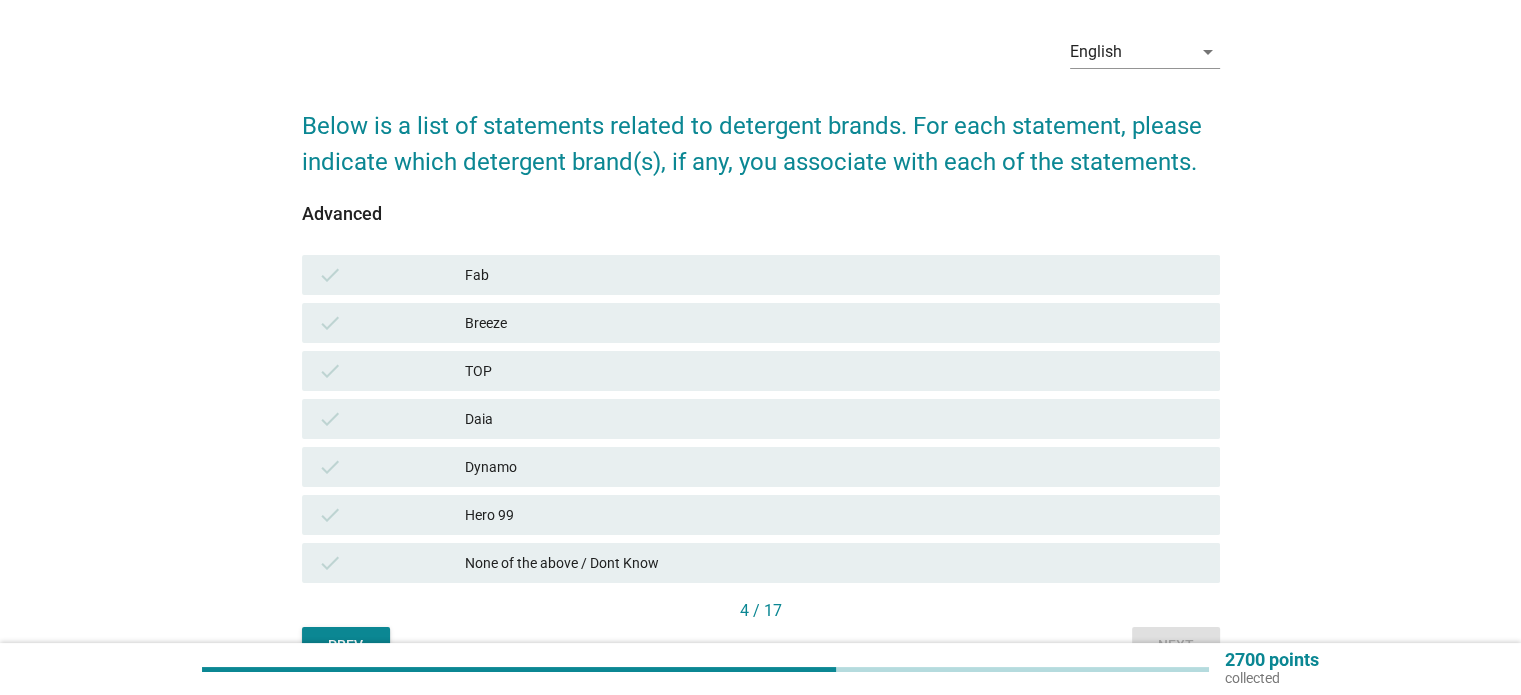 scroll, scrollTop: 76, scrollLeft: 0, axis: vertical 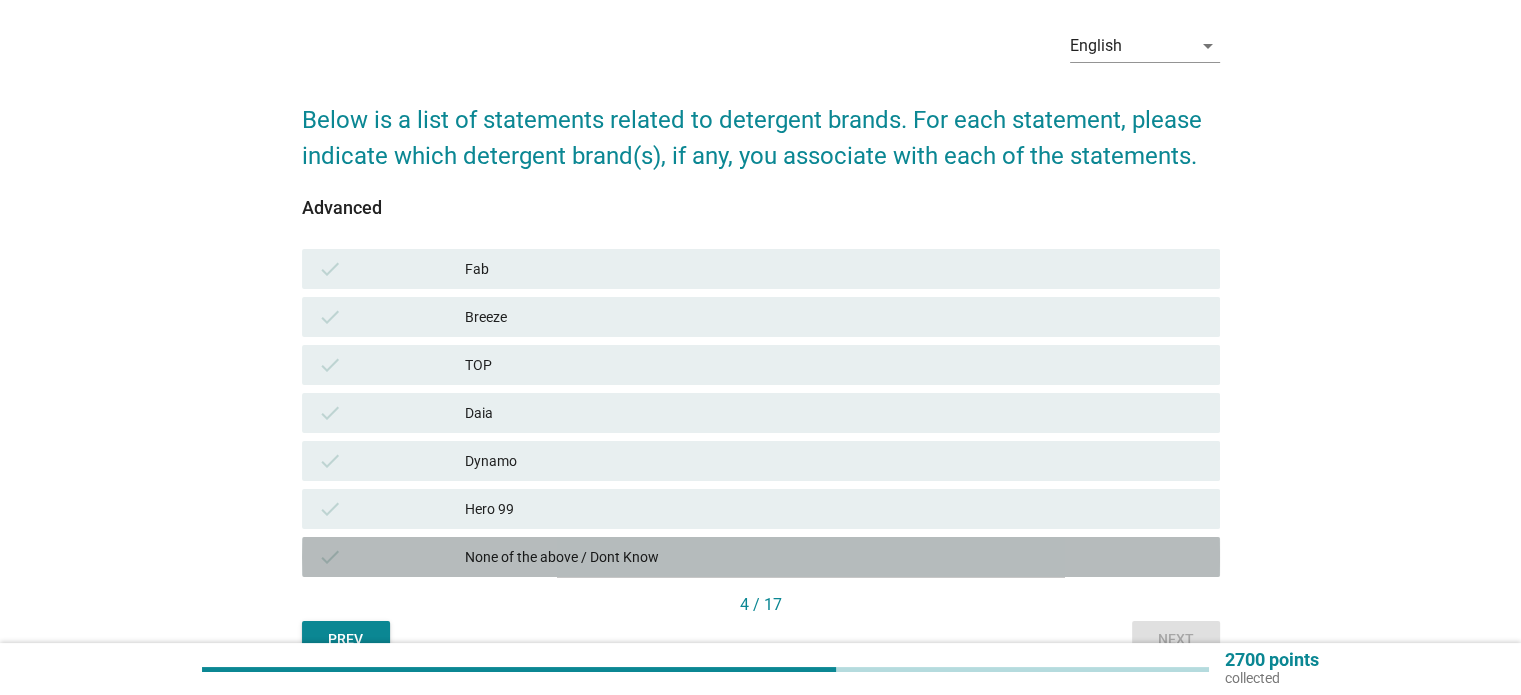 click on "None of the above / Dont Know" at bounding box center (834, 557) 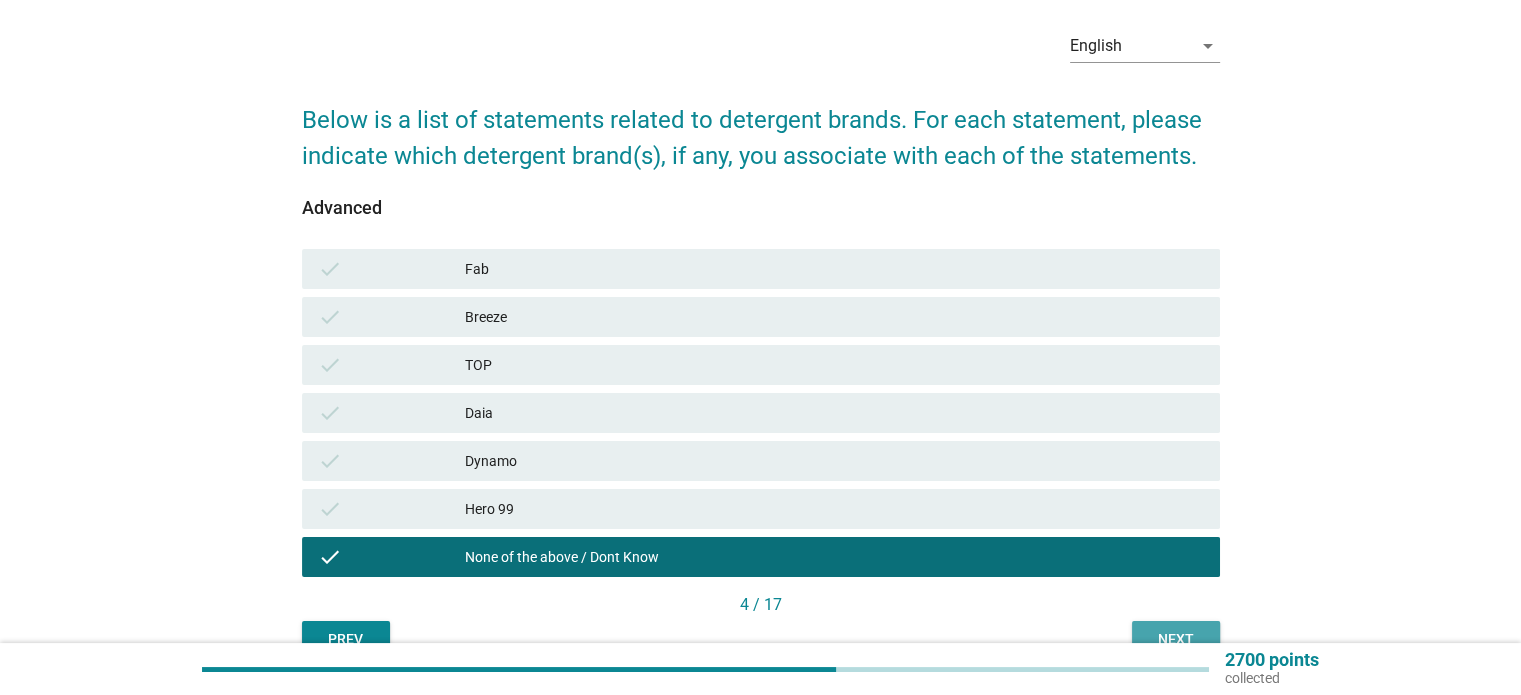click on "Next" at bounding box center [1176, 639] 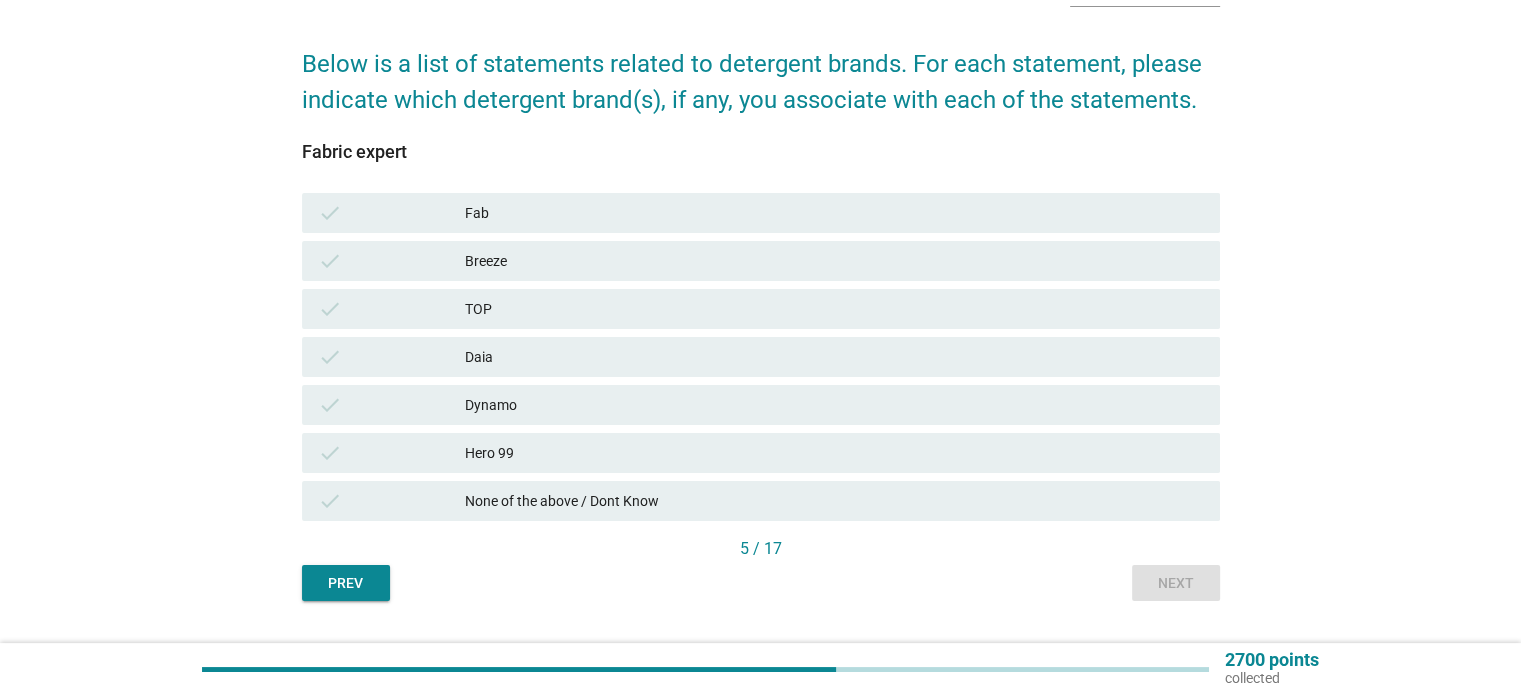 scroll, scrollTop: 135, scrollLeft: 0, axis: vertical 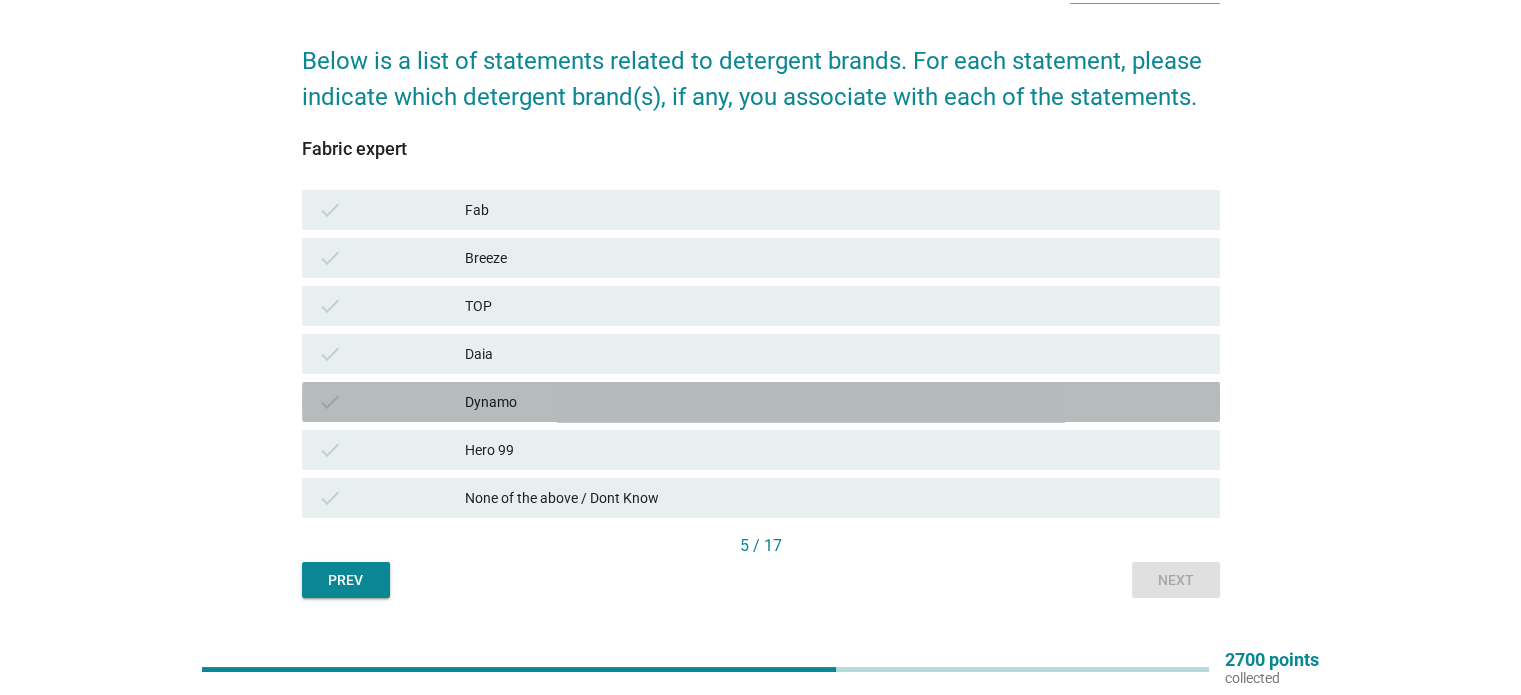 click on "Dynamo" at bounding box center [834, 402] 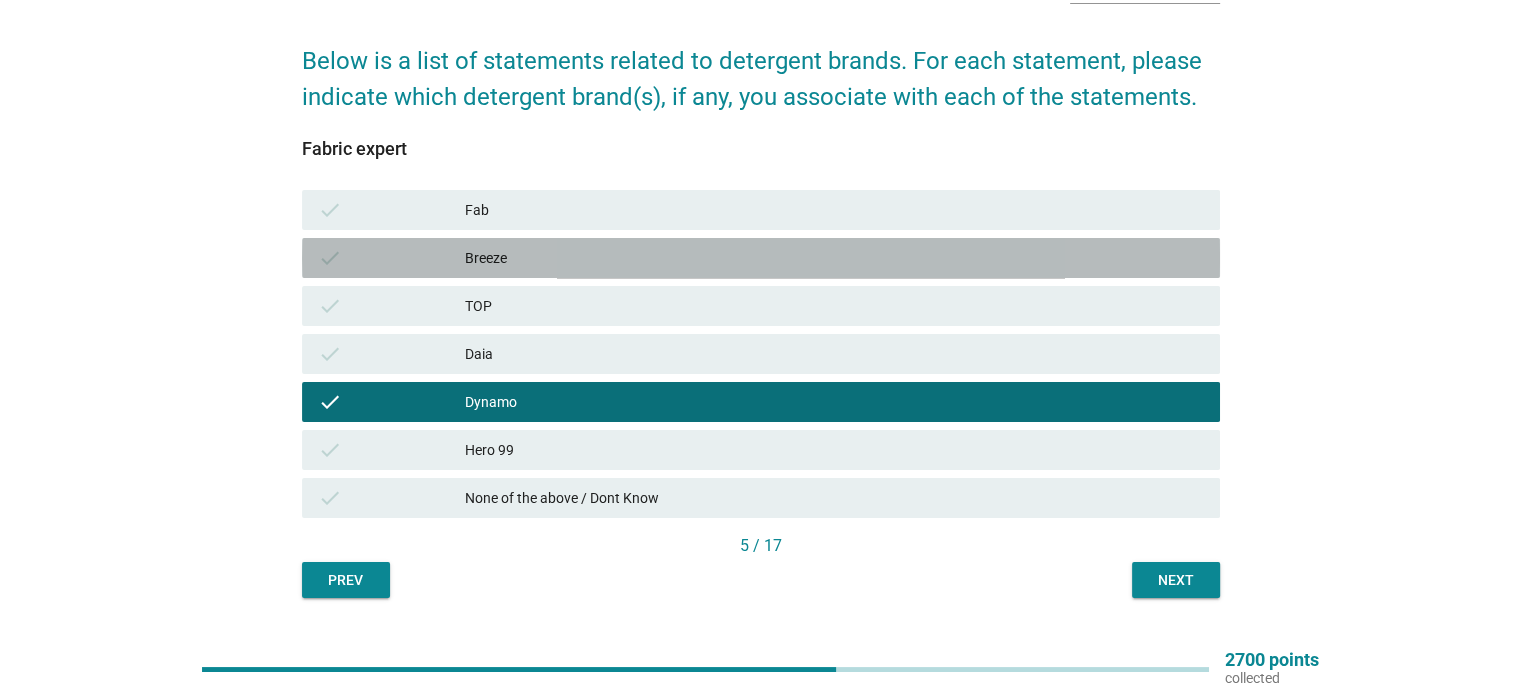 click on "Breeze" at bounding box center (834, 258) 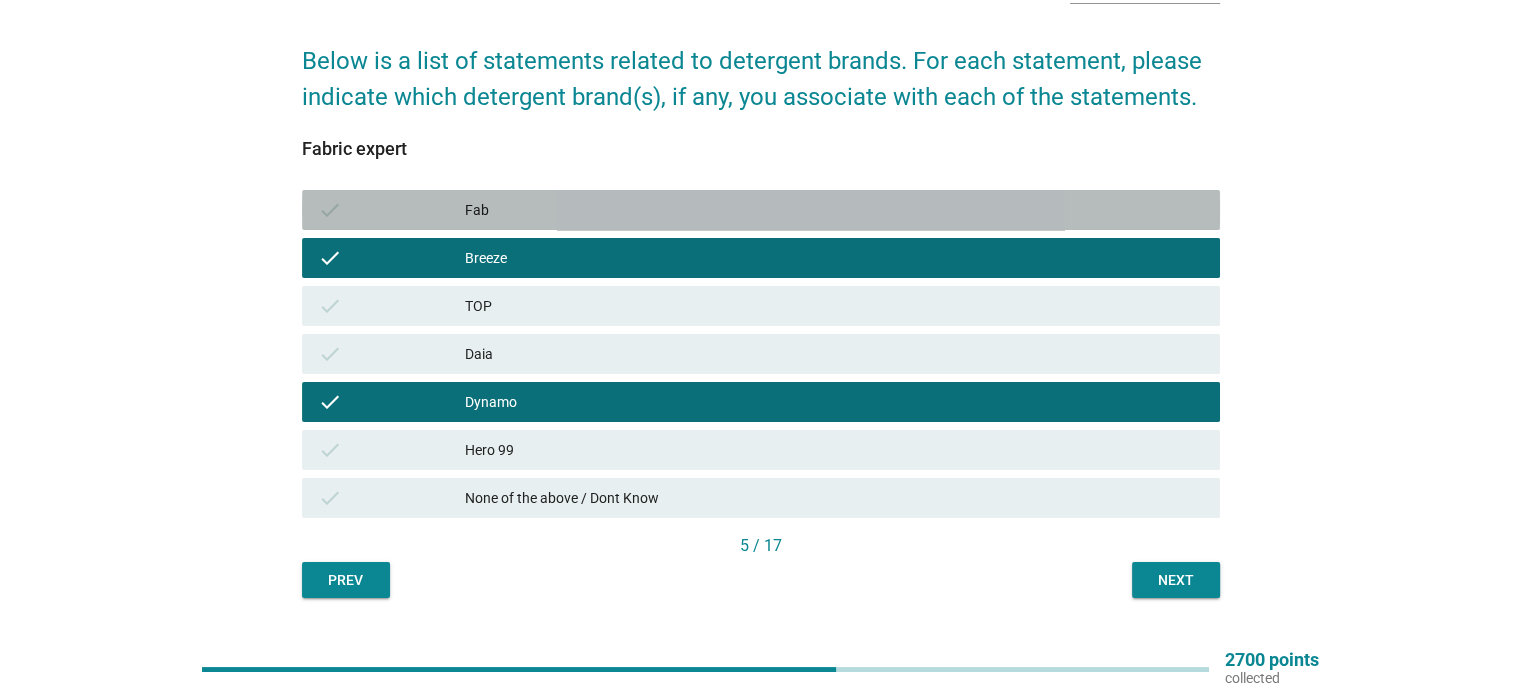 click on "Fab" at bounding box center [834, 210] 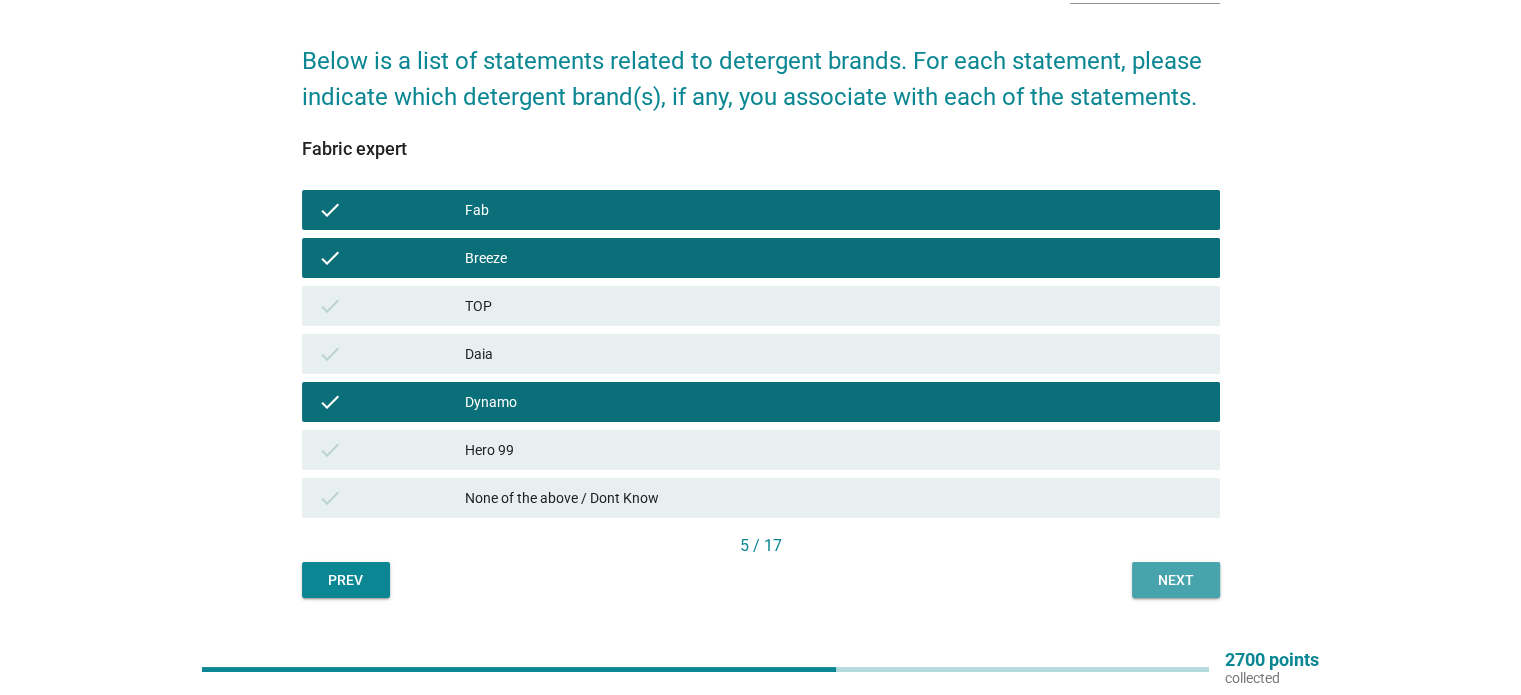 click on "Next" at bounding box center (1176, 580) 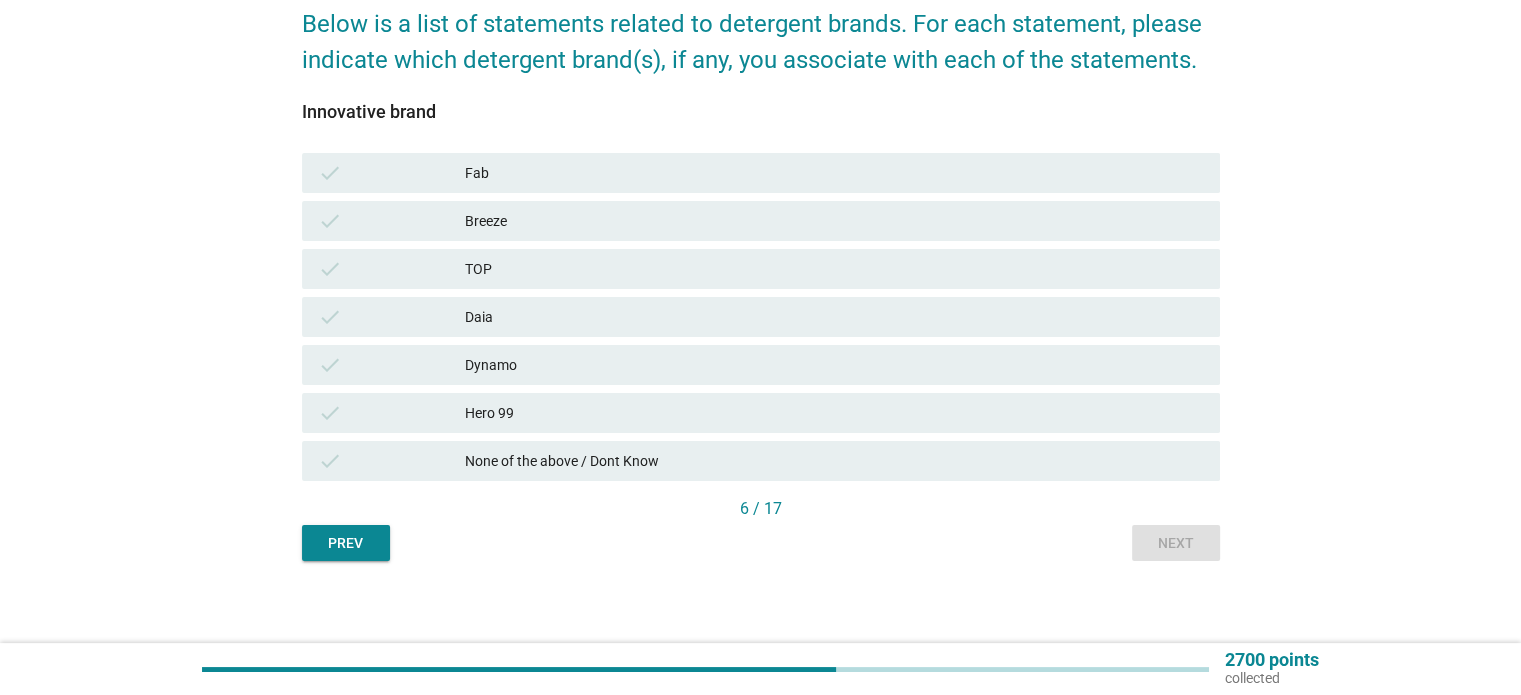 scroll, scrollTop: 178, scrollLeft: 0, axis: vertical 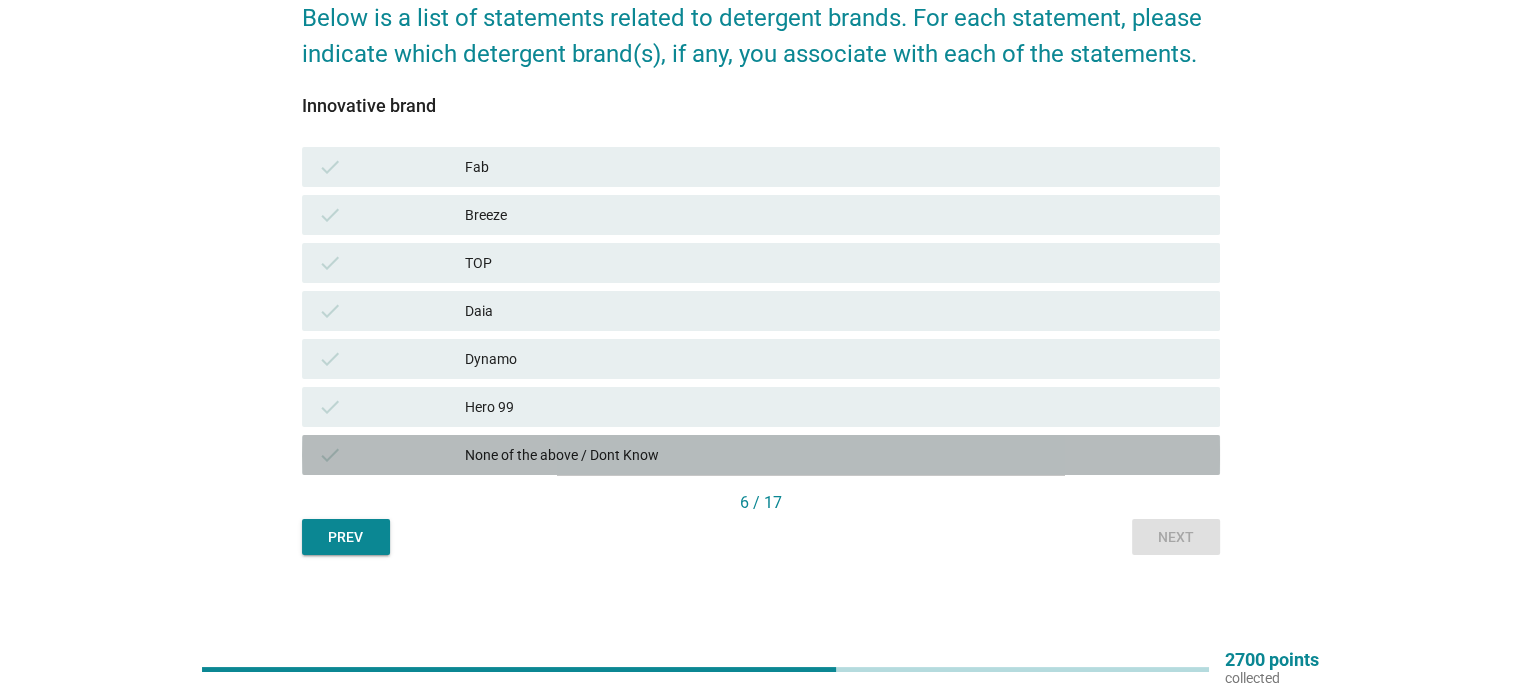 click on "check   None of the above / Dont Know" at bounding box center [761, 455] 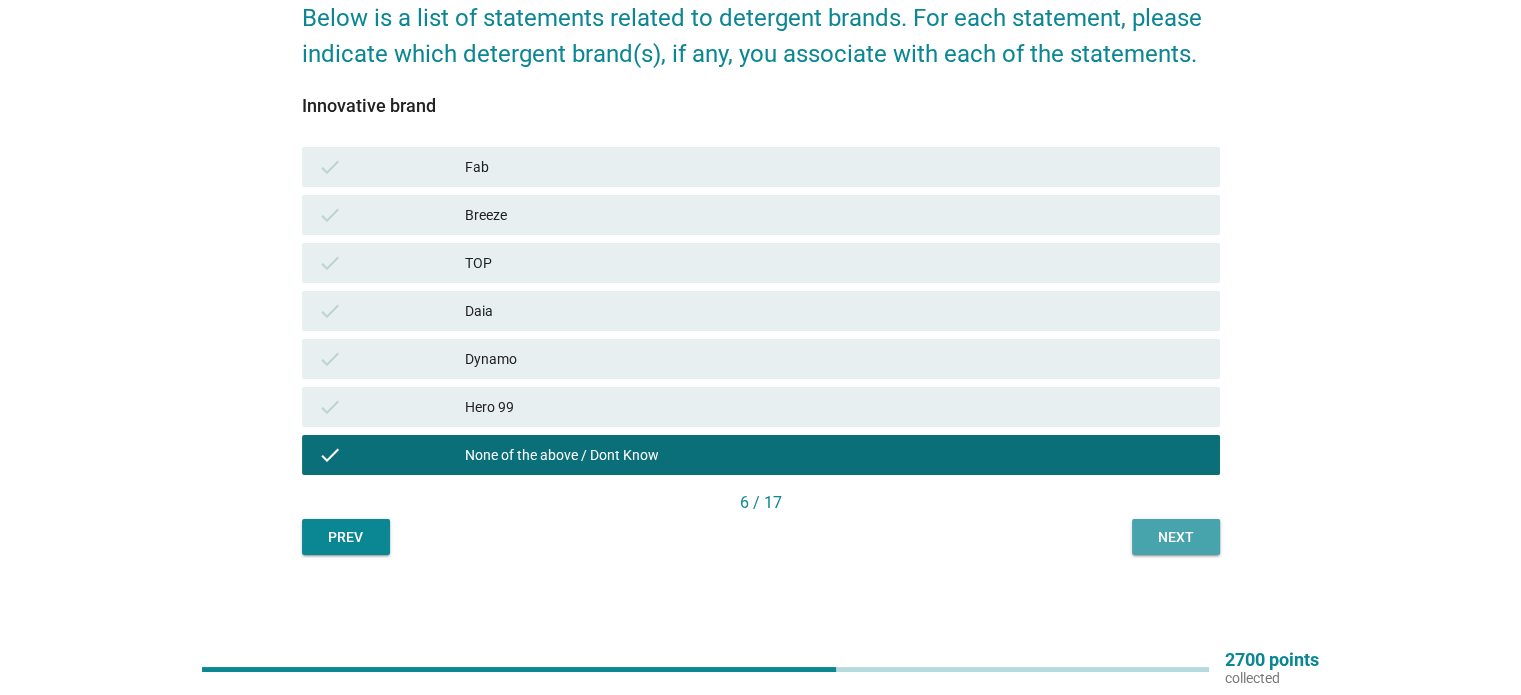 click on "Next" at bounding box center (1176, 537) 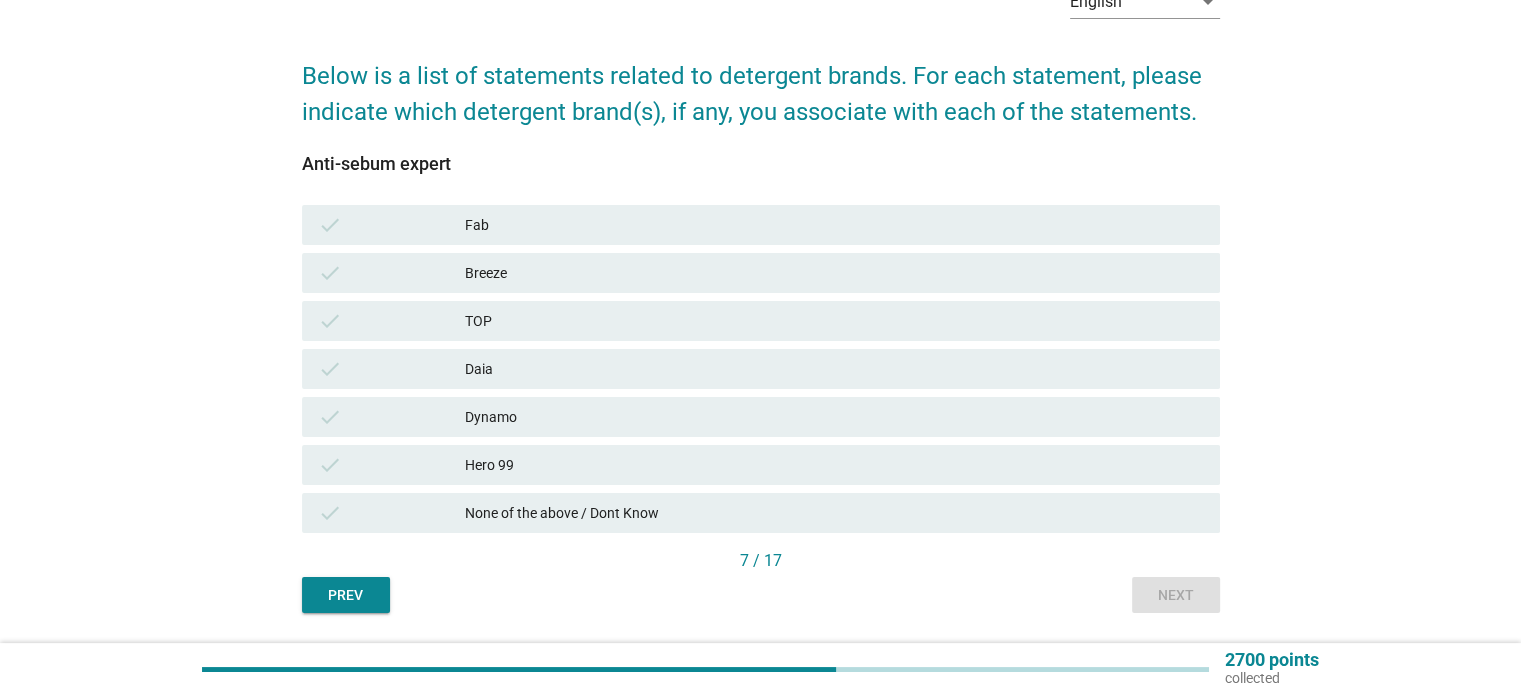 scroll, scrollTop: 120, scrollLeft: 0, axis: vertical 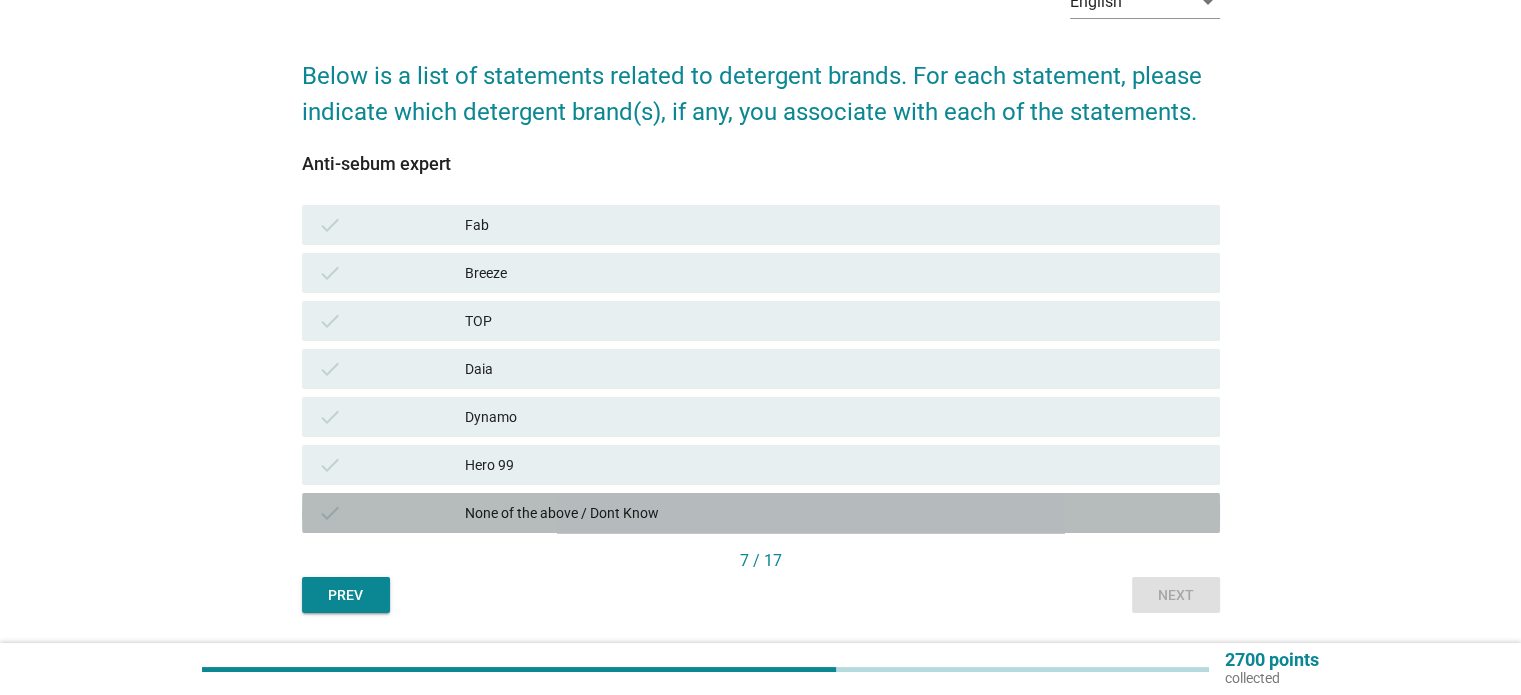 click on "None of the above / Dont Know" at bounding box center (834, 513) 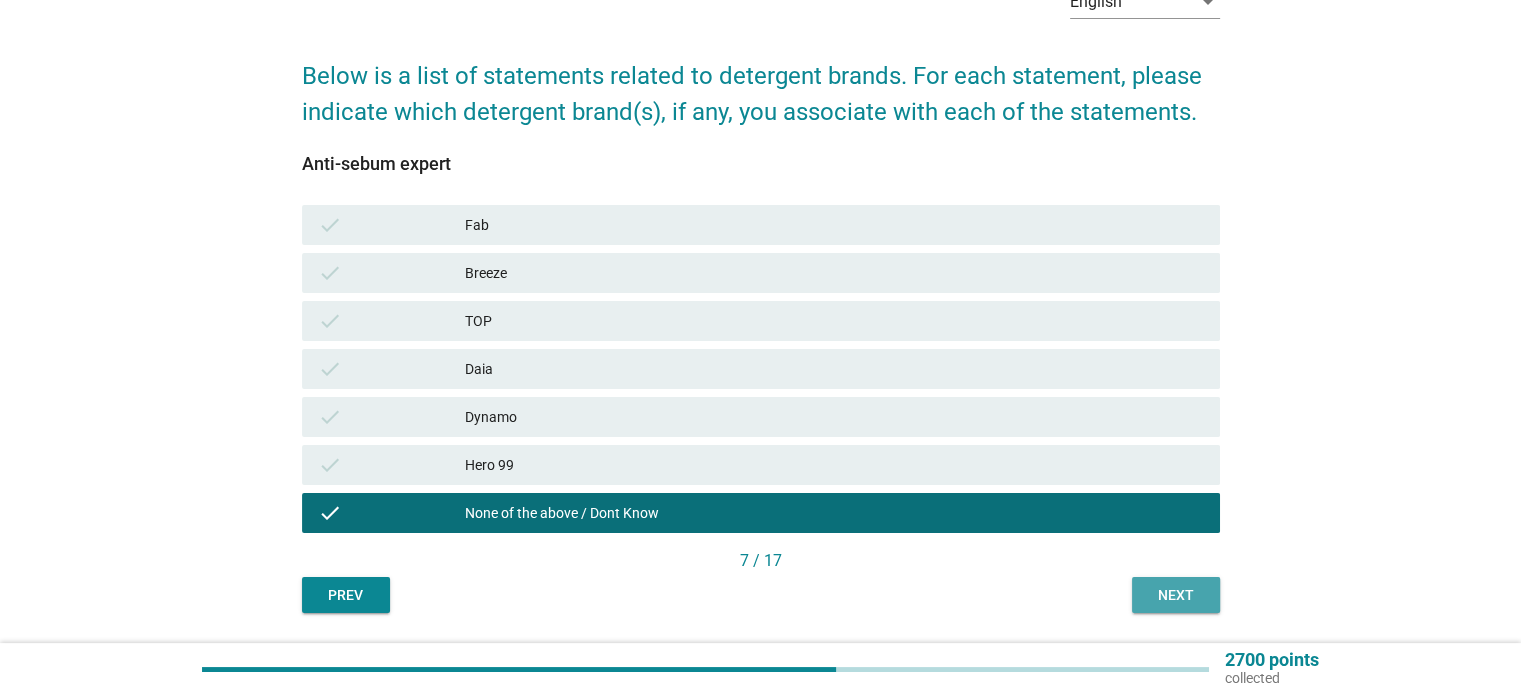 click on "Next" at bounding box center [1176, 595] 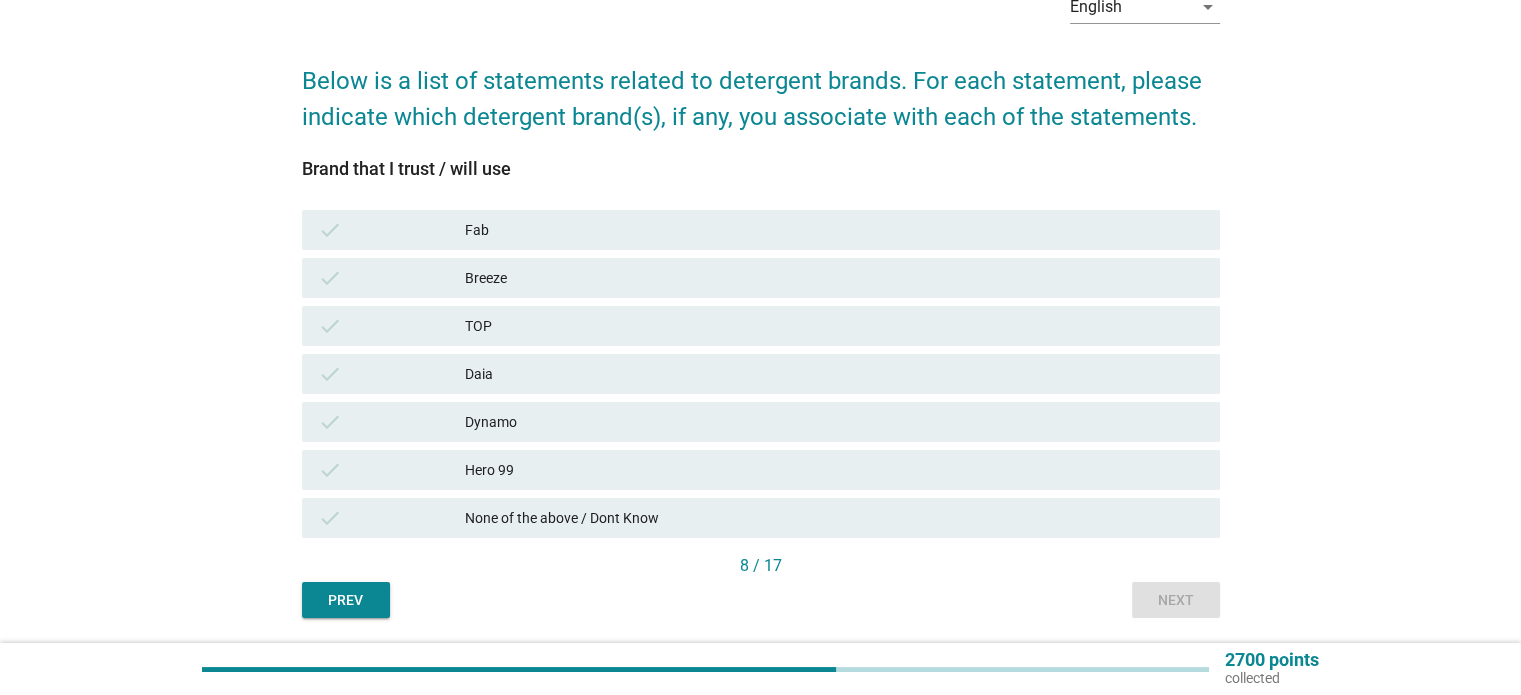scroll, scrollTop: 116, scrollLeft: 0, axis: vertical 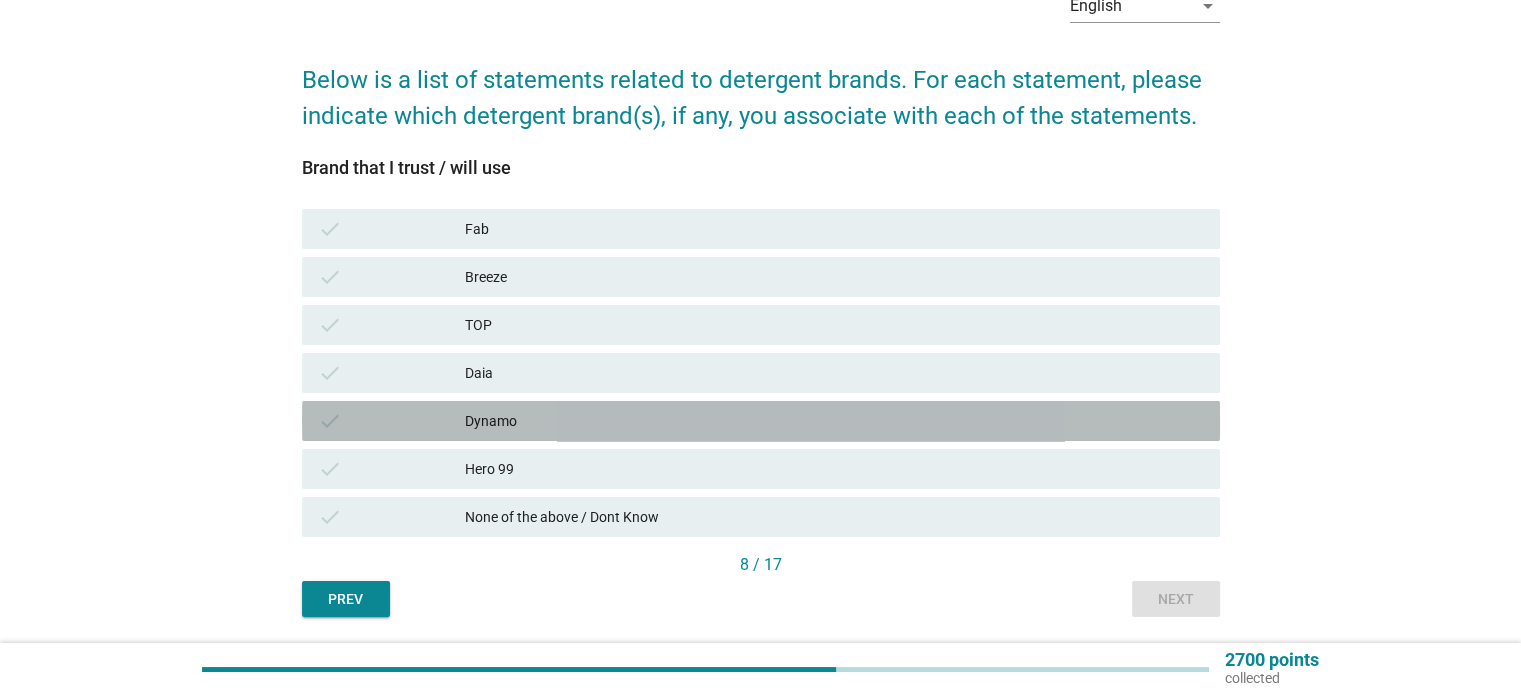 click on "Dynamo" at bounding box center [834, 421] 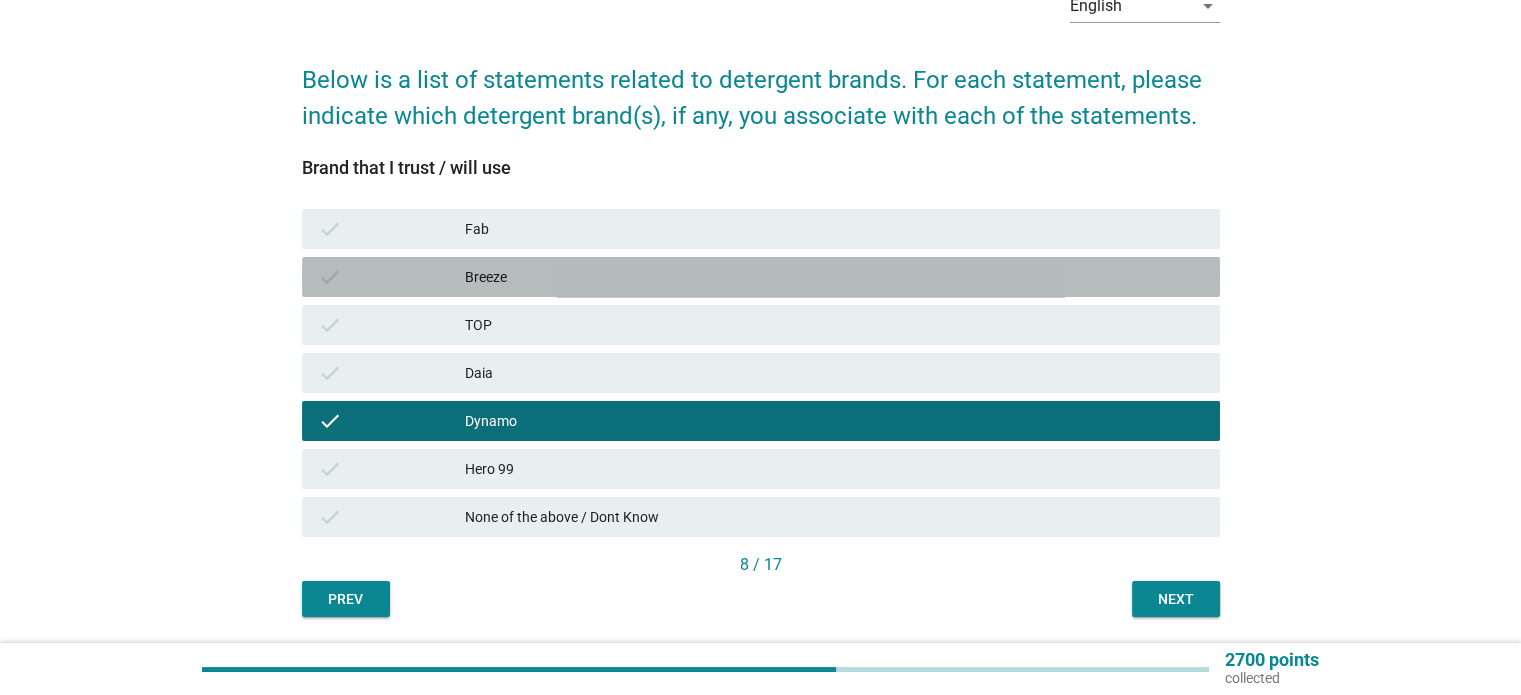 click on "Breeze" at bounding box center (834, 277) 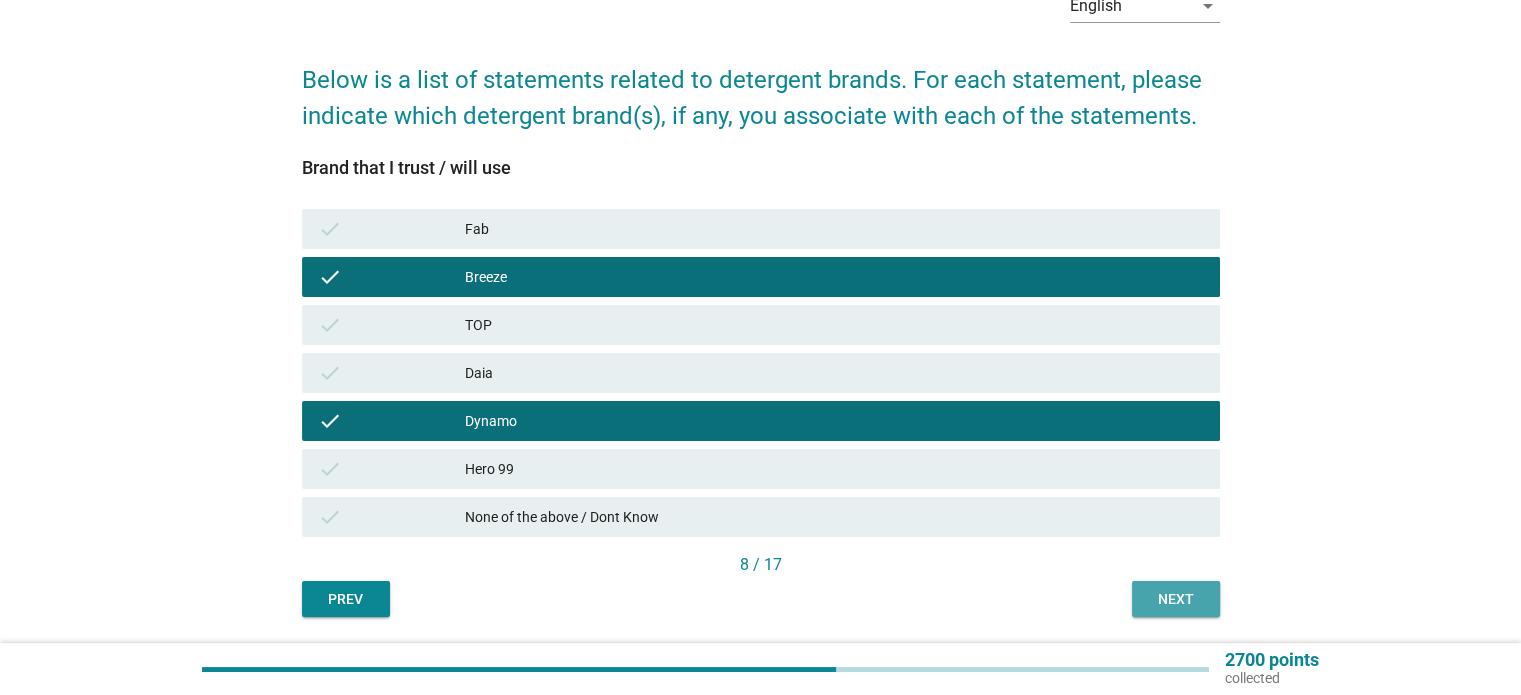 click on "Next" at bounding box center (1176, 599) 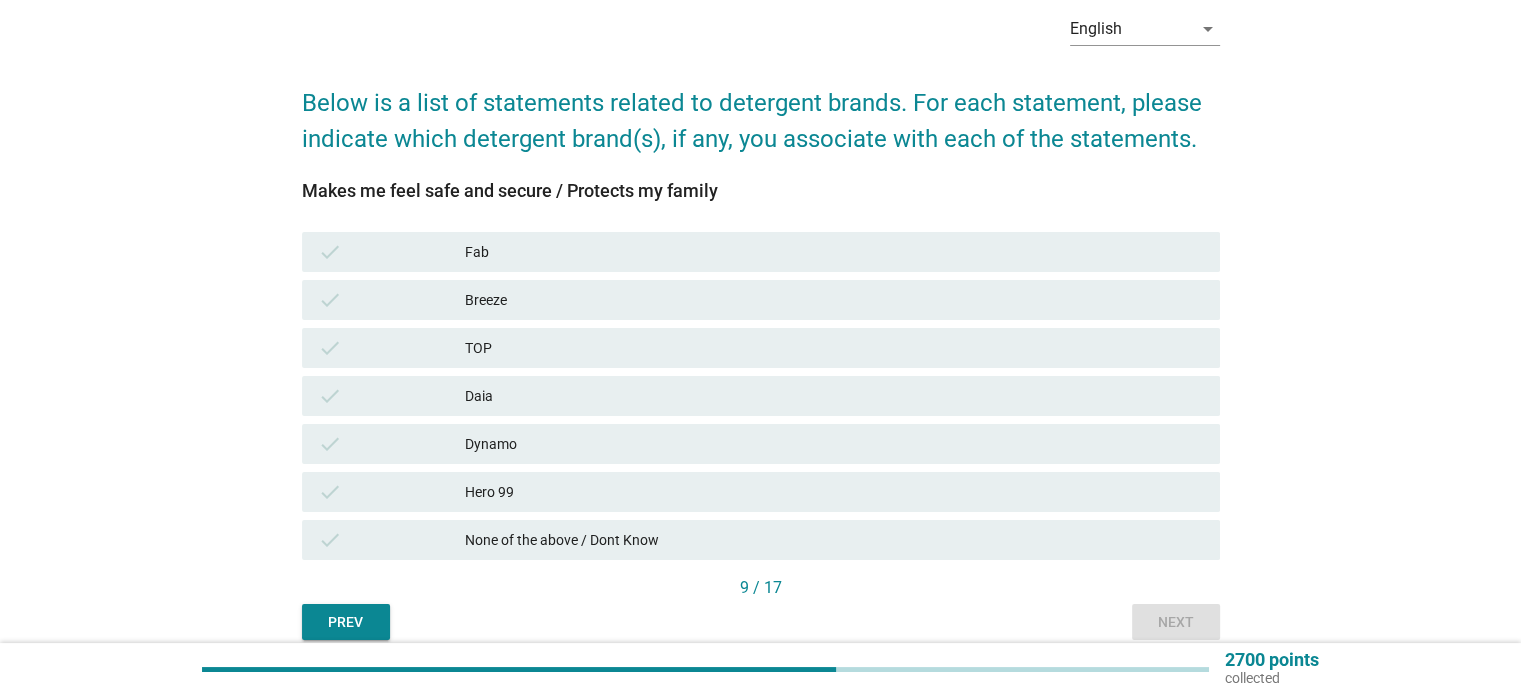 scroll, scrollTop: 92, scrollLeft: 0, axis: vertical 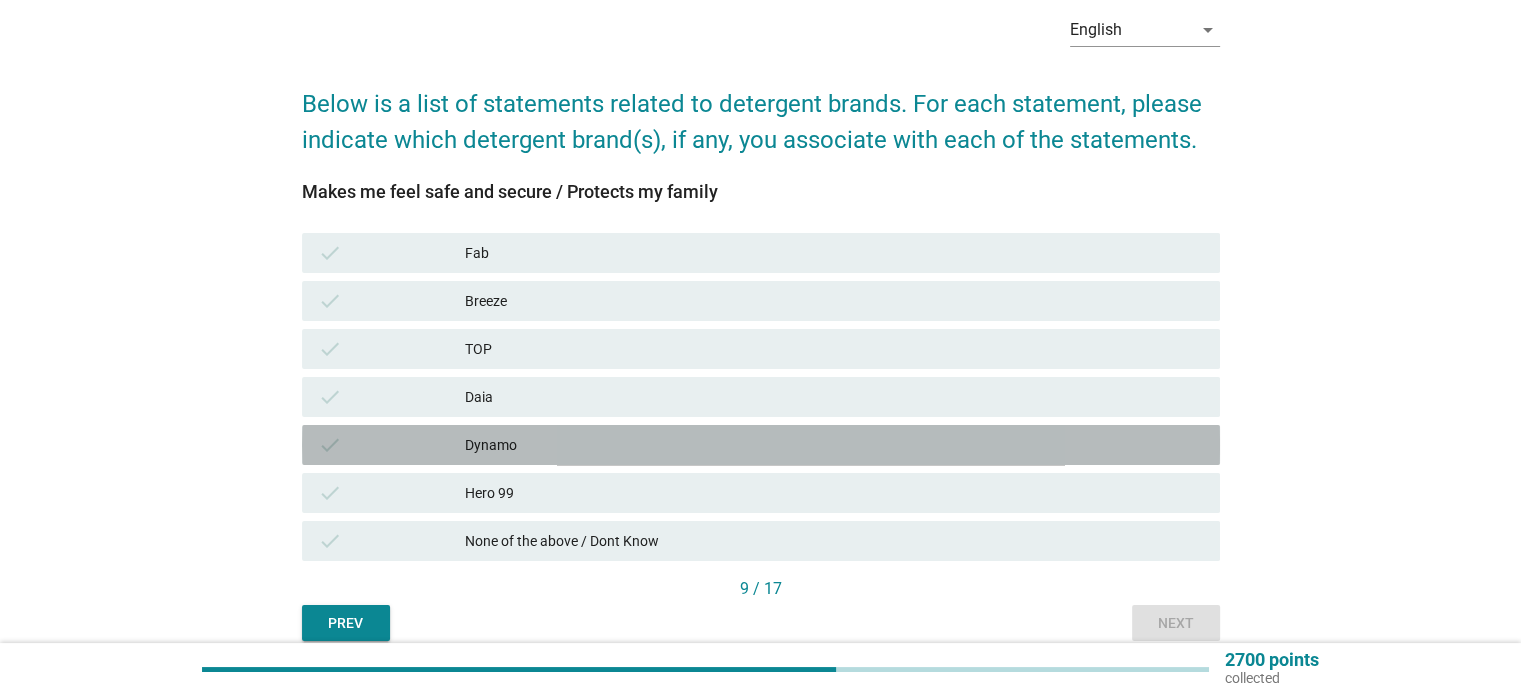 click on "Dynamo" at bounding box center (834, 445) 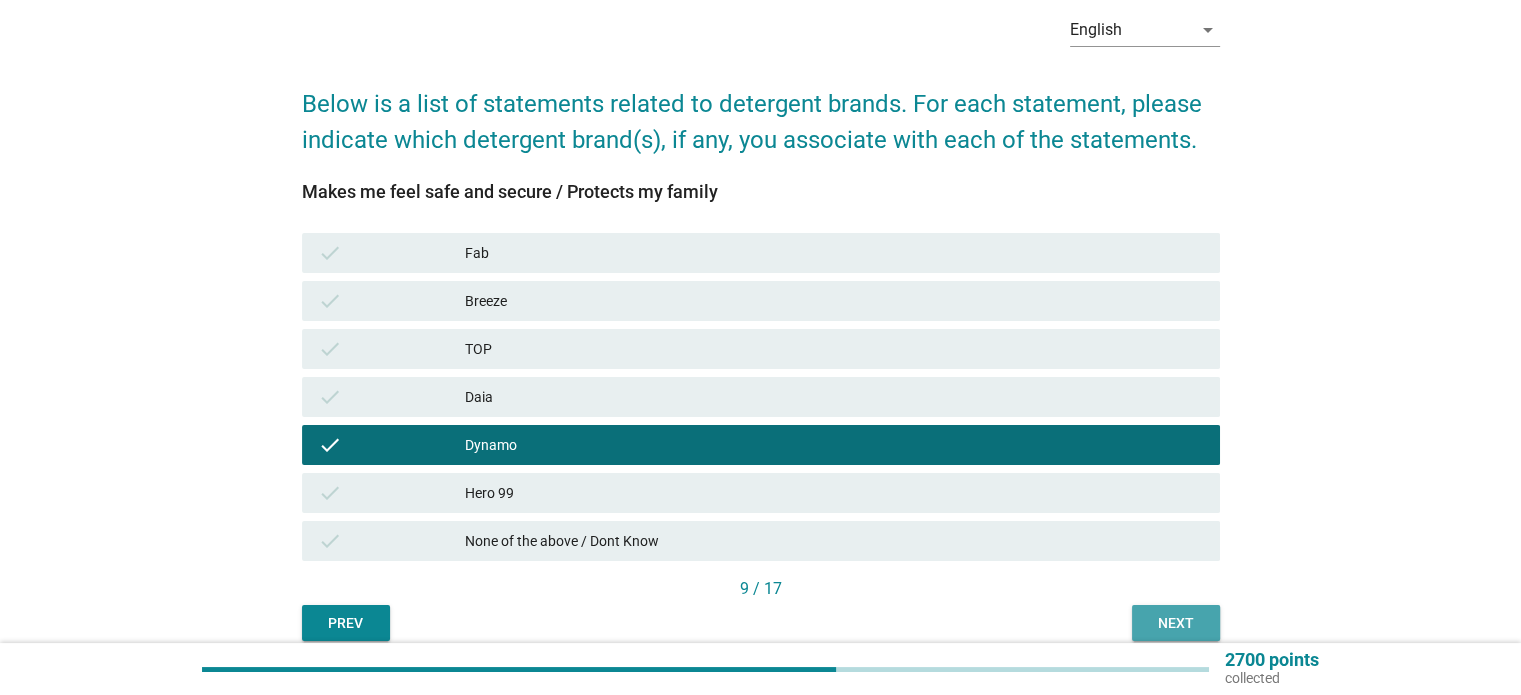 click on "Next" at bounding box center (1176, 623) 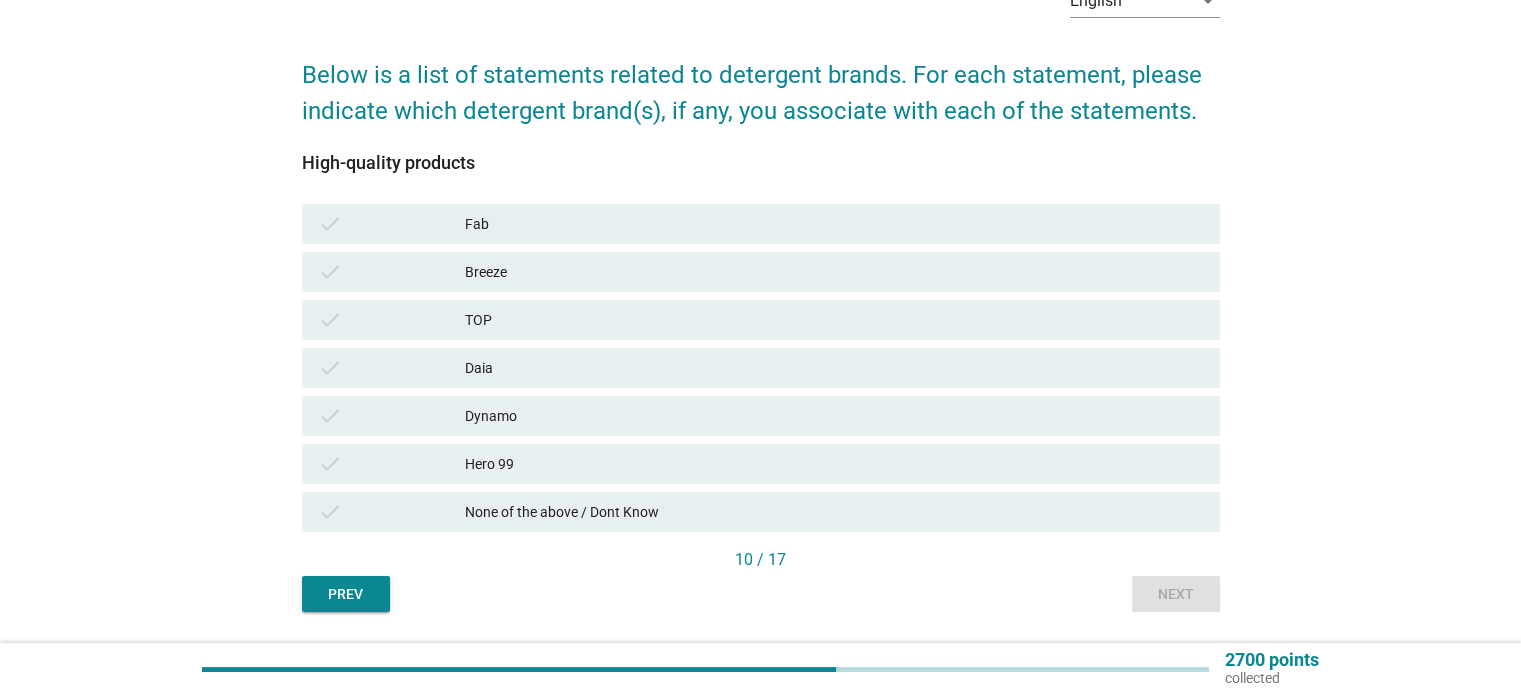 scroll, scrollTop: 123, scrollLeft: 0, axis: vertical 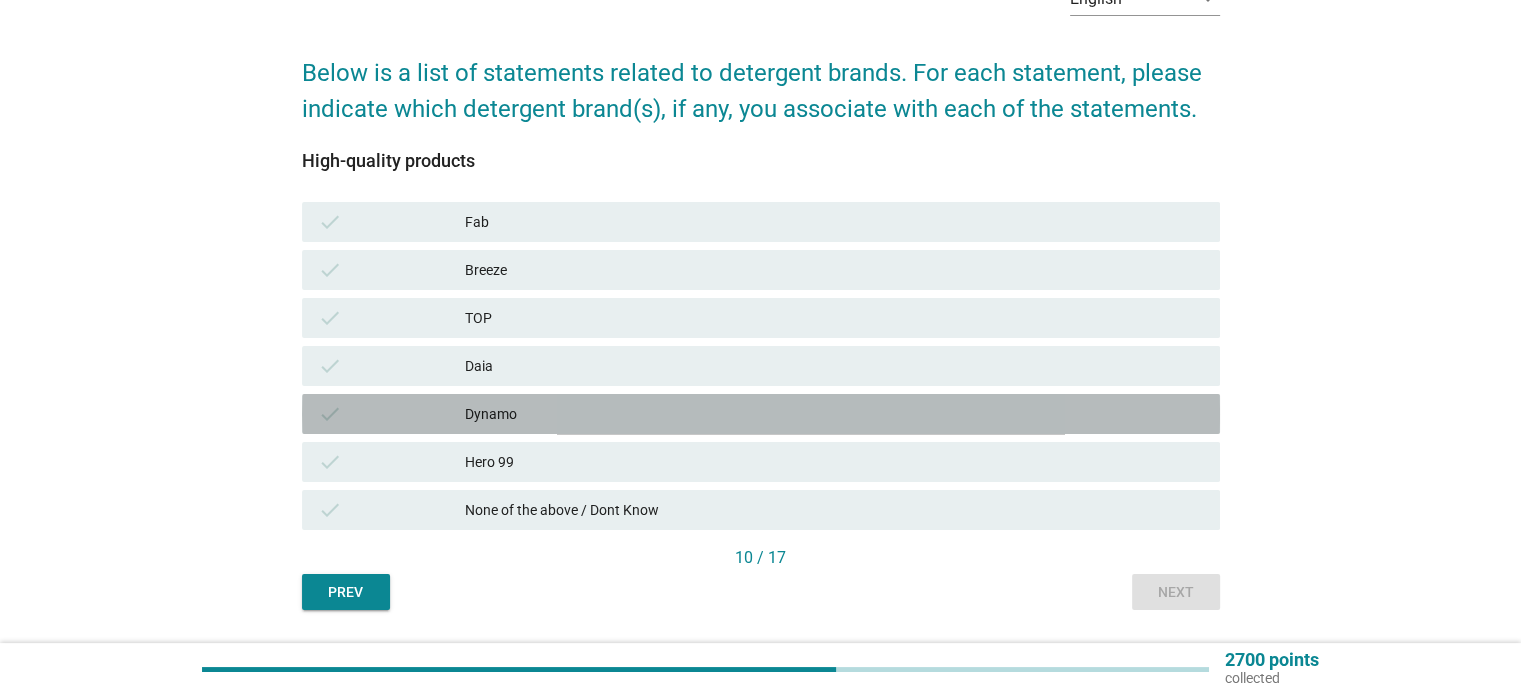 click on "Dynamo" at bounding box center [834, 414] 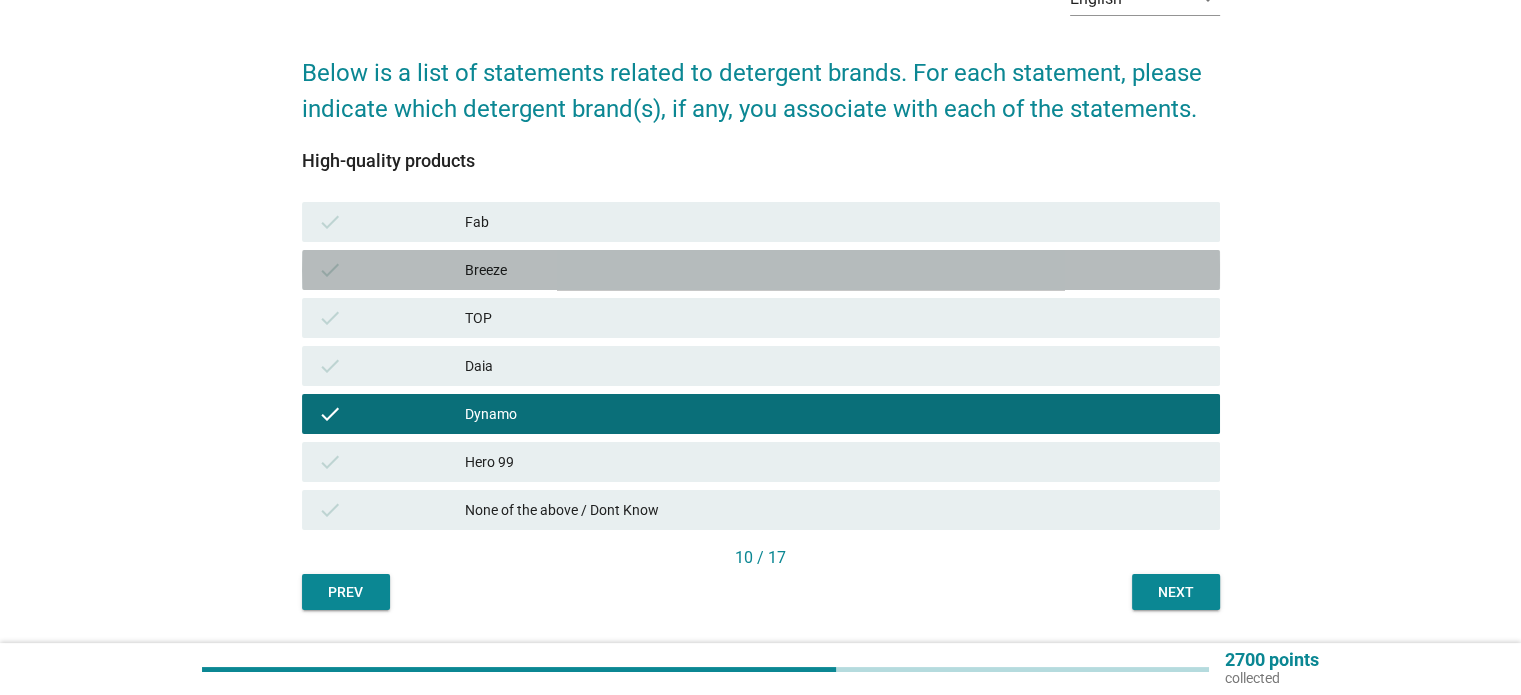 click on "Breeze" at bounding box center [834, 270] 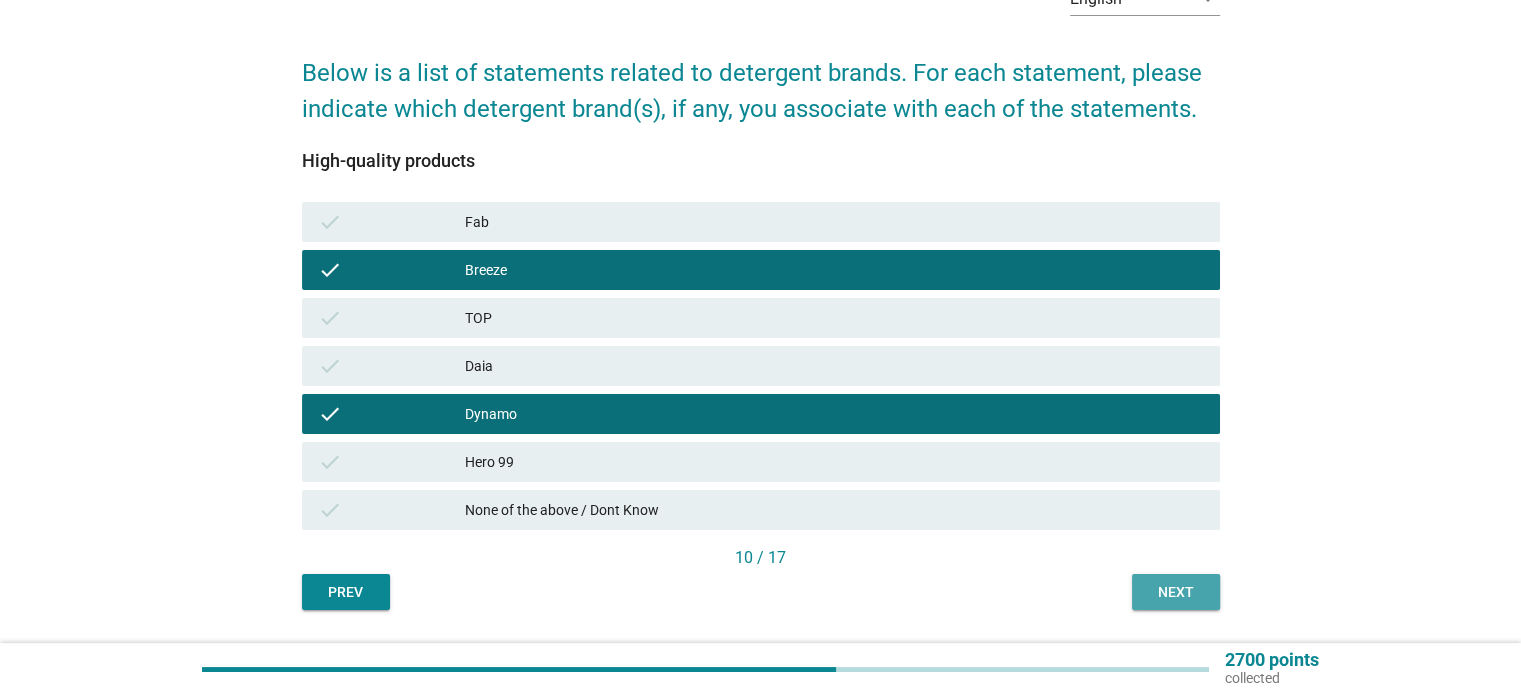 click on "Next" at bounding box center (1176, 592) 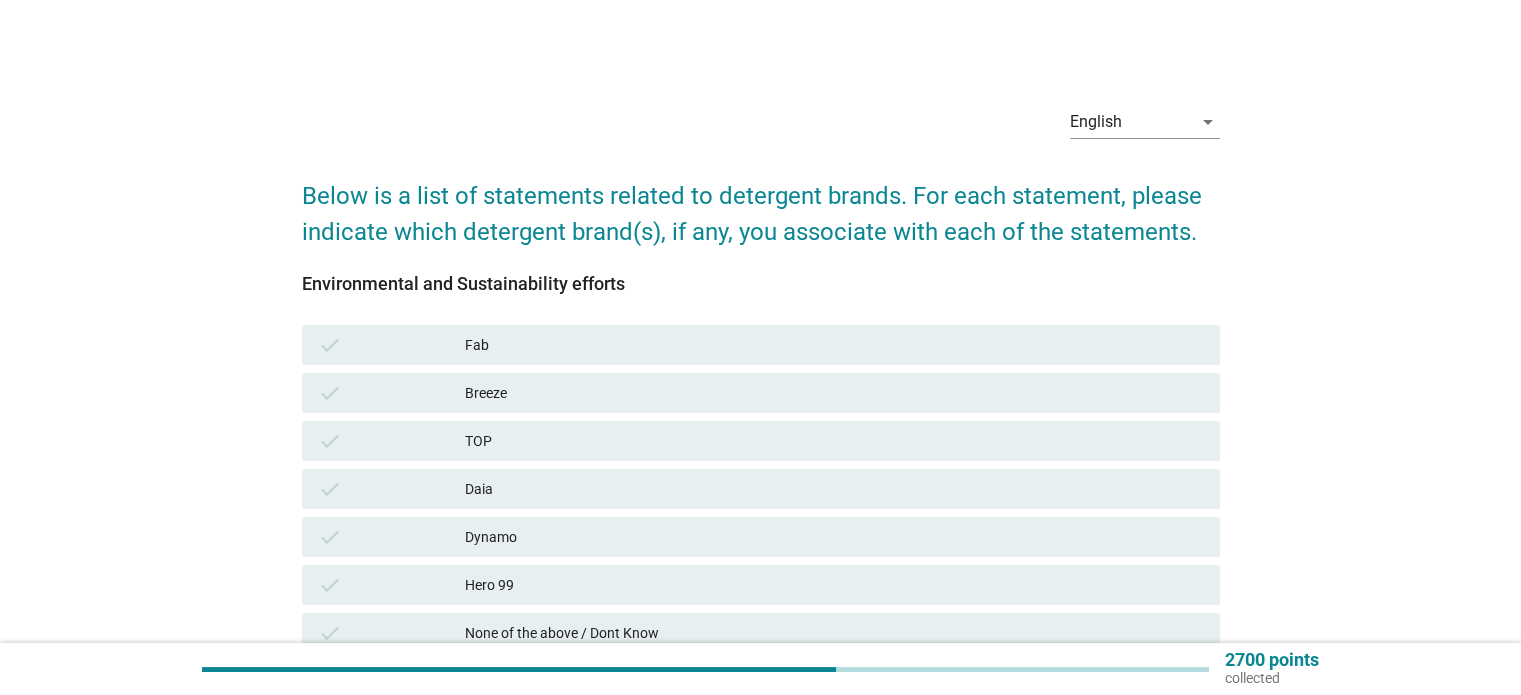 scroll, scrollTop: 152, scrollLeft: 0, axis: vertical 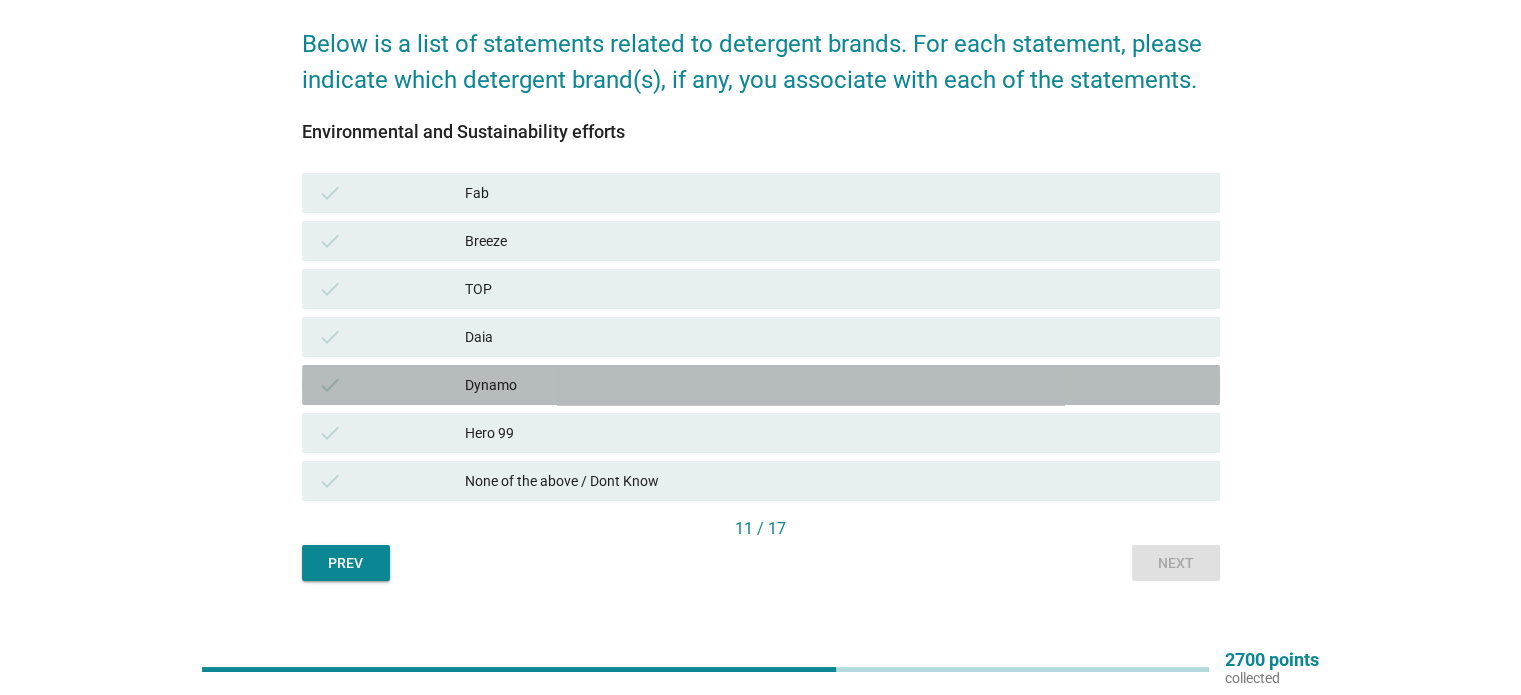 click on "Dynamo" at bounding box center (834, 385) 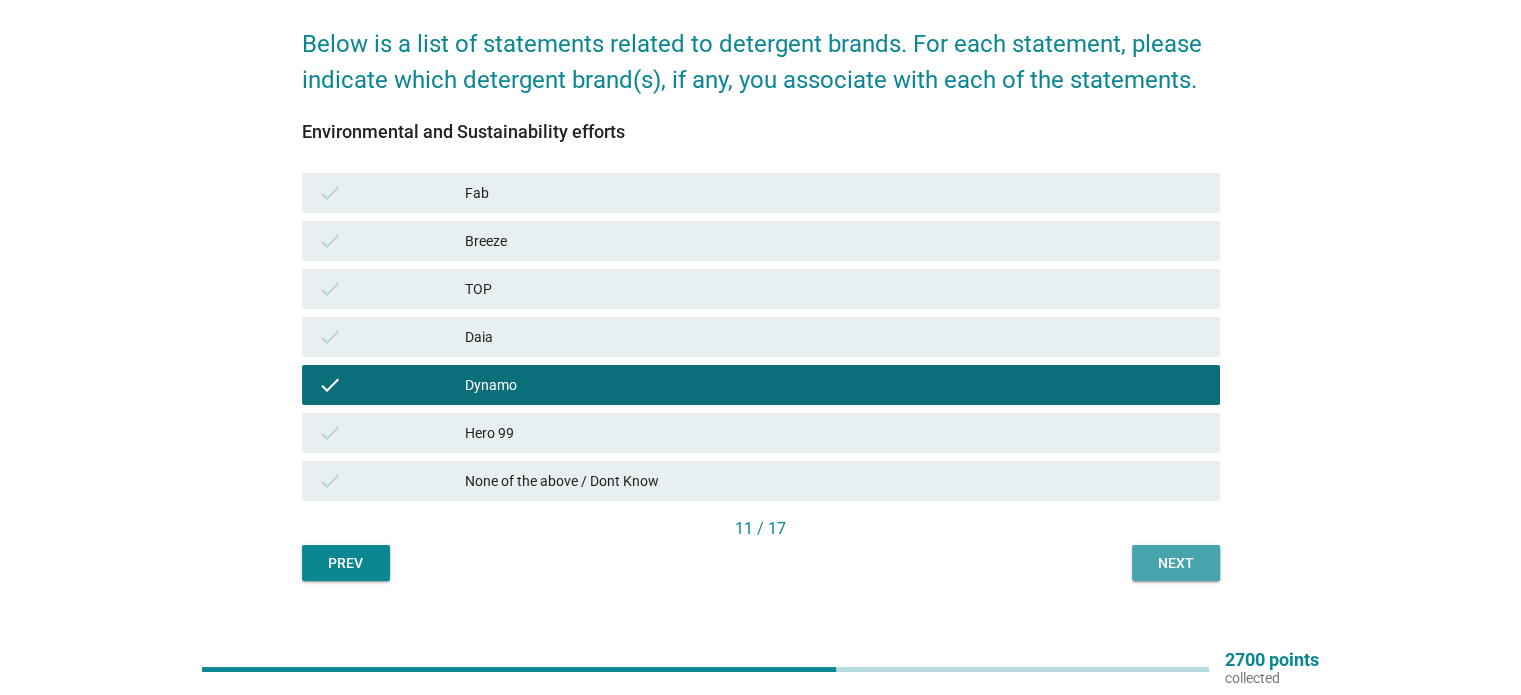 click on "Next" at bounding box center (1176, 563) 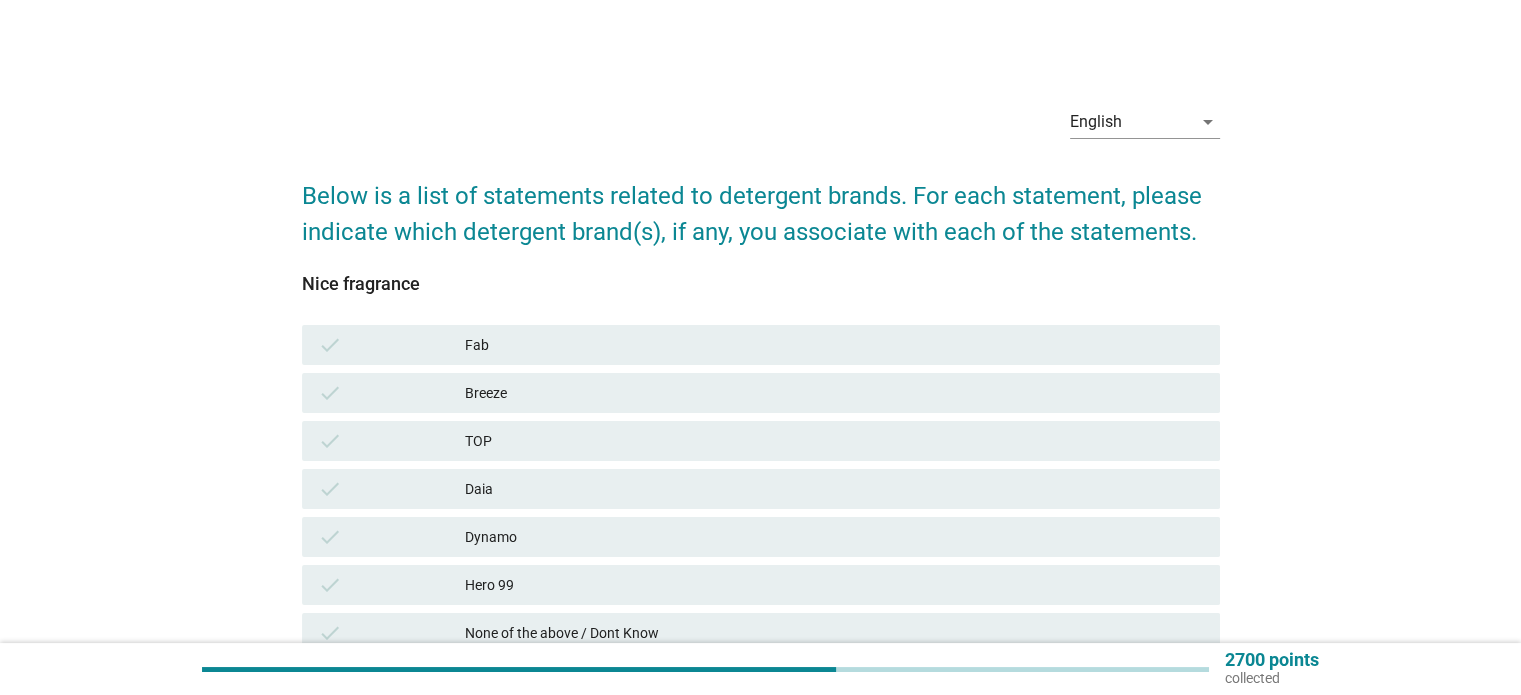 scroll, scrollTop: 76, scrollLeft: 0, axis: vertical 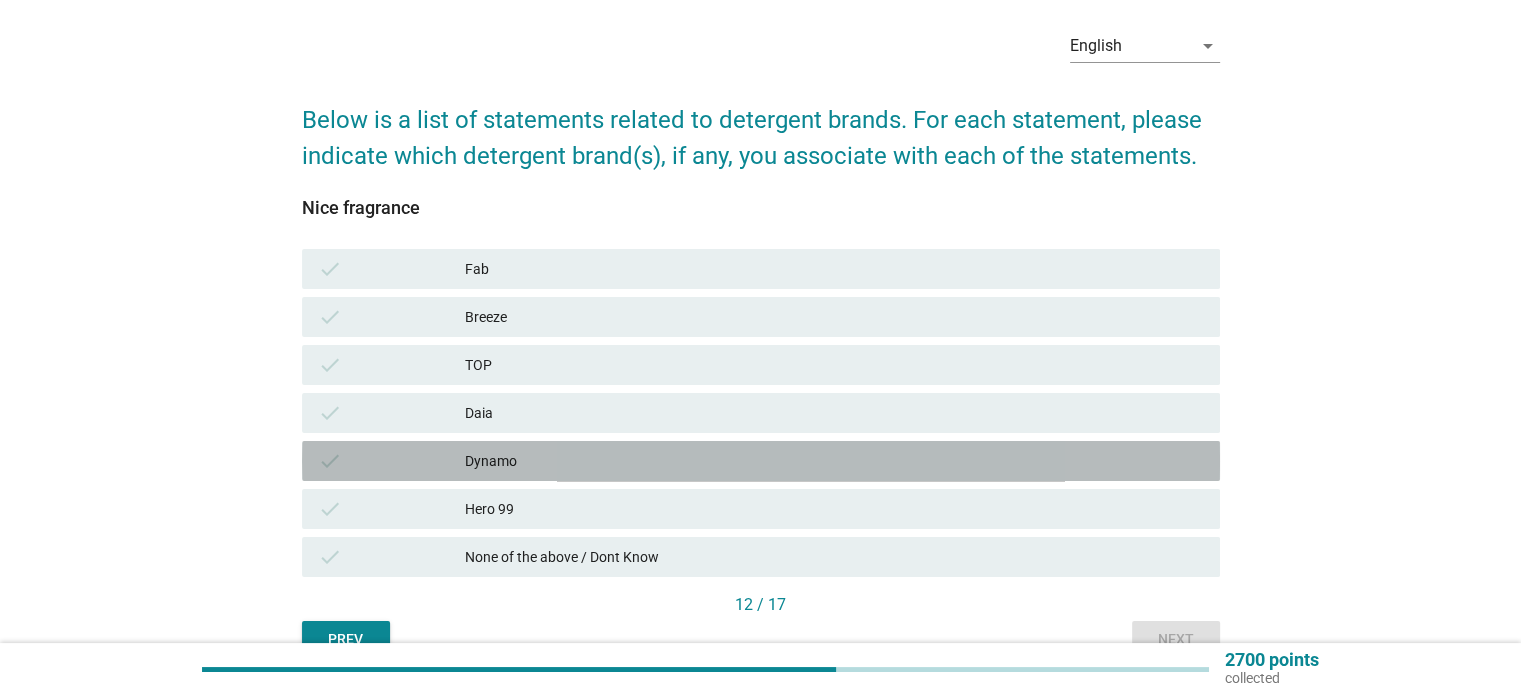 click on "Dynamo" at bounding box center (834, 461) 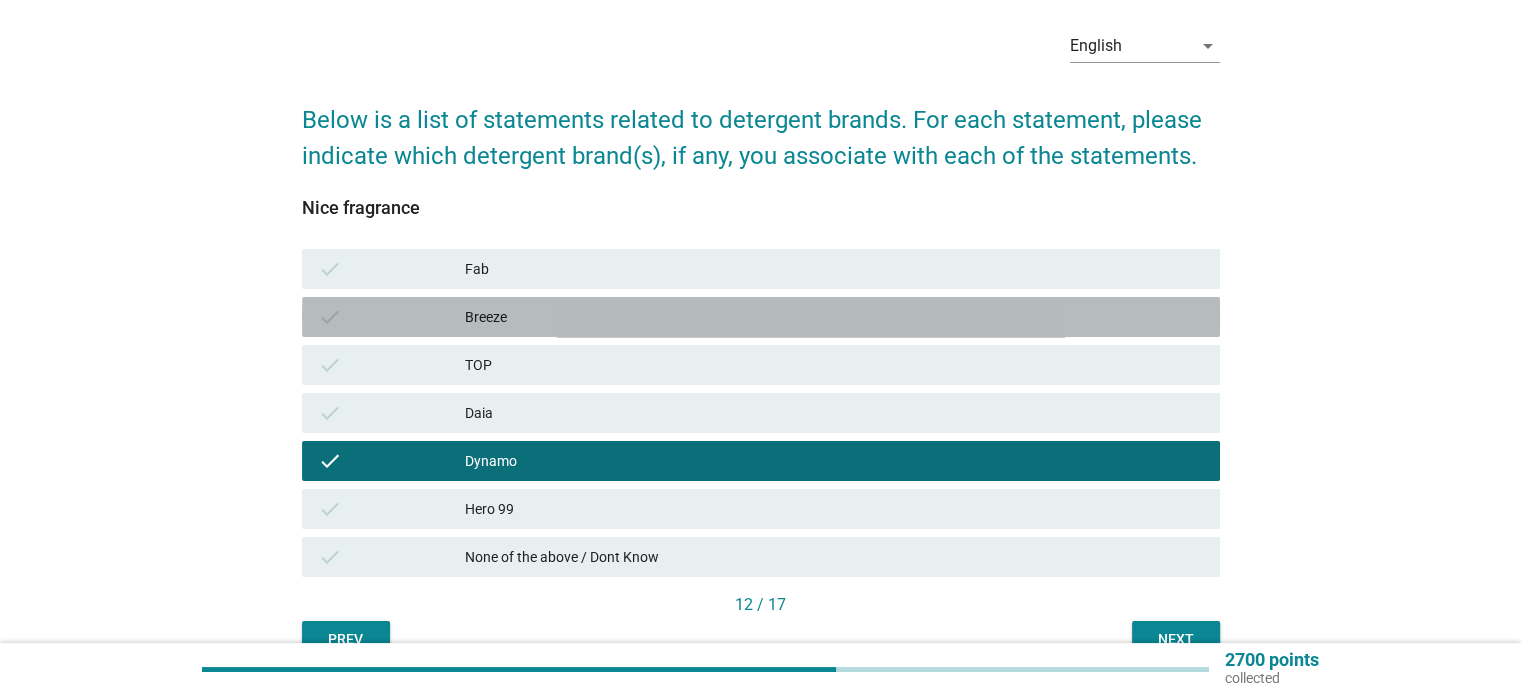 click on "Breeze" at bounding box center [834, 317] 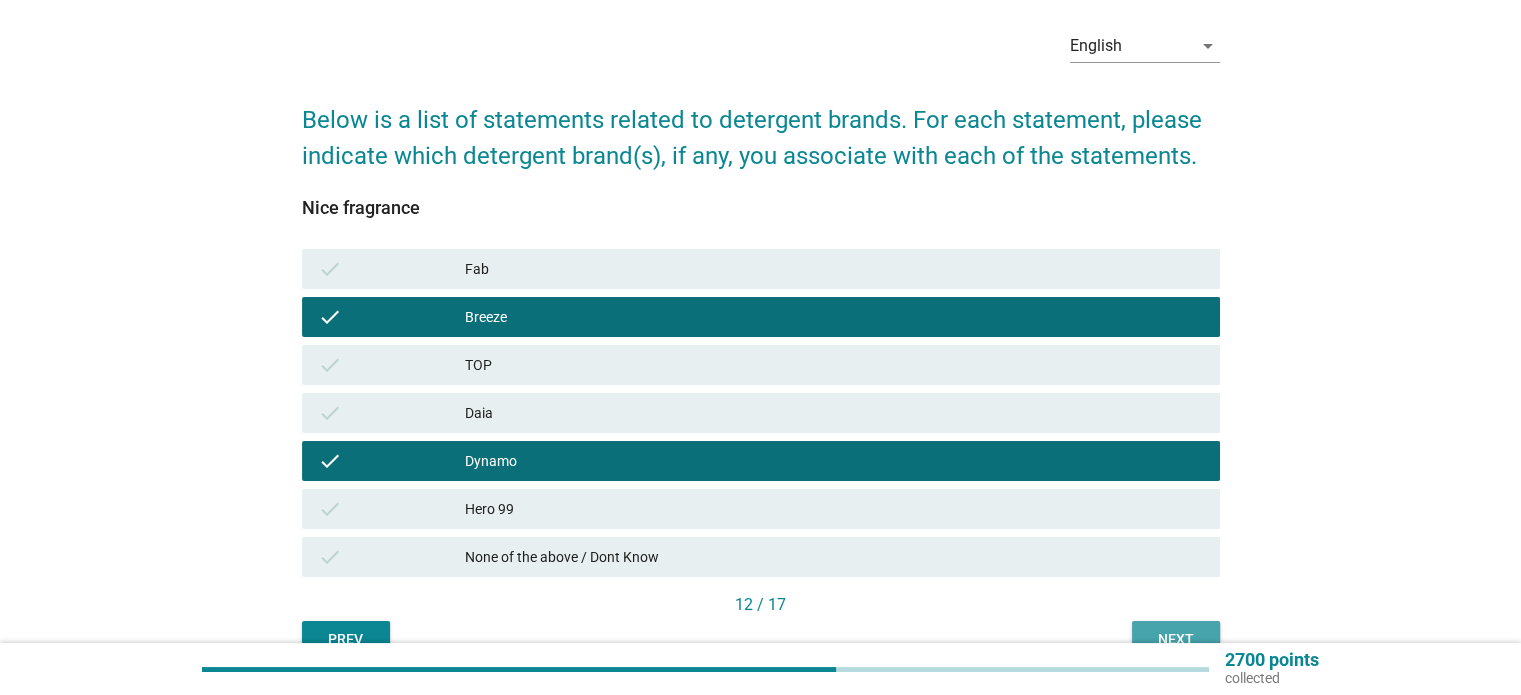 click on "Next" at bounding box center [1176, 639] 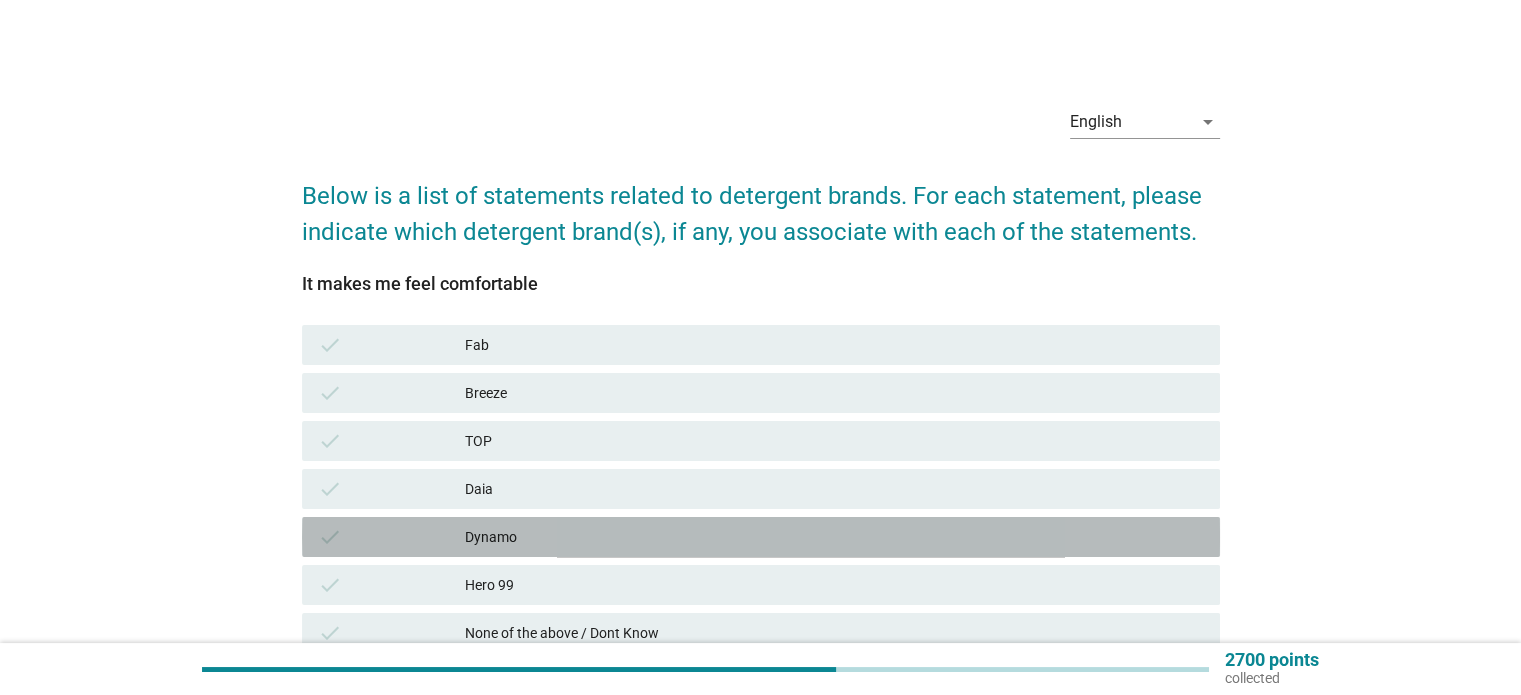 click on "Dynamo" at bounding box center [834, 537] 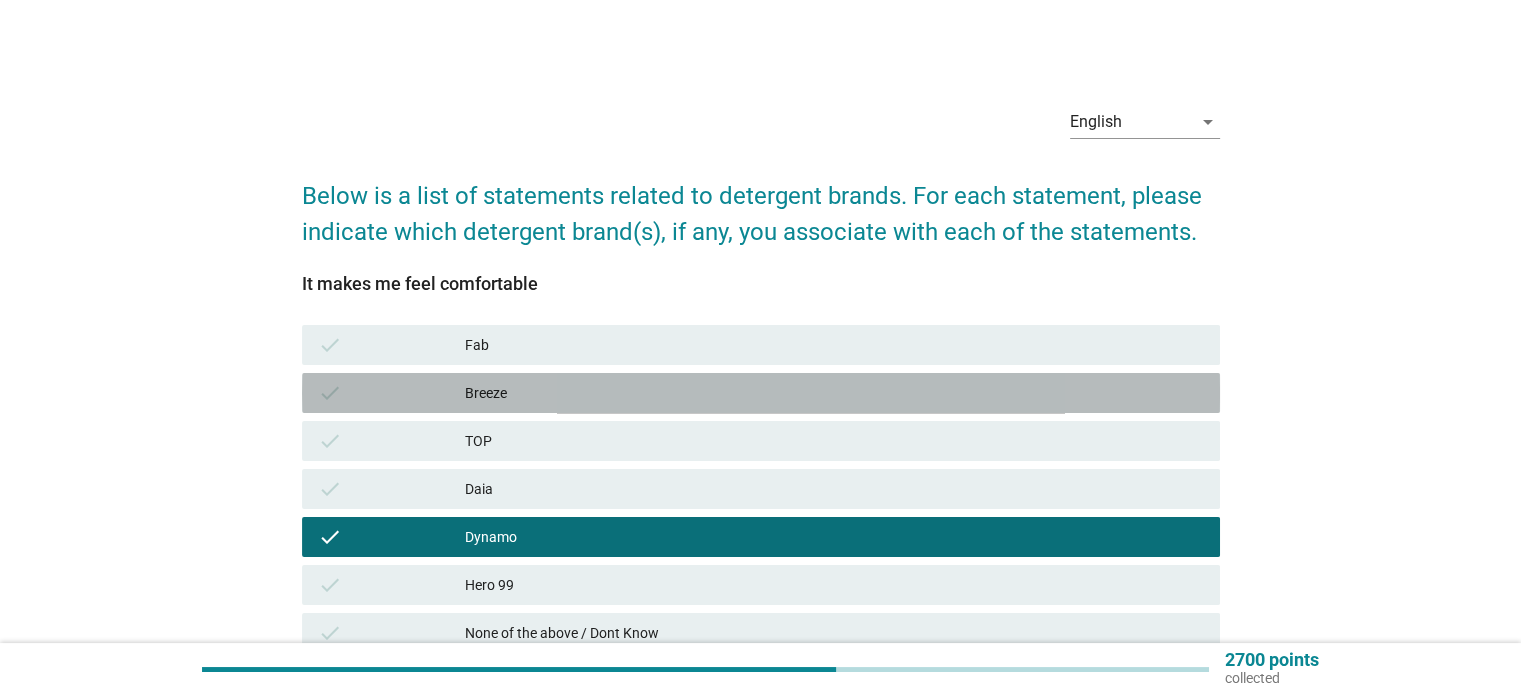 click on "Breeze" at bounding box center (834, 393) 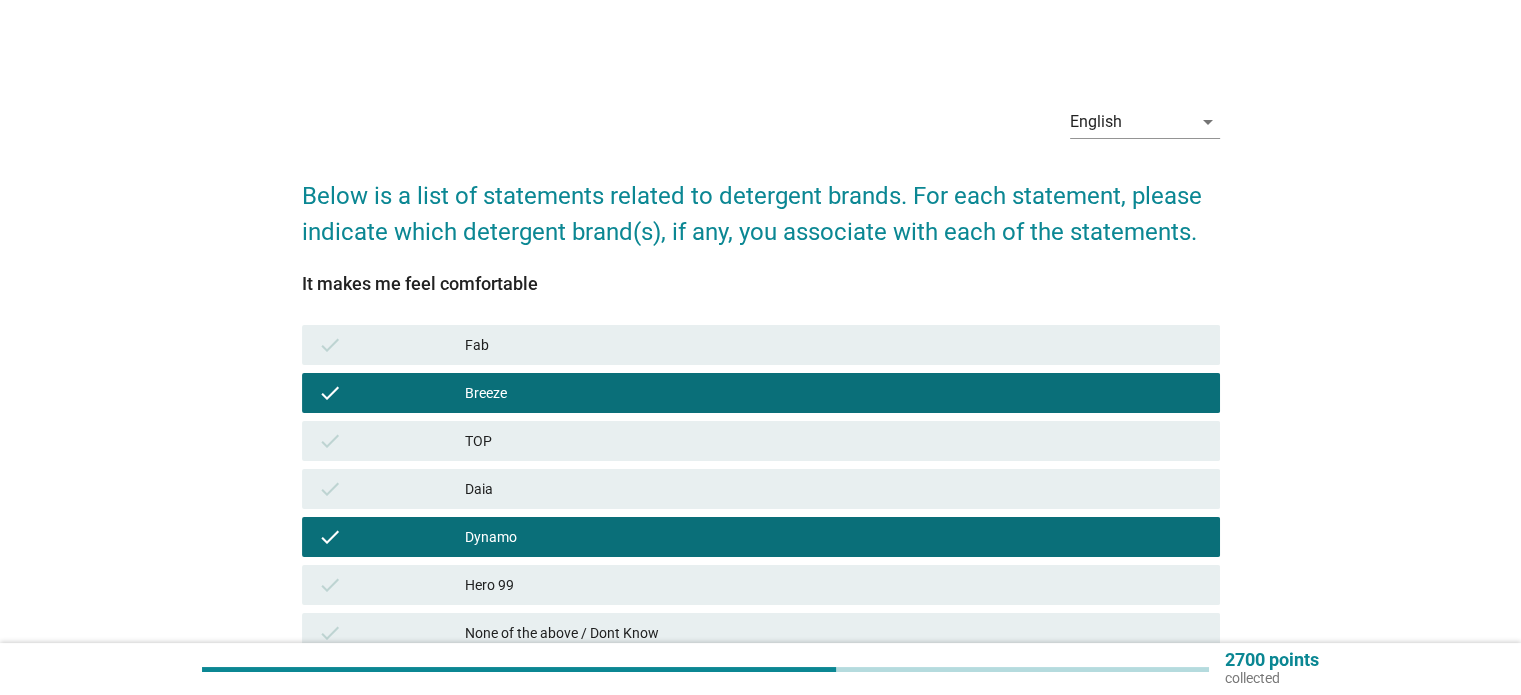 scroll, scrollTop: 140, scrollLeft: 0, axis: vertical 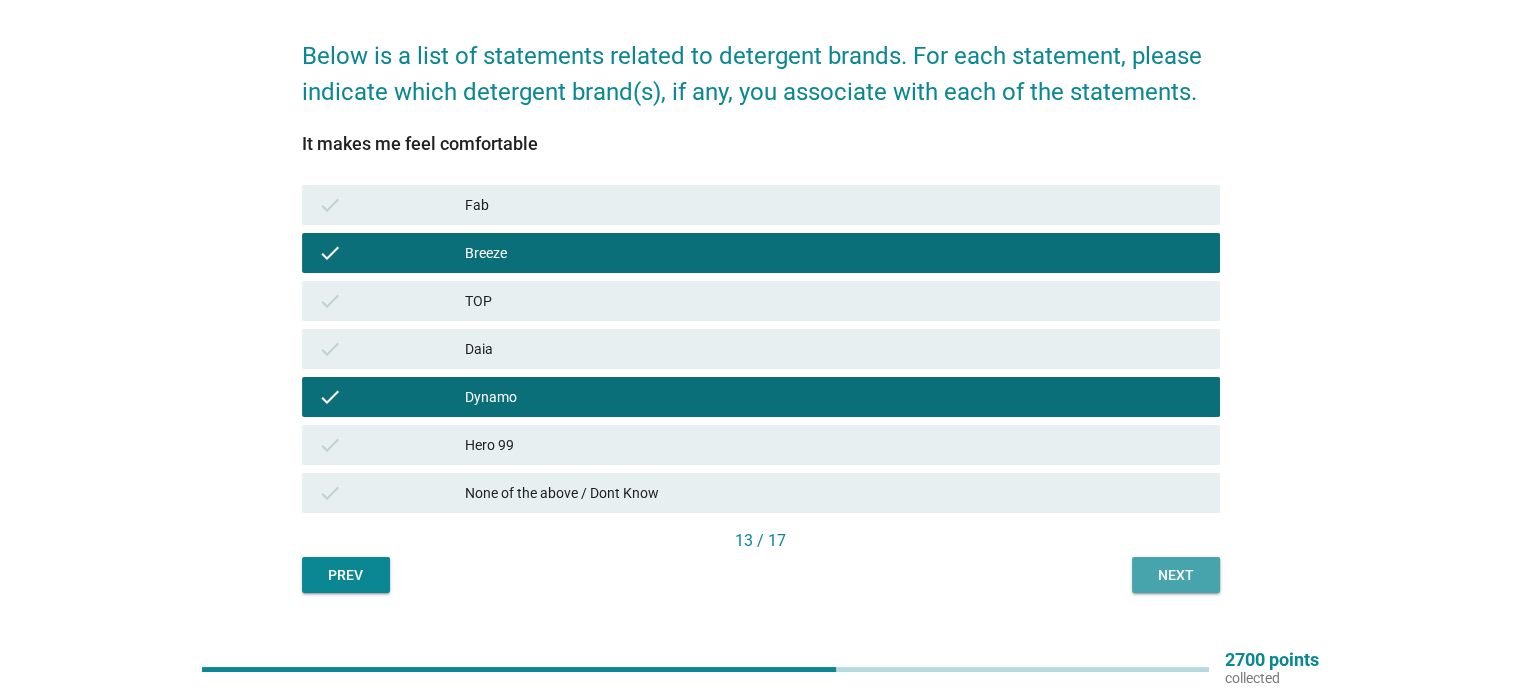 click on "Next" at bounding box center [1176, 575] 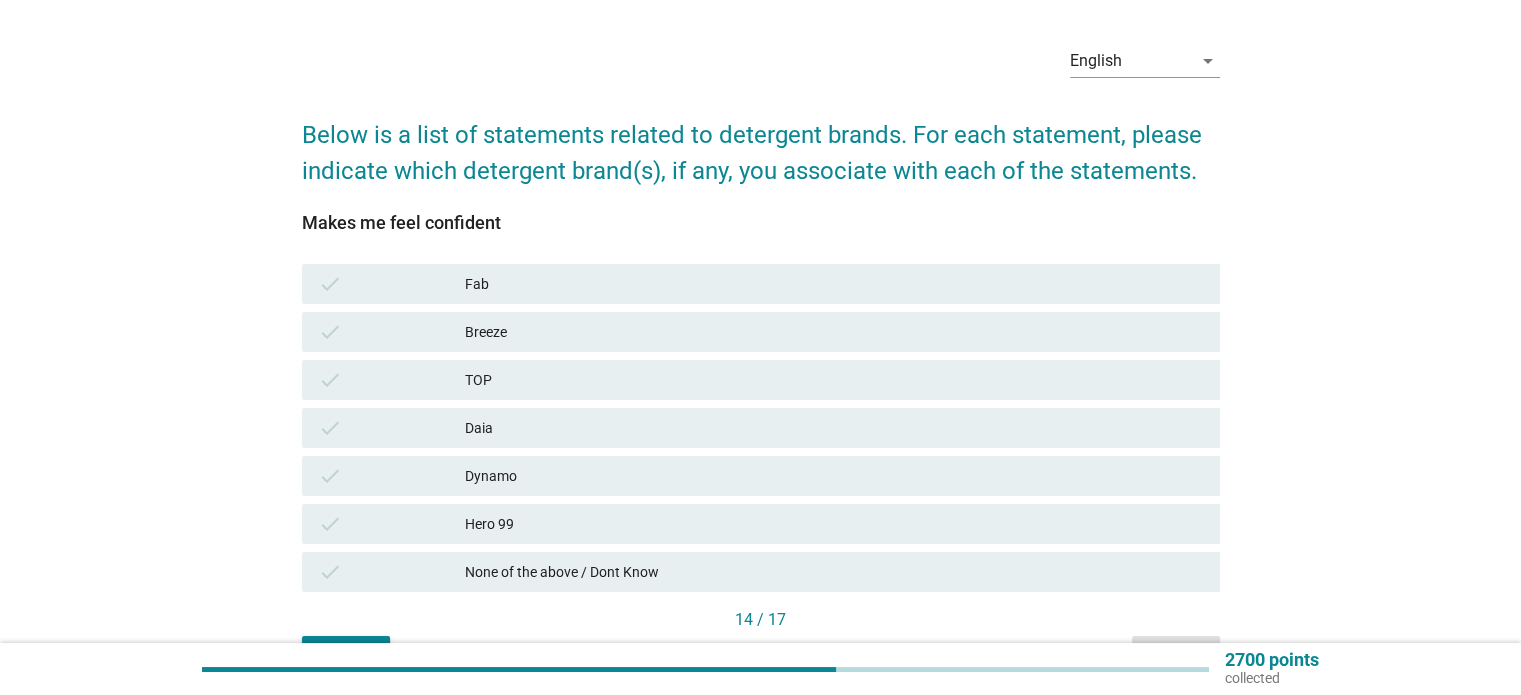 scroll, scrollTop: 64, scrollLeft: 0, axis: vertical 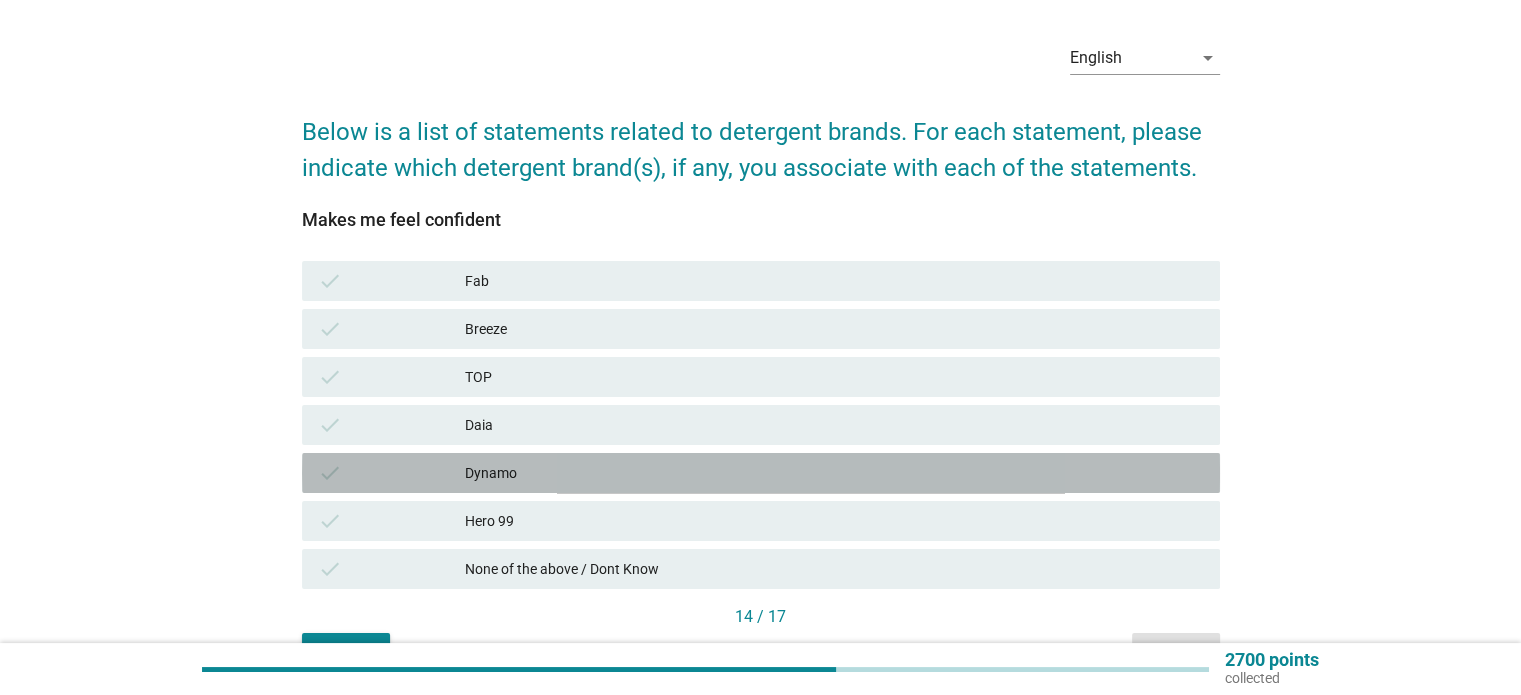 click on "Dynamo" at bounding box center (834, 473) 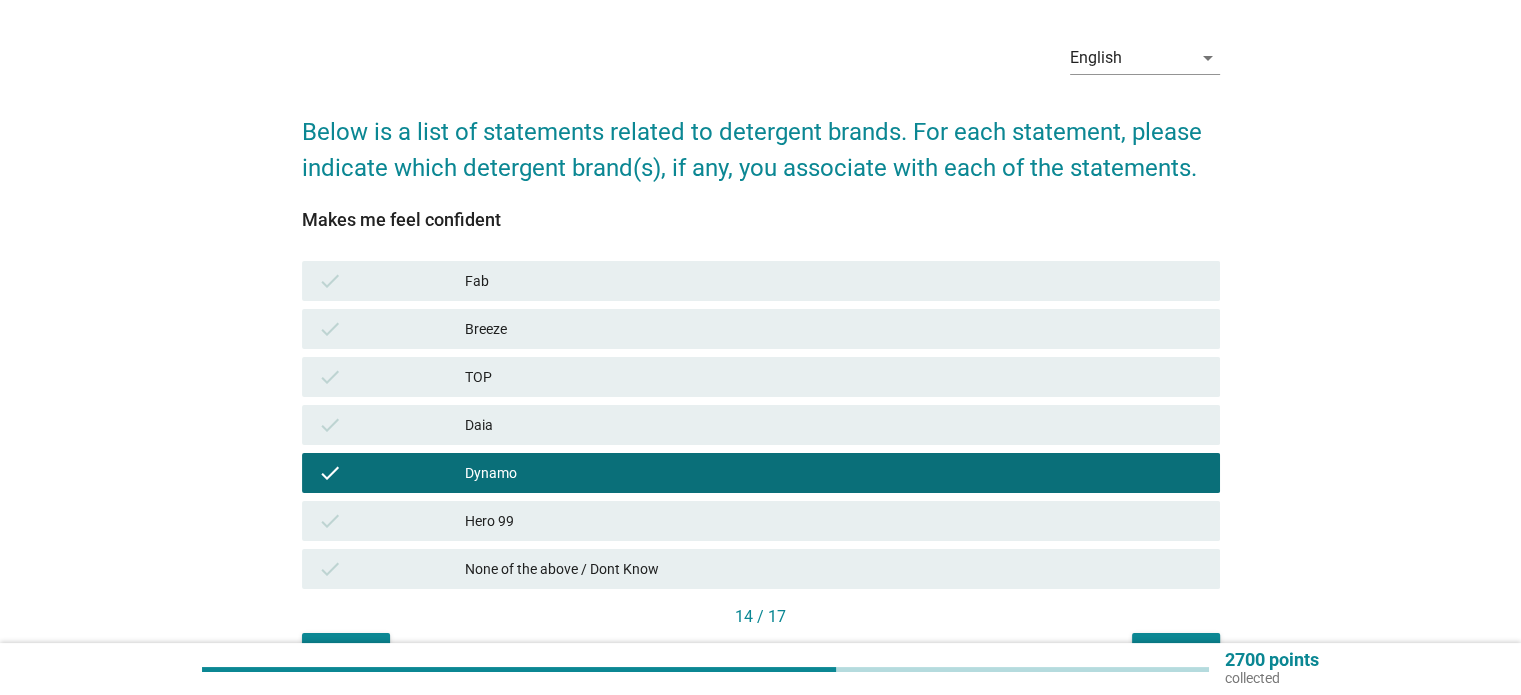 click on "Next" at bounding box center [1176, 651] 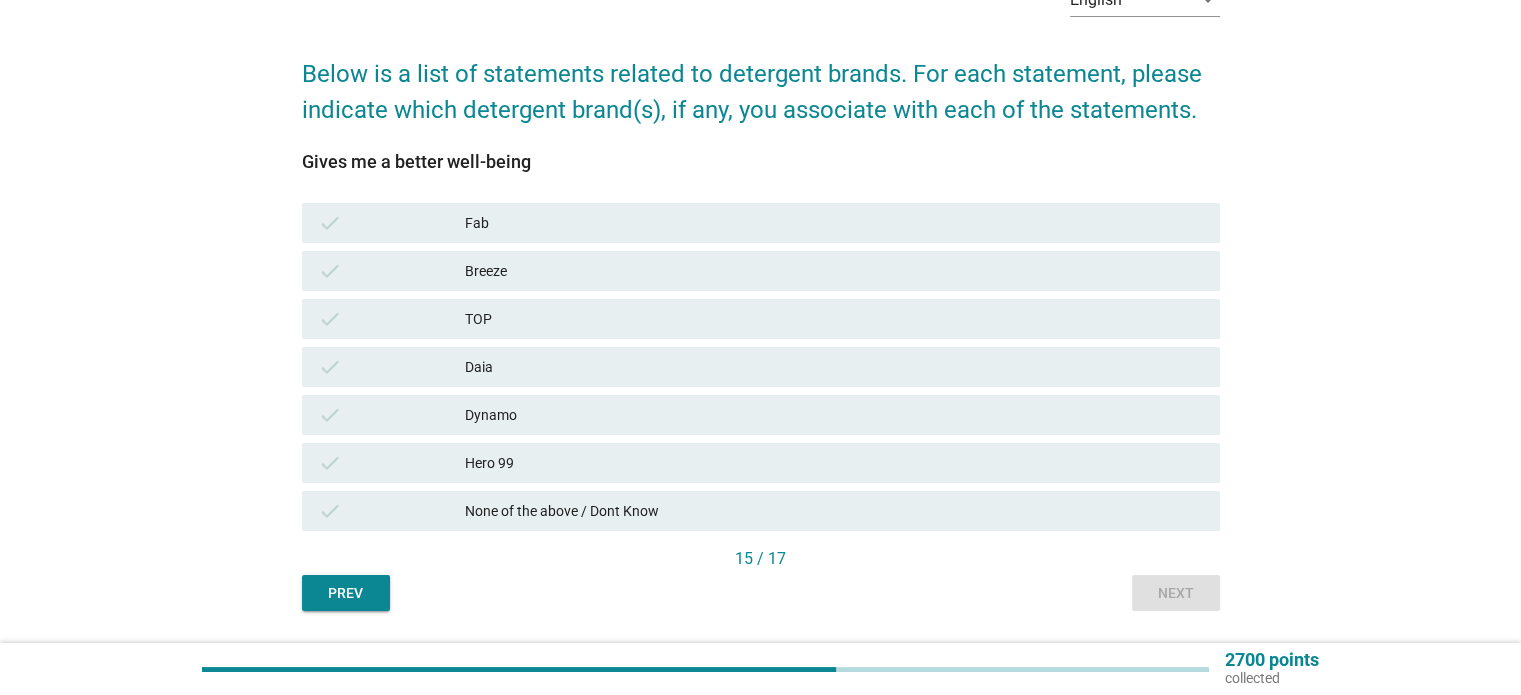 scroll, scrollTop: 125, scrollLeft: 0, axis: vertical 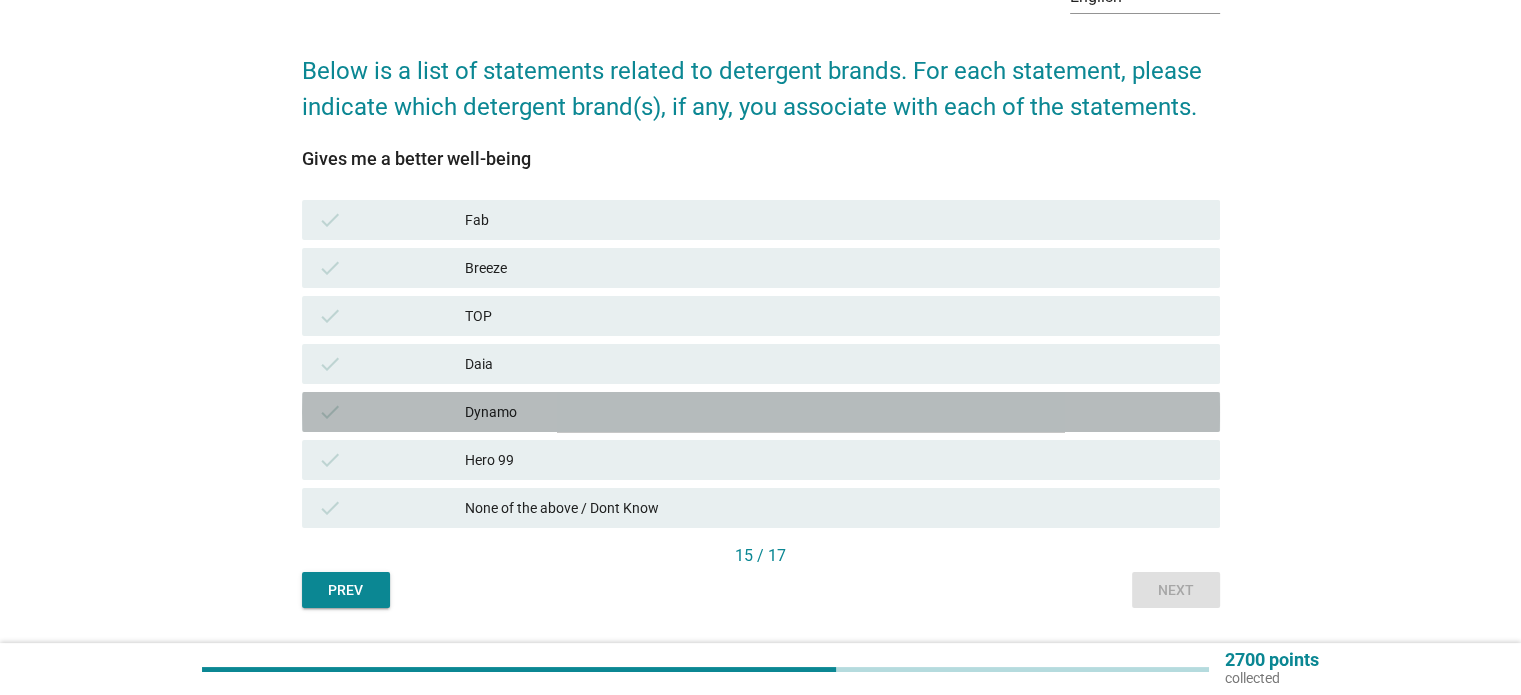 click on "Dynamo" at bounding box center [834, 412] 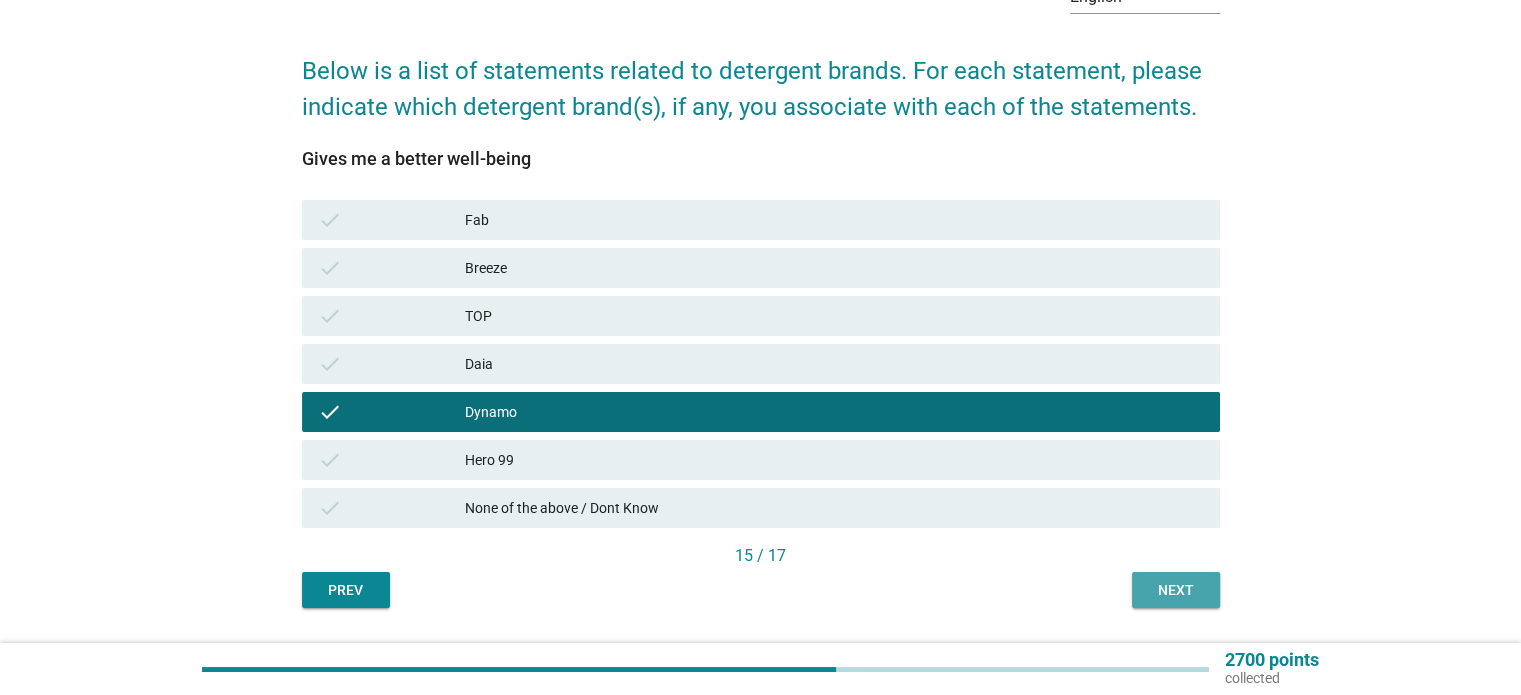 click on "Next" at bounding box center (1176, 590) 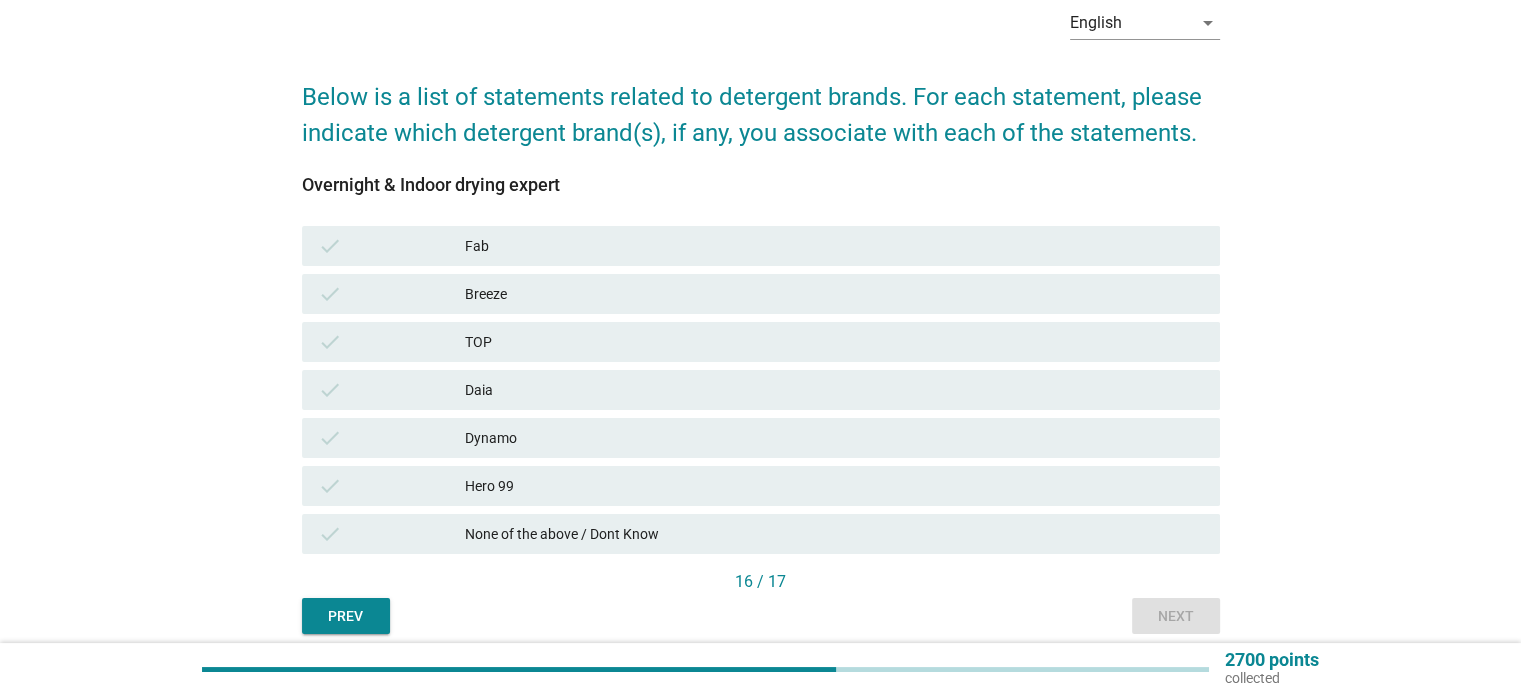 scroll, scrollTop: 100, scrollLeft: 0, axis: vertical 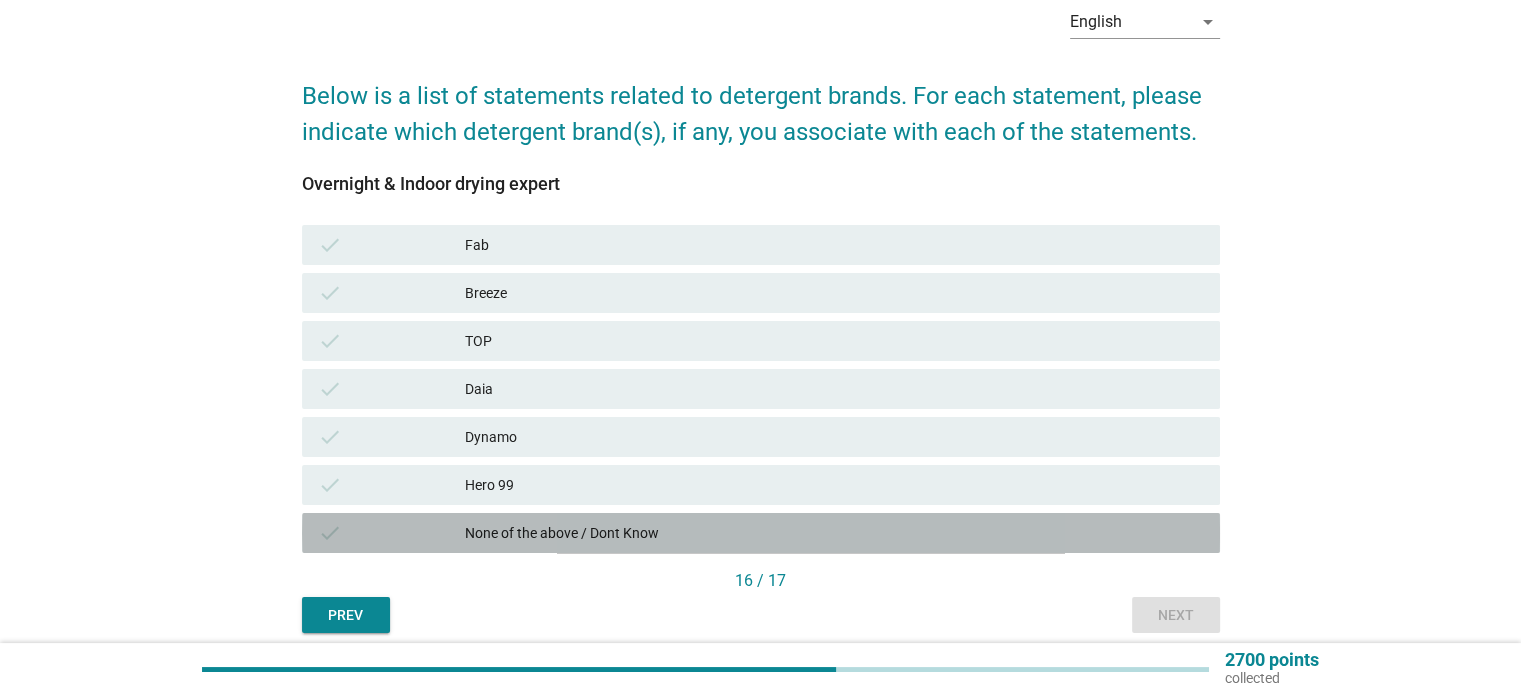 click on "None of the above / Dont Know" at bounding box center [834, 533] 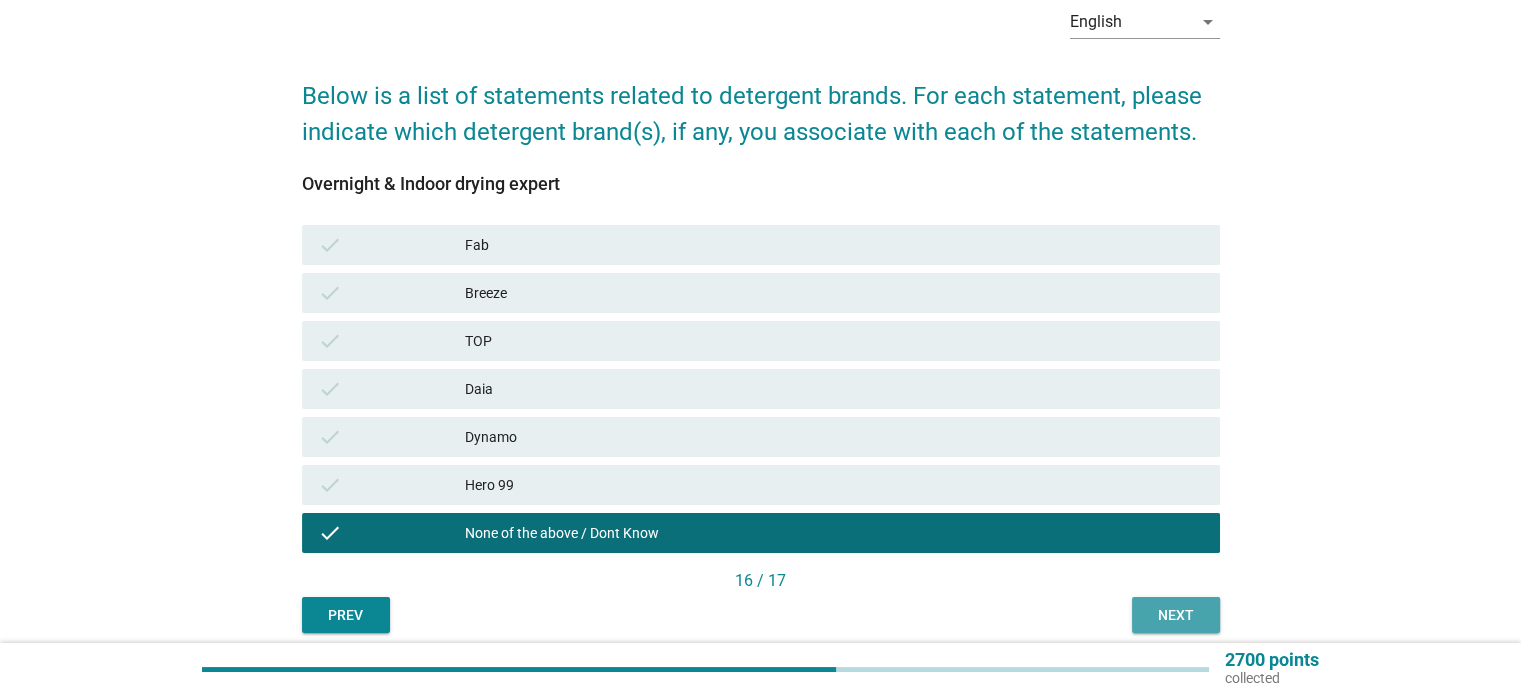 click on "Next" at bounding box center (1176, 615) 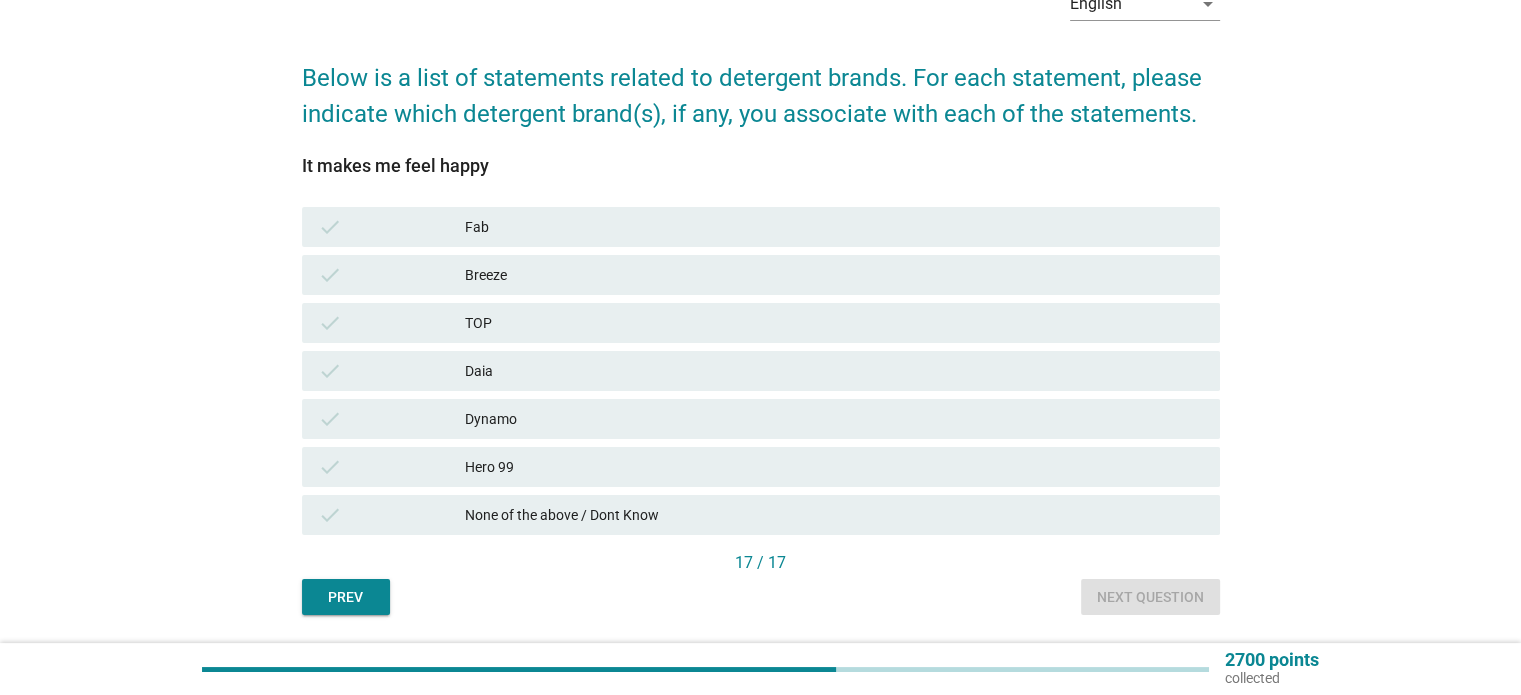 scroll, scrollTop: 120, scrollLeft: 0, axis: vertical 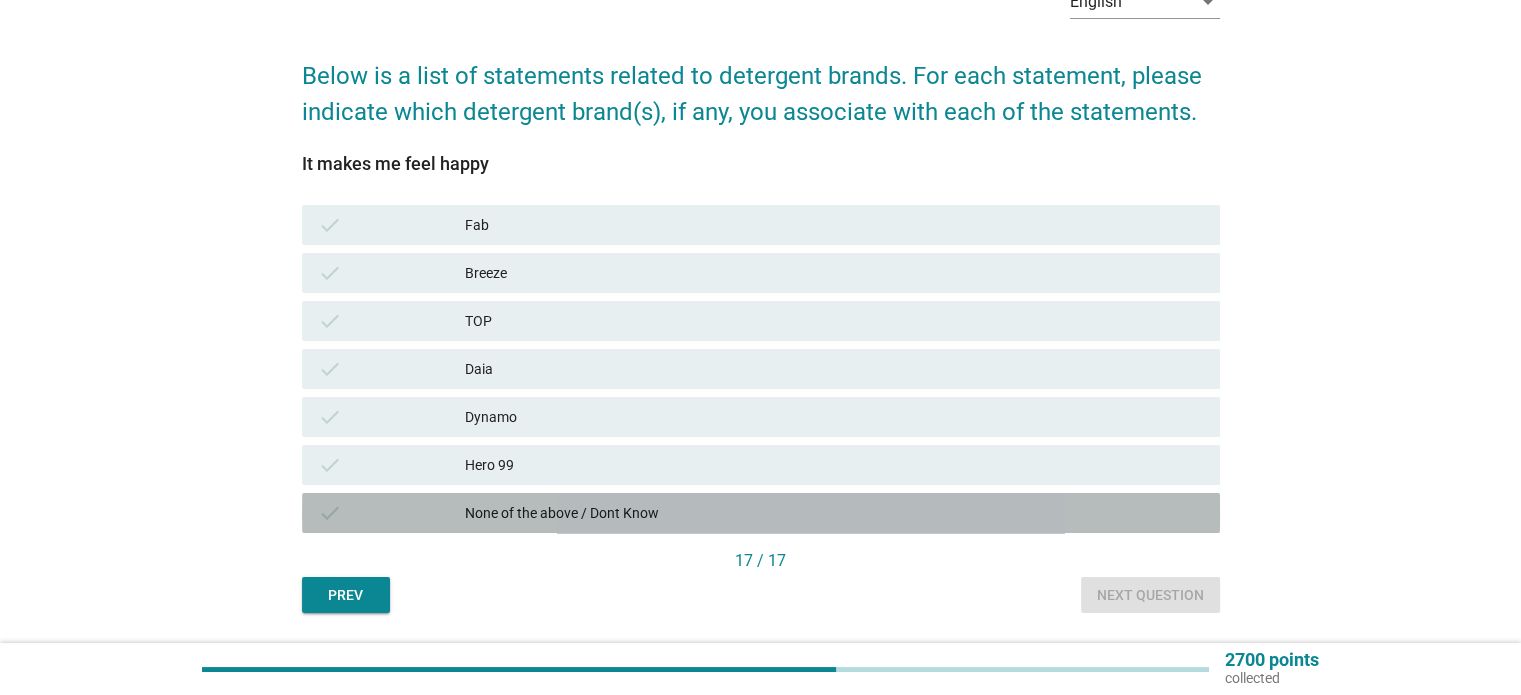 click on "None of the above / Dont Know" at bounding box center (834, 513) 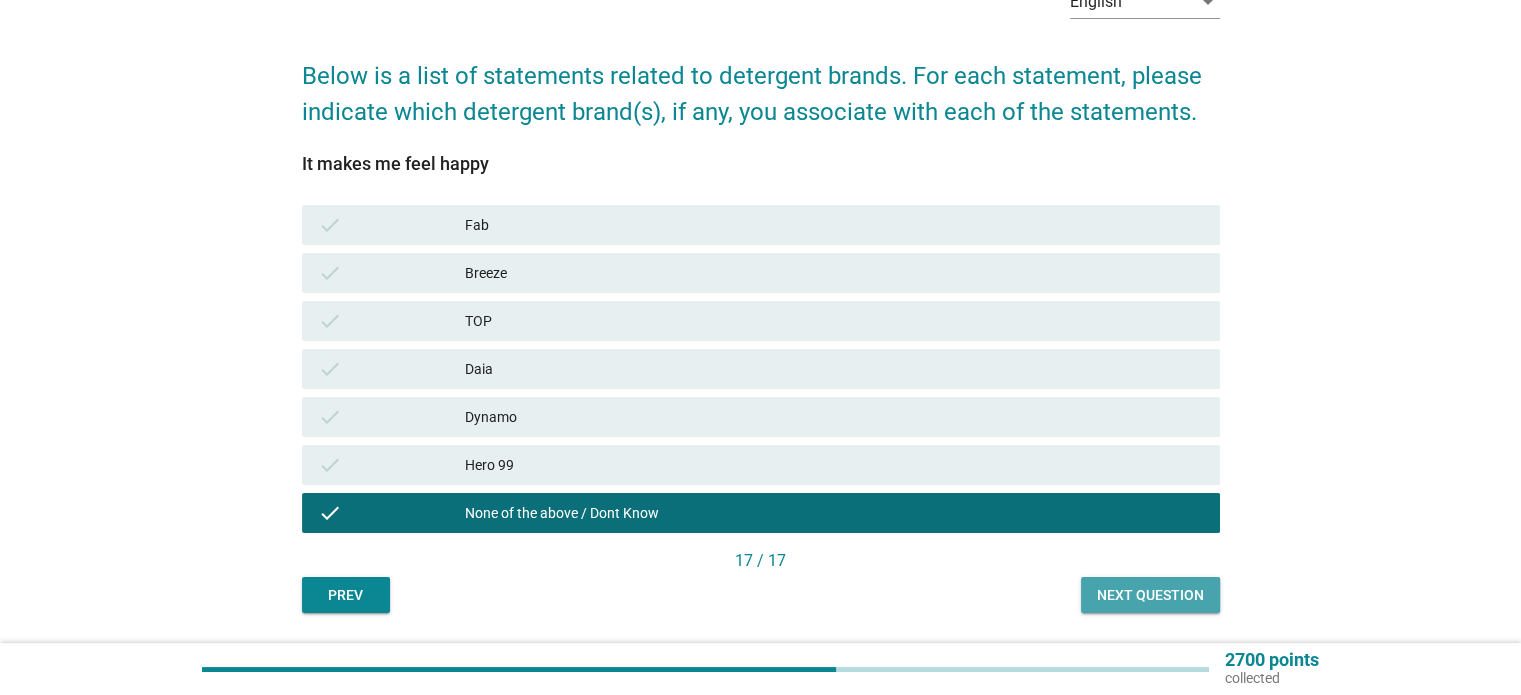click on "Next question" at bounding box center (1150, 595) 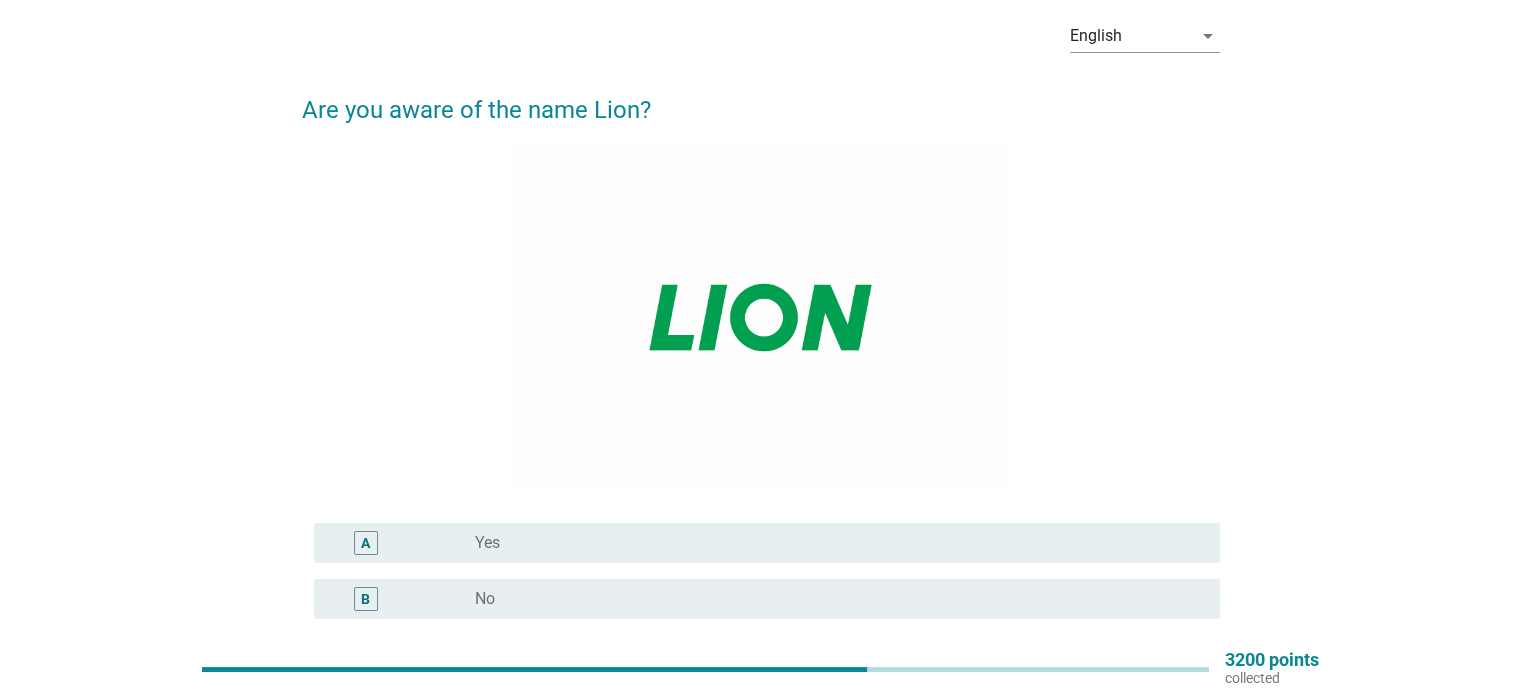 scroll, scrollTop: 87, scrollLeft: 0, axis: vertical 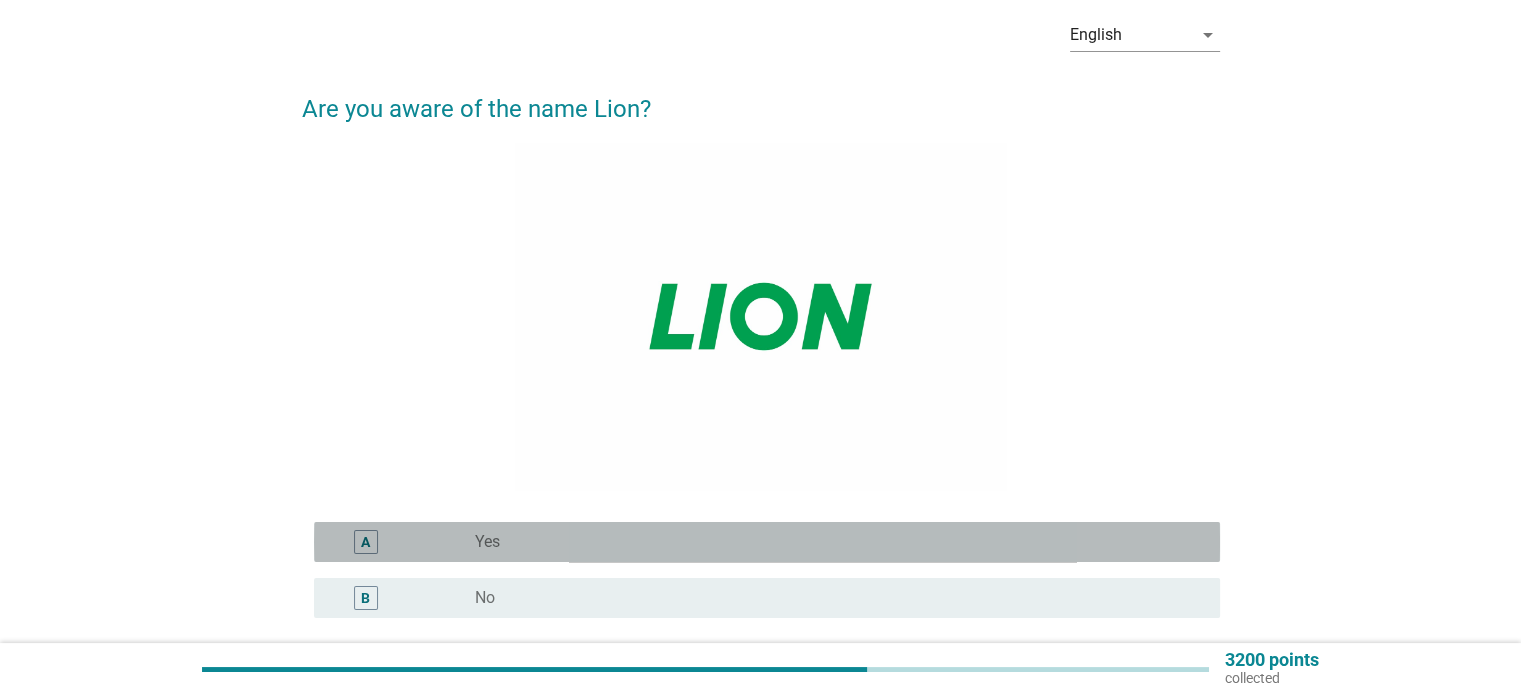 click on "radio_button_unchecked Yes" at bounding box center (831, 542) 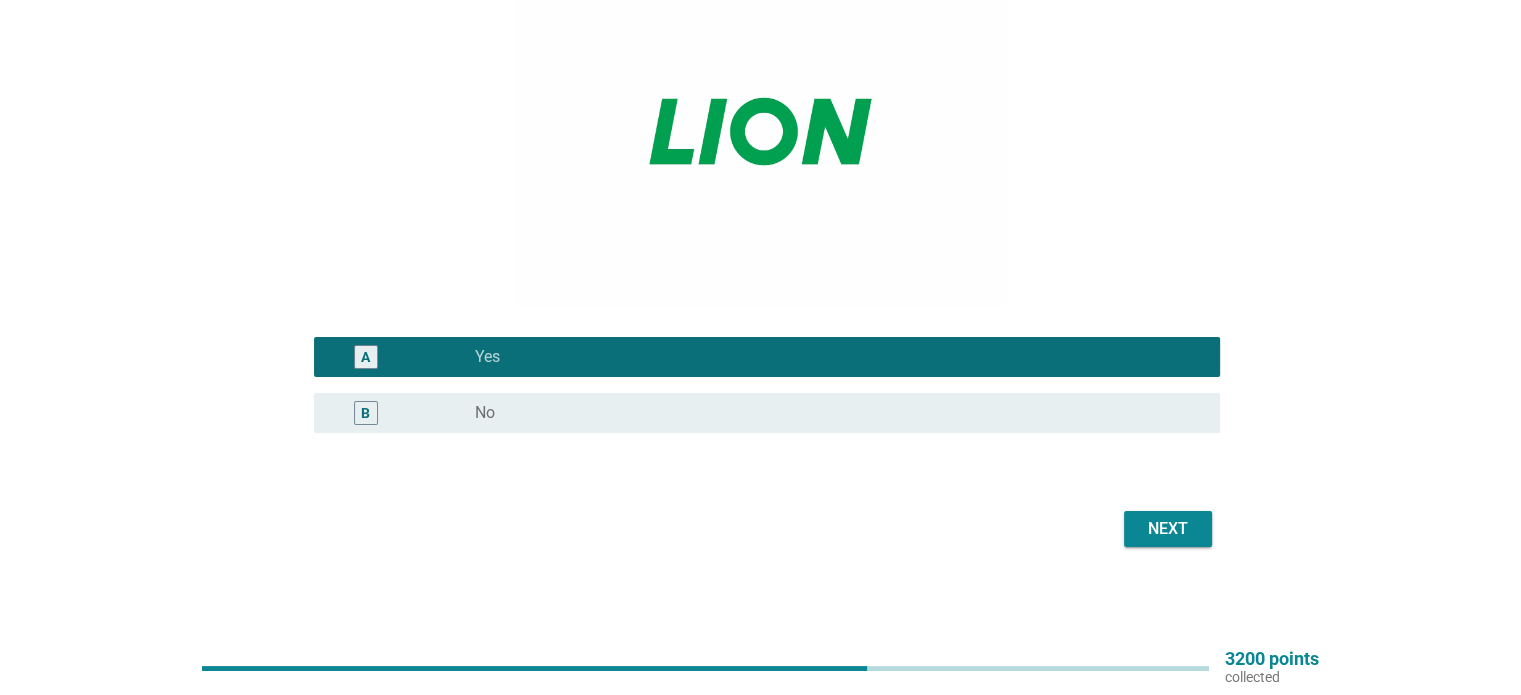 scroll, scrollTop: 271, scrollLeft: 0, axis: vertical 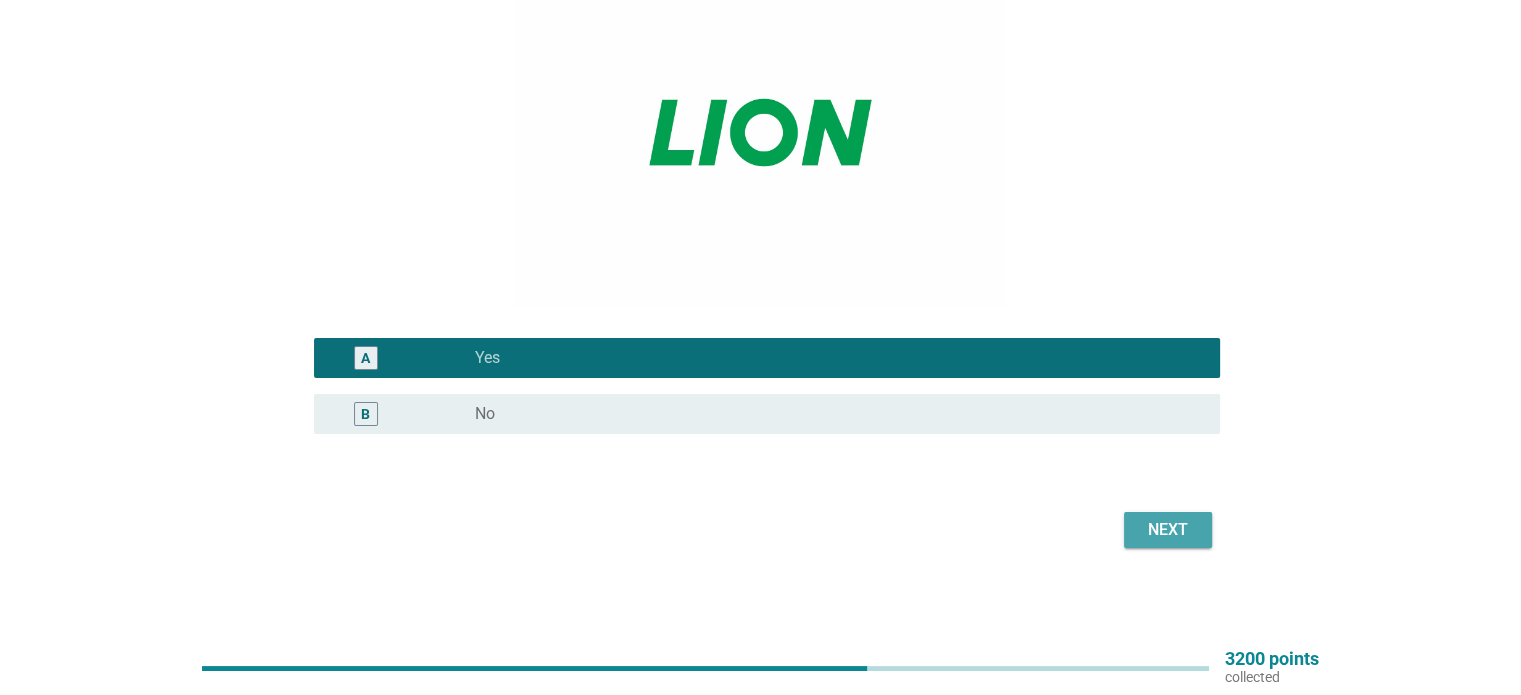click on "Next" at bounding box center (1168, 530) 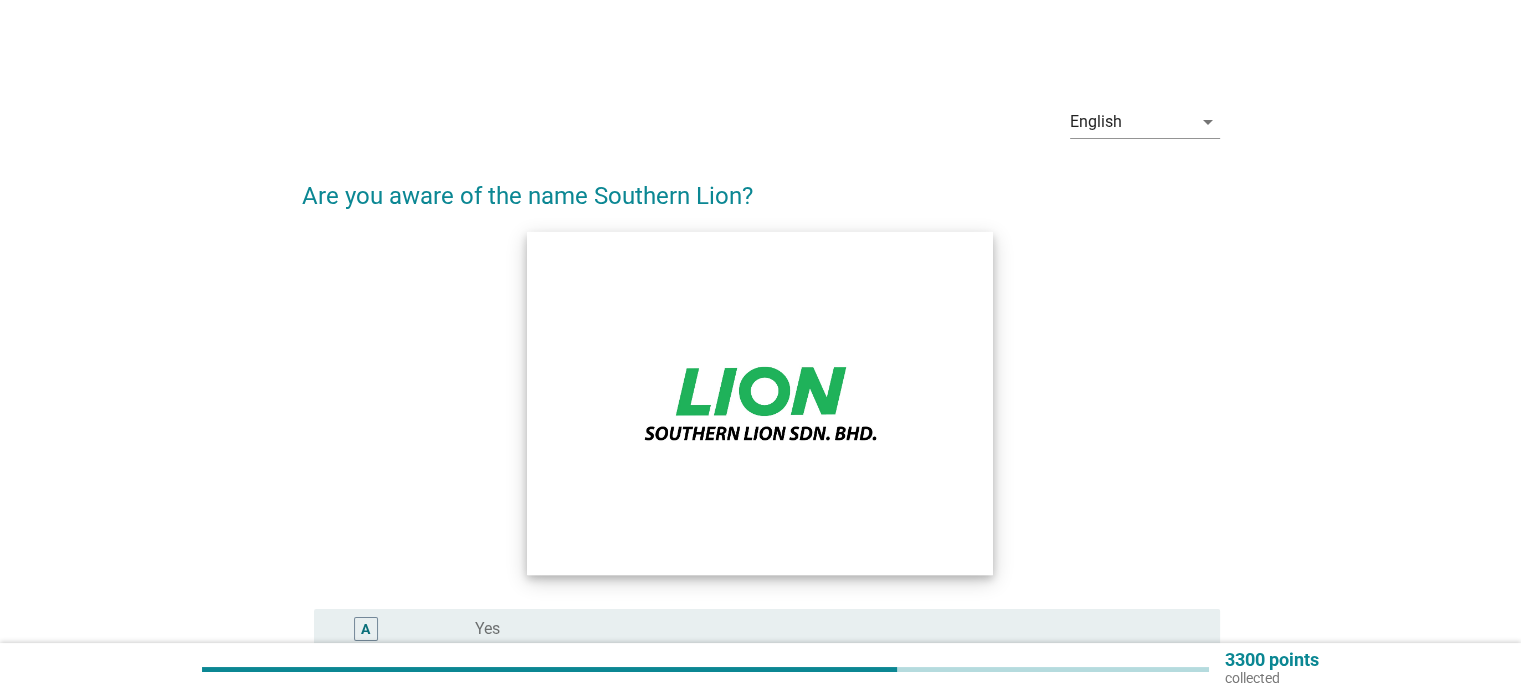 scroll, scrollTop: 164, scrollLeft: 0, axis: vertical 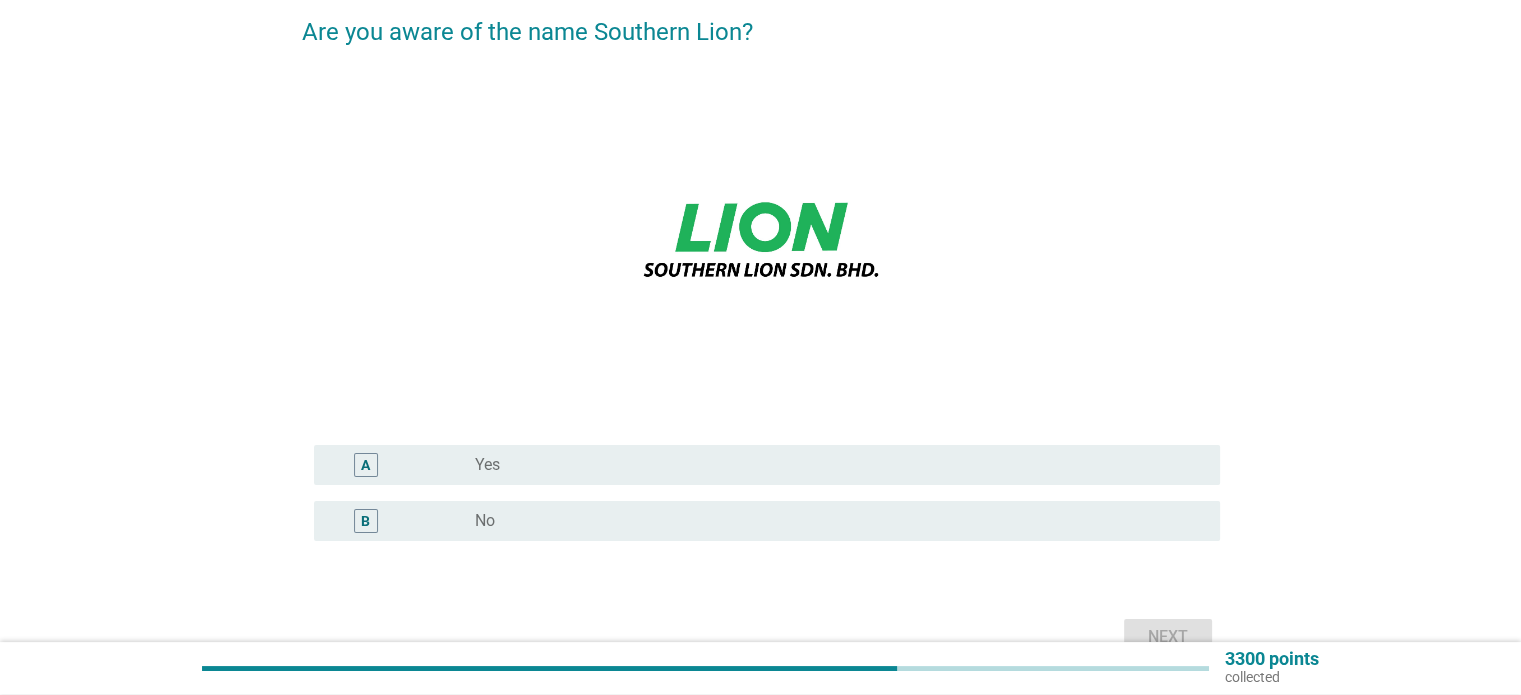 click on "A     radio_button_unchecked Yes" at bounding box center [767, 465] 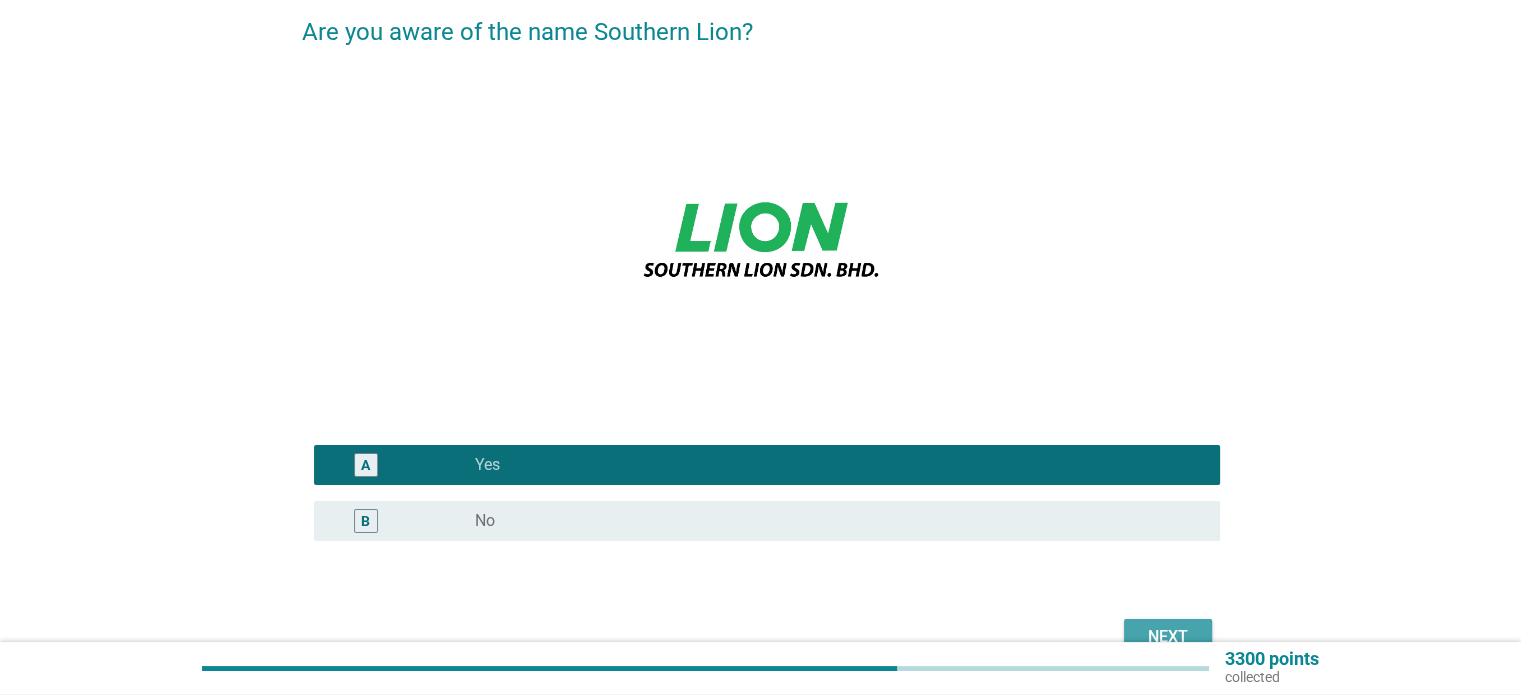 click on "Next" at bounding box center [1168, 637] 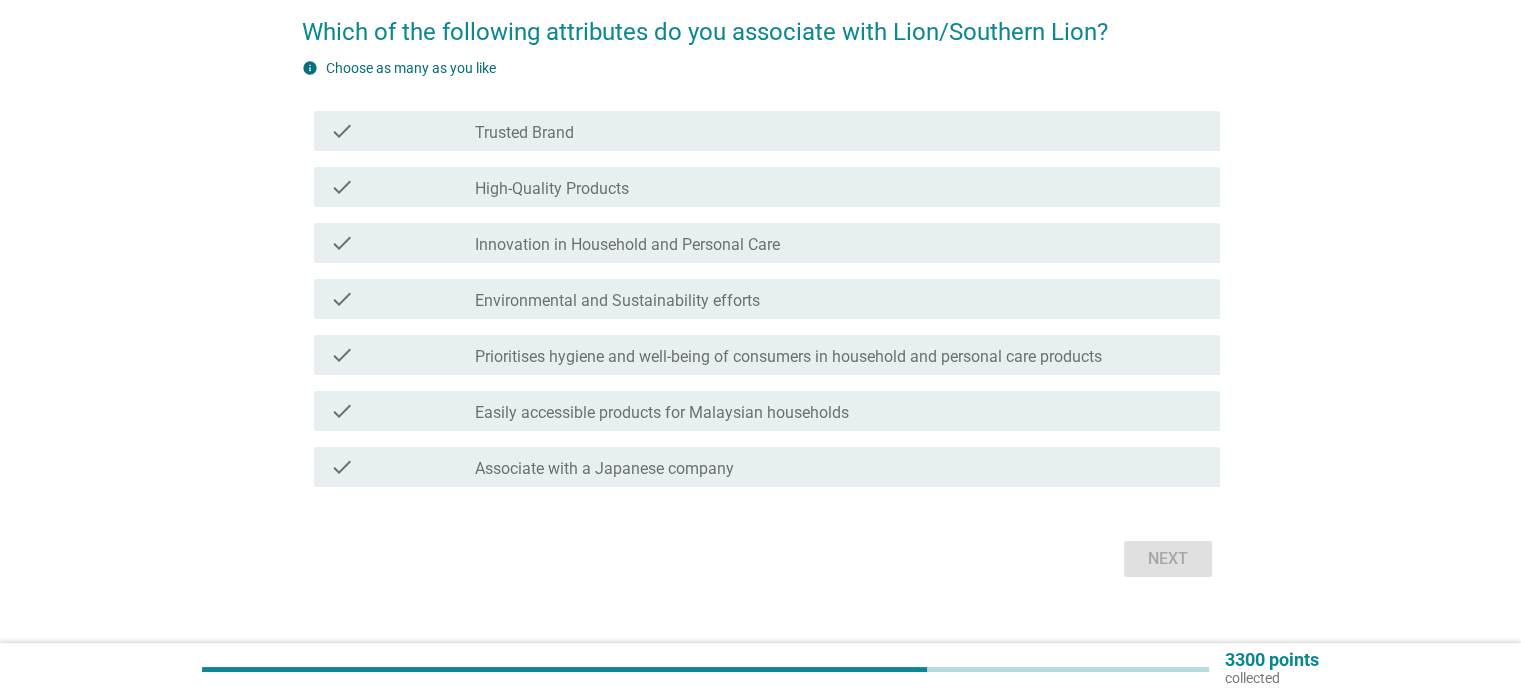 scroll, scrollTop: 0, scrollLeft: 0, axis: both 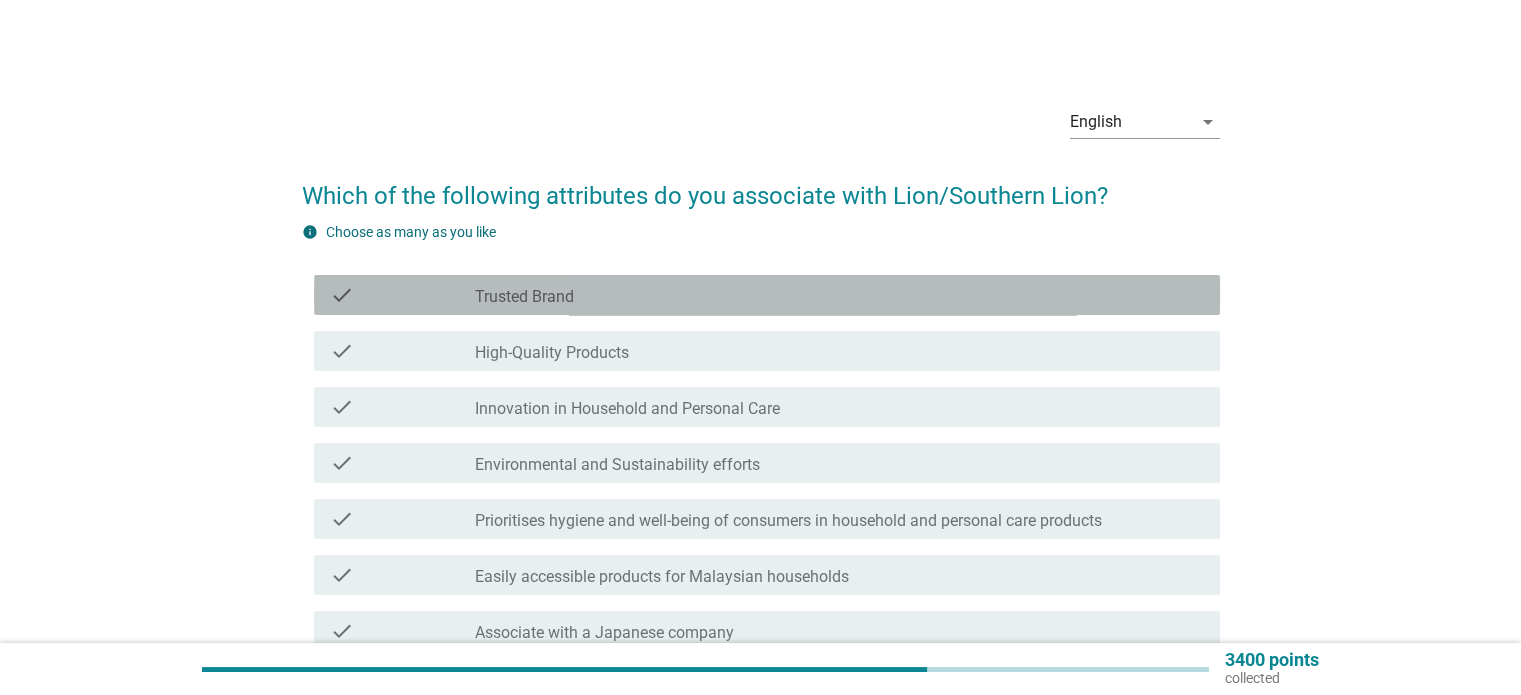 click on "check_box_outline_blank Trusted Brand" at bounding box center [839, 295] 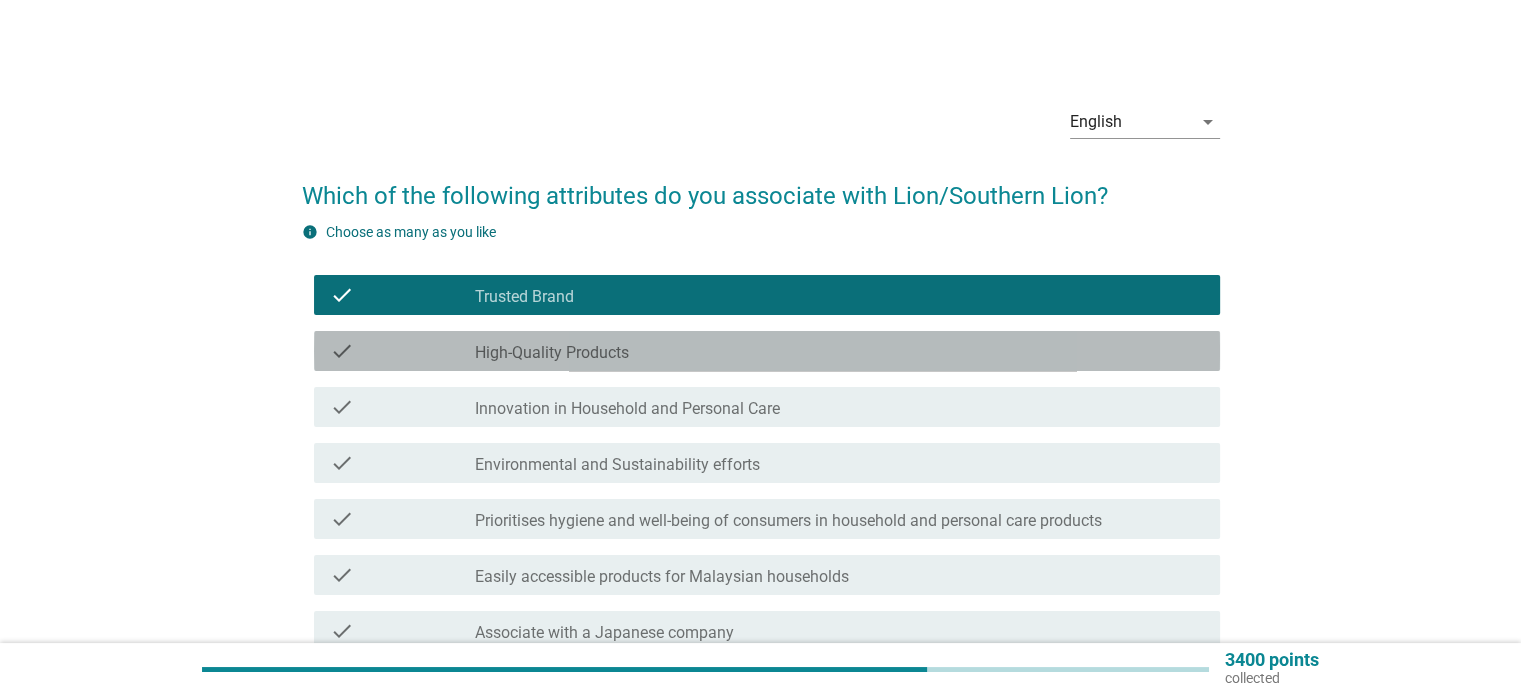 click on "check_box_outline_blank High-Quality Products" at bounding box center (839, 351) 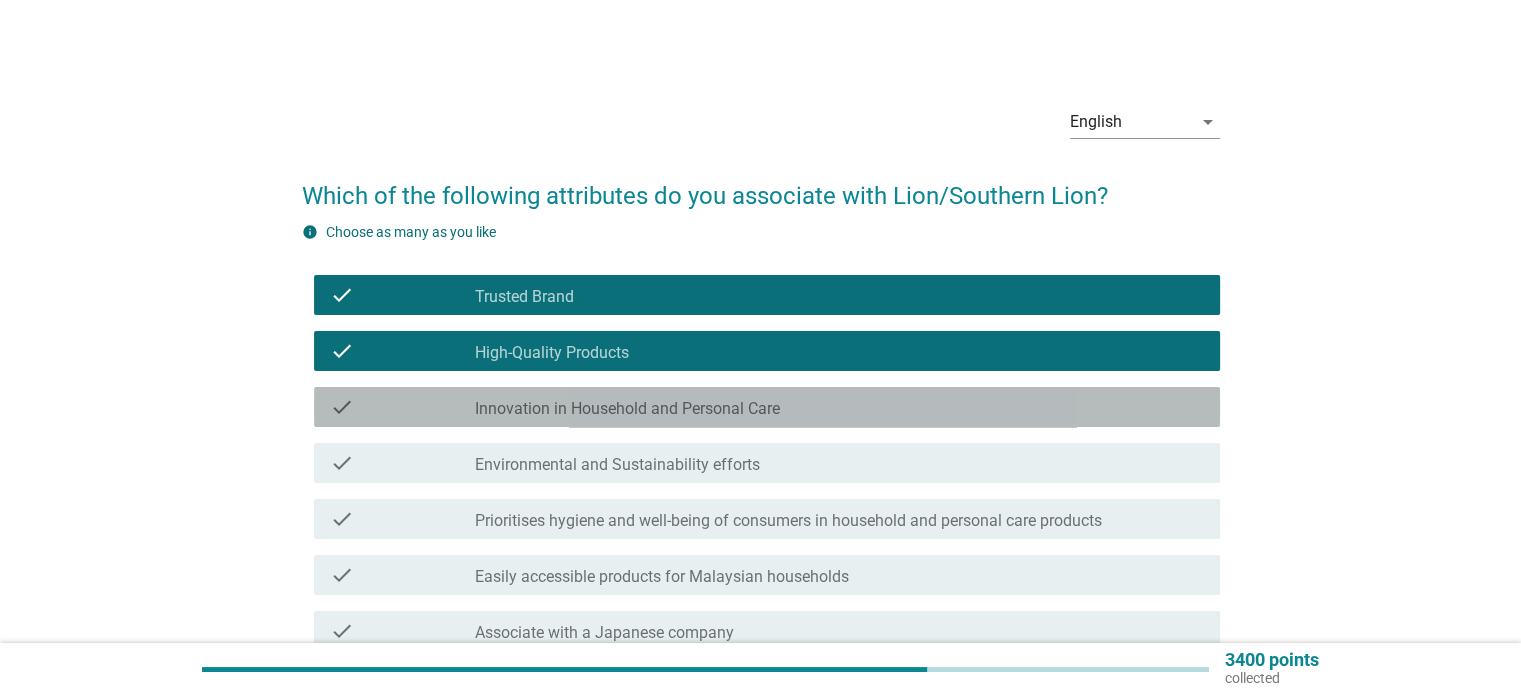 click on "Innovation in Household and Personal Care" at bounding box center [627, 409] 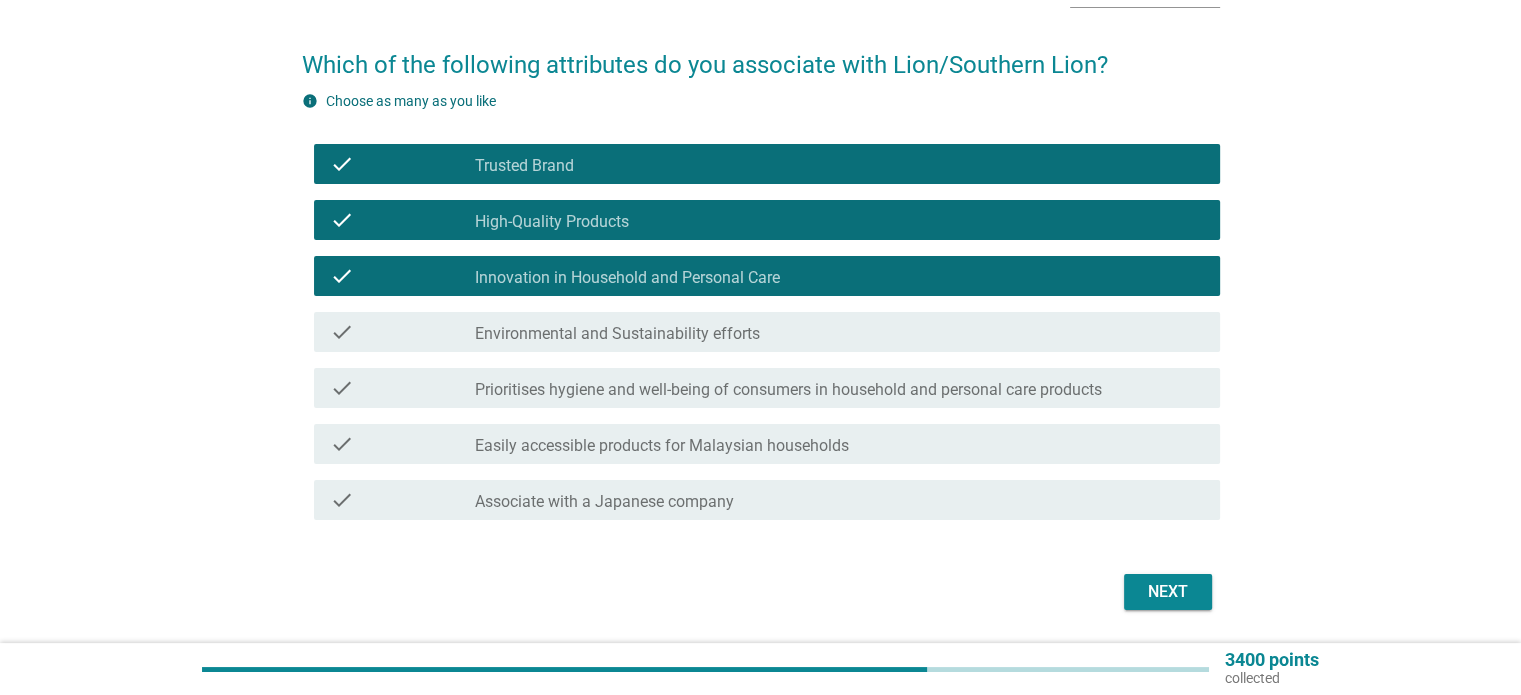 scroll, scrollTop: 140, scrollLeft: 0, axis: vertical 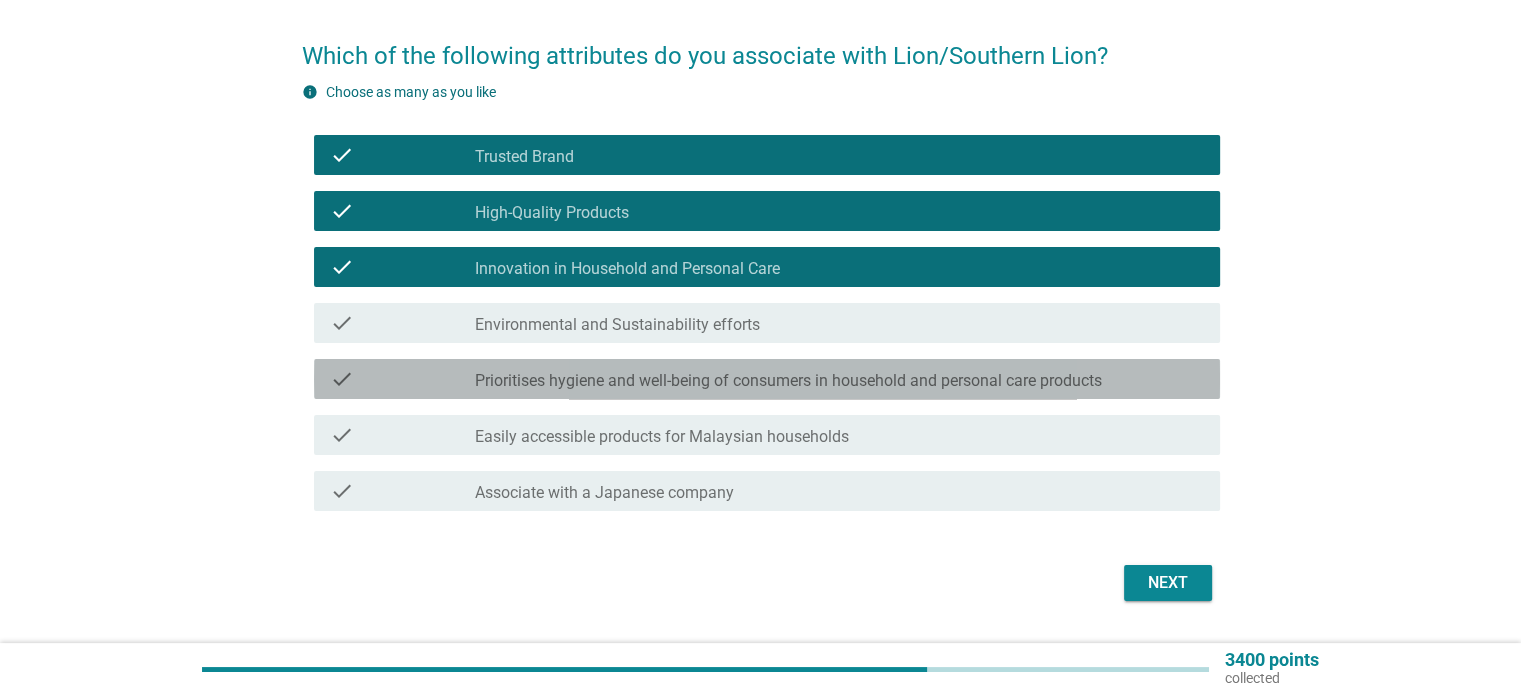 click on "Prioritises hygiene and well-being of consumers in household and personal care products" at bounding box center [788, 381] 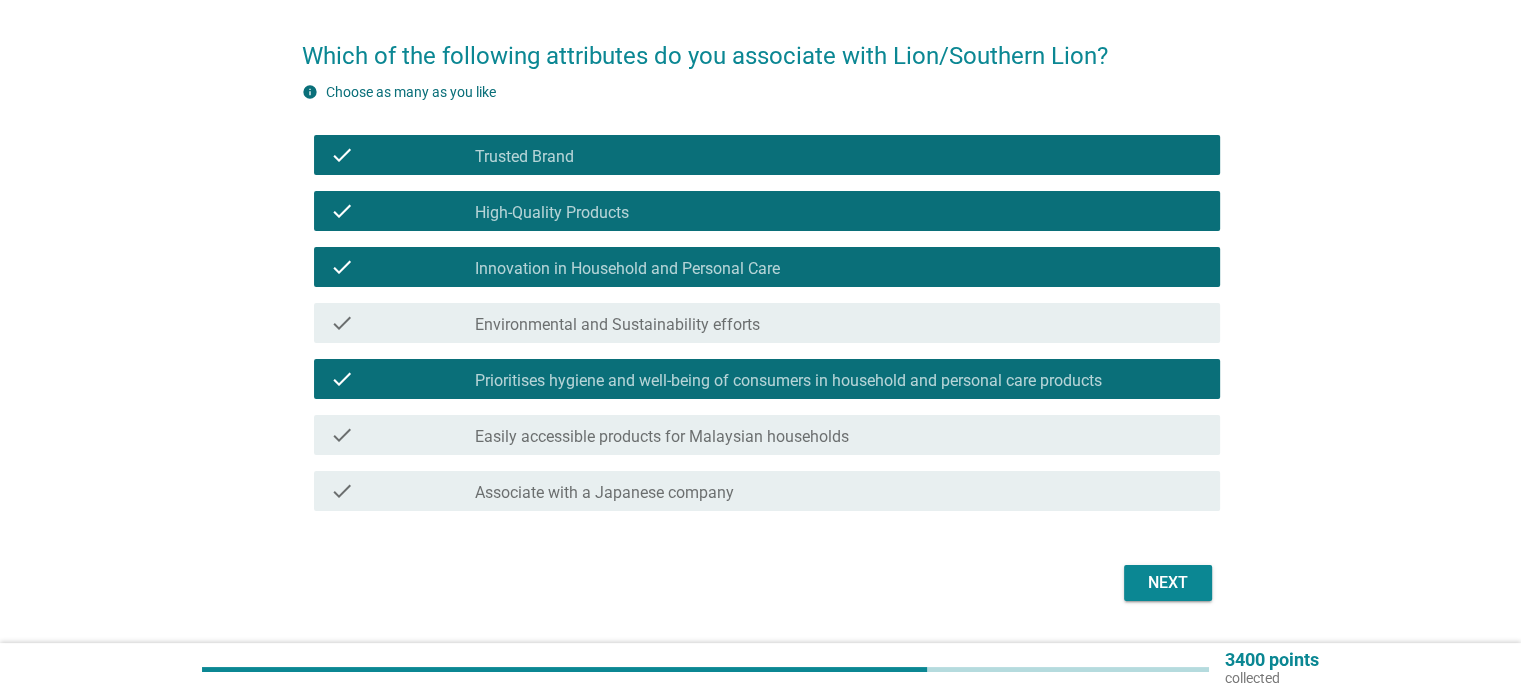 click on "check     check_box_outline_blank Environmental and Sustainability efforts" at bounding box center [761, 323] 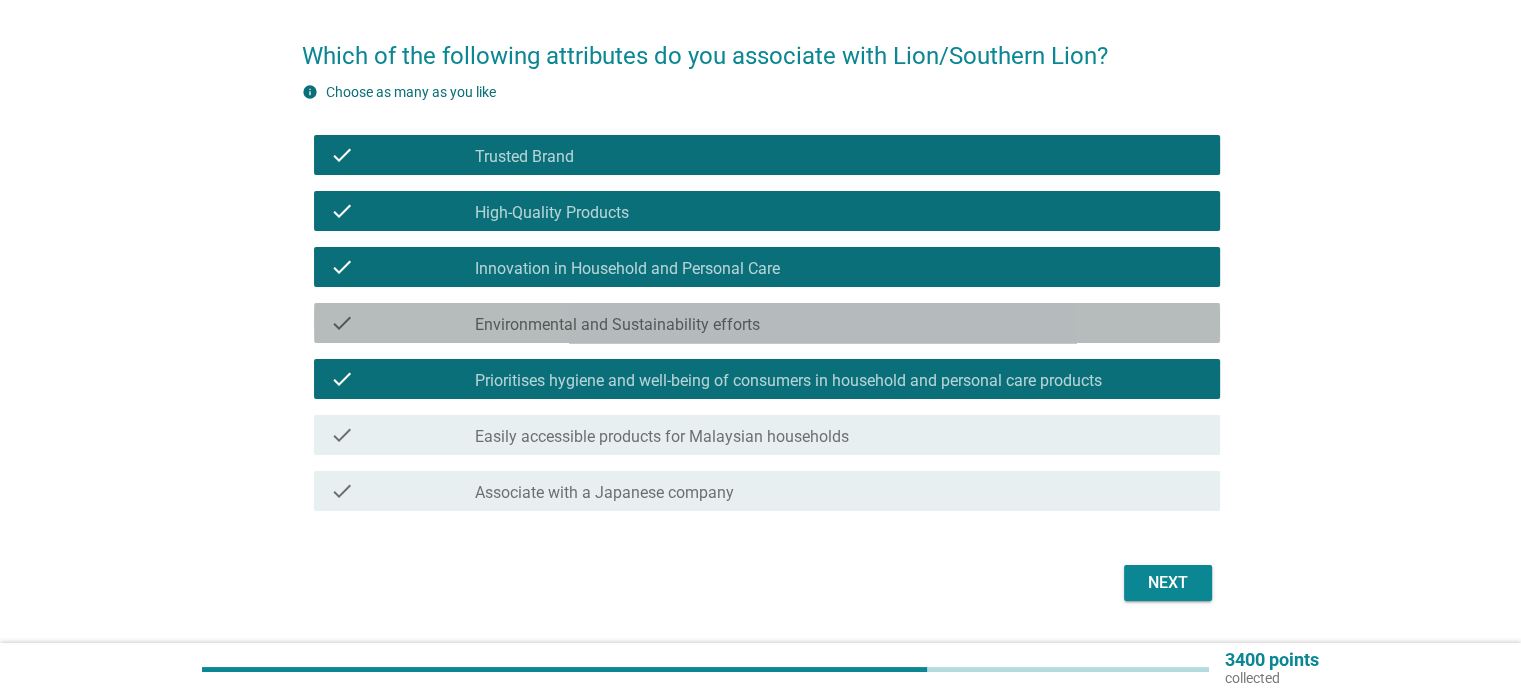 click on "Environmental and Sustainability efforts" at bounding box center (617, 325) 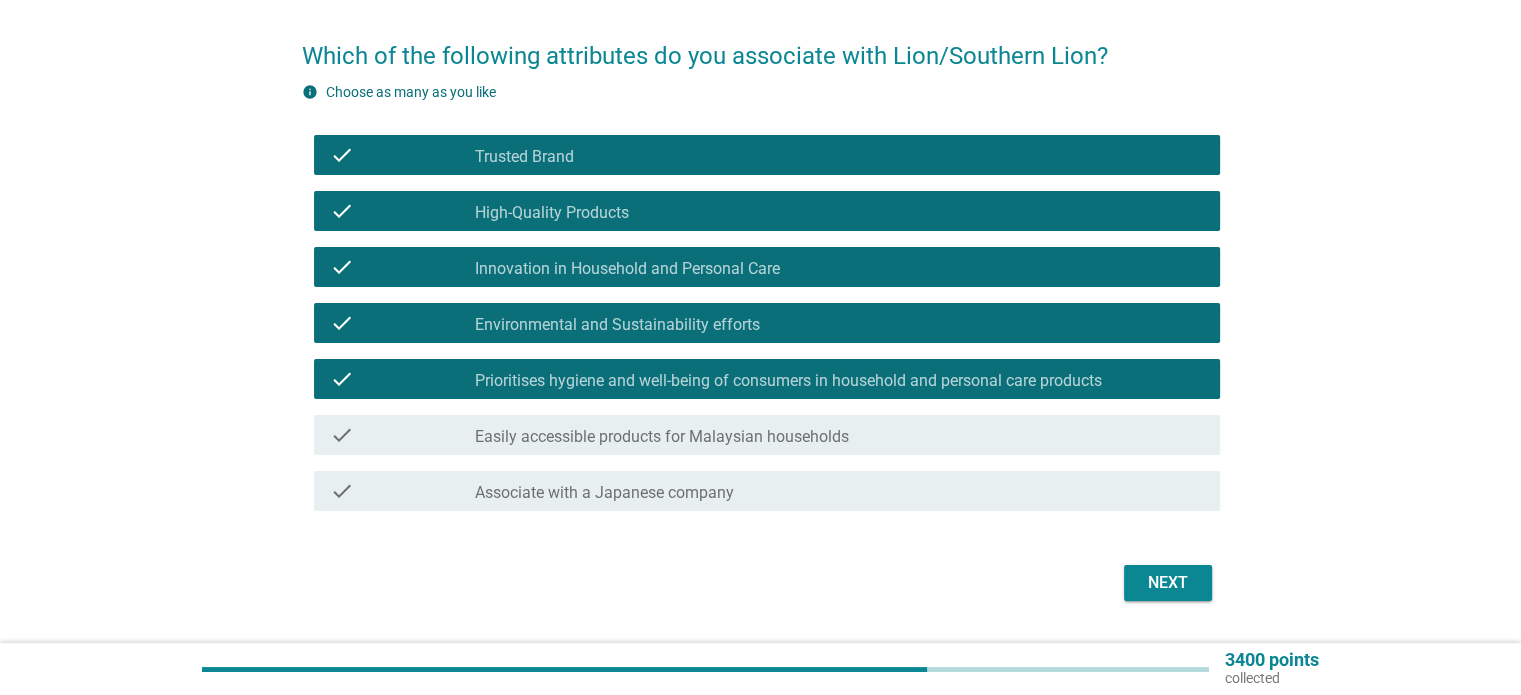 click on "Easily accessible products for Malaysian households" at bounding box center [662, 437] 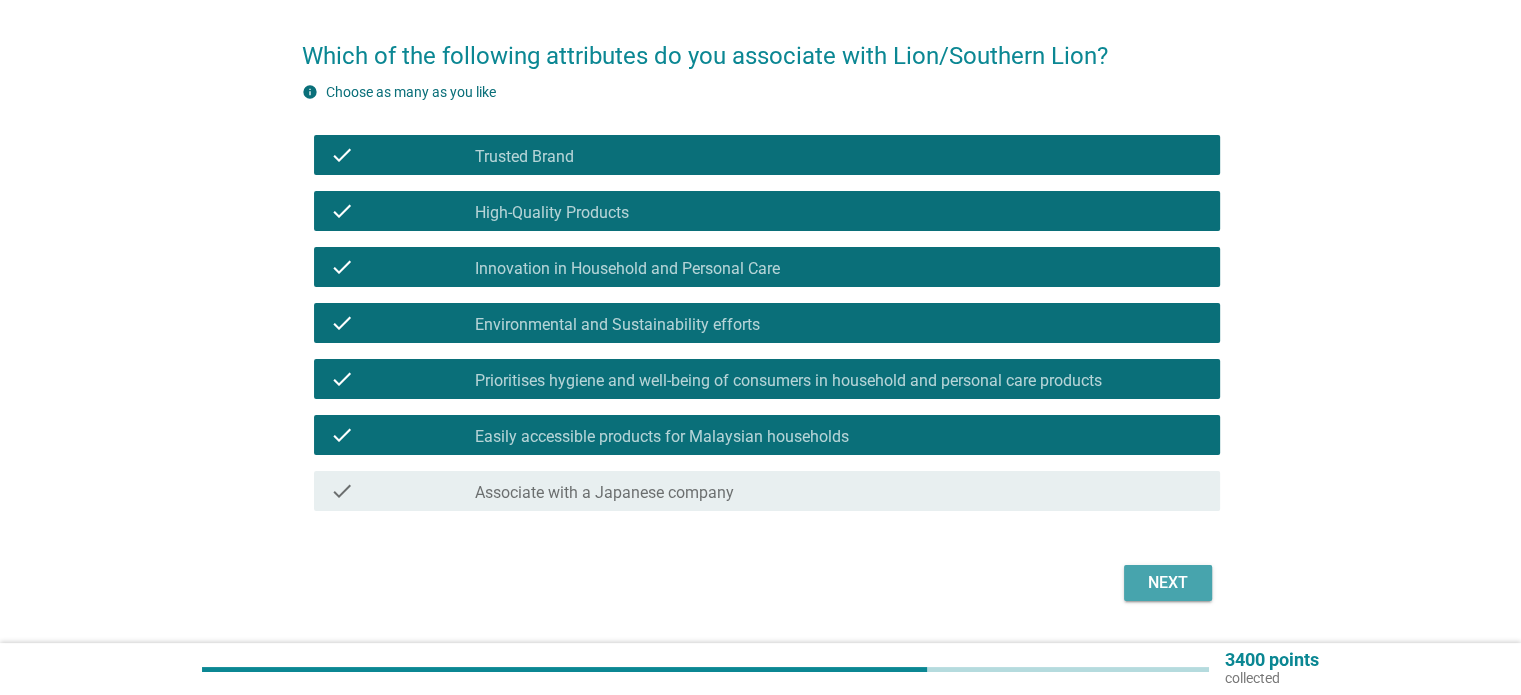 click on "Next" at bounding box center (1168, 583) 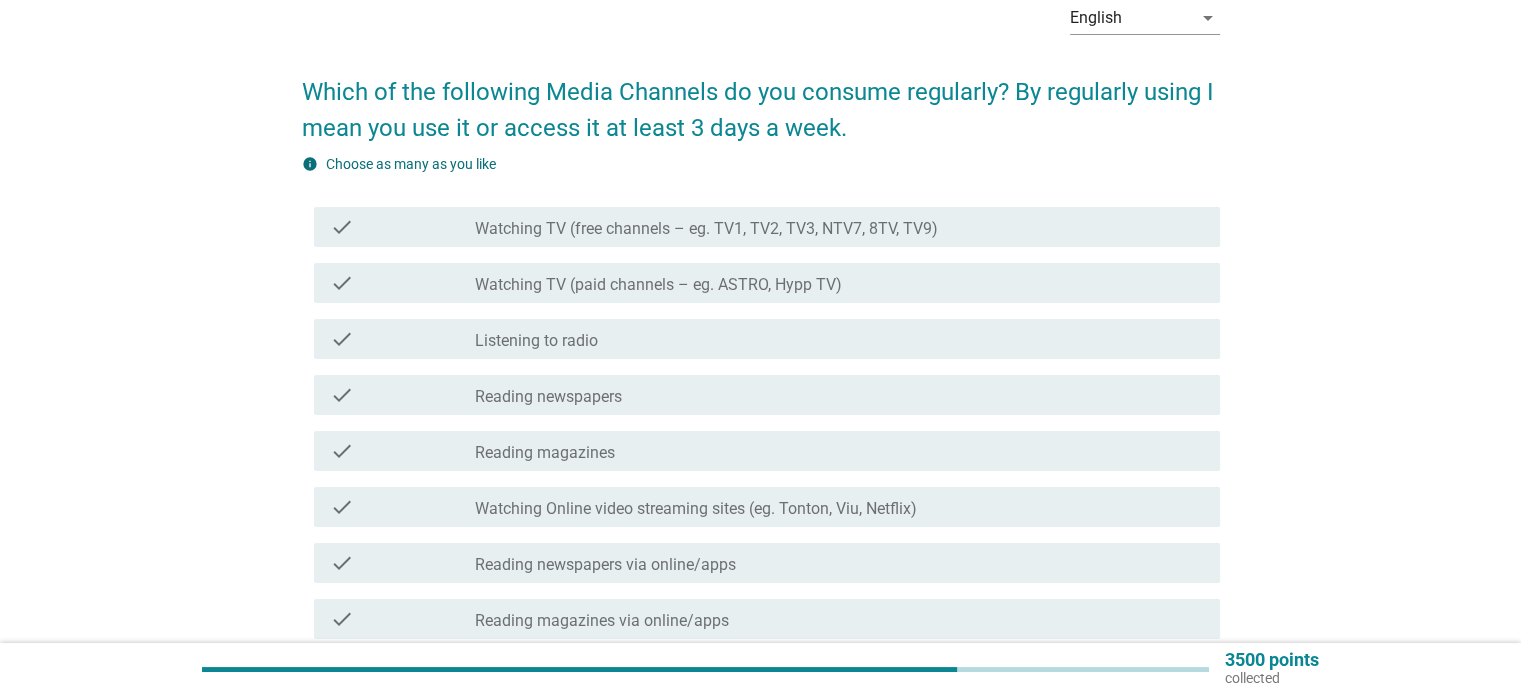 scroll, scrollTop: 108, scrollLeft: 0, axis: vertical 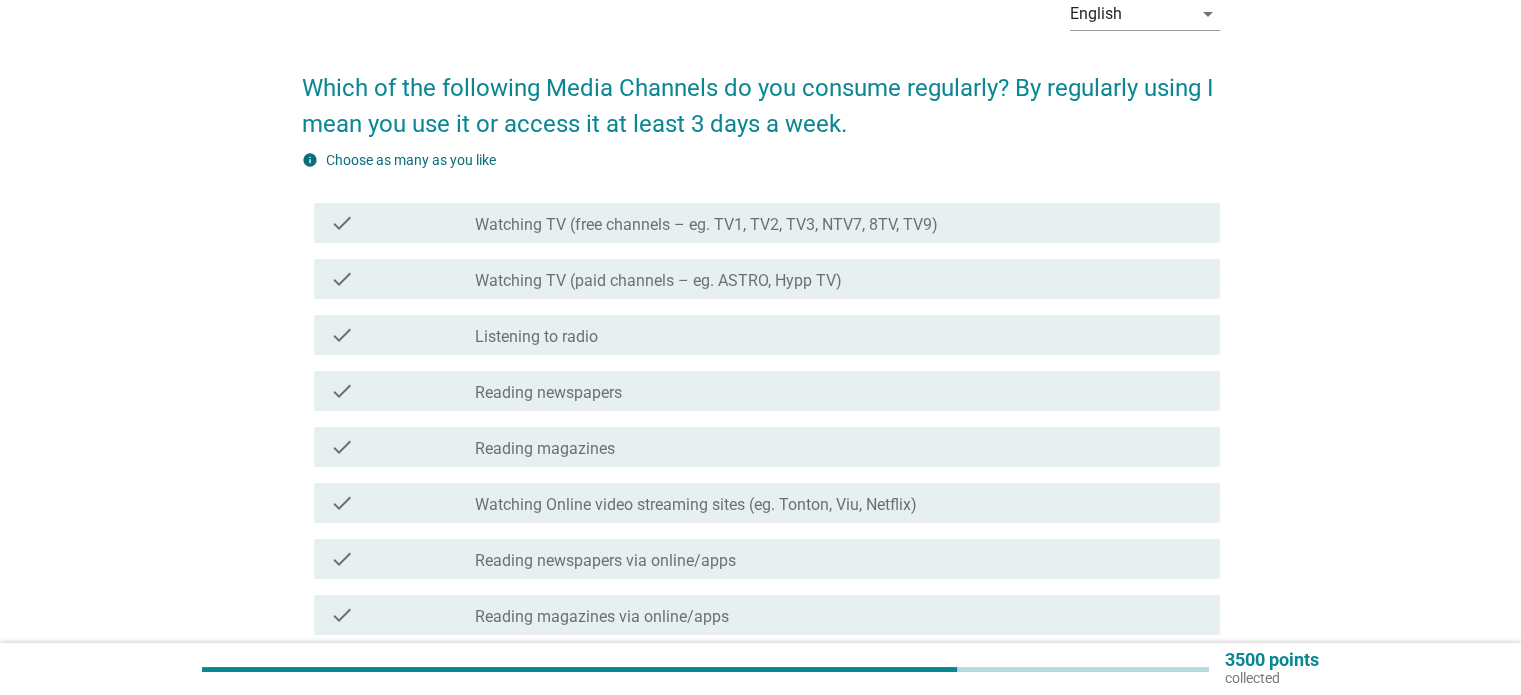 click on "check_box_outline_blank Listening to radio" at bounding box center [839, 335] 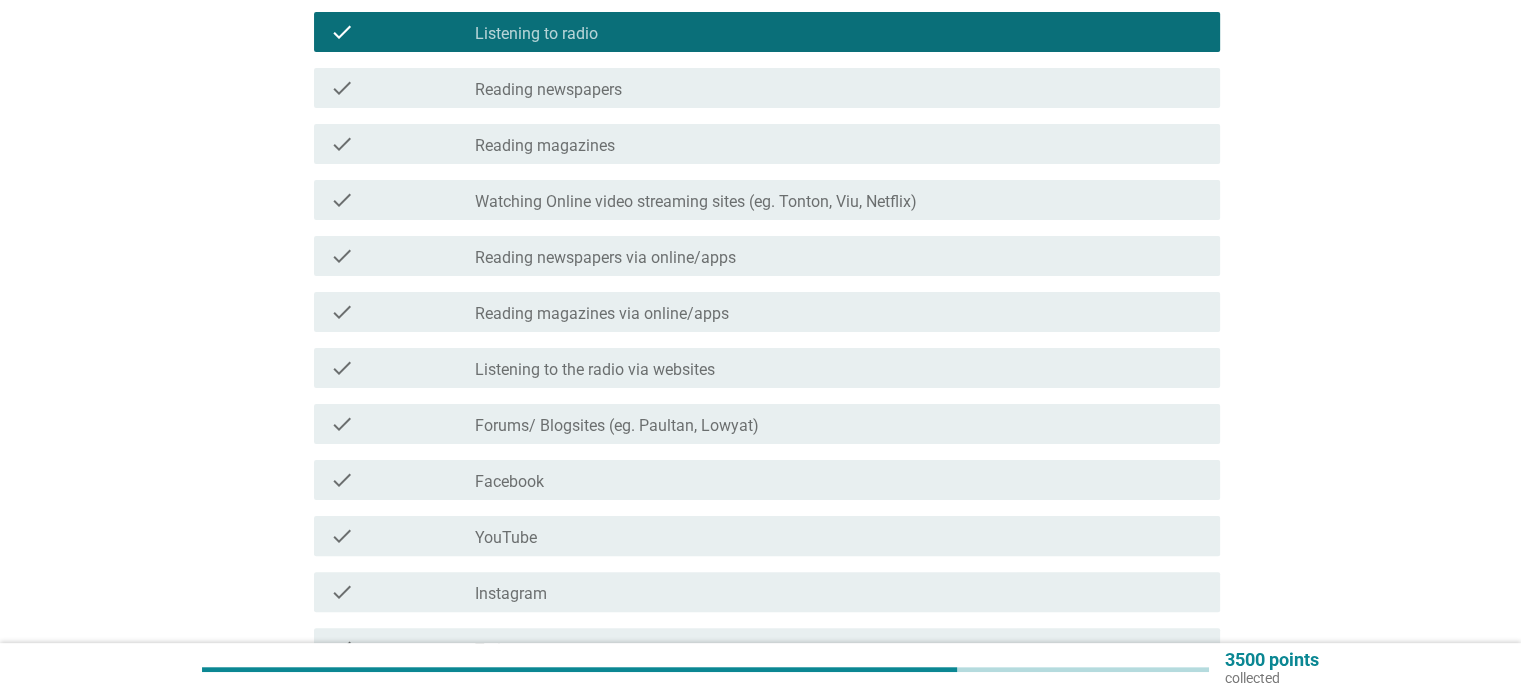 scroll, scrollTop: 432, scrollLeft: 0, axis: vertical 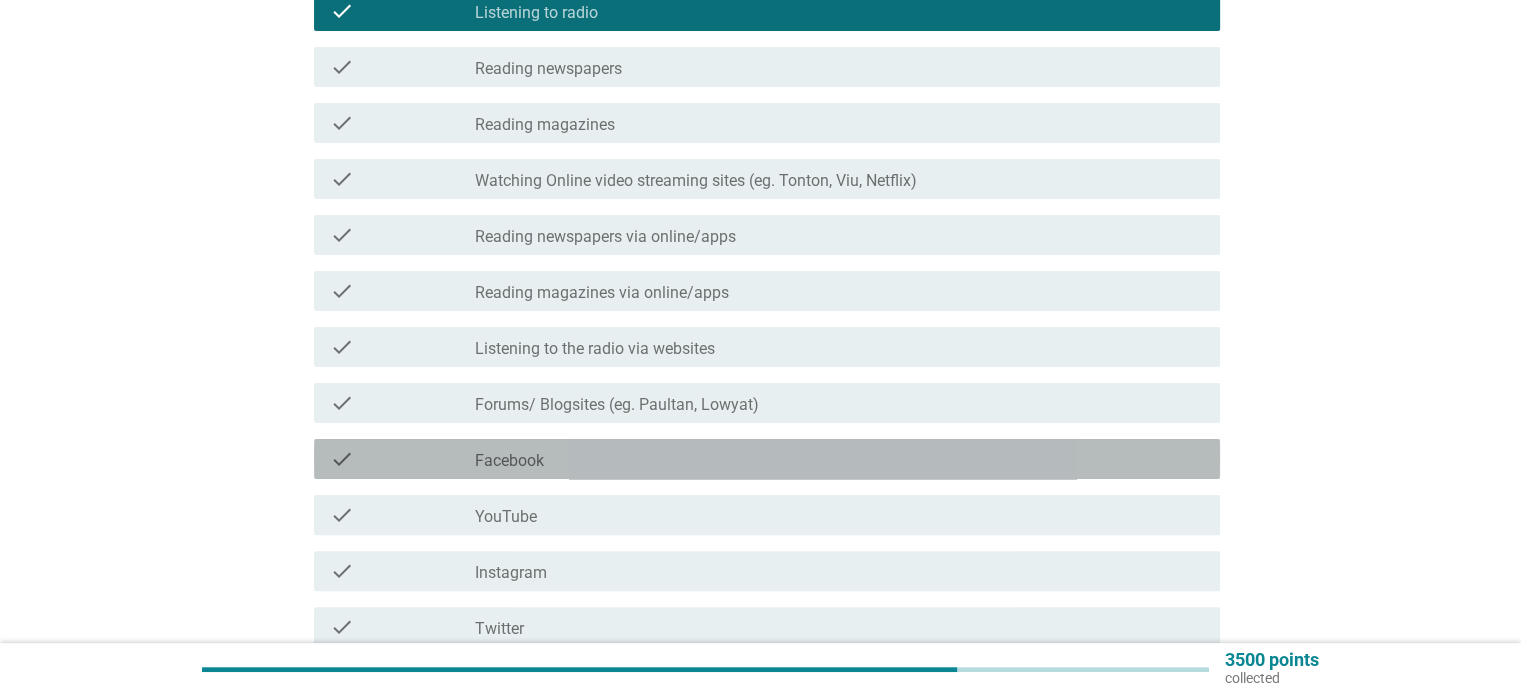 click on "check_box_outline_blank Facebook" at bounding box center [839, 459] 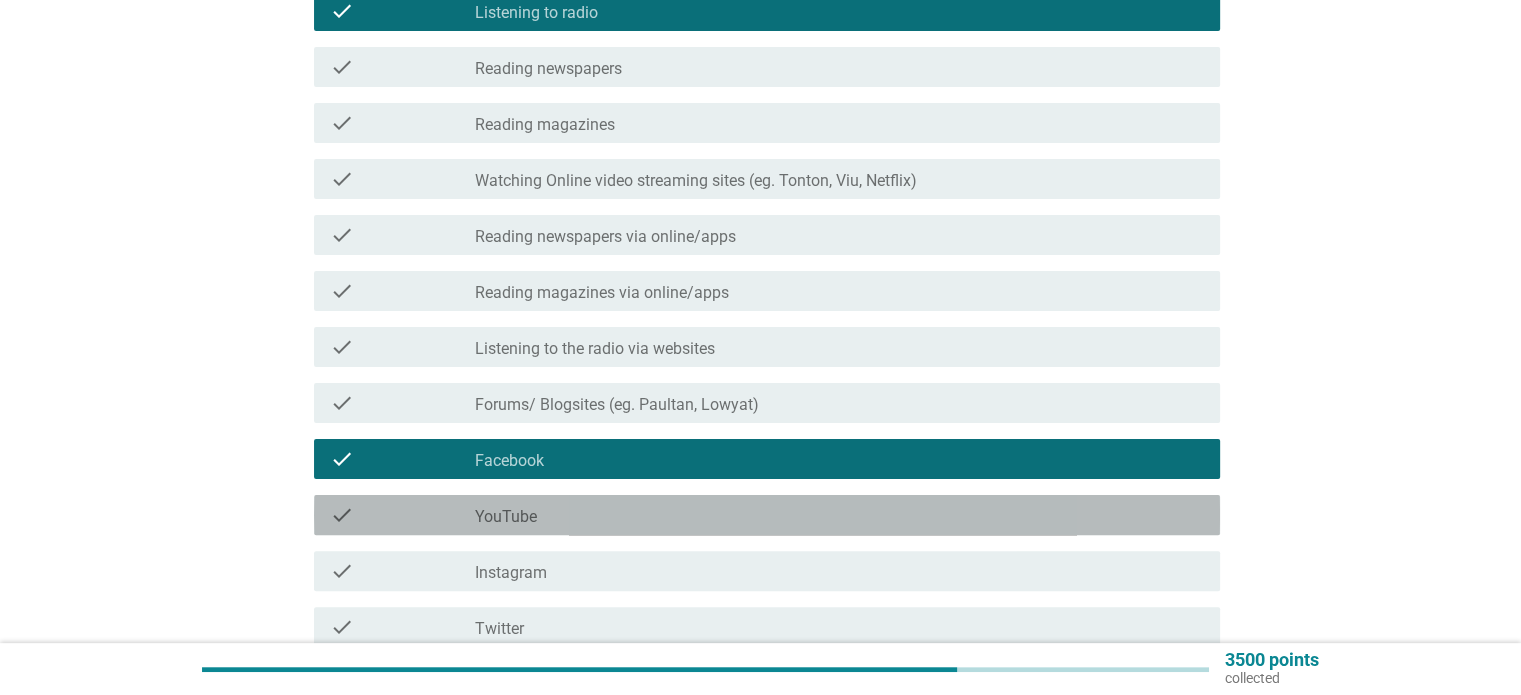 click on "check_box_outline_blank YouTube" at bounding box center [839, 515] 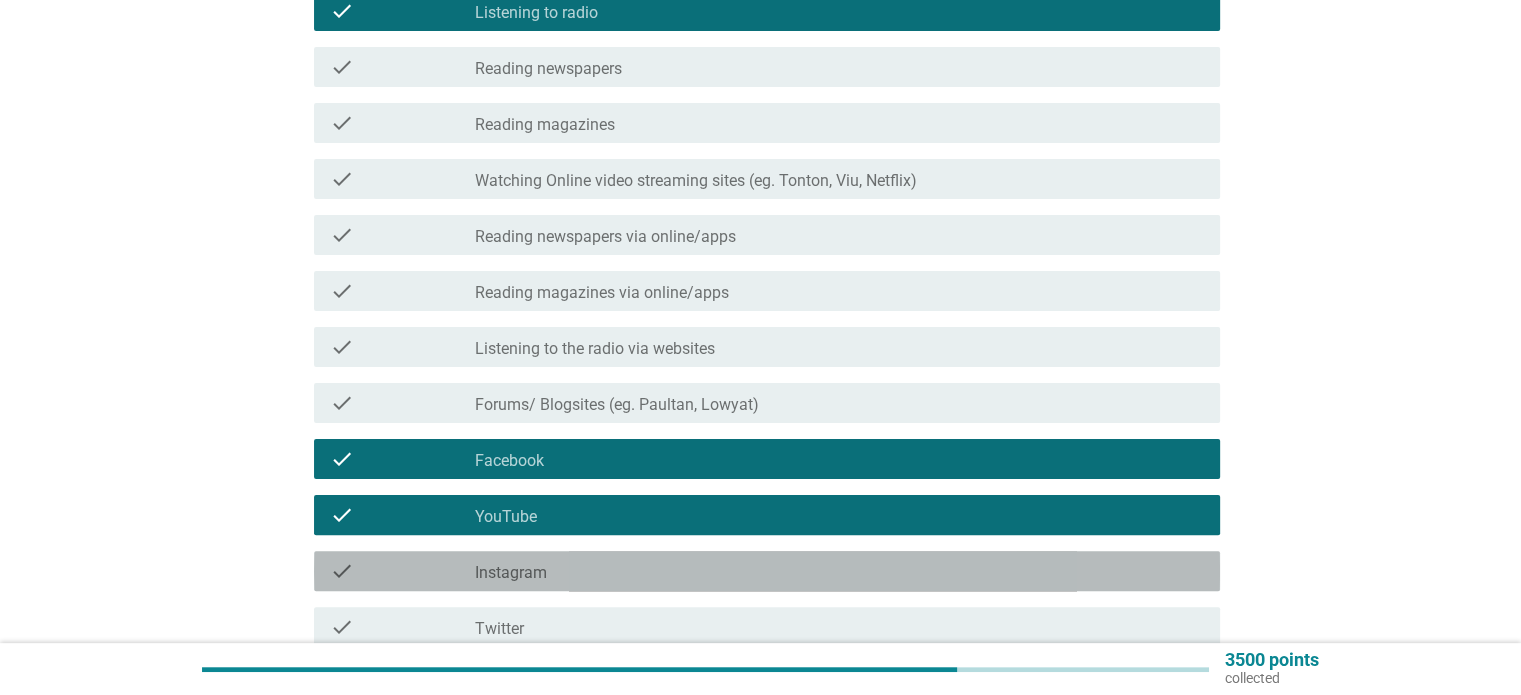 click on "check_box_outline_blank Instagram" at bounding box center [839, 571] 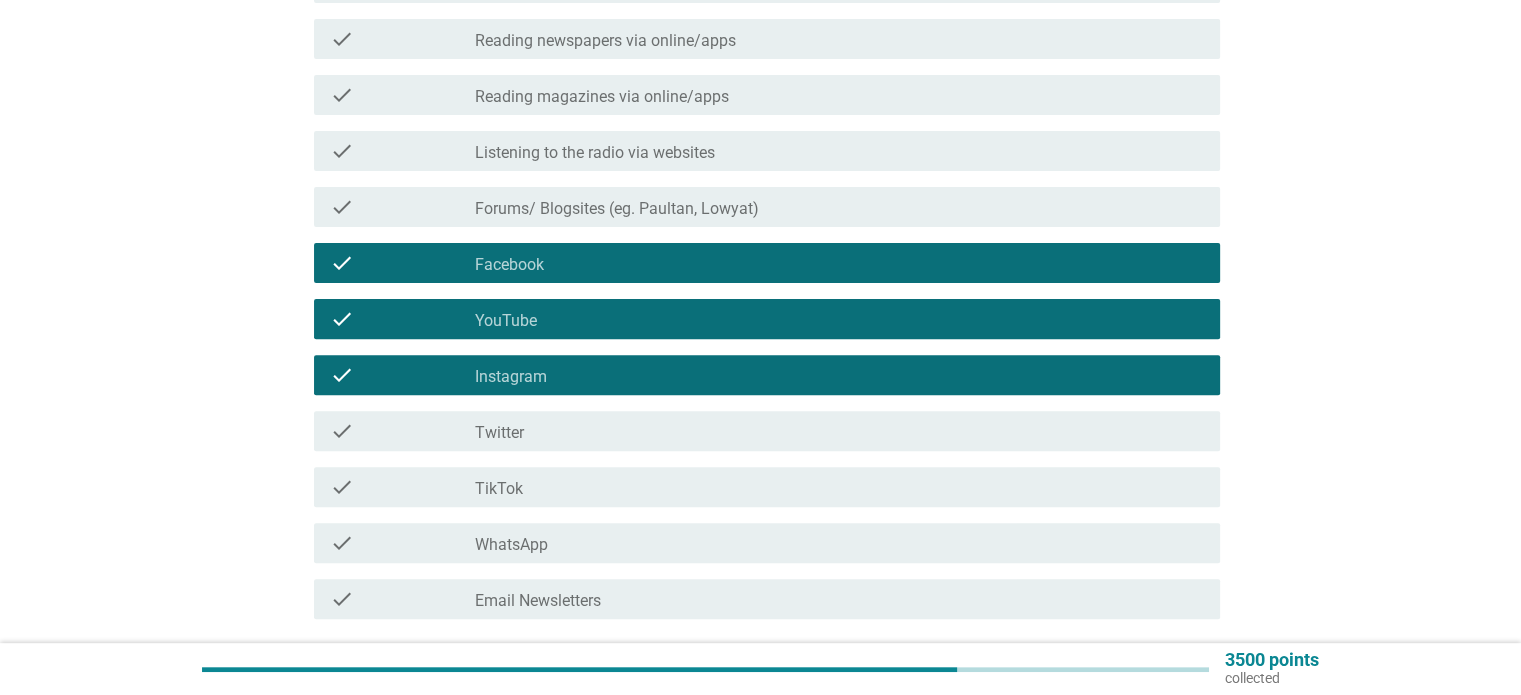 scroll, scrollTop: 630, scrollLeft: 0, axis: vertical 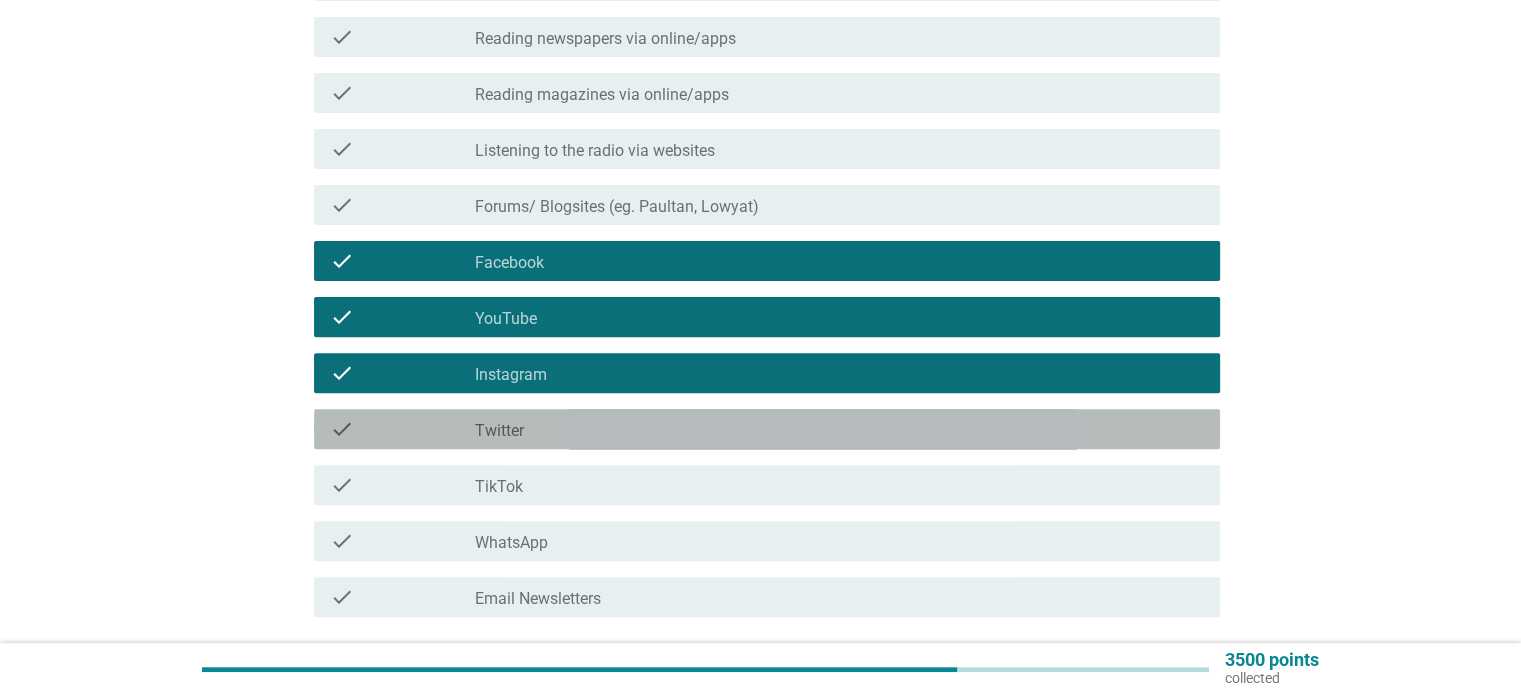 click on "check_box_outline_blank Twitter" at bounding box center [839, 429] 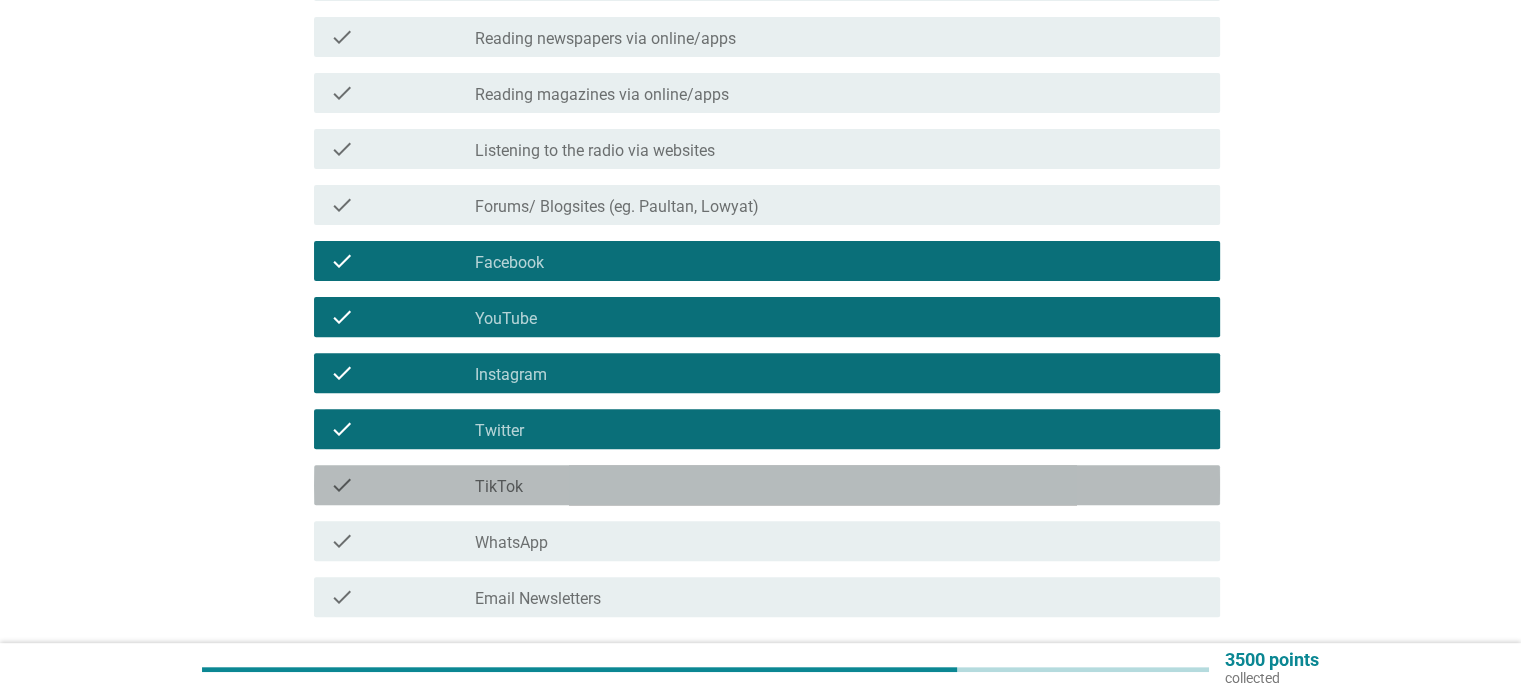 click on "check_box_outline_blank TikTok" at bounding box center (839, 485) 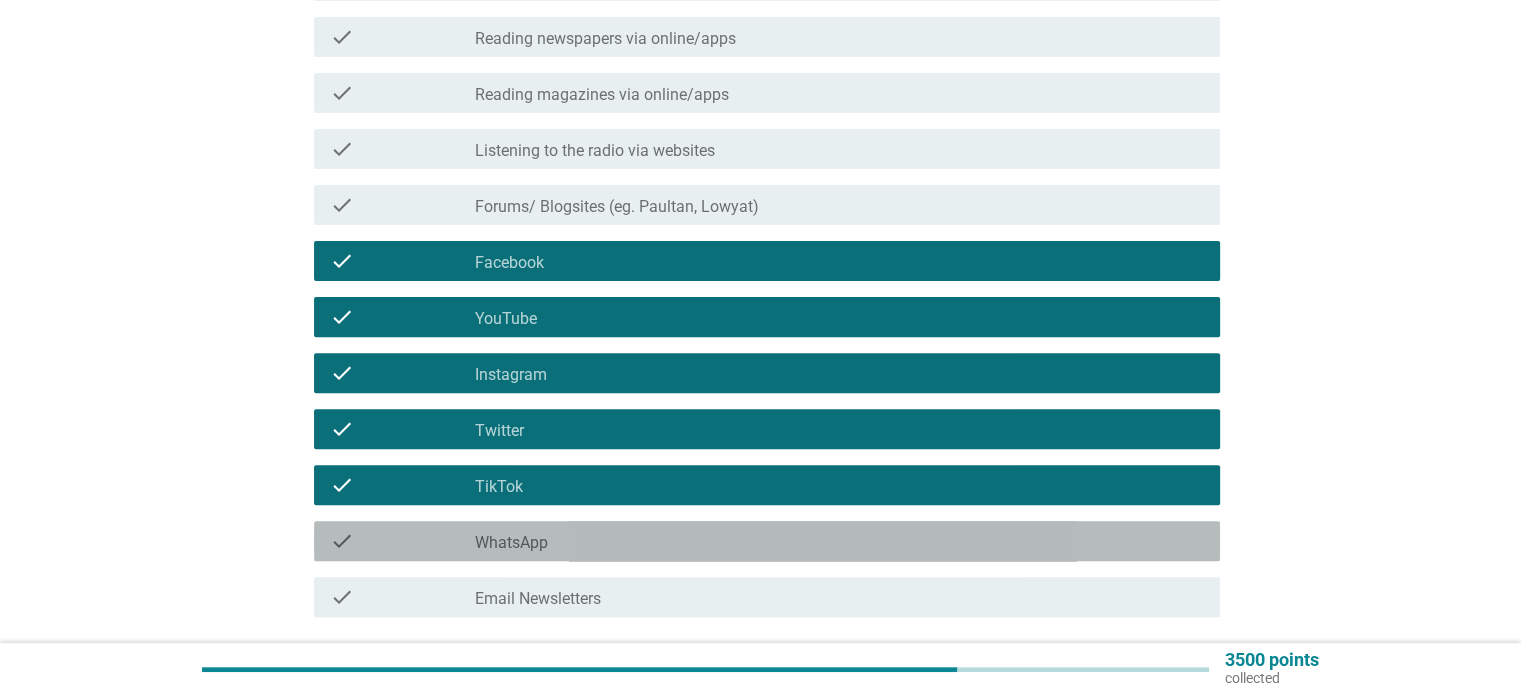 click on "check_box_outline_blank WhatsApp" at bounding box center (839, 541) 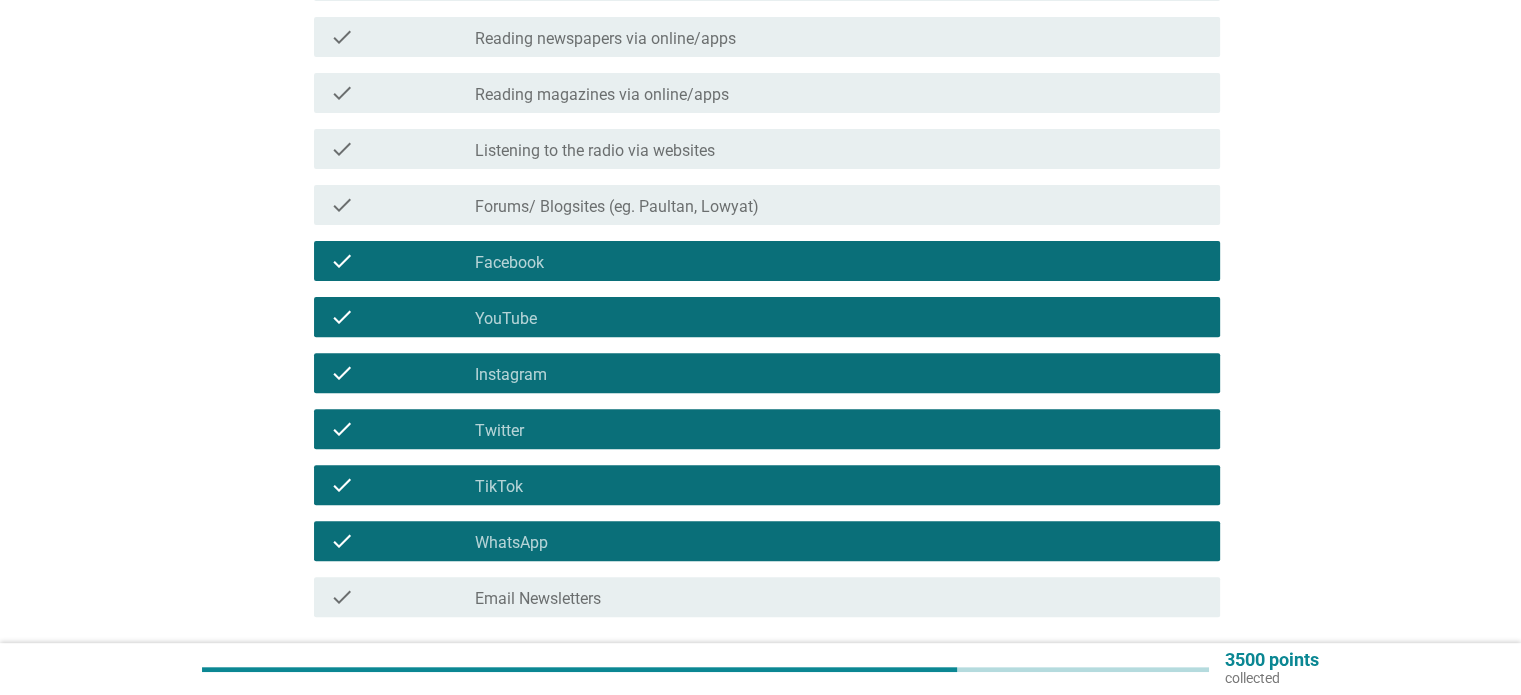 scroll, scrollTop: 789, scrollLeft: 0, axis: vertical 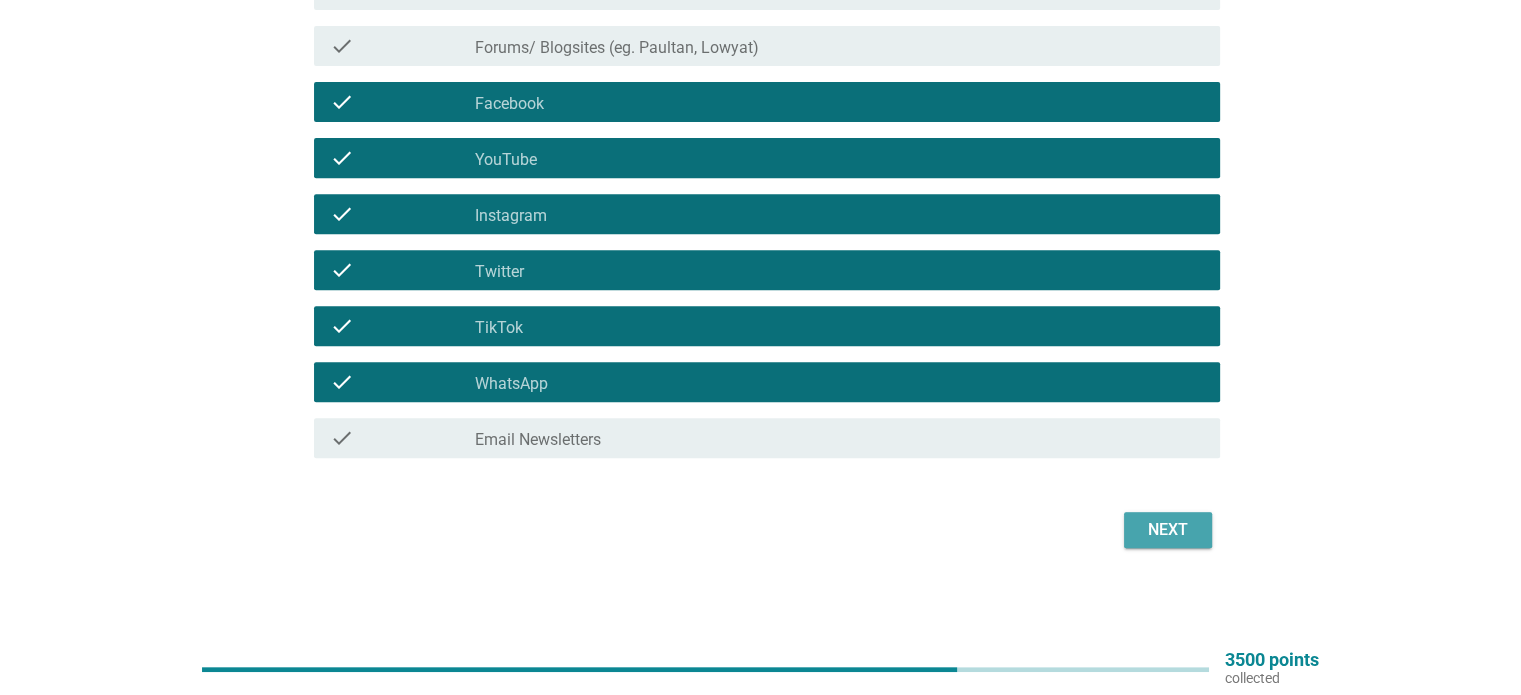 click on "Next" at bounding box center (1168, 530) 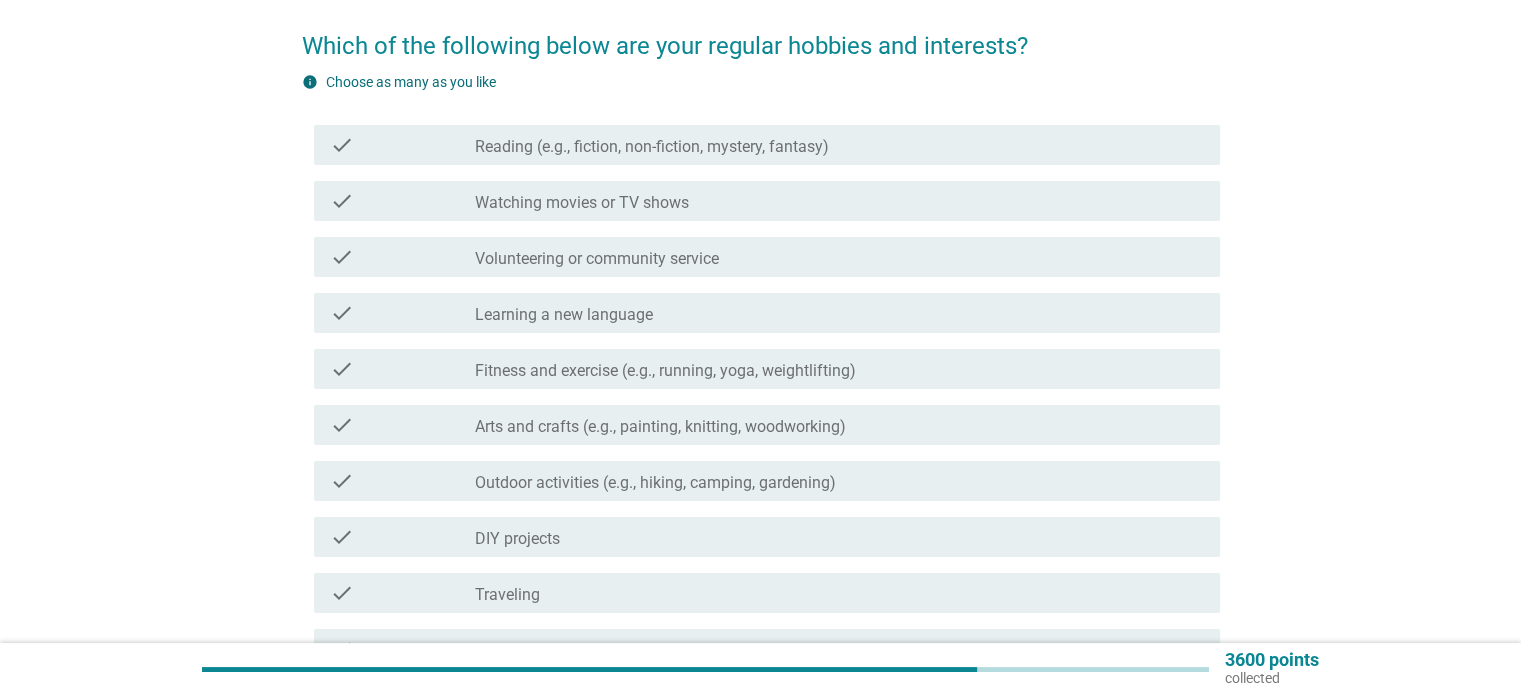 scroll, scrollTop: 151, scrollLeft: 0, axis: vertical 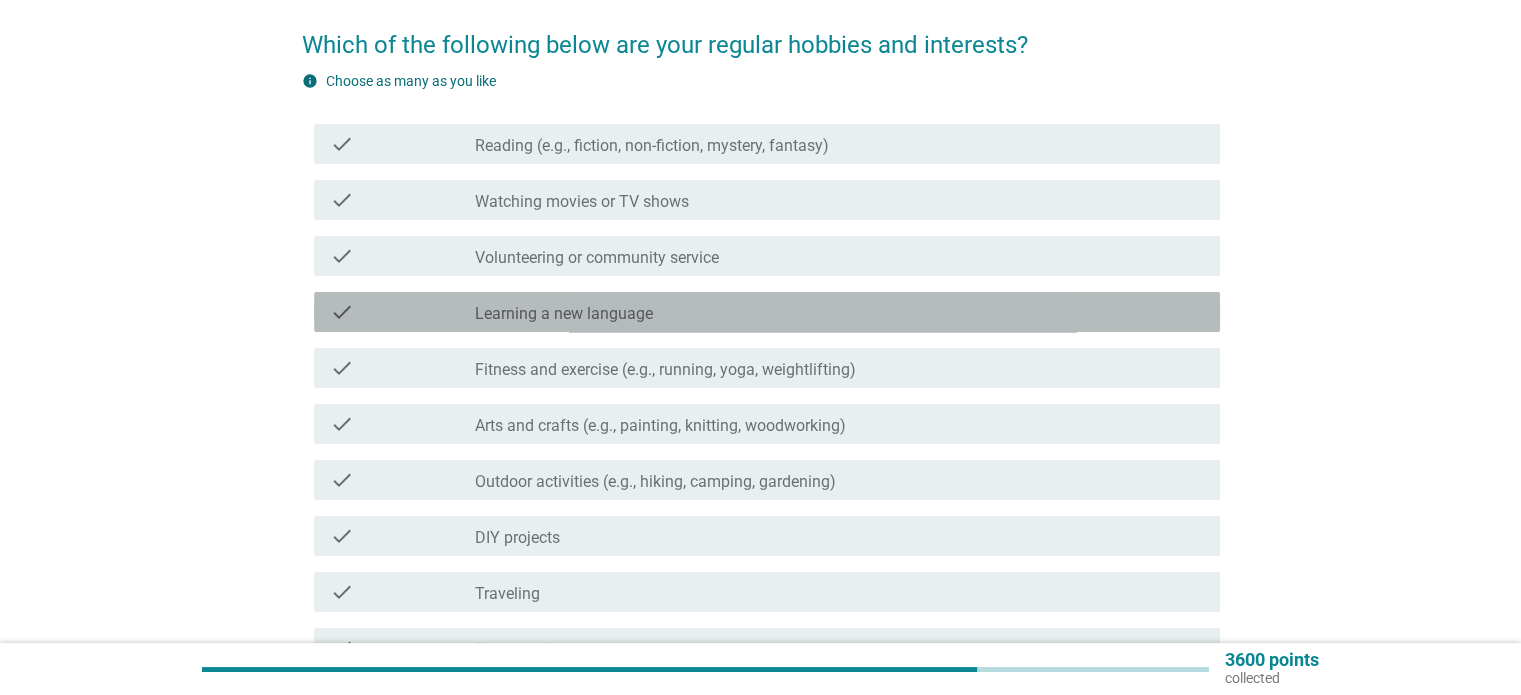 click on "check_box_outline_blank Learning a new language" at bounding box center (839, 312) 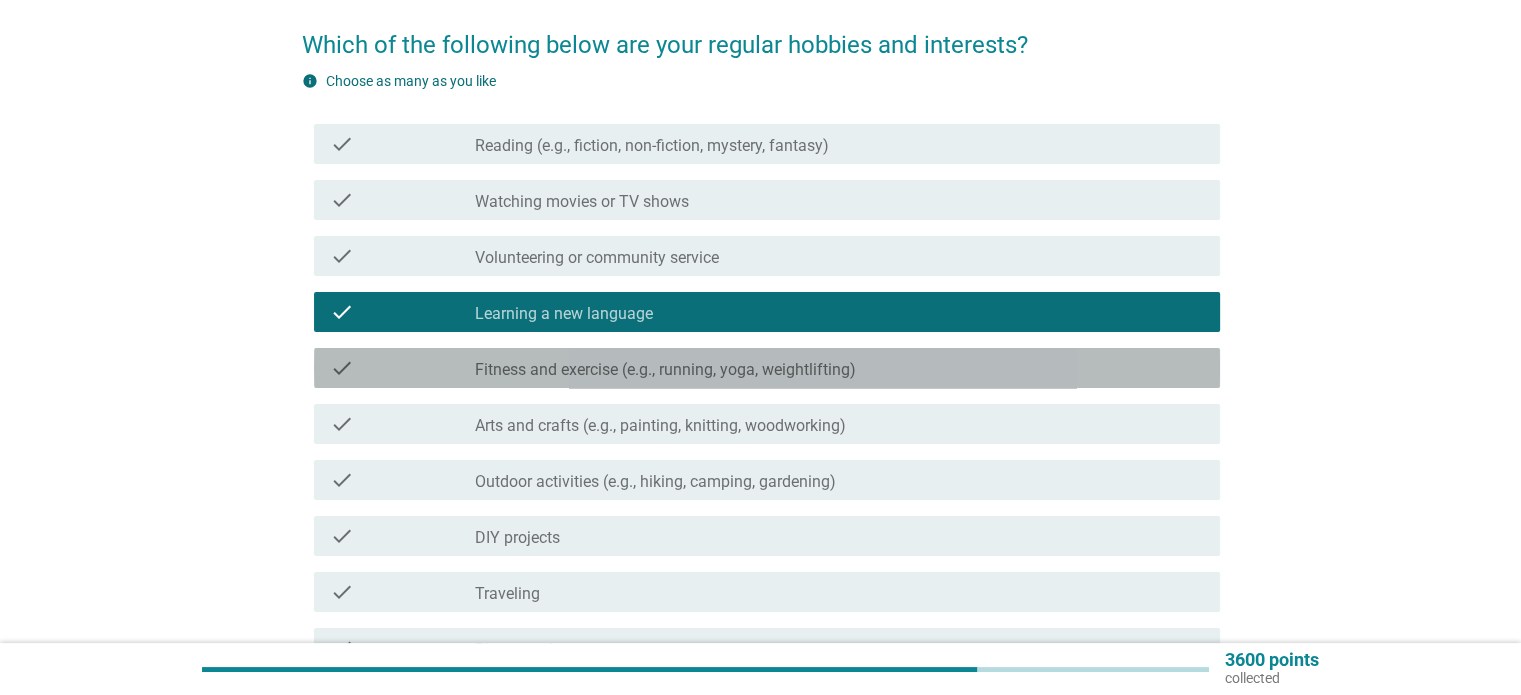 click on "Fitness and exercise (e.g., running, yoga, weightlifting)" at bounding box center [665, 370] 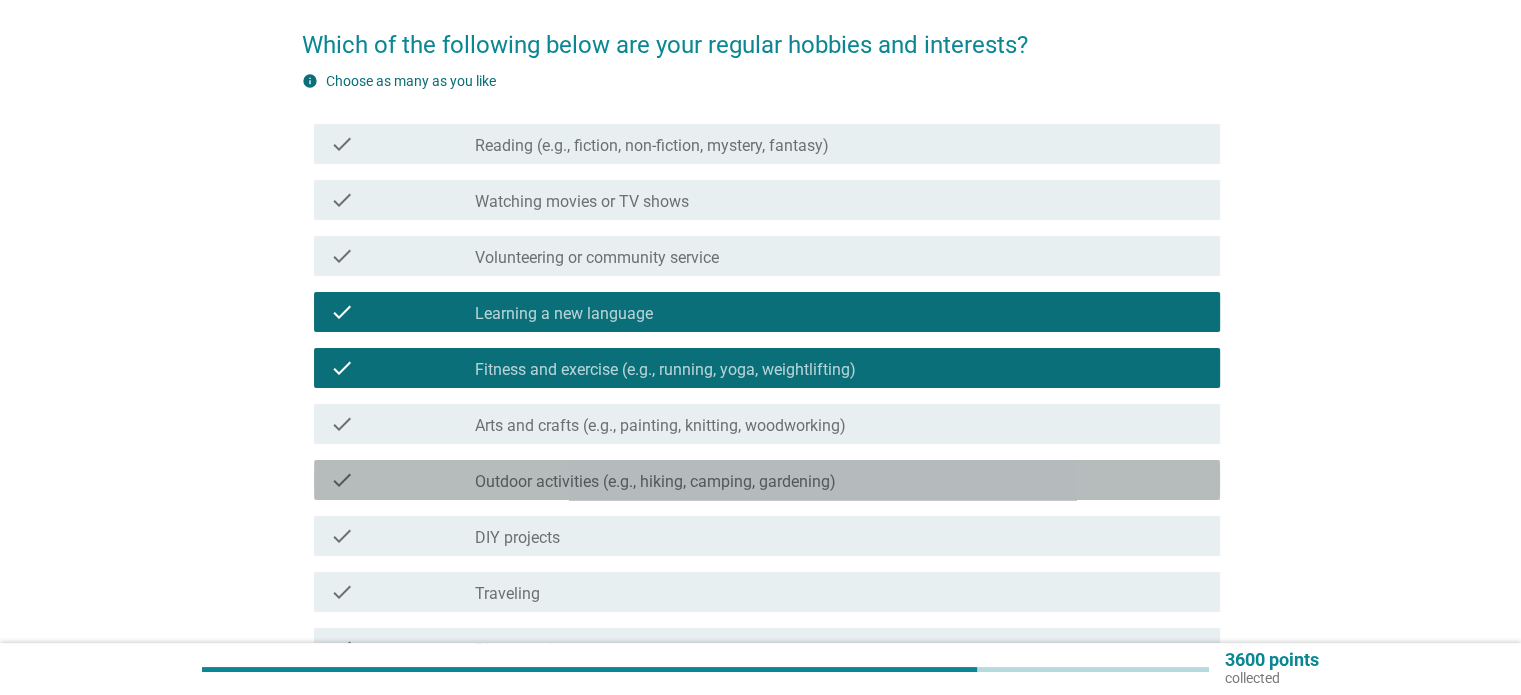 click on "Outdoor activities (e.g., hiking, camping, gardening)" at bounding box center [655, 482] 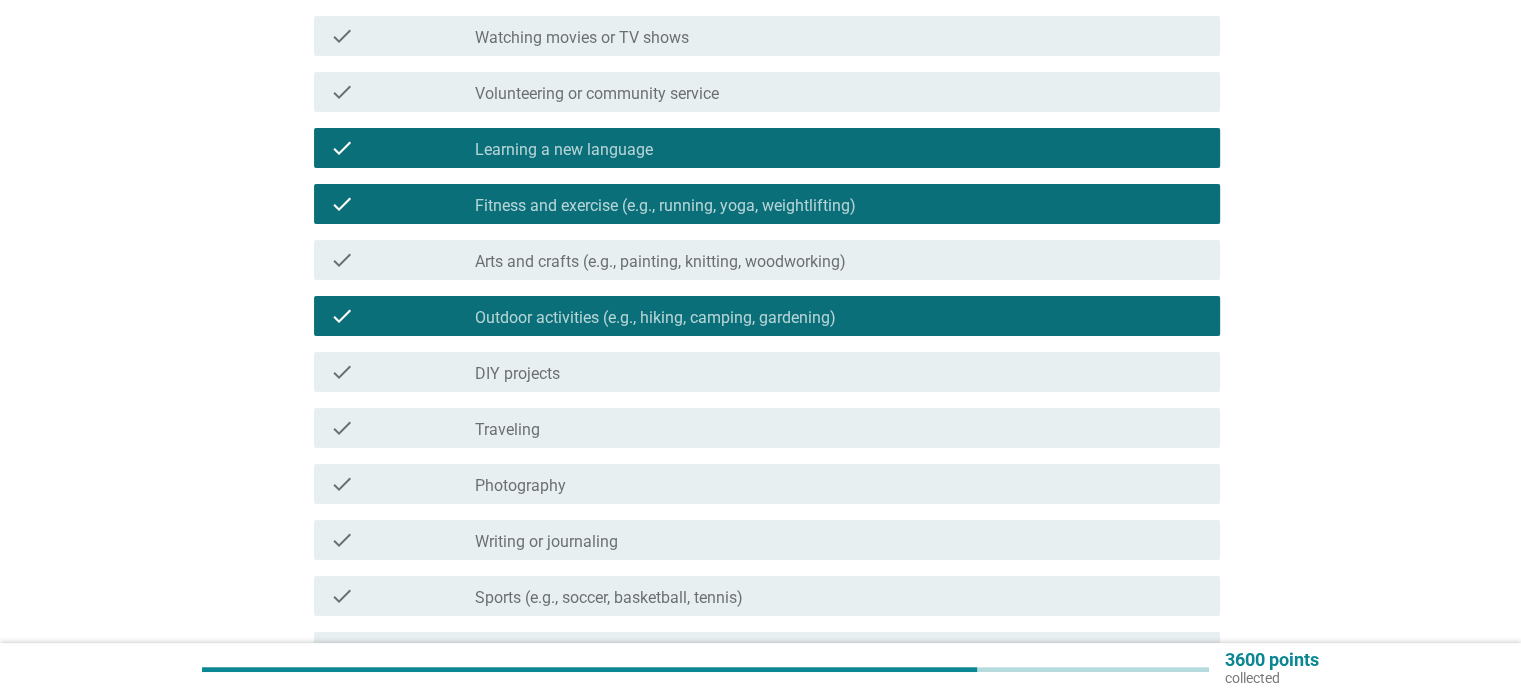 scroll, scrollTop: 320, scrollLeft: 0, axis: vertical 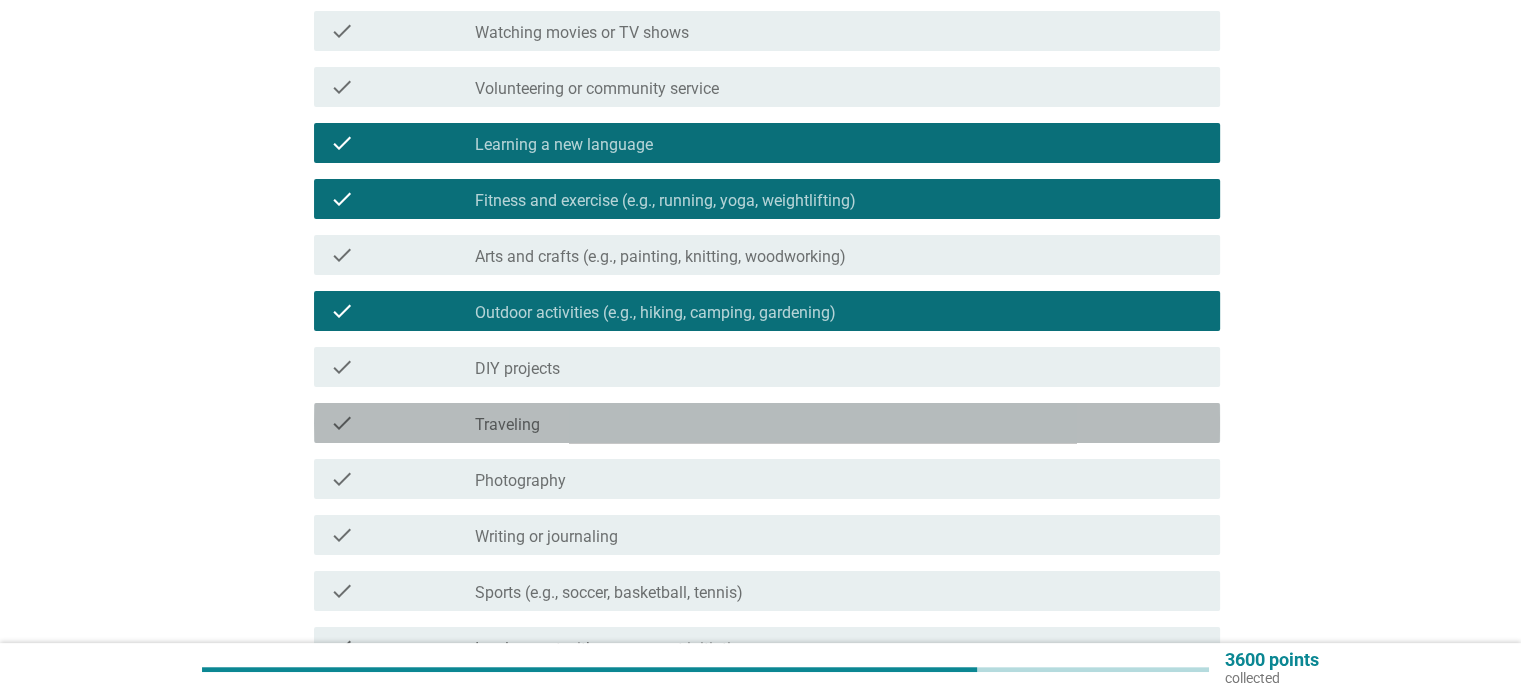 click on "check_box_outline_blank Traveling" at bounding box center (839, 423) 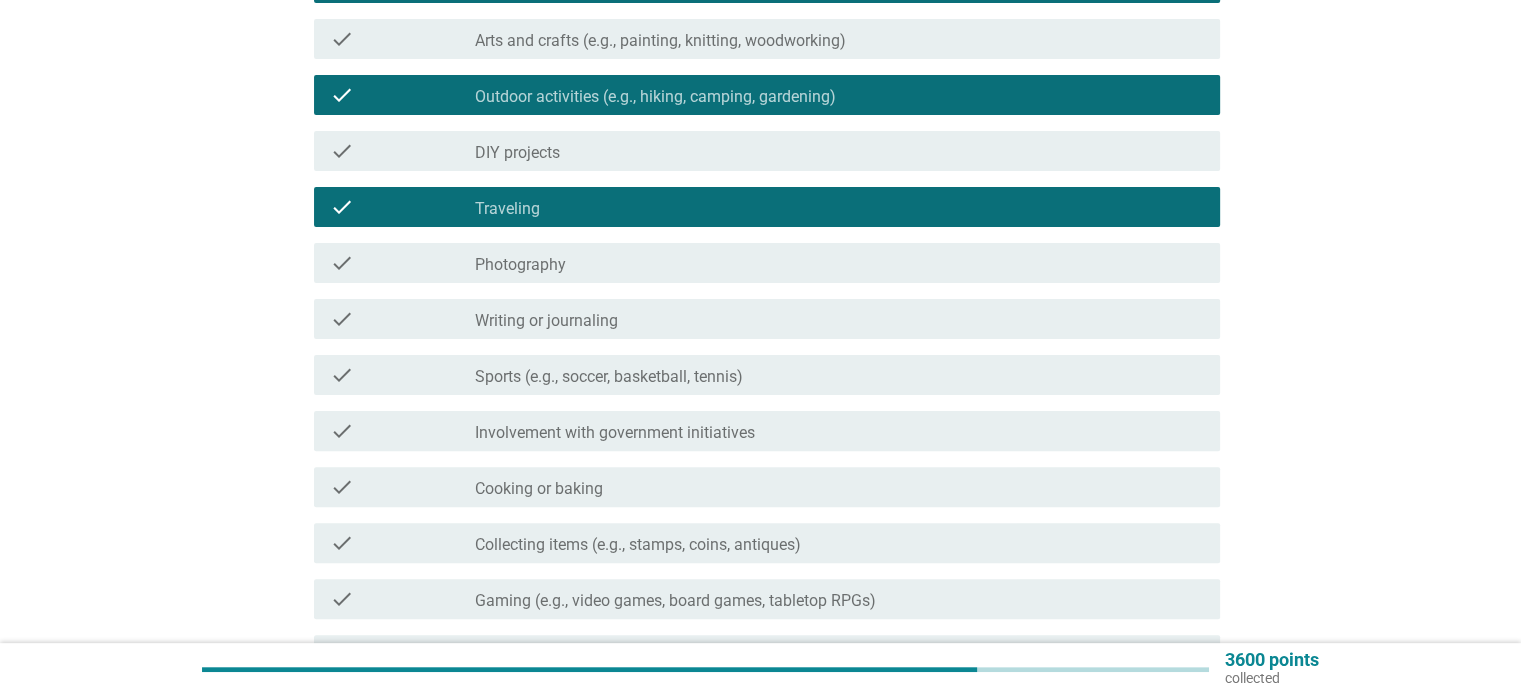 scroll, scrollTop: 540, scrollLeft: 0, axis: vertical 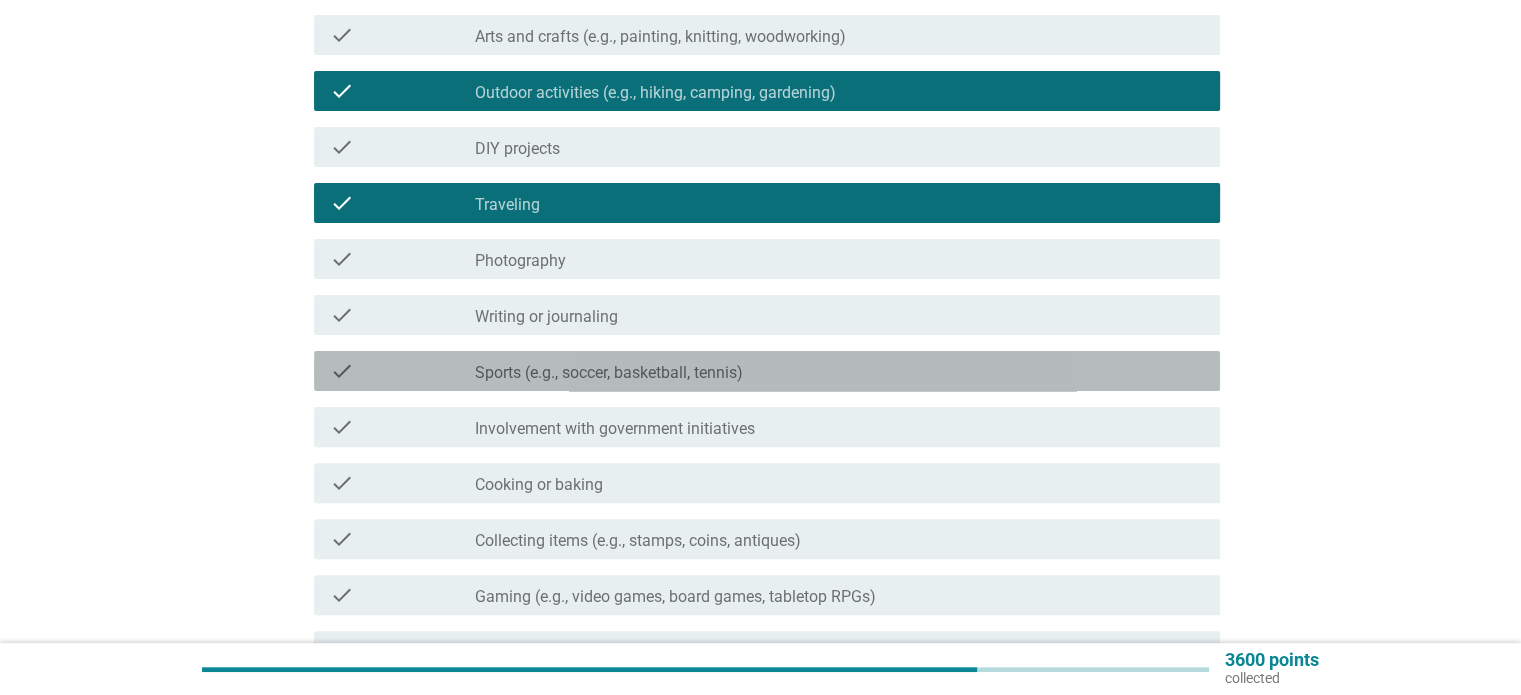 click on "Sports (e.g., soccer, basketball, tennis)" at bounding box center [609, 373] 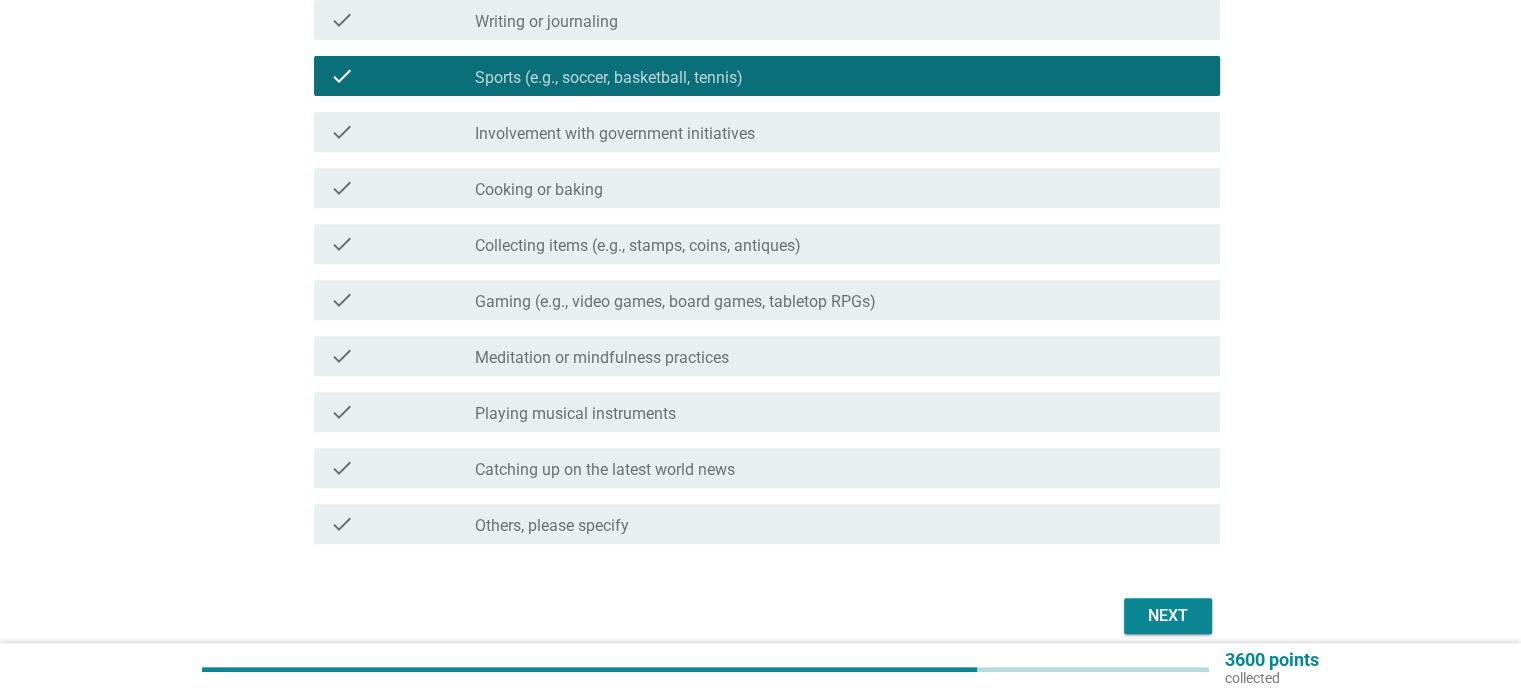 scroll, scrollTop: 836, scrollLeft: 0, axis: vertical 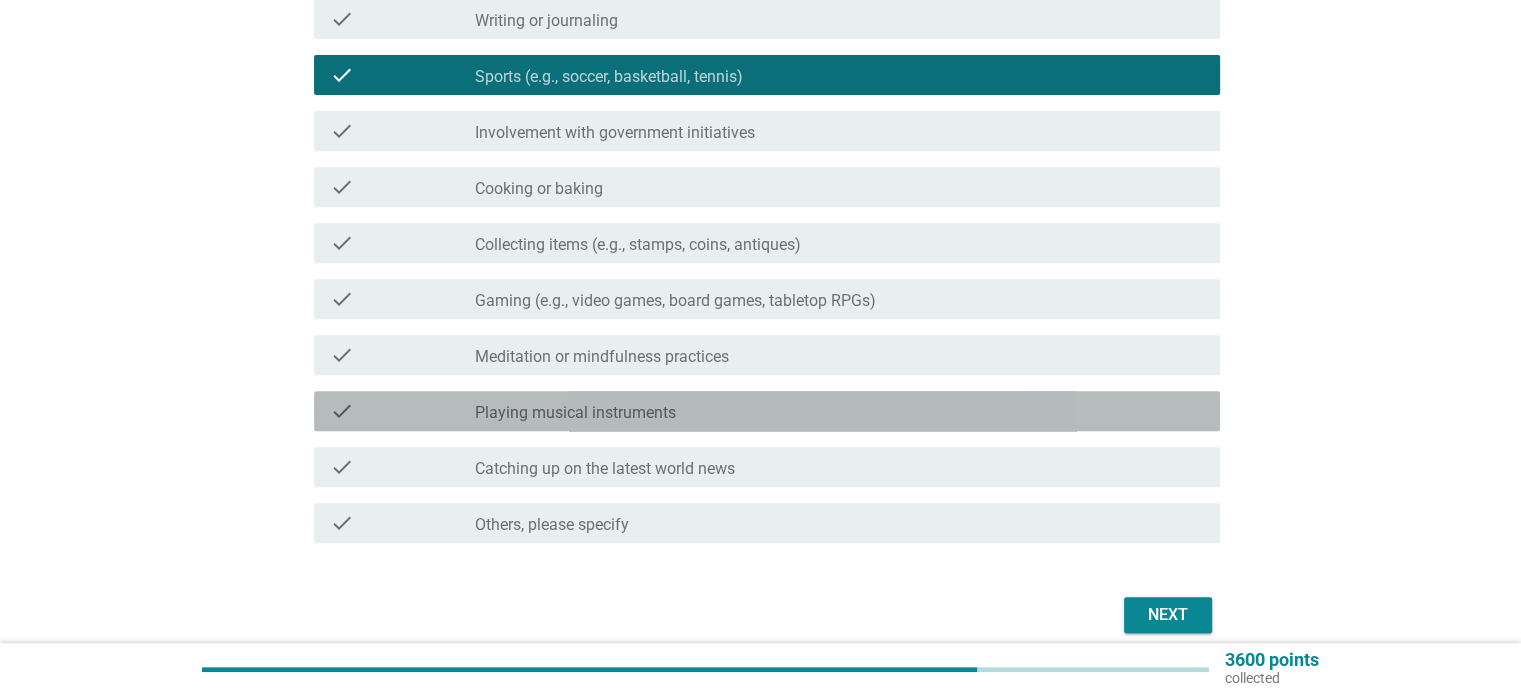 click on "check_box_outline_blank Playing musical instruments" at bounding box center [839, 411] 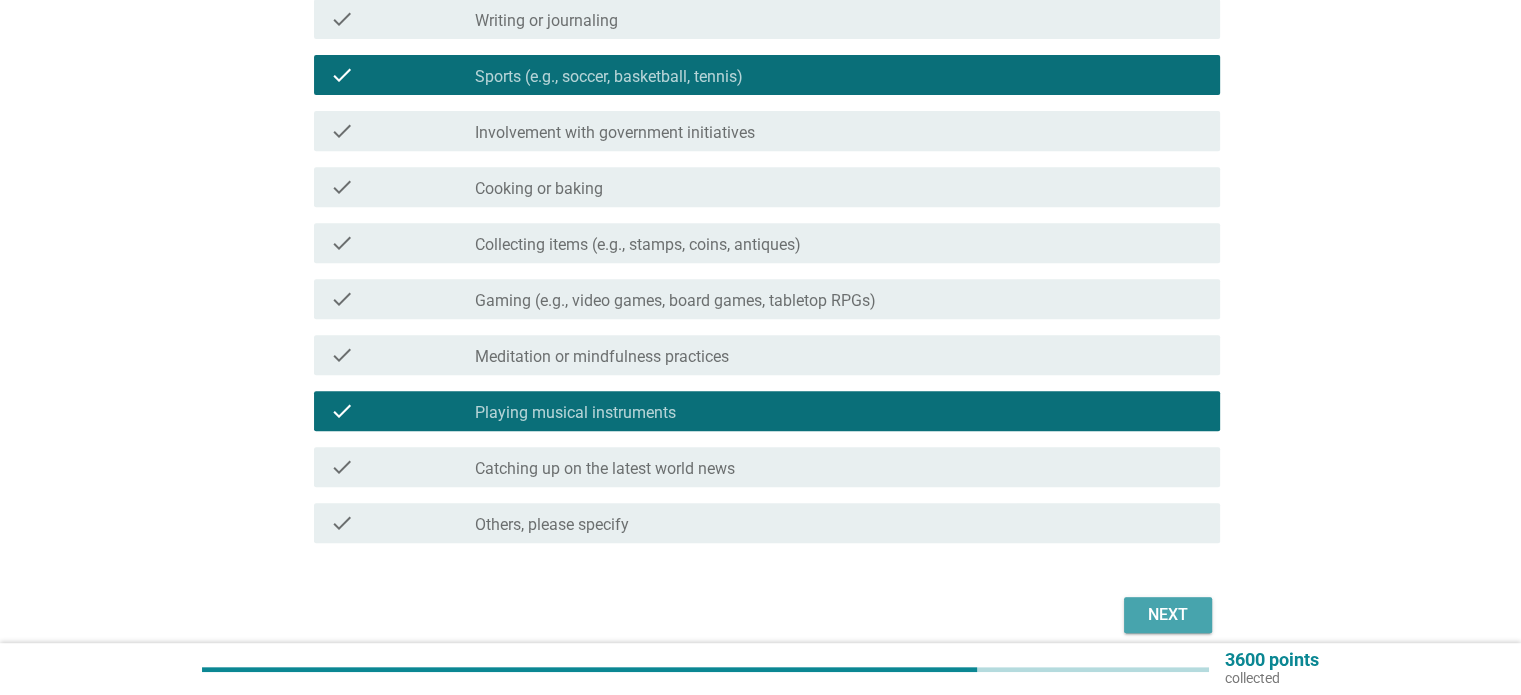 click on "Next" at bounding box center (1168, 615) 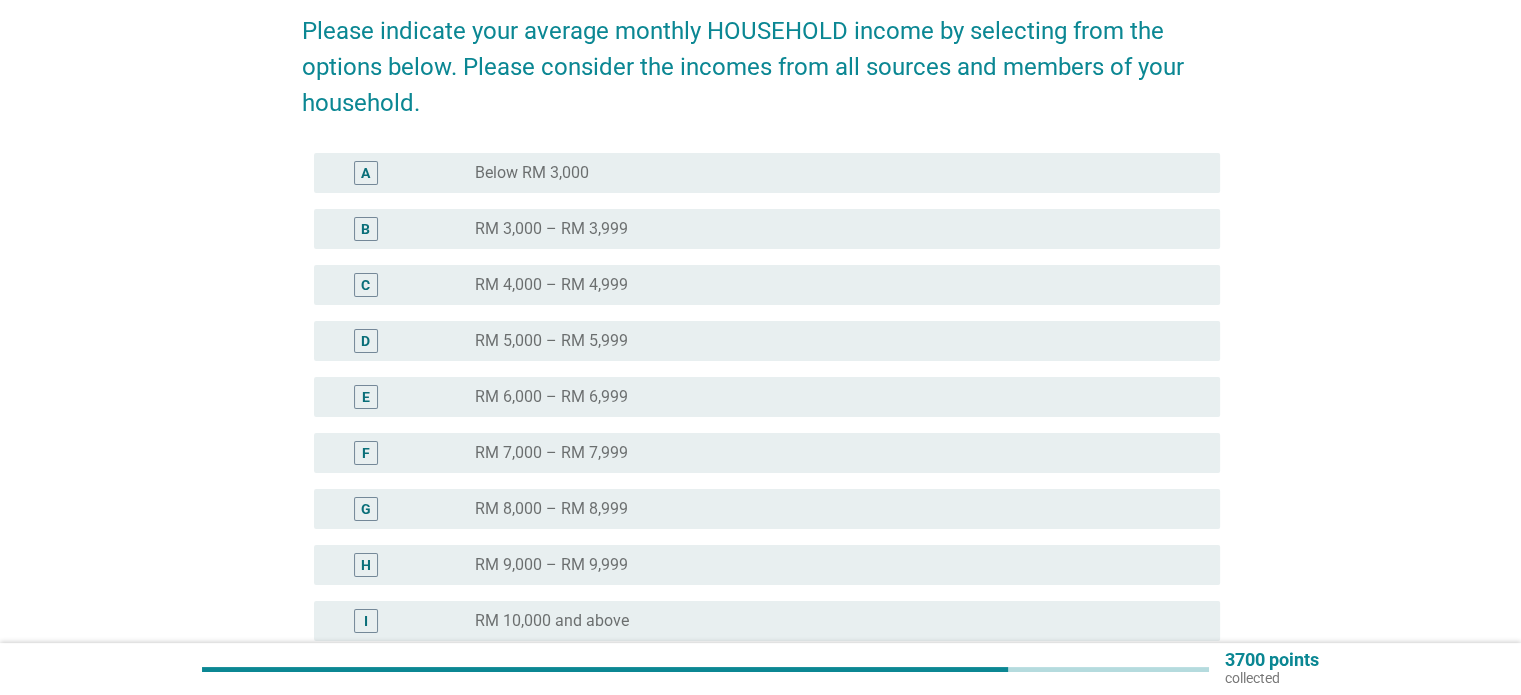 scroll, scrollTop: 351, scrollLeft: 0, axis: vertical 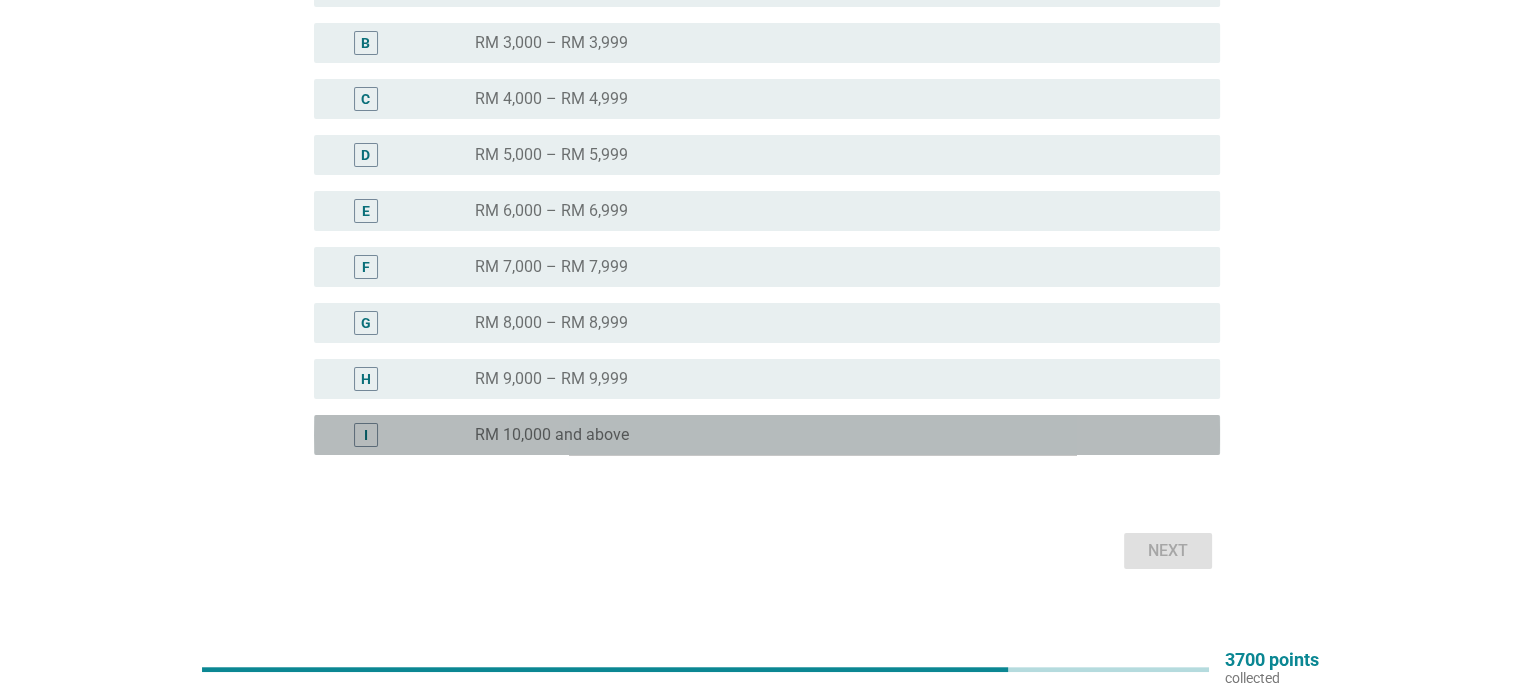 click on "radio_button_unchecked RM 10,000 and above" at bounding box center [831, 435] 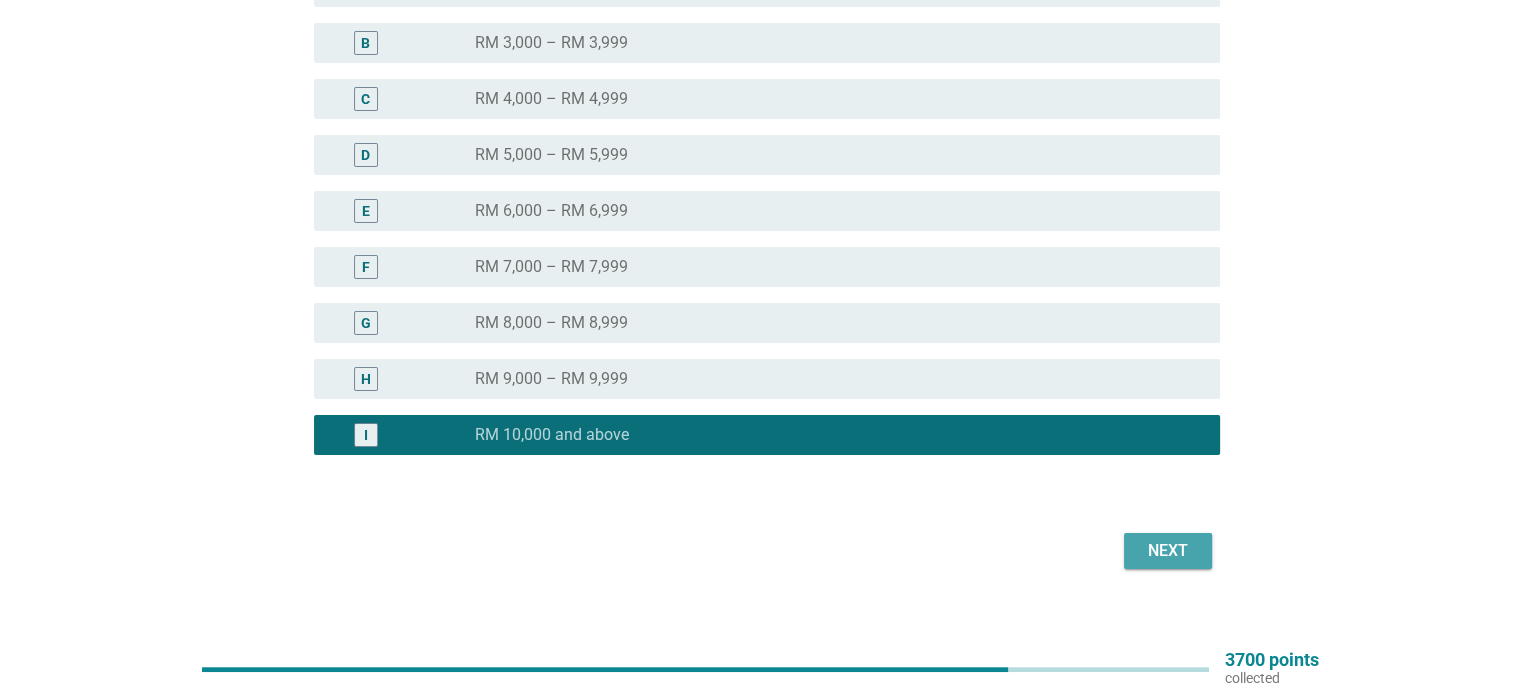 click on "Next" at bounding box center [1168, 551] 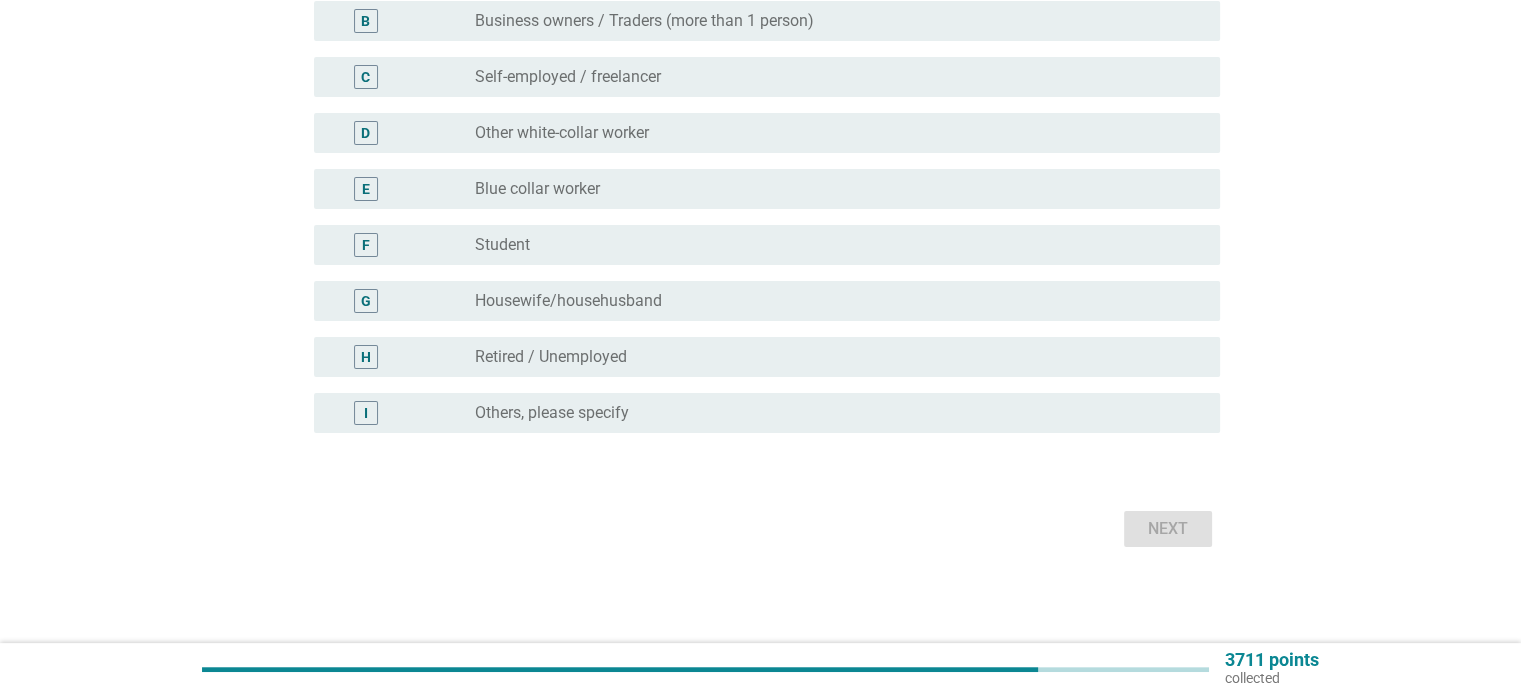 scroll, scrollTop: 0, scrollLeft: 0, axis: both 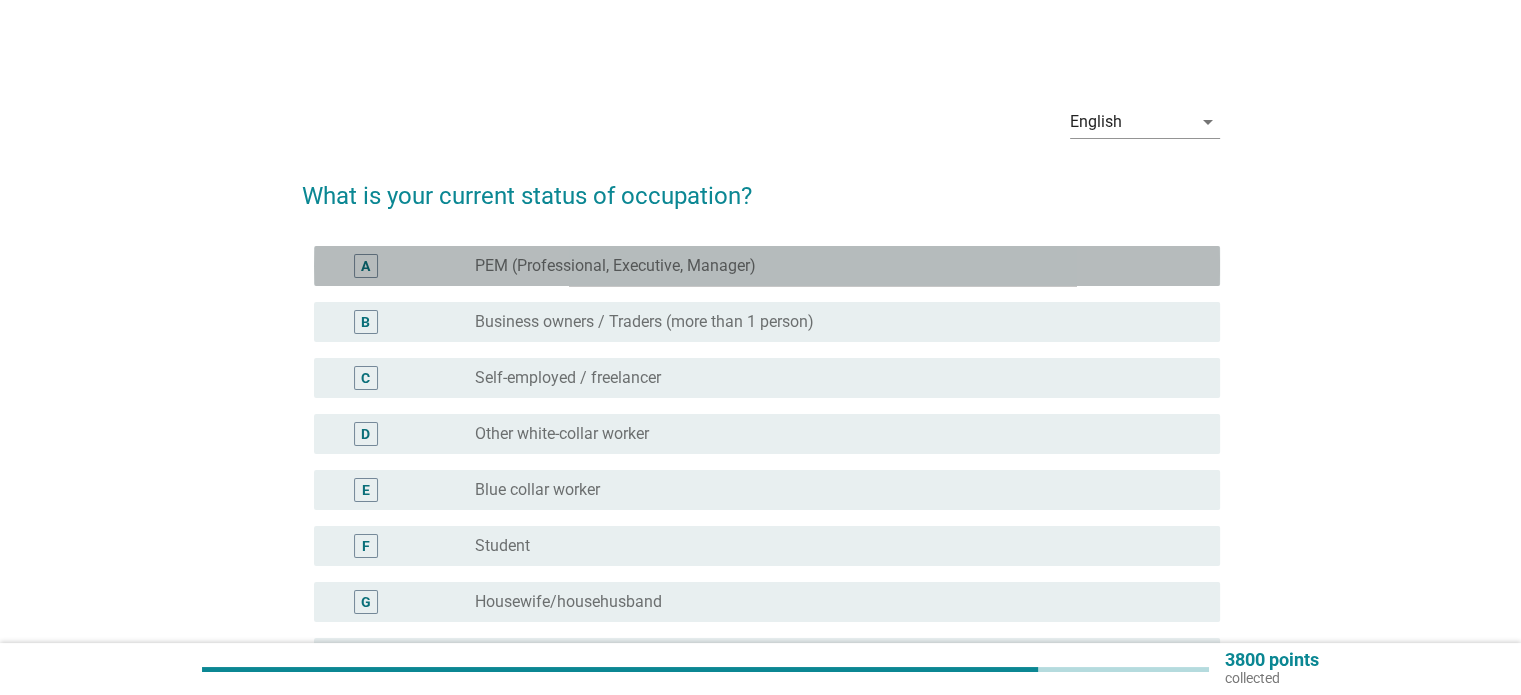 click on "radio_button_unchecked PEM (Professional, Executive, Manager)" at bounding box center [831, 266] 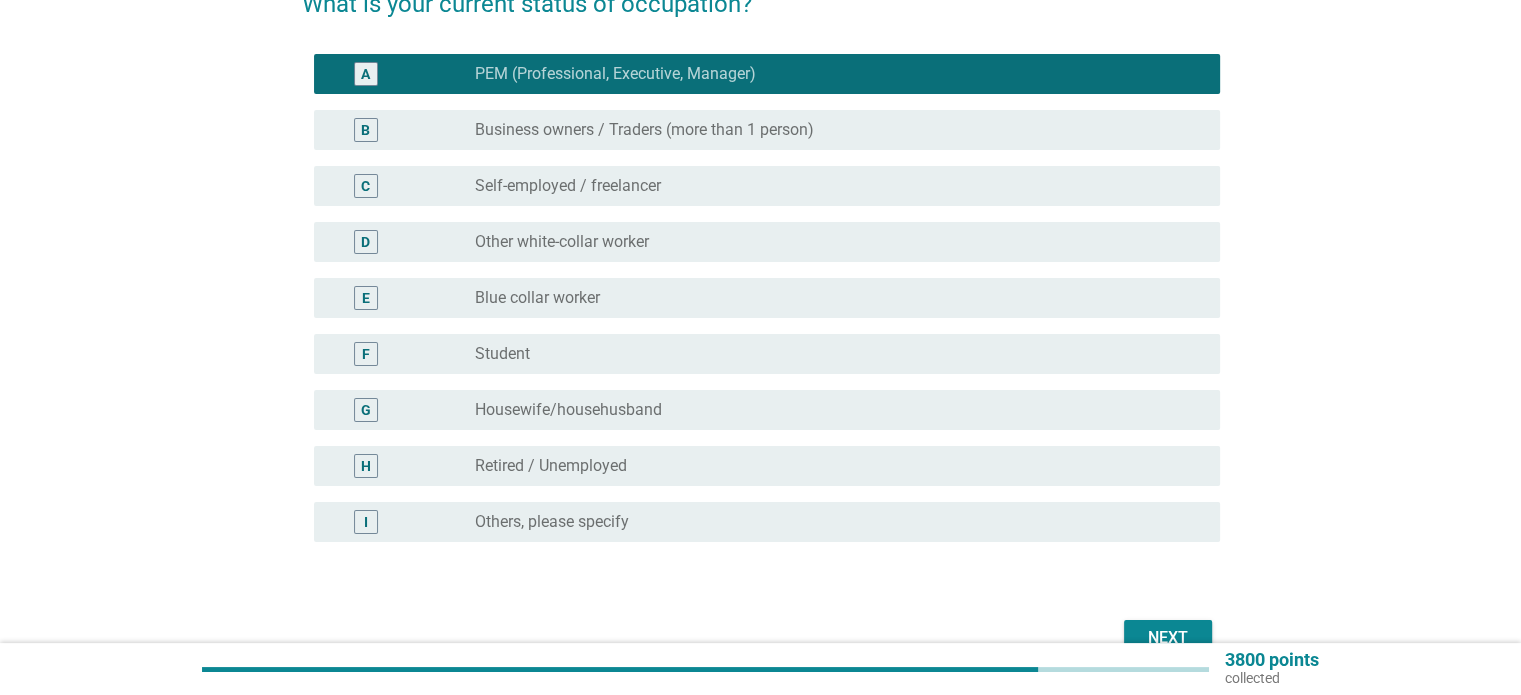 scroll, scrollTop: 300, scrollLeft: 0, axis: vertical 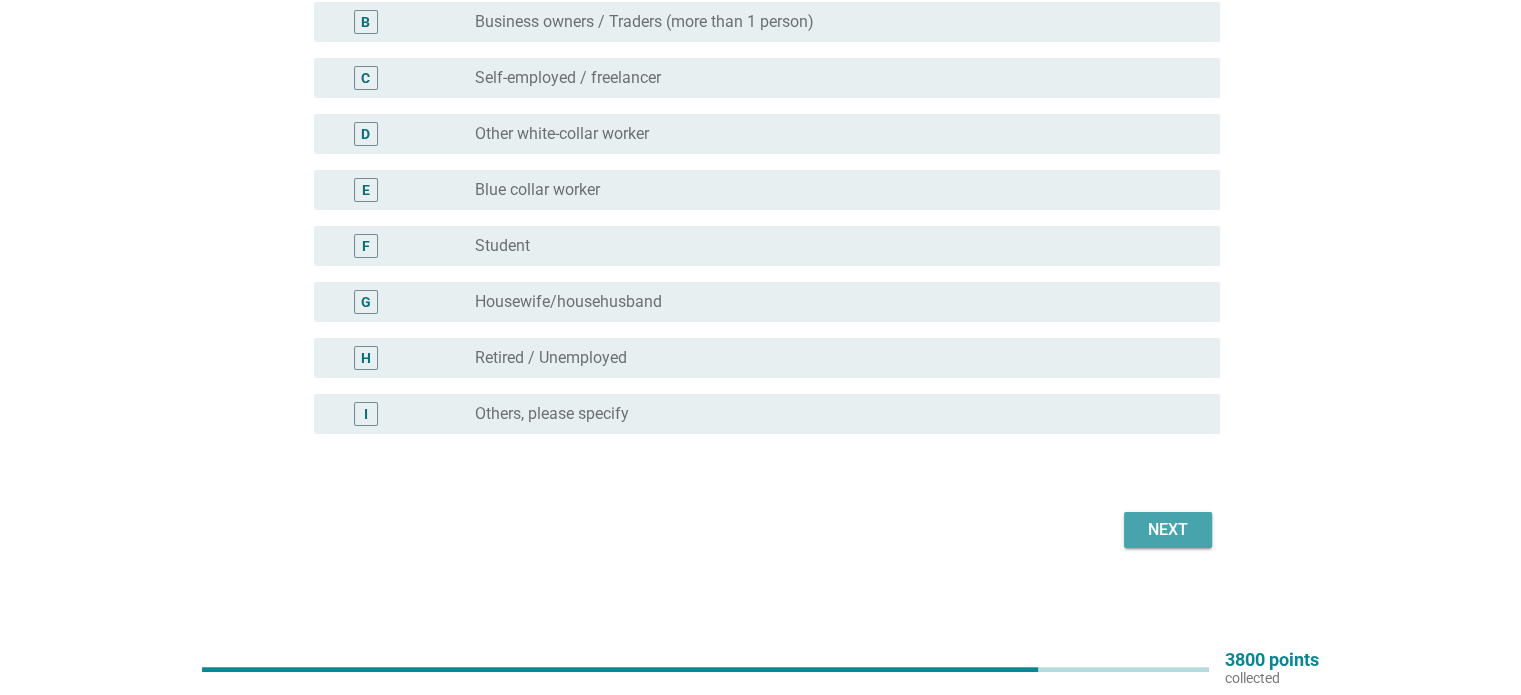 click on "Next" at bounding box center (1168, 530) 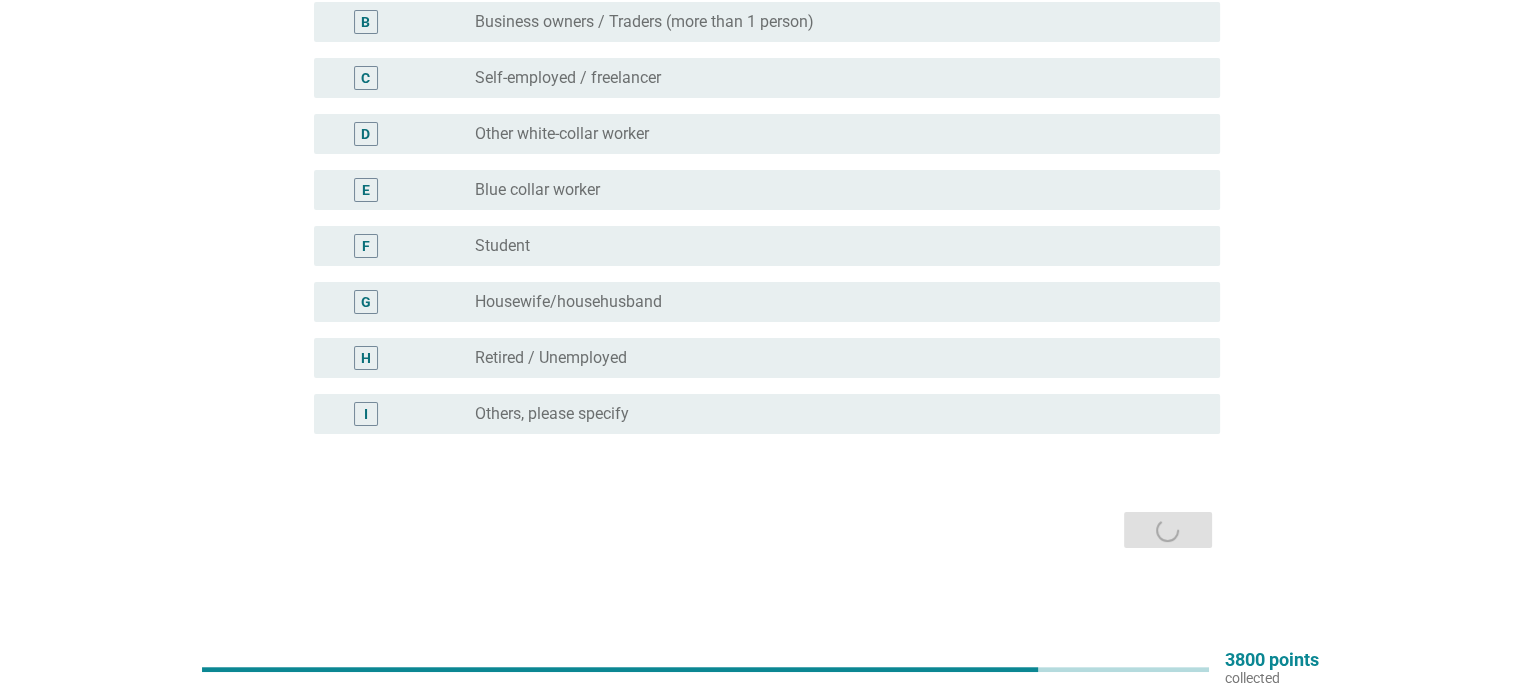 scroll, scrollTop: 0, scrollLeft: 0, axis: both 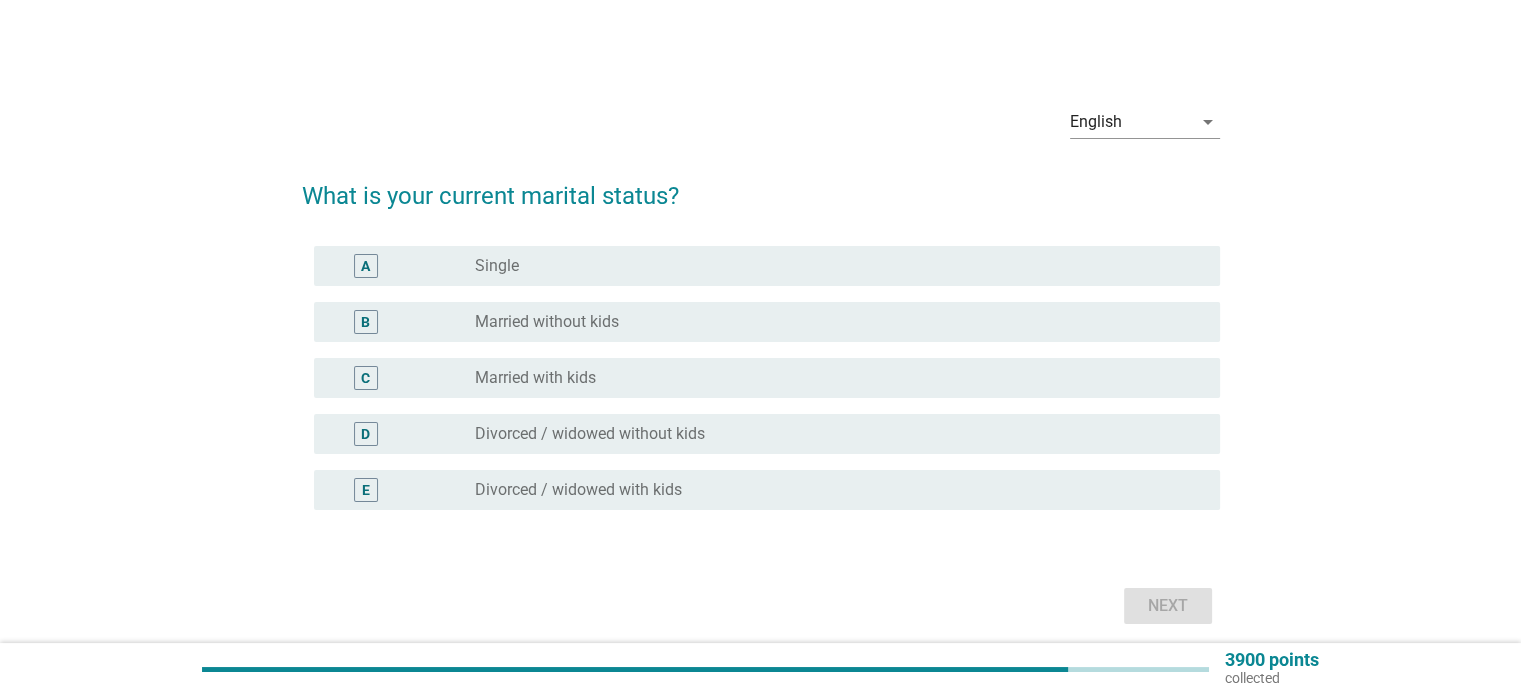 click on "radio_button_unchecked Single" at bounding box center [831, 266] 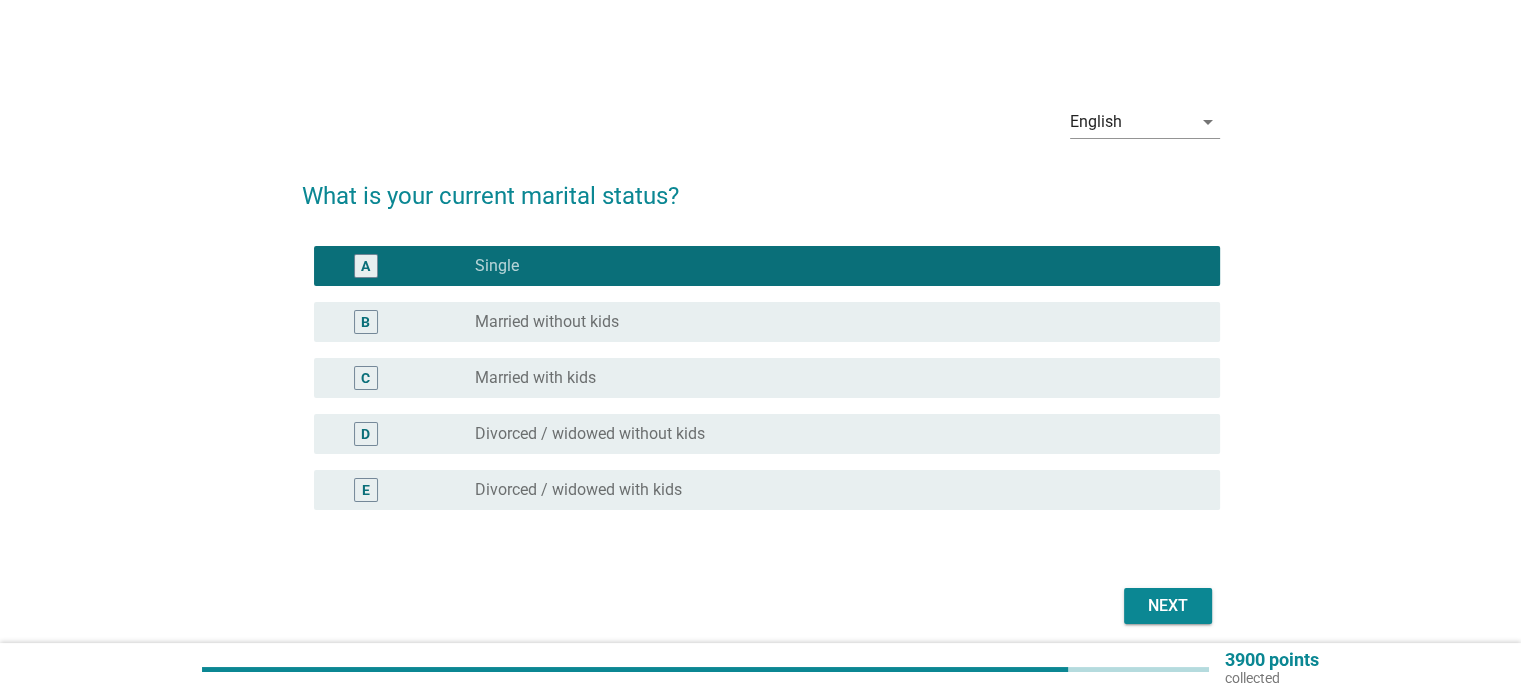 click on "Next" at bounding box center (1168, 606) 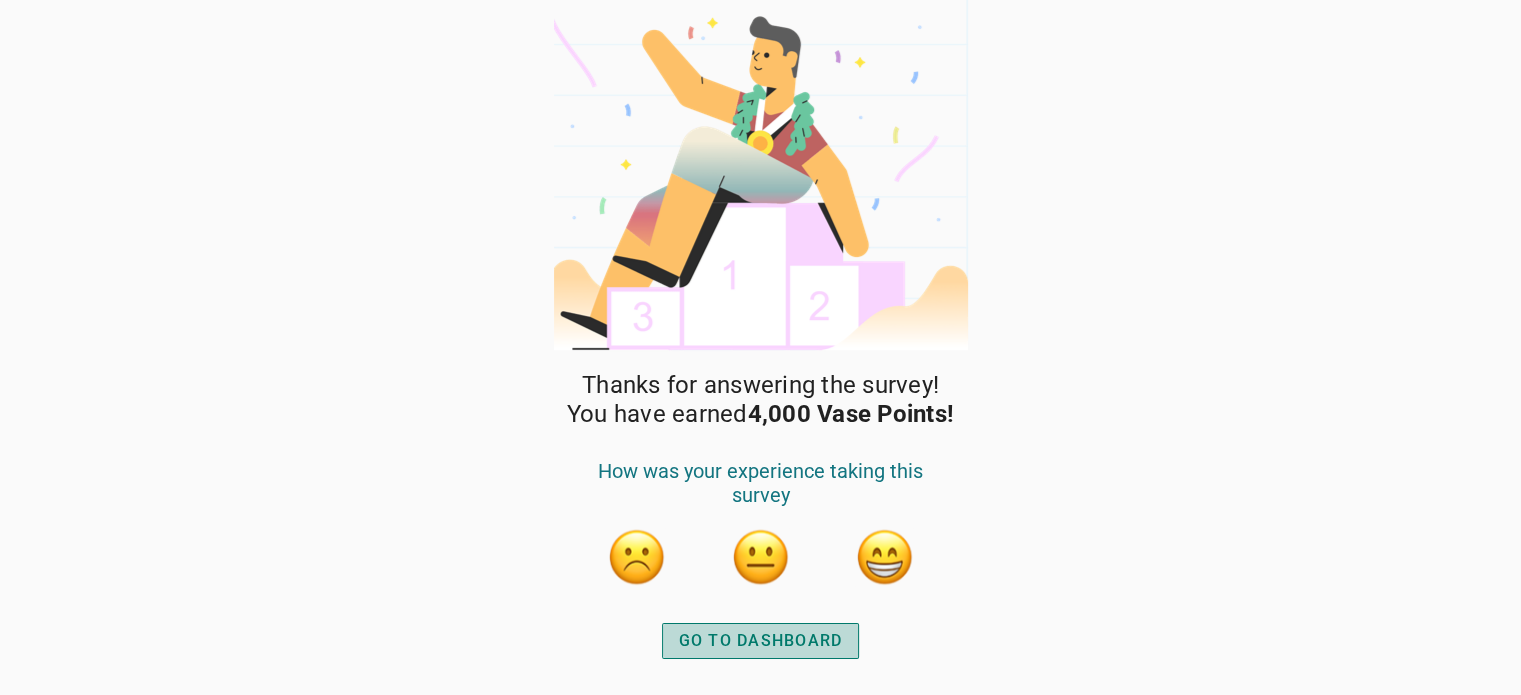 click on "GO TO DASHBOARD" at bounding box center (761, 641) 